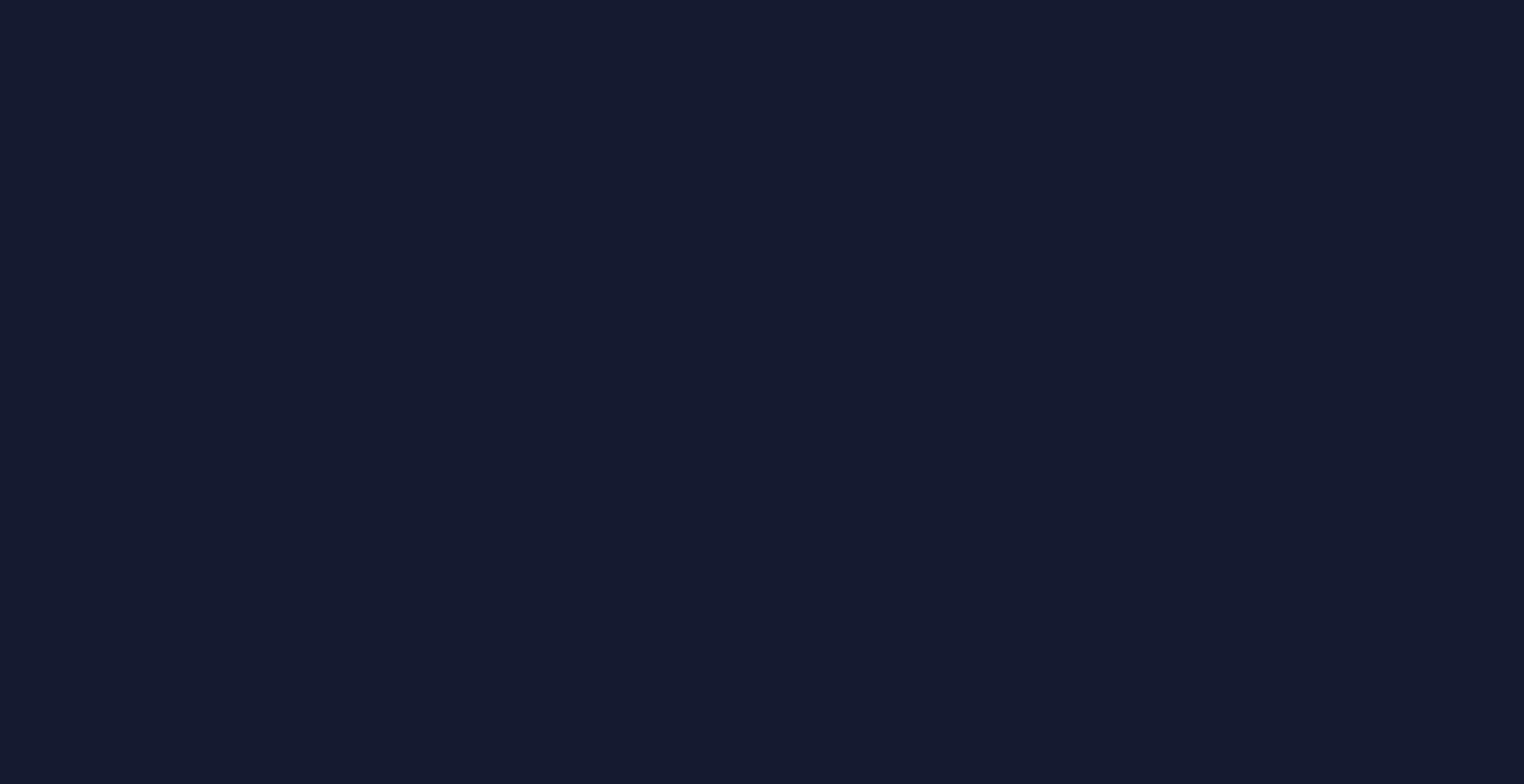 scroll, scrollTop: 0, scrollLeft: 0, axis: both 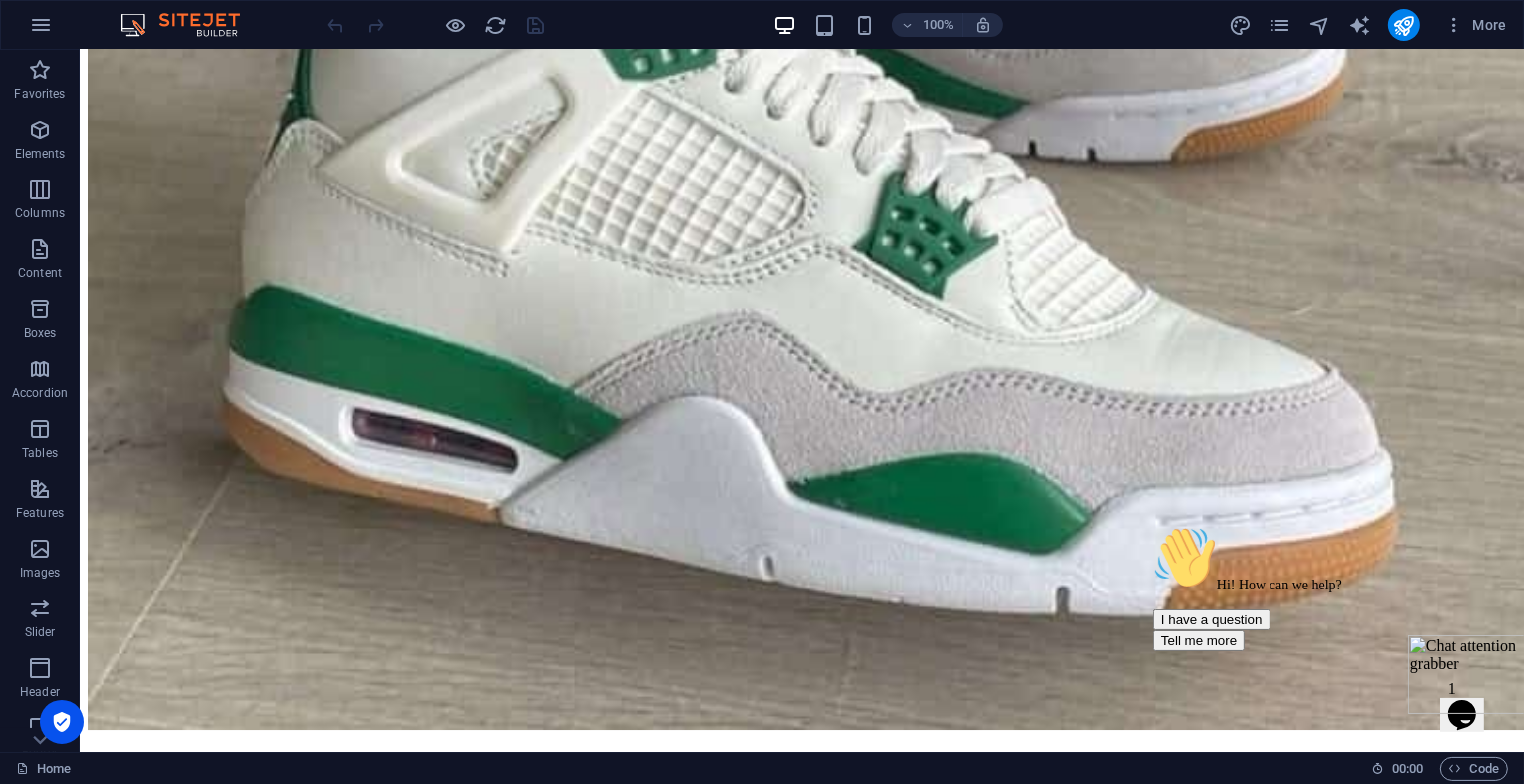 click at bounding box center [1469, 673] 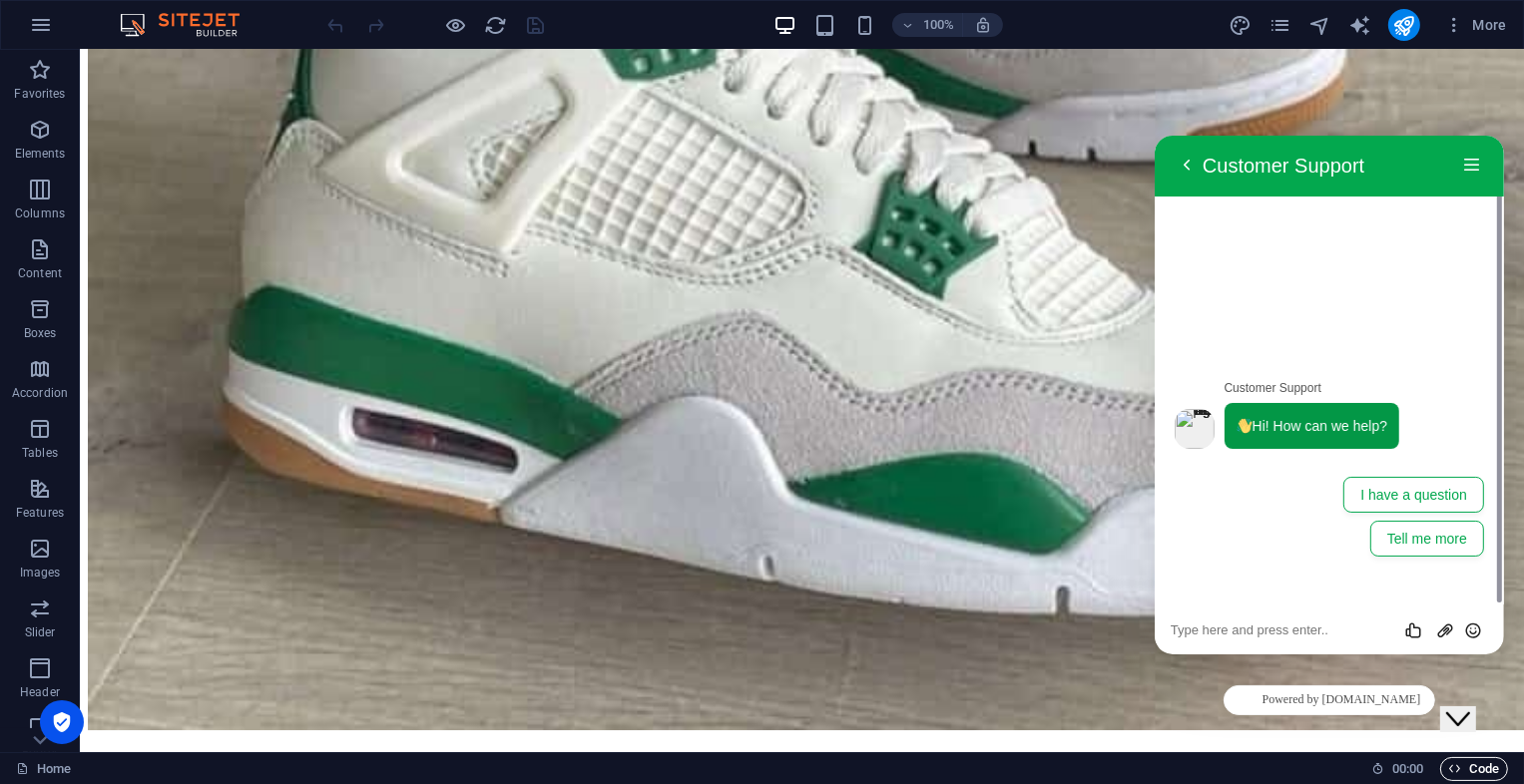 click on "Code" at bounding box center [1474, 769] 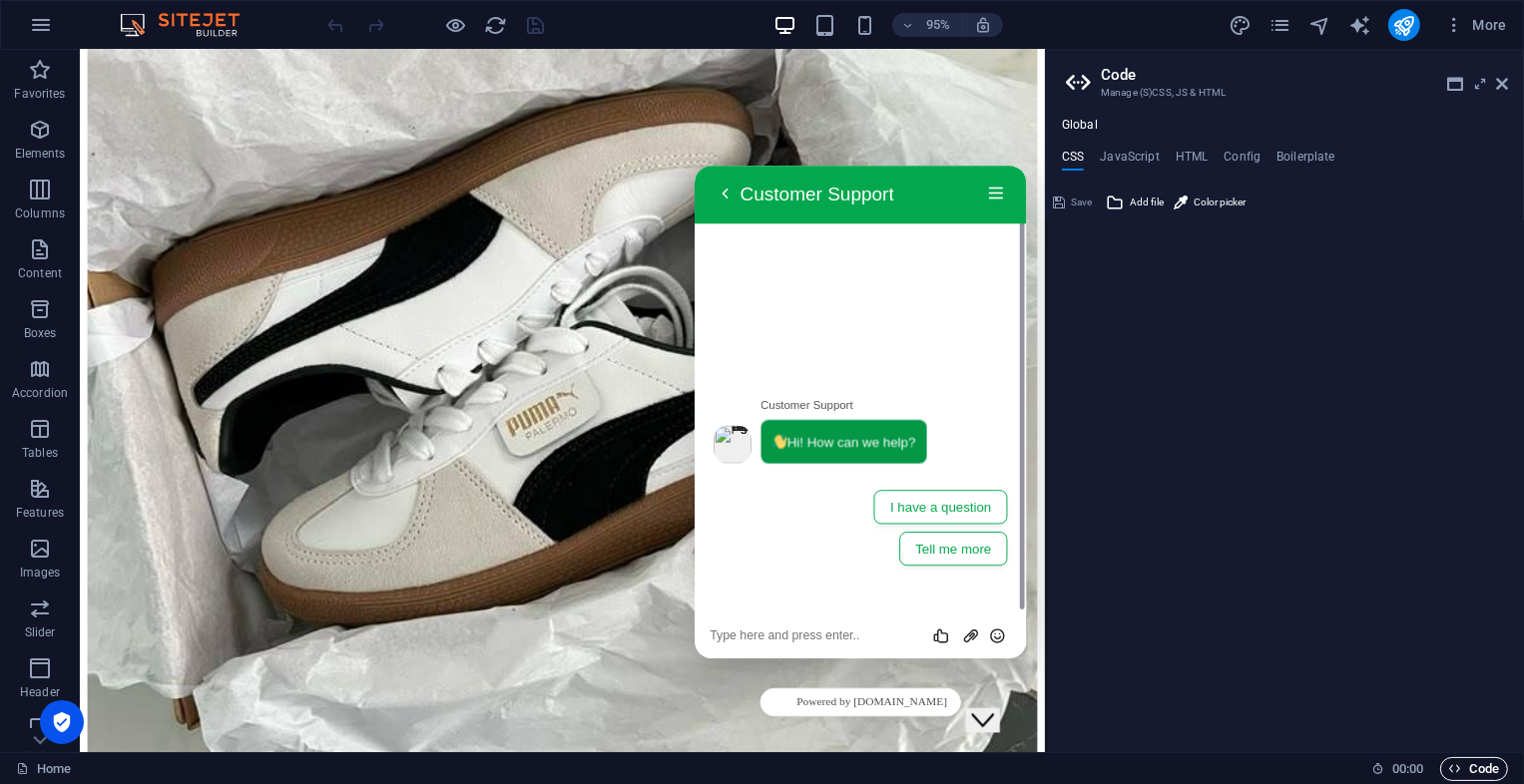 scroll, scrollTop: 68634, scrollLeft: 0, axis: vertical 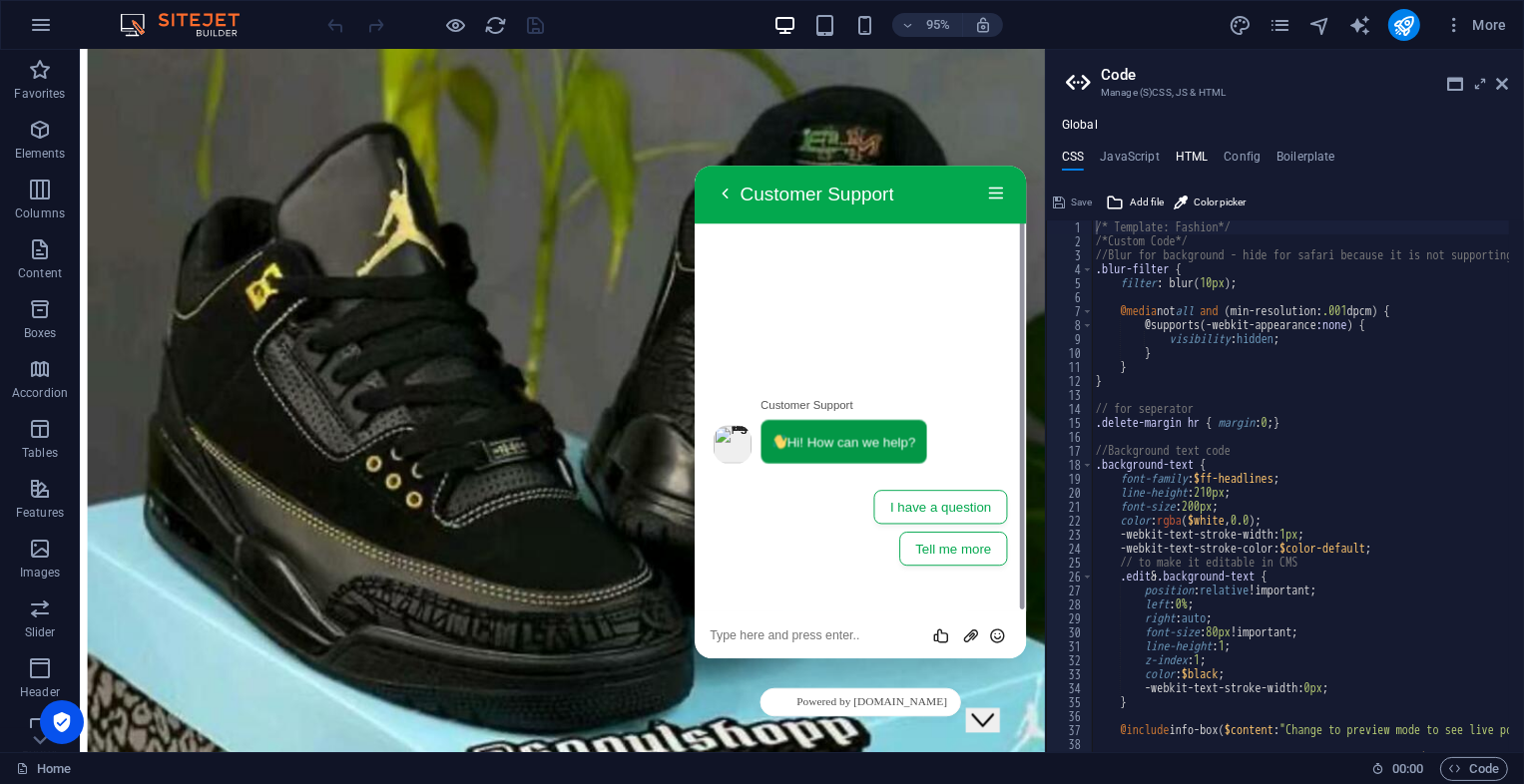 click on "HTML" at bounding box center [1192, 161] 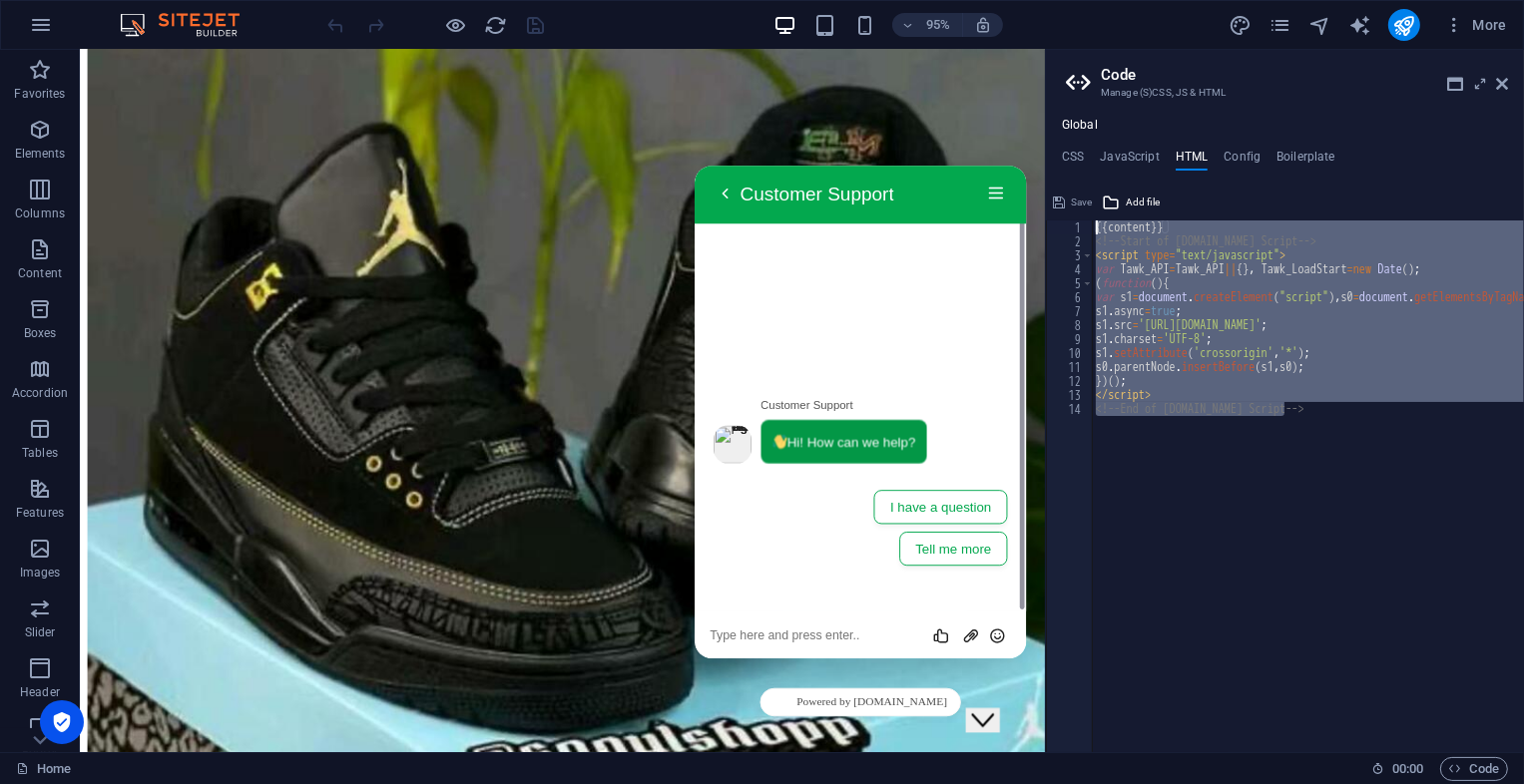 drag, startPoint x: 1293, startPoint y: 411, endPoint x: 1080, endPoint y: 218, distance: 287.4335 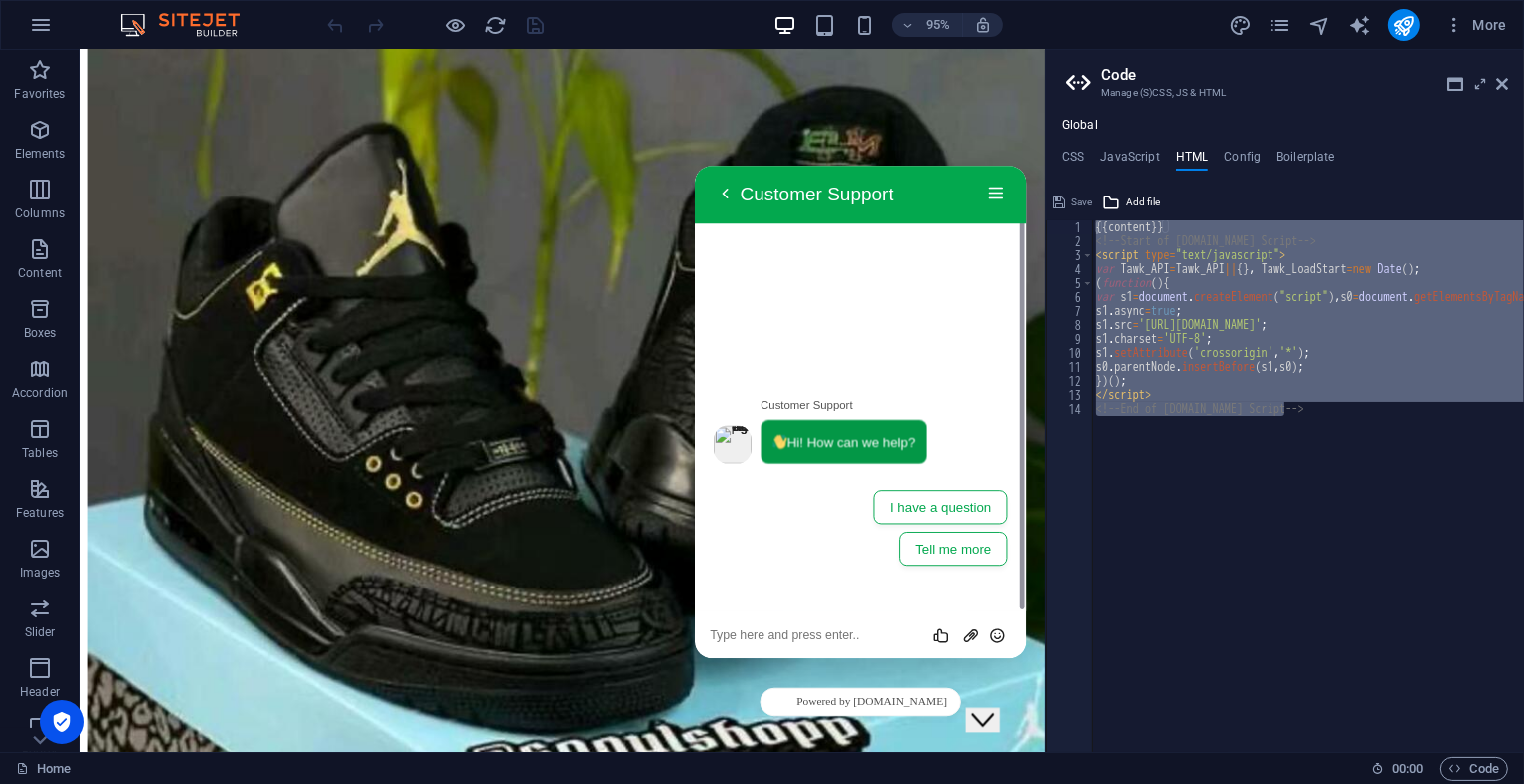 click on "{{content}} <!-- Start of Tawk.to Script --> < script   type = "text/javascript" > var   Tawk_API = Tawk_API || { } ,   Tawk_LoadStart = new   Date ( ) ; ( function ( ) { var   s1 = document . createElement ( "script" ) , s0 = document . getElementsByTagName ( "script" ) [ 0 ] ; s1 . async = true ; s1 . src = 'https://embed.tawk.to/6759855d49e2fd8dfef64f92/1if0ifvg3' ; s1 . charset = 'UTF-8' ; s1 . setAttribute ( 'crossorigin' , '*' ) ; s0 . parentNode . insertBefore ( s1 , s0 ) ; }) ( ) ; </ script > <!-- End of Tawk.to Script -->" at bounding box center [1307, 486] 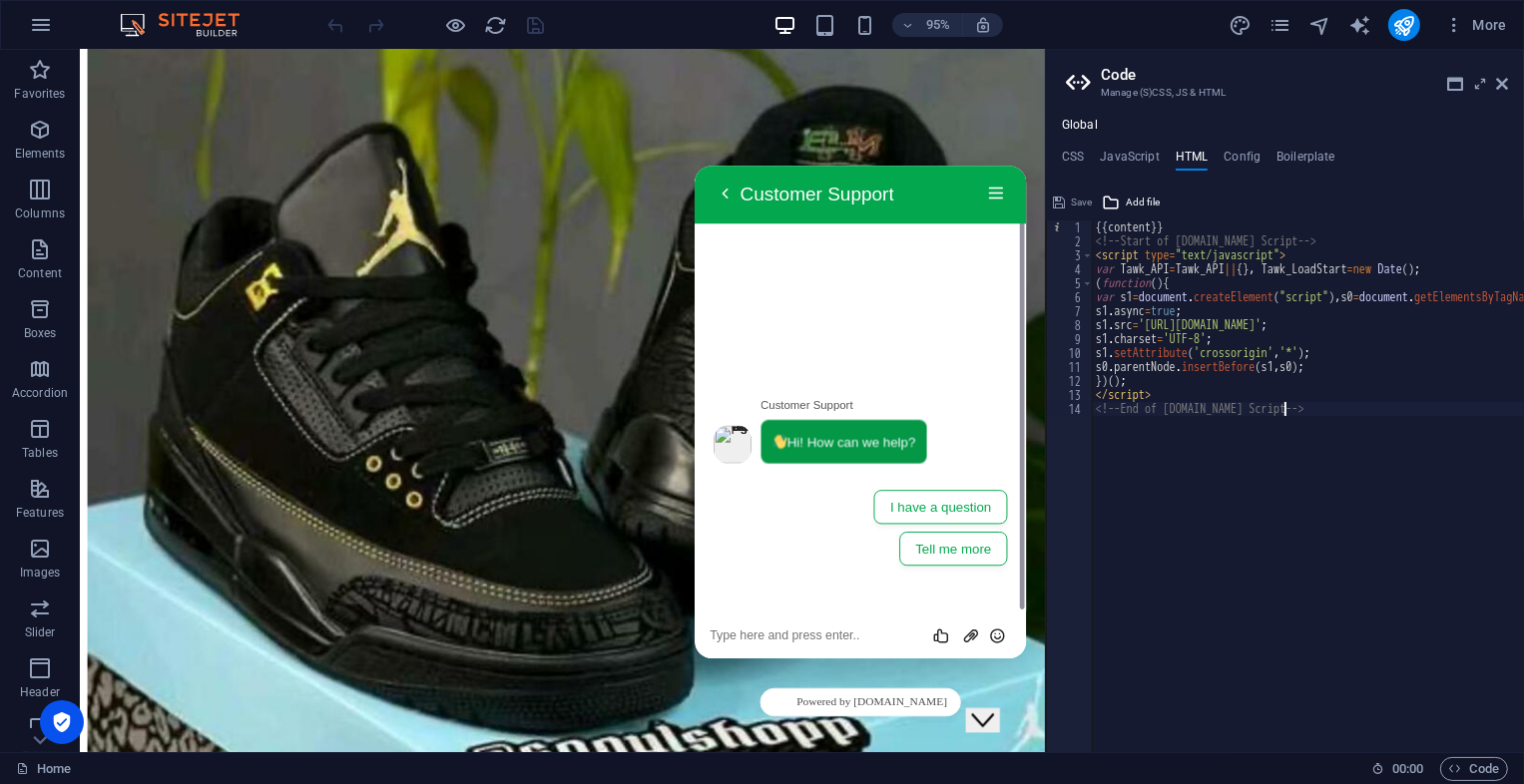drag, startPoint x: 1281, startPoint y: 418, endPoint x: 1300, endPoint y: 418, distance: 19 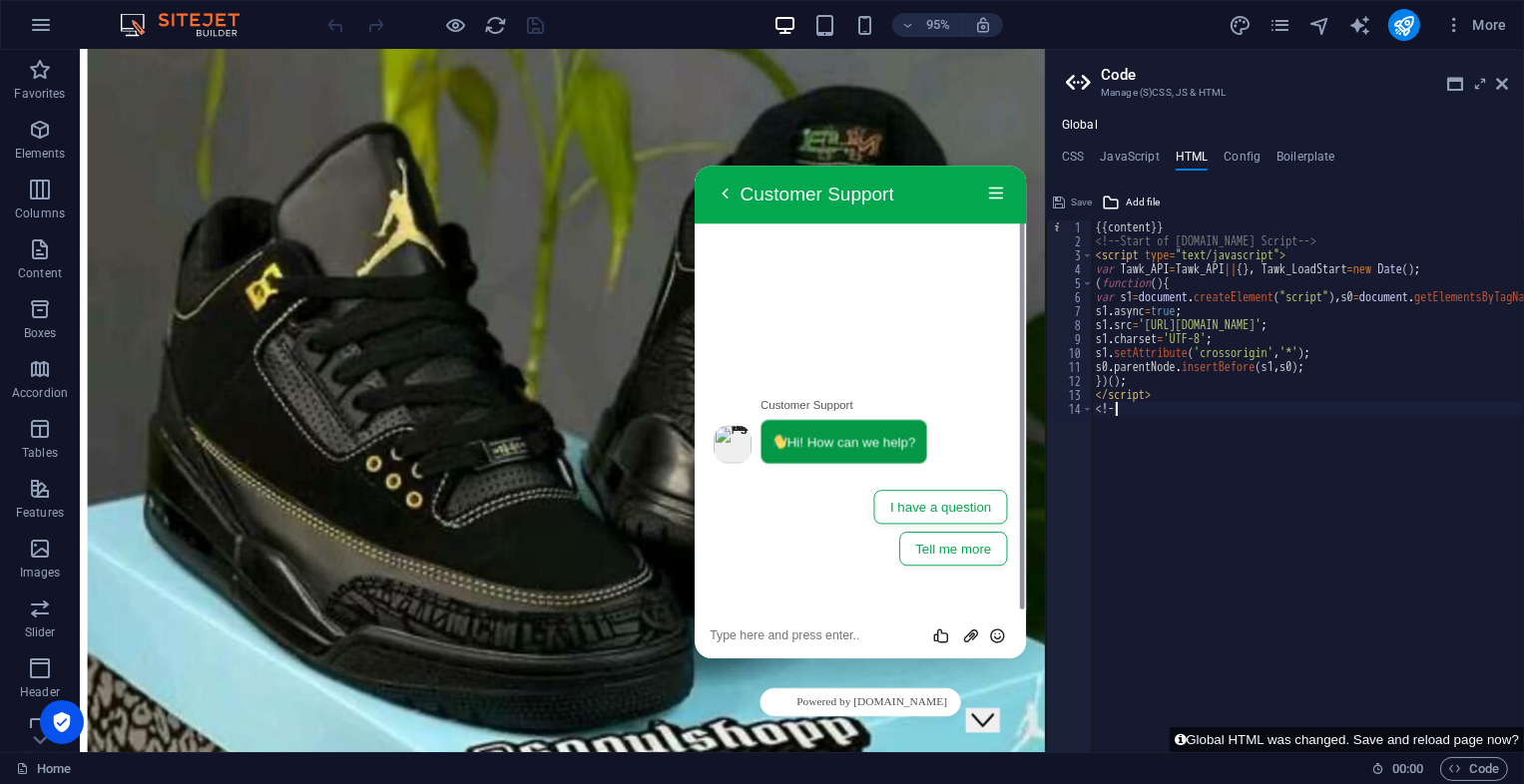type on "<" 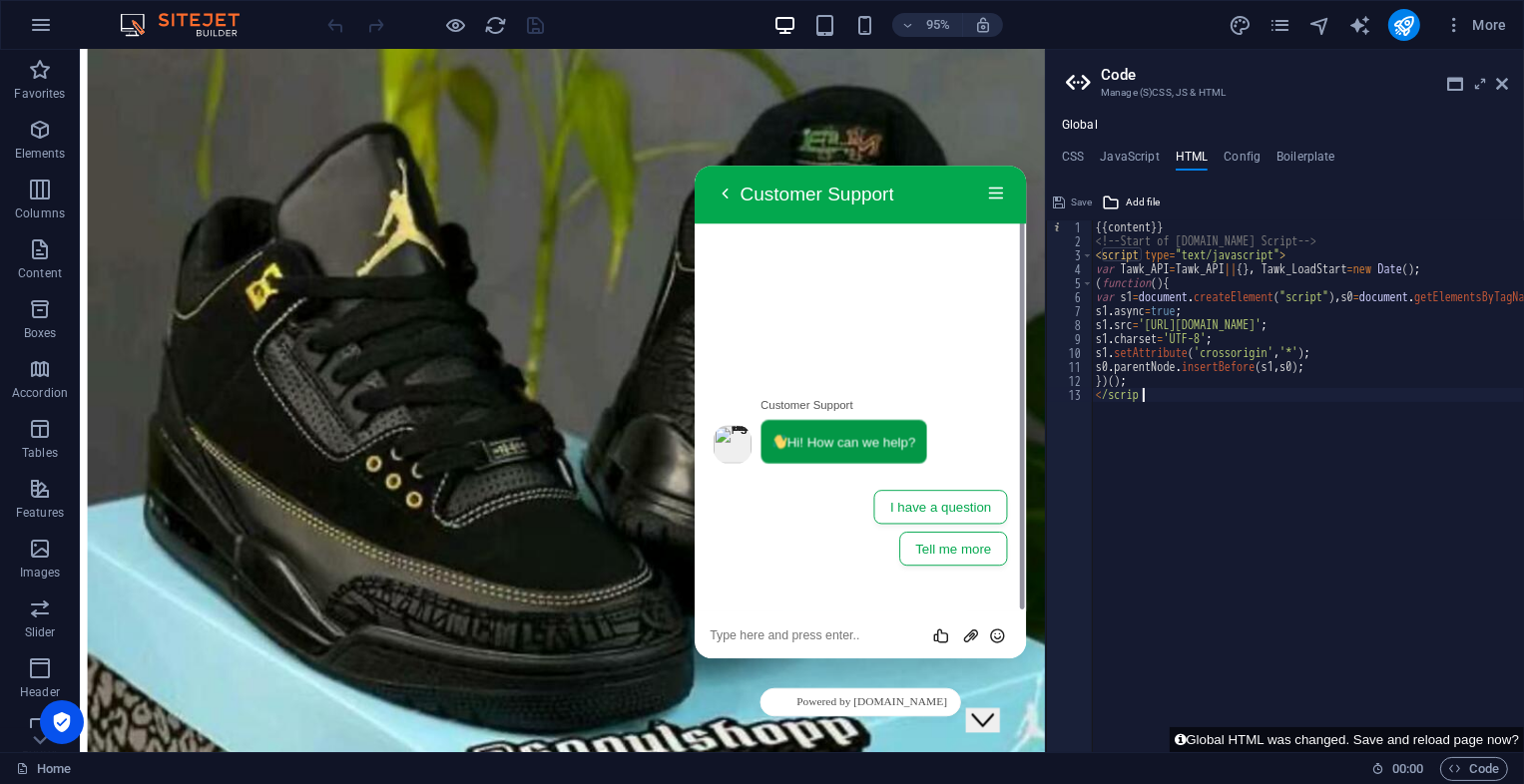 type on "<" 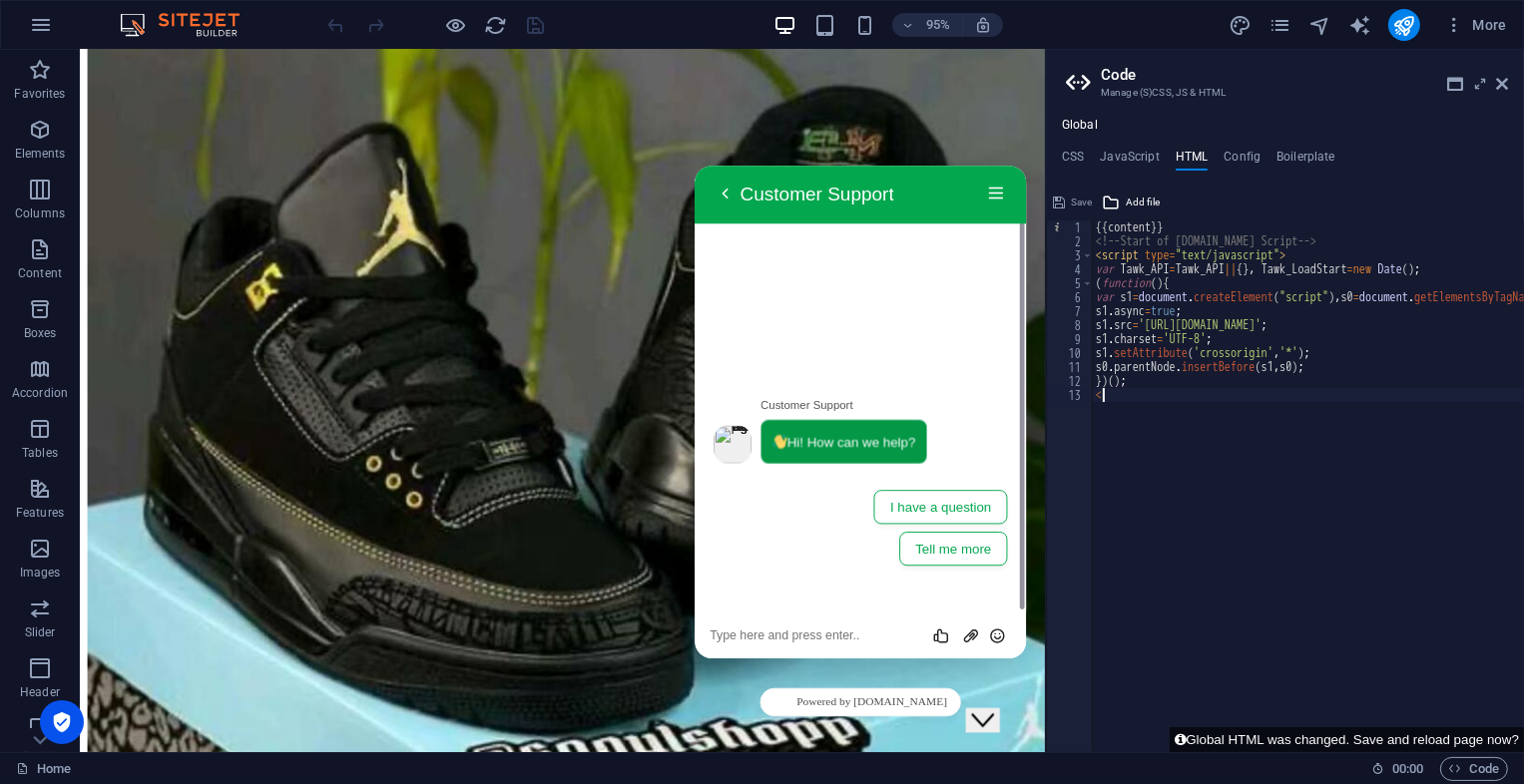 type on "}" 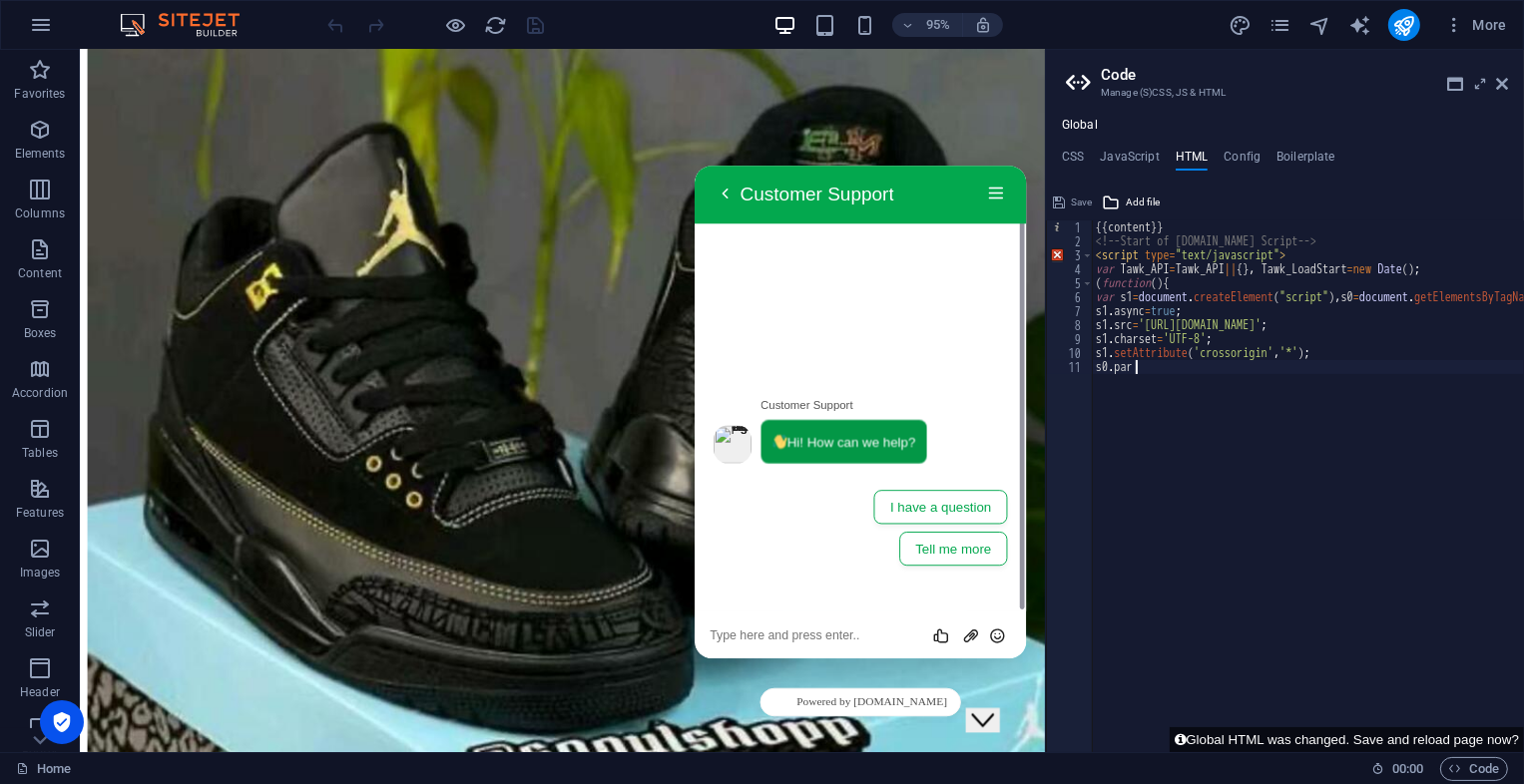 type on "s" 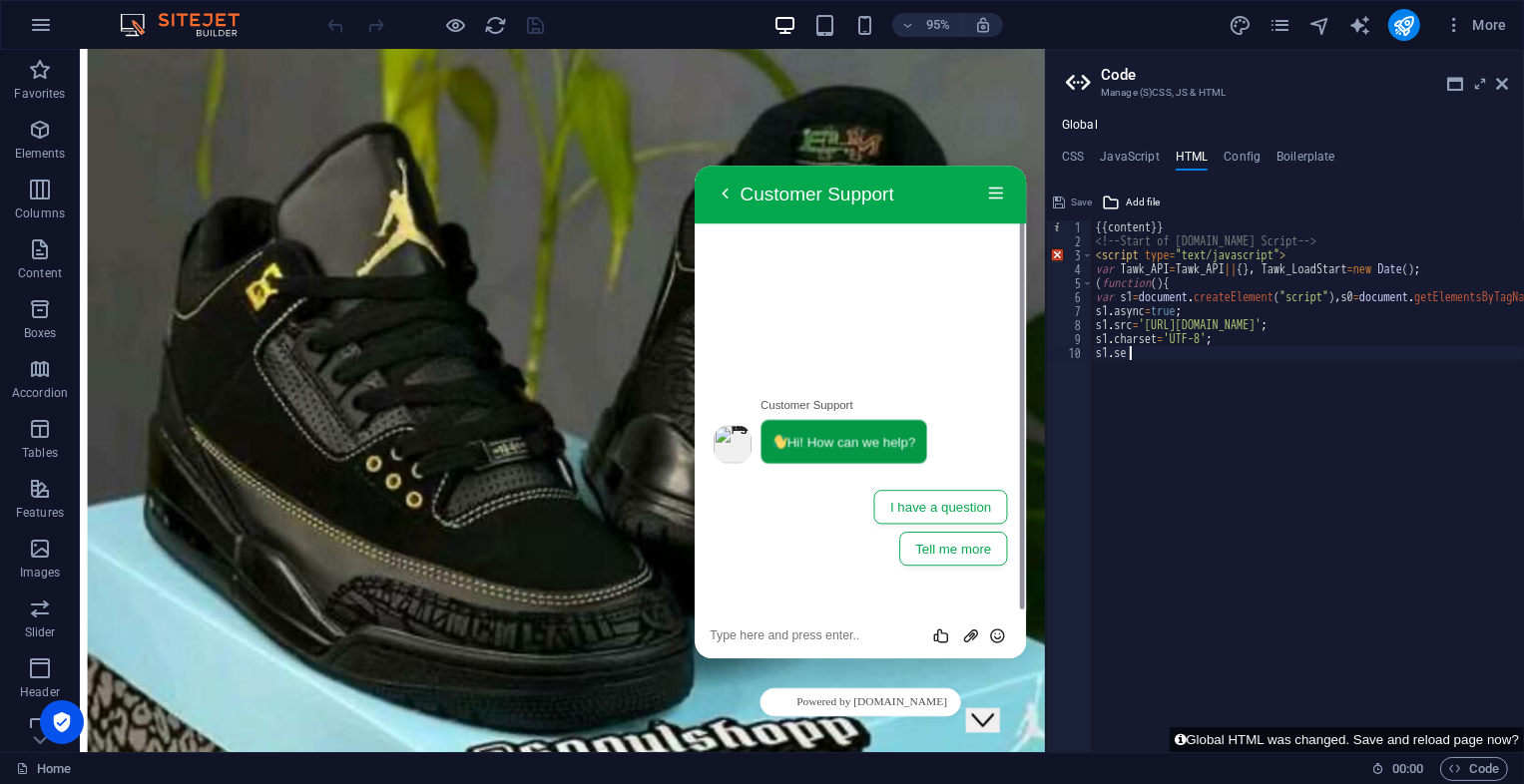 type on "s" 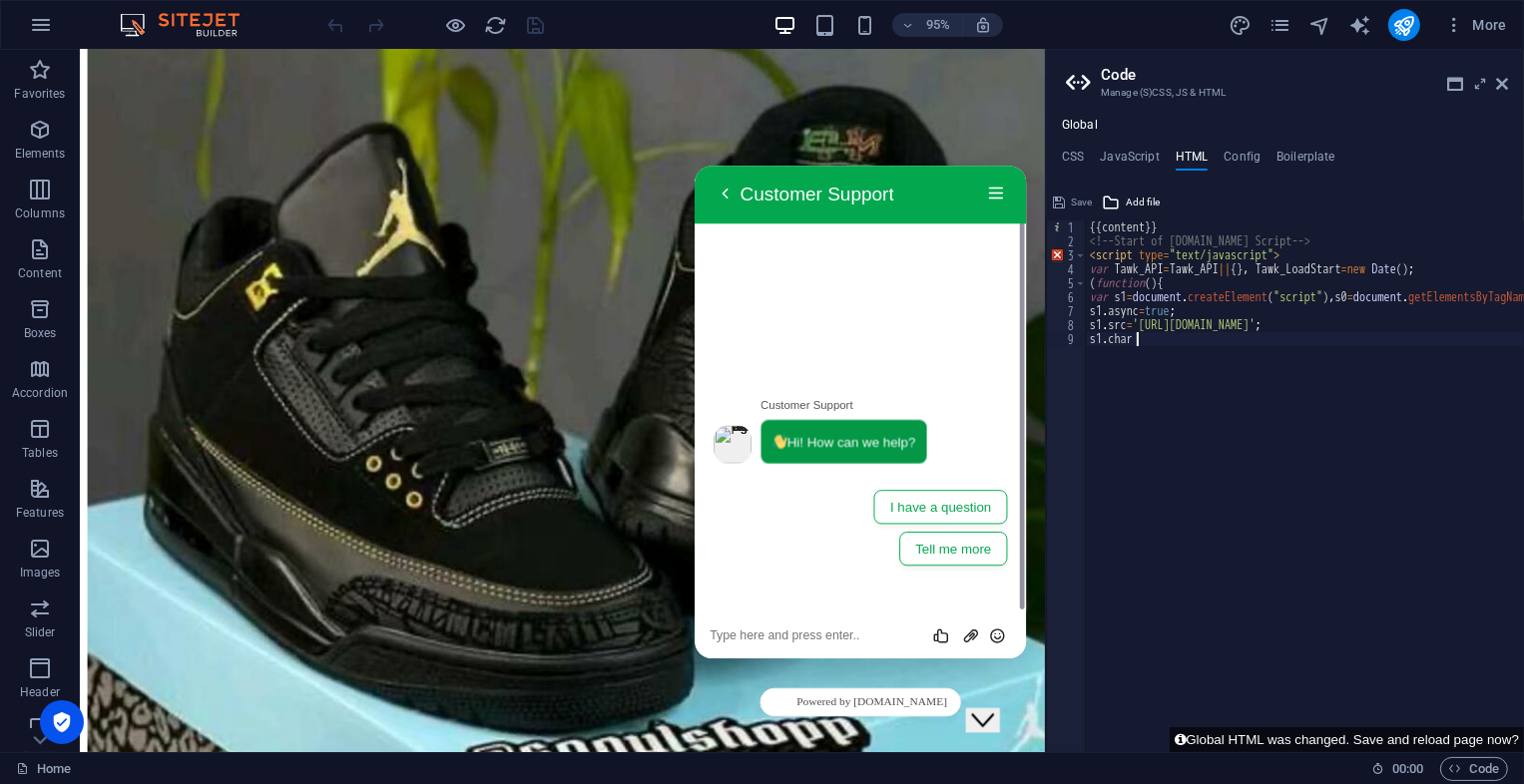 type on "s" 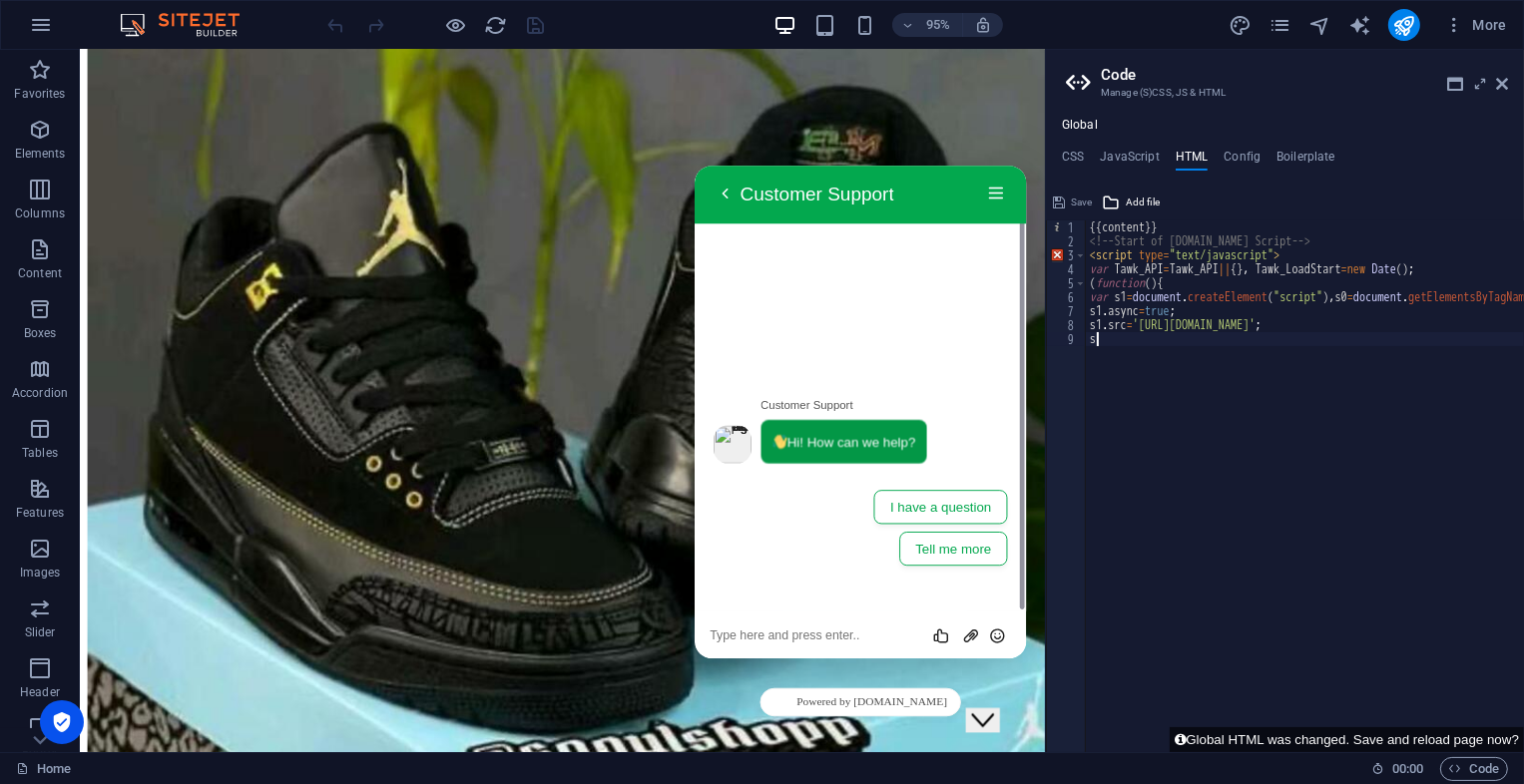 scroll, scrollTop: 0, scrollLeft: 16, axis: horizontal 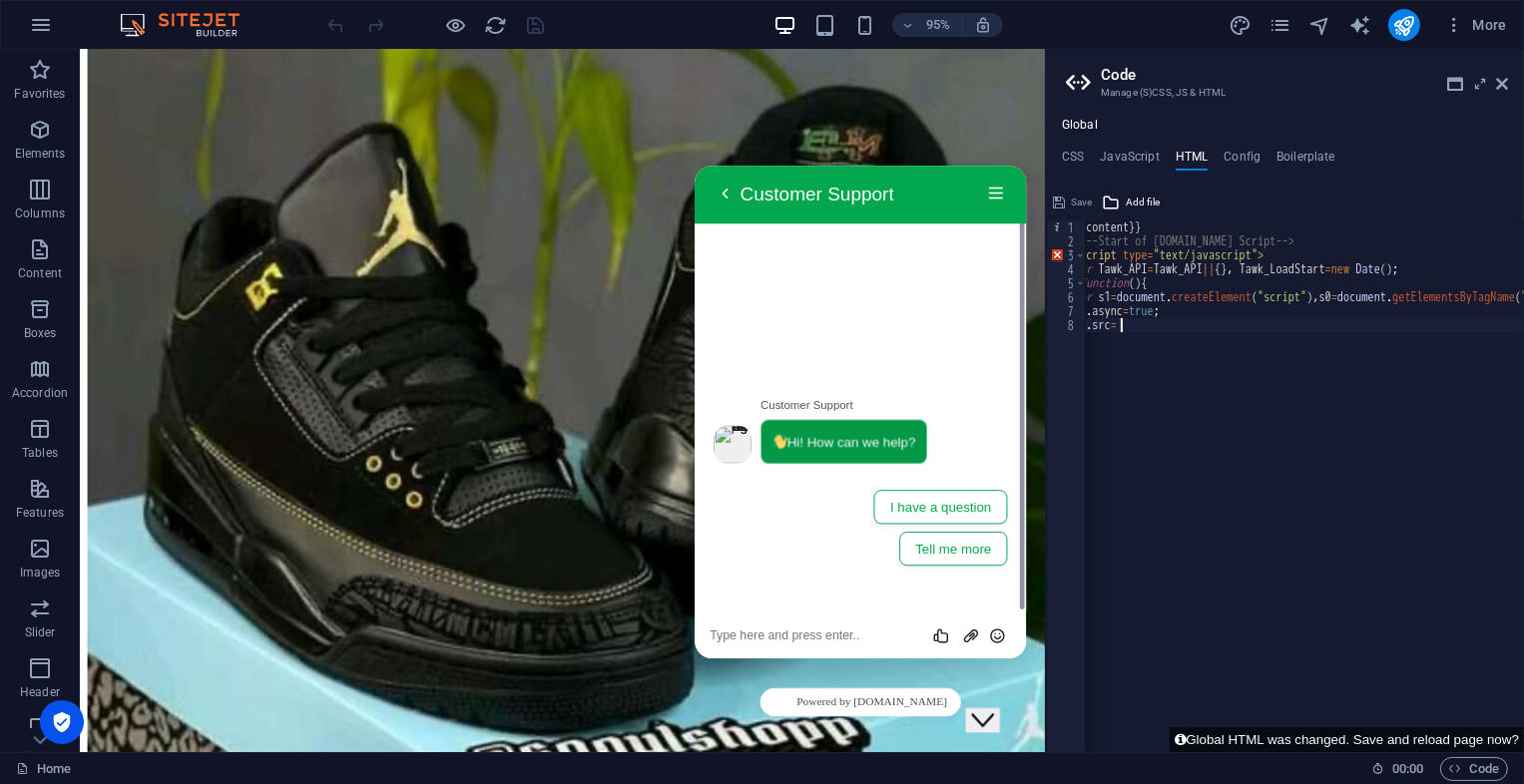 type on "s" 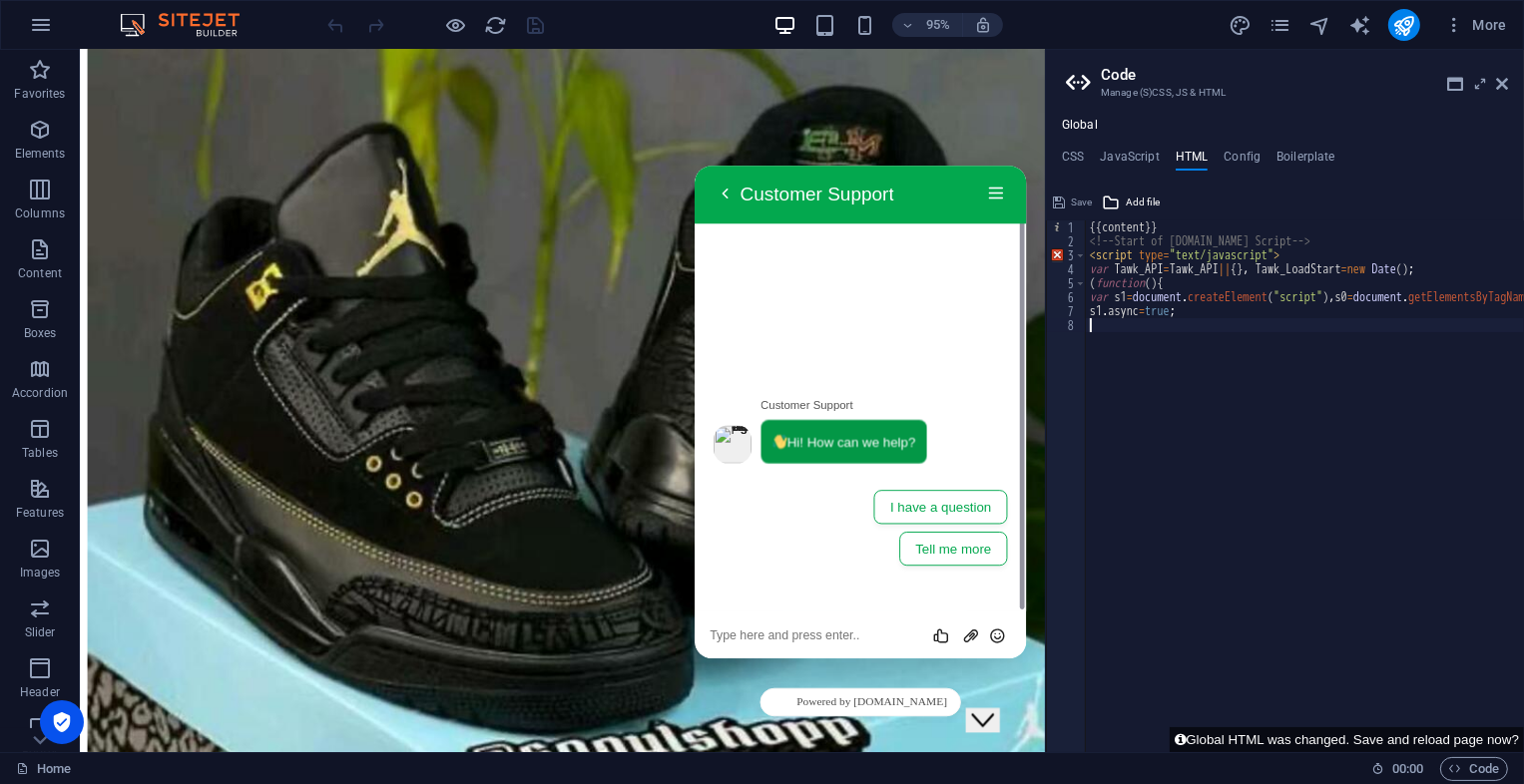 scroll, scrollTop: 0, scrollLeft: 0, axis: both 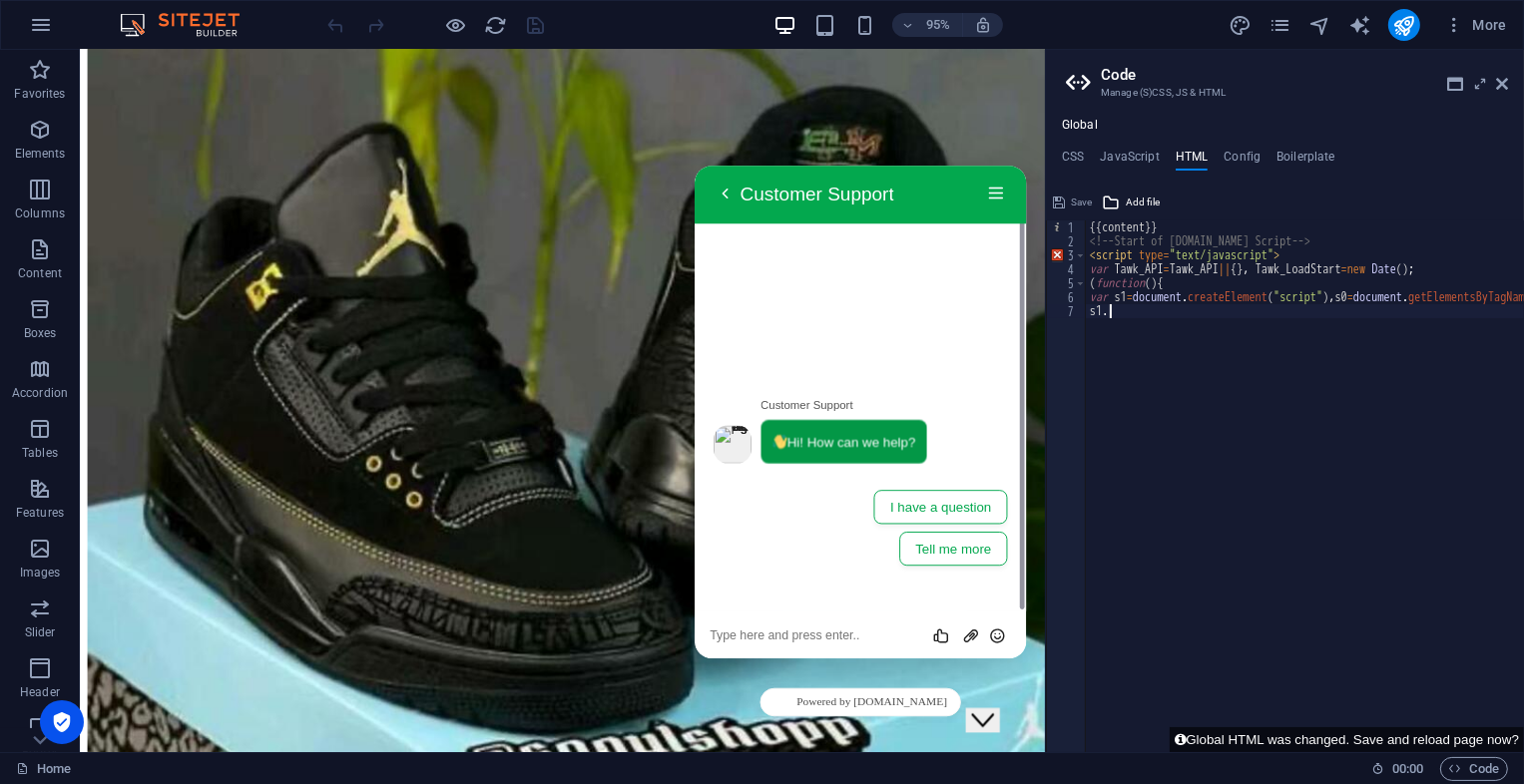 type on "s" 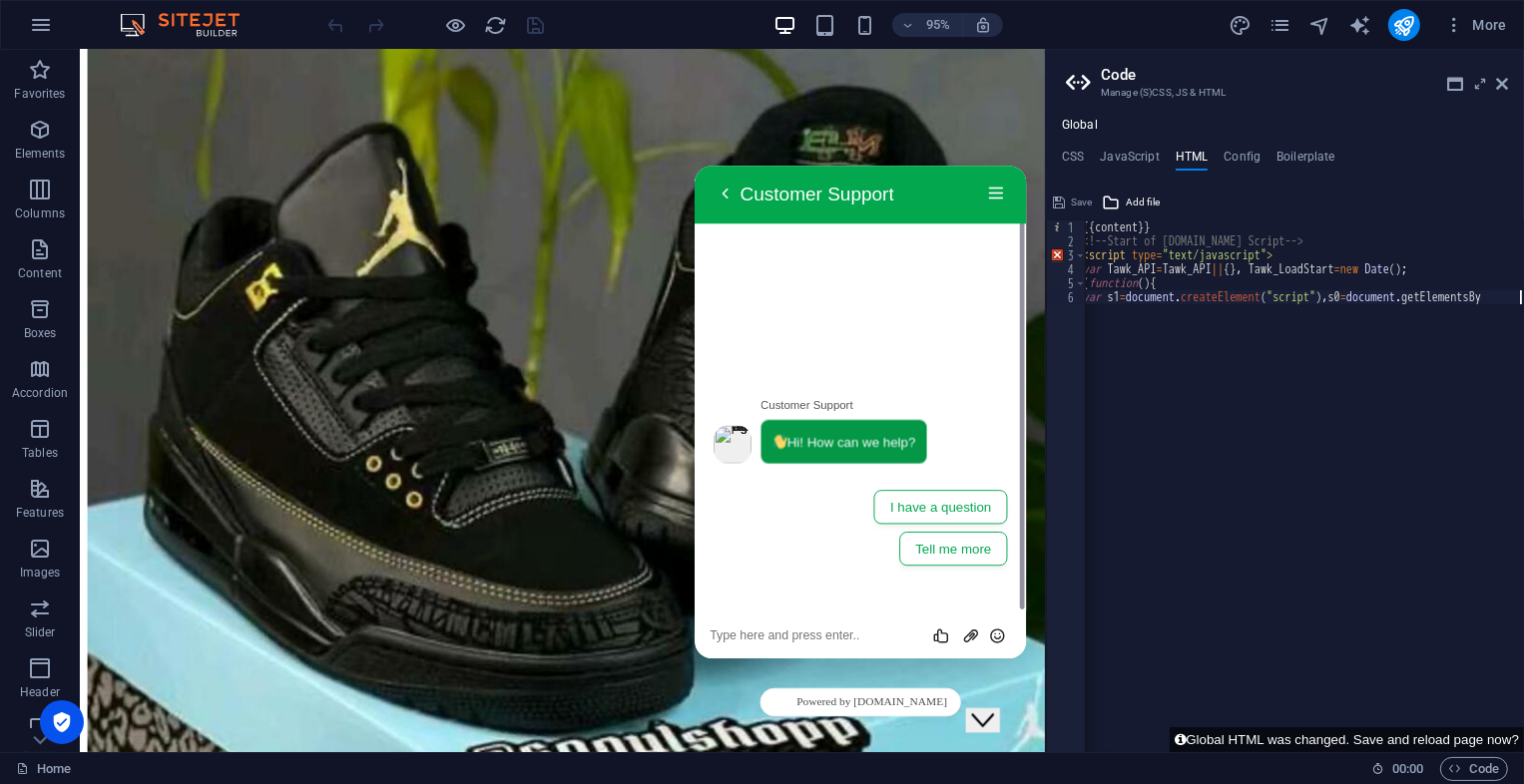 scroll, scrollTop: 0, scrollLeft: 6, axis: horizontal 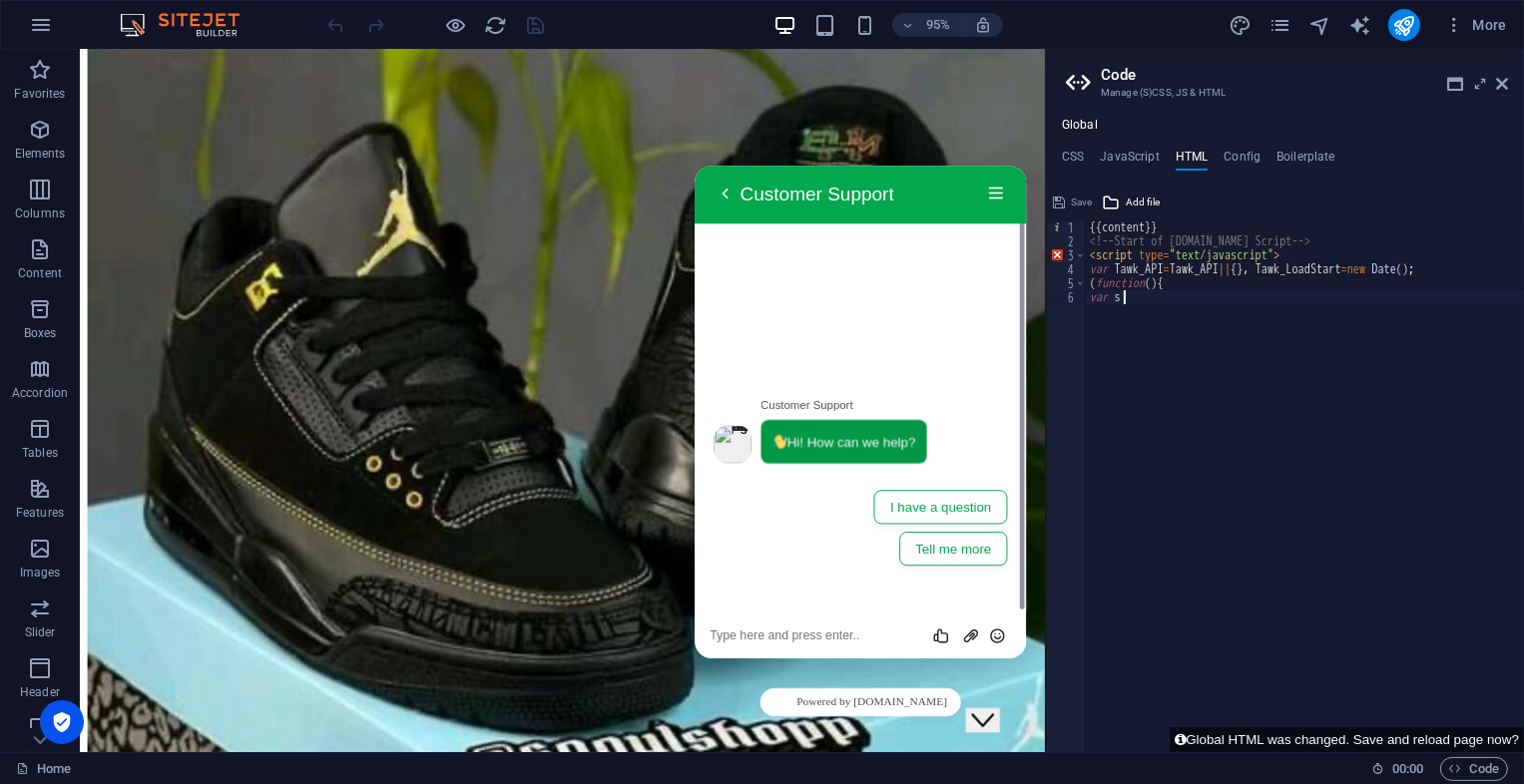type on "v" 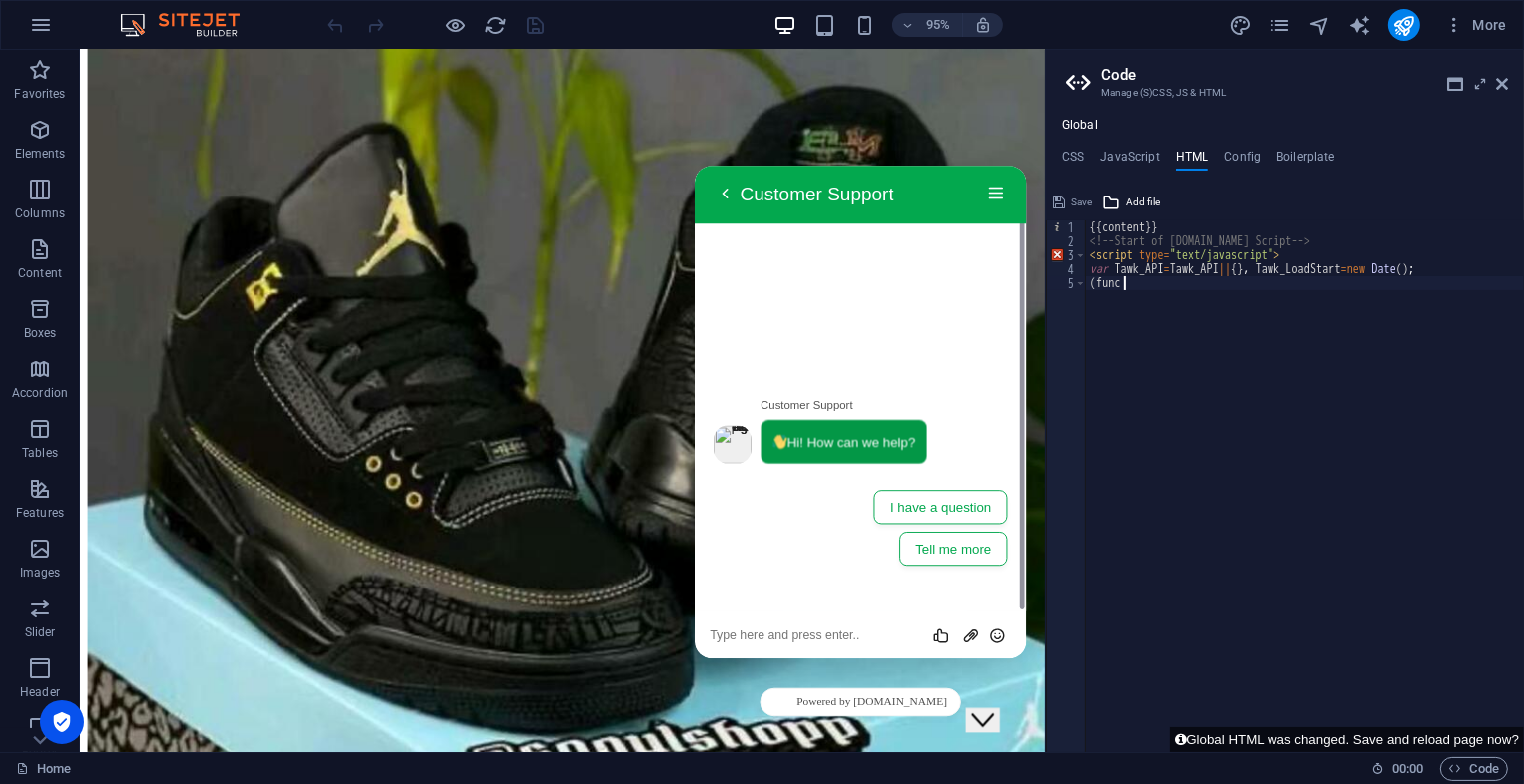 type on "(" 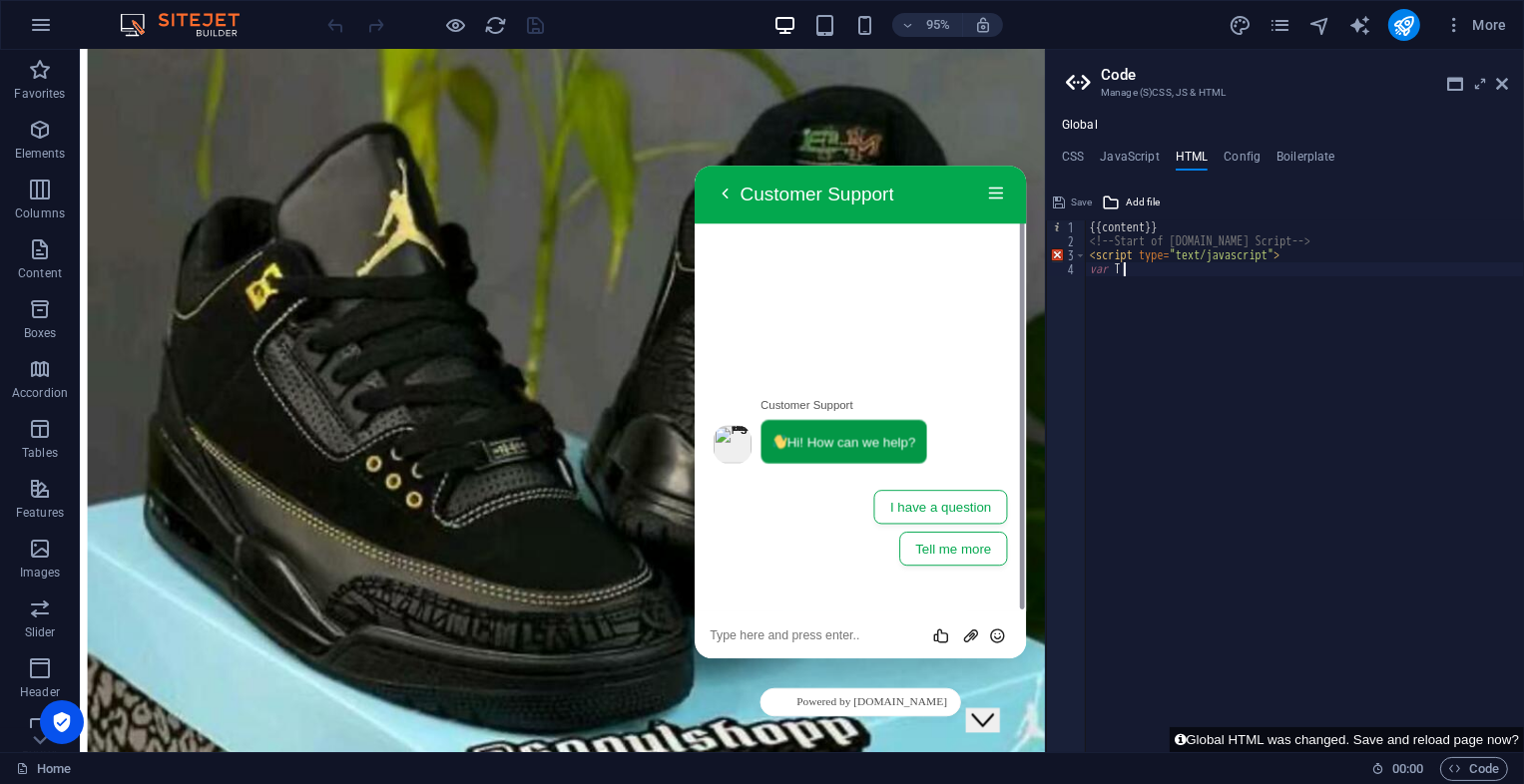 type on "v" 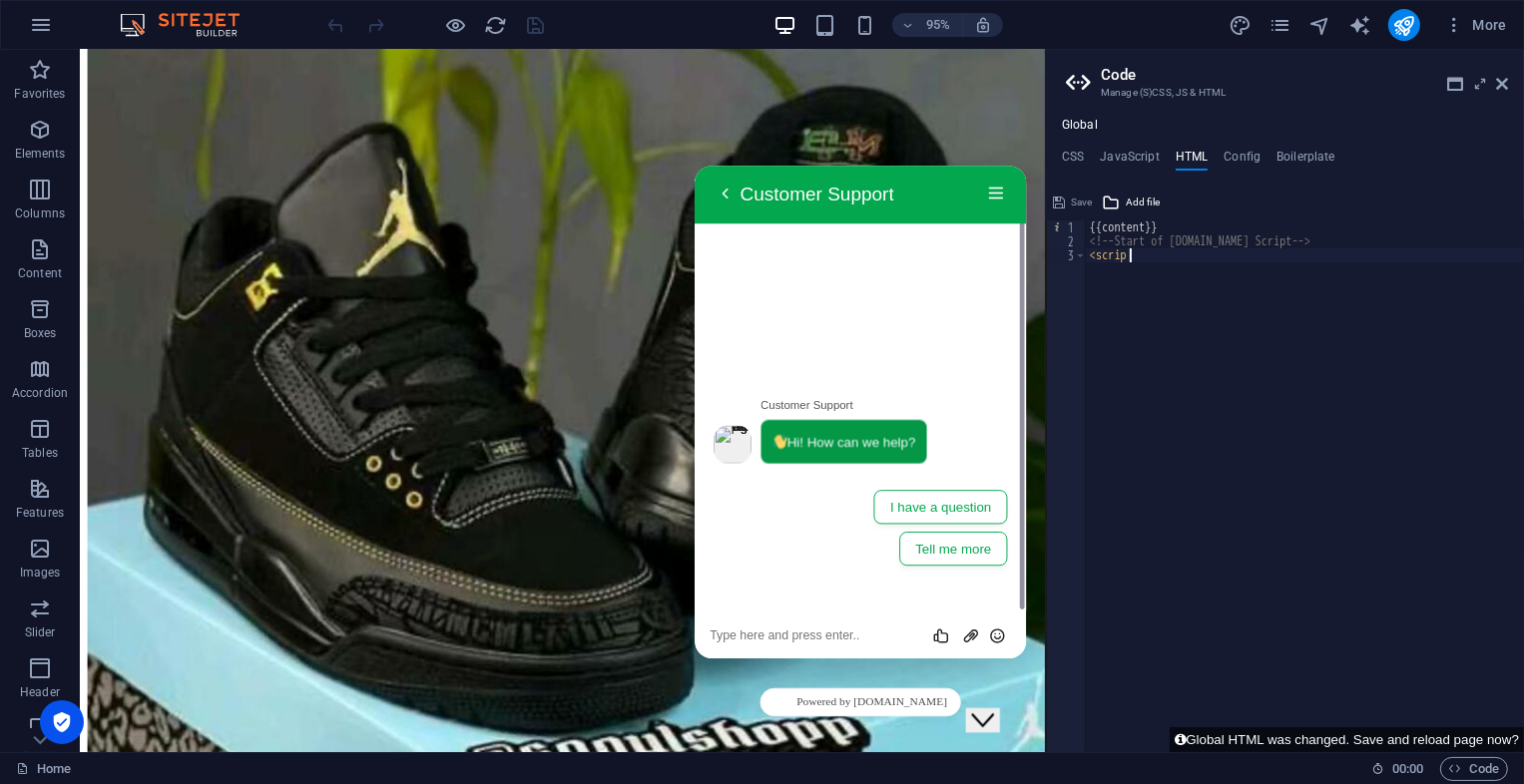 type on "<" 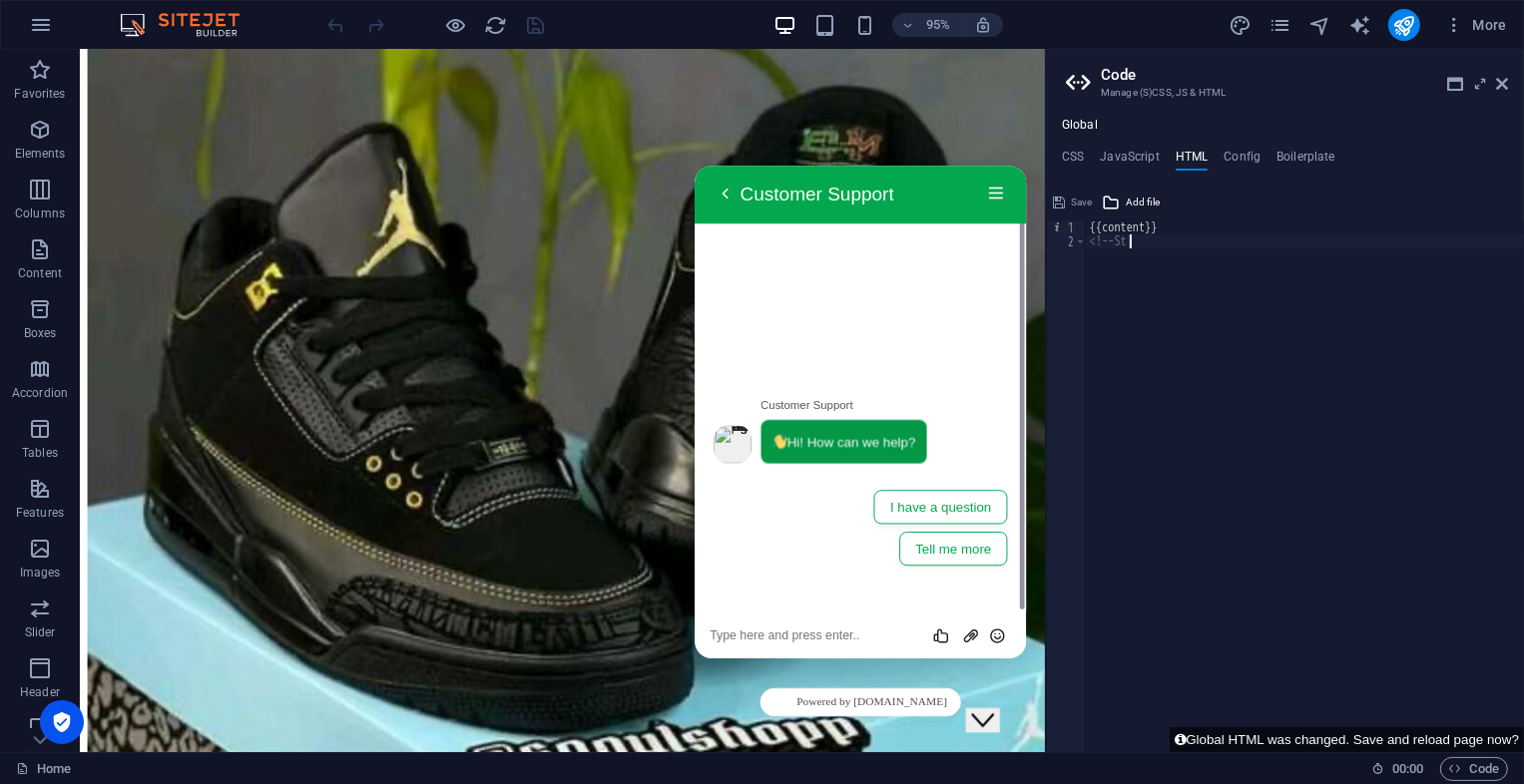 type on "<" 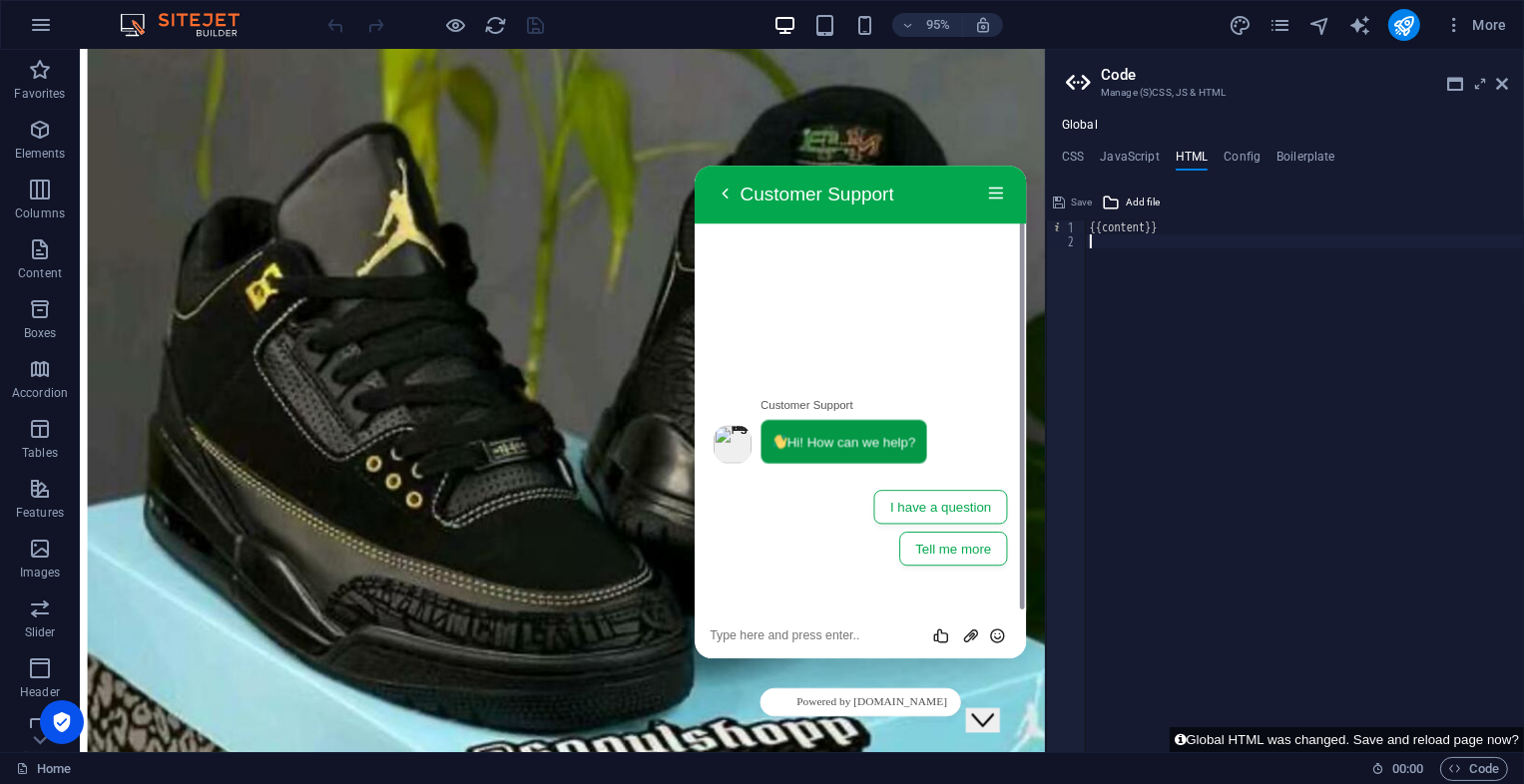 type on "{{content}}" 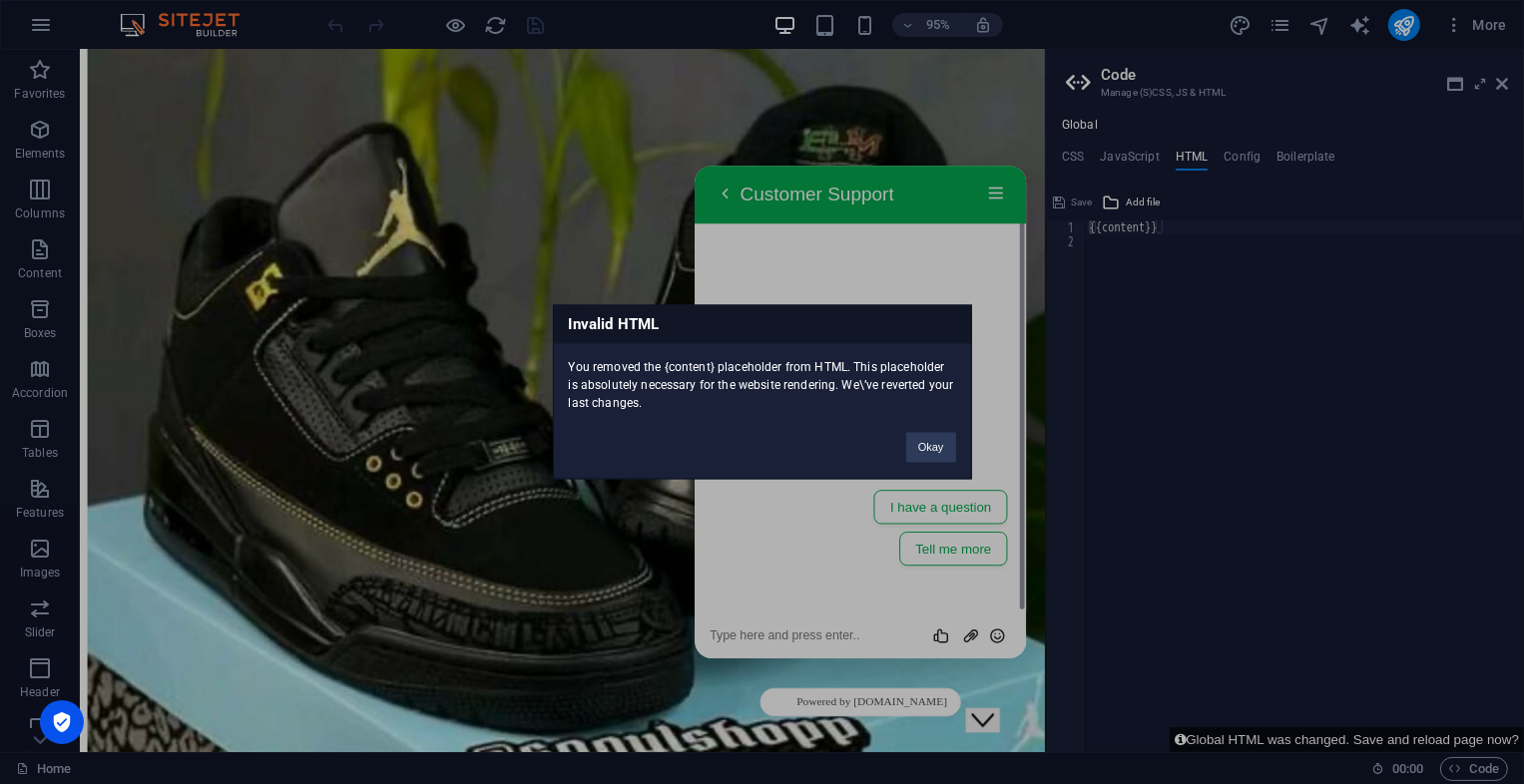 type 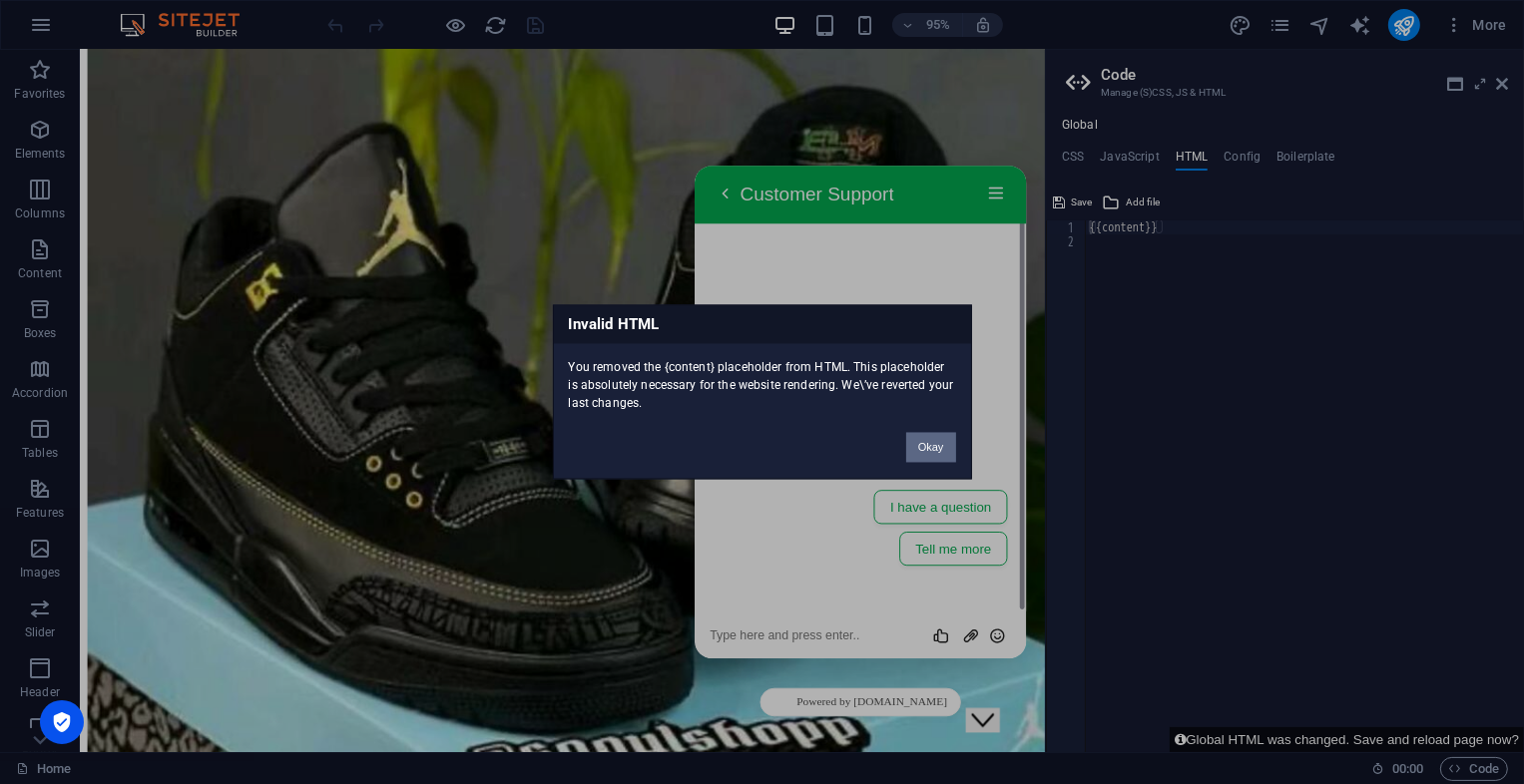 click on "Okay" at bounding box center [931, 448] 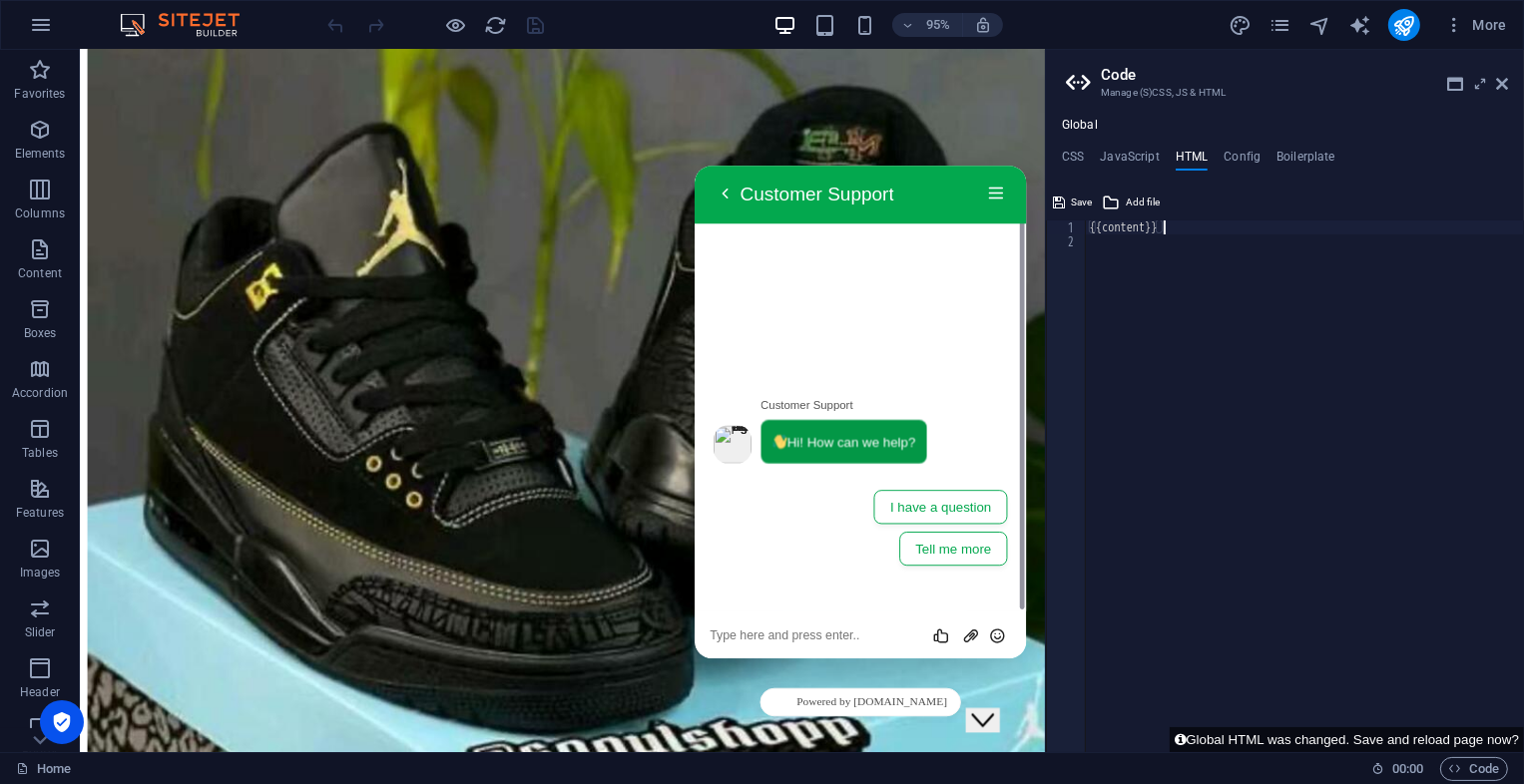 click on "{{content}}" at bounding box center [1304, 501] 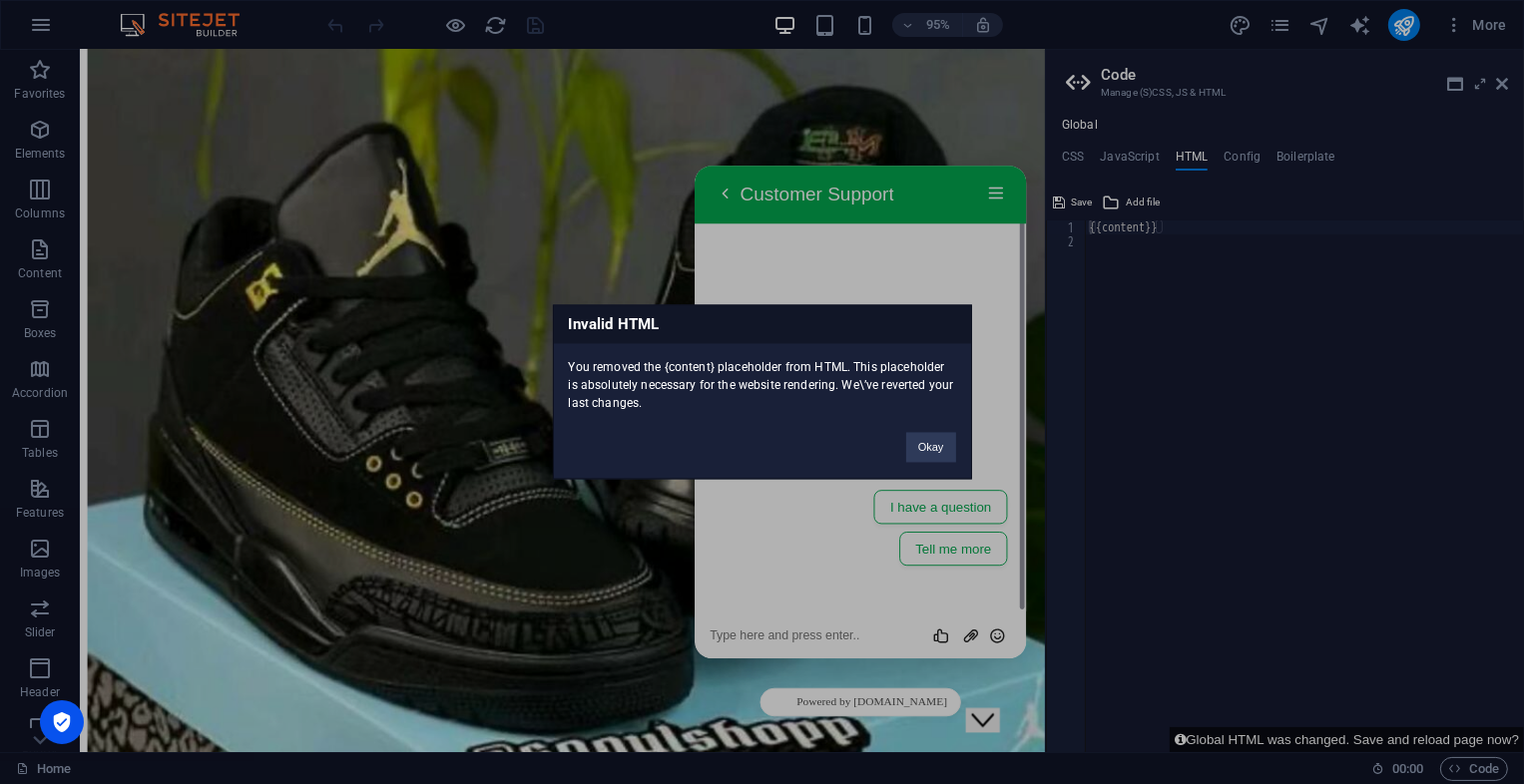 type 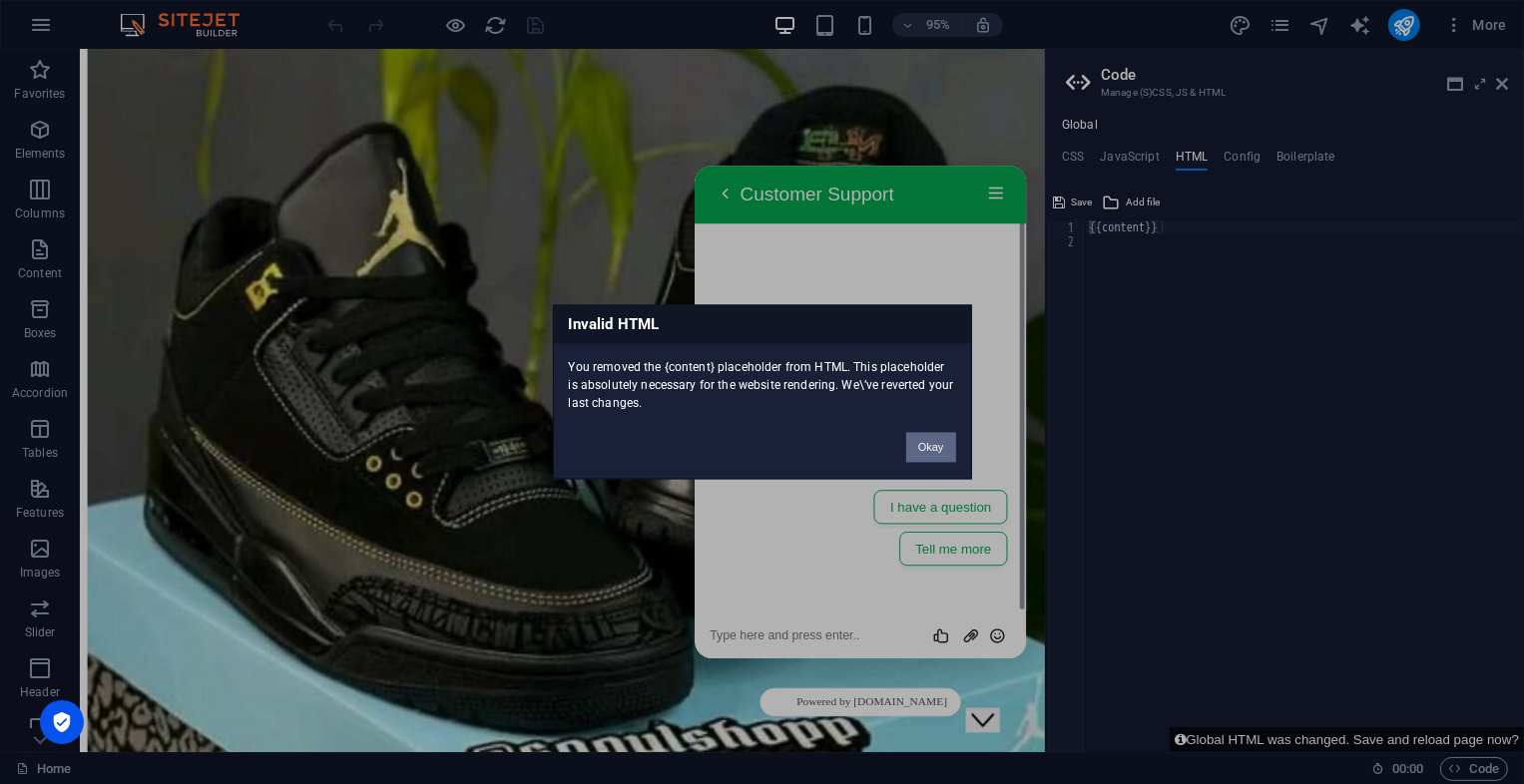 click on "Okay" at bounding box center [931, 448] 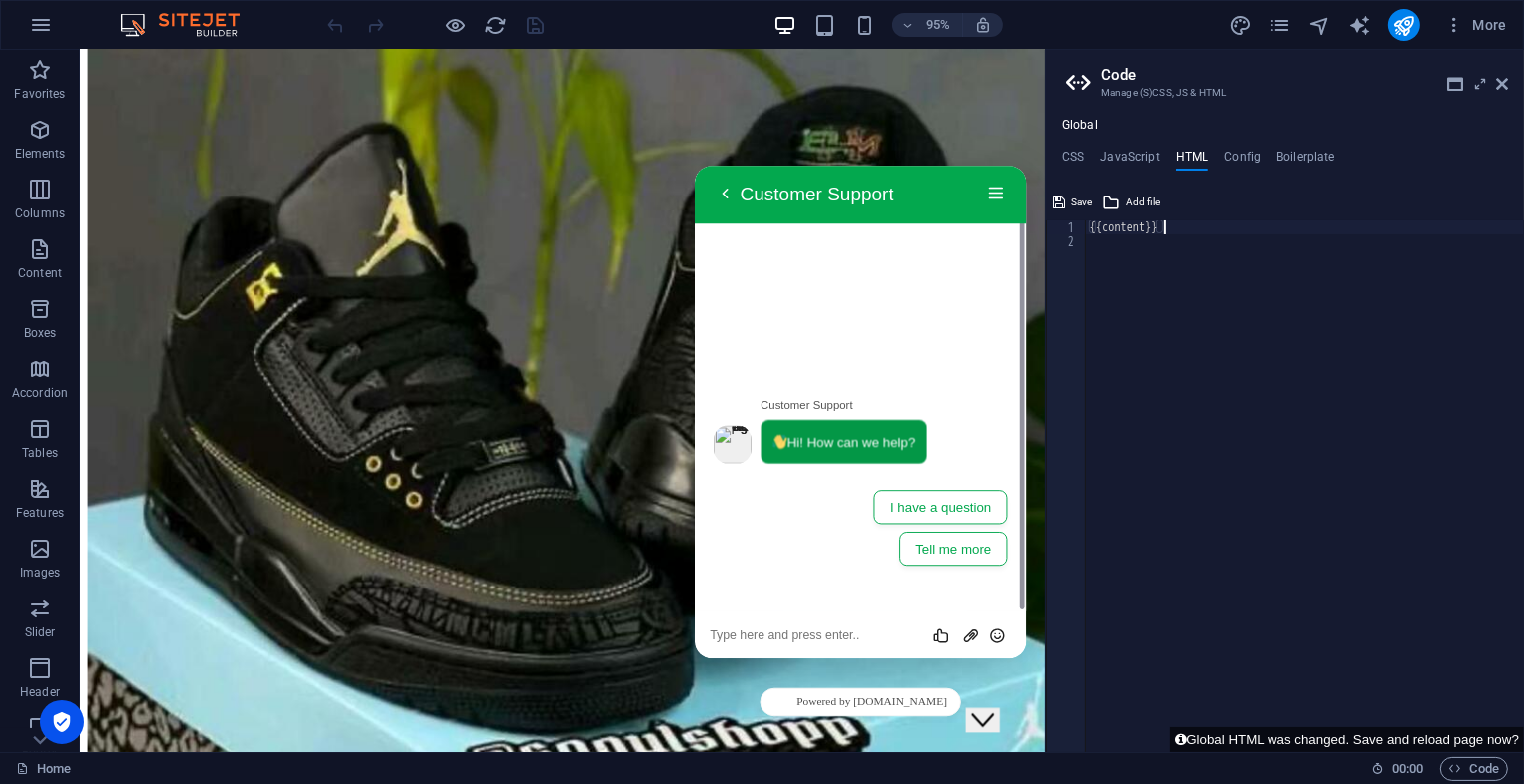 click on "{{content}}" at bounding box center (1304, 501) 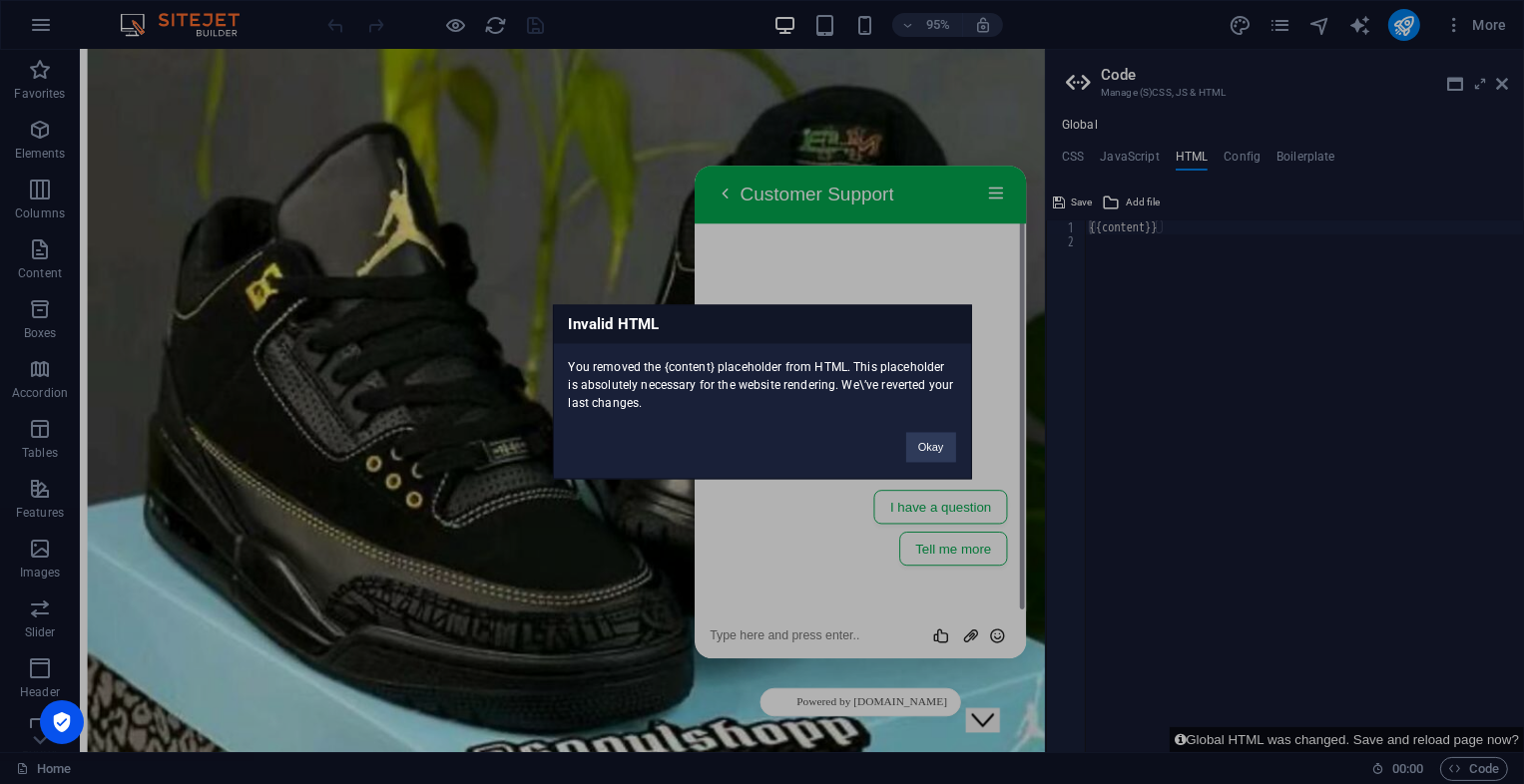 type 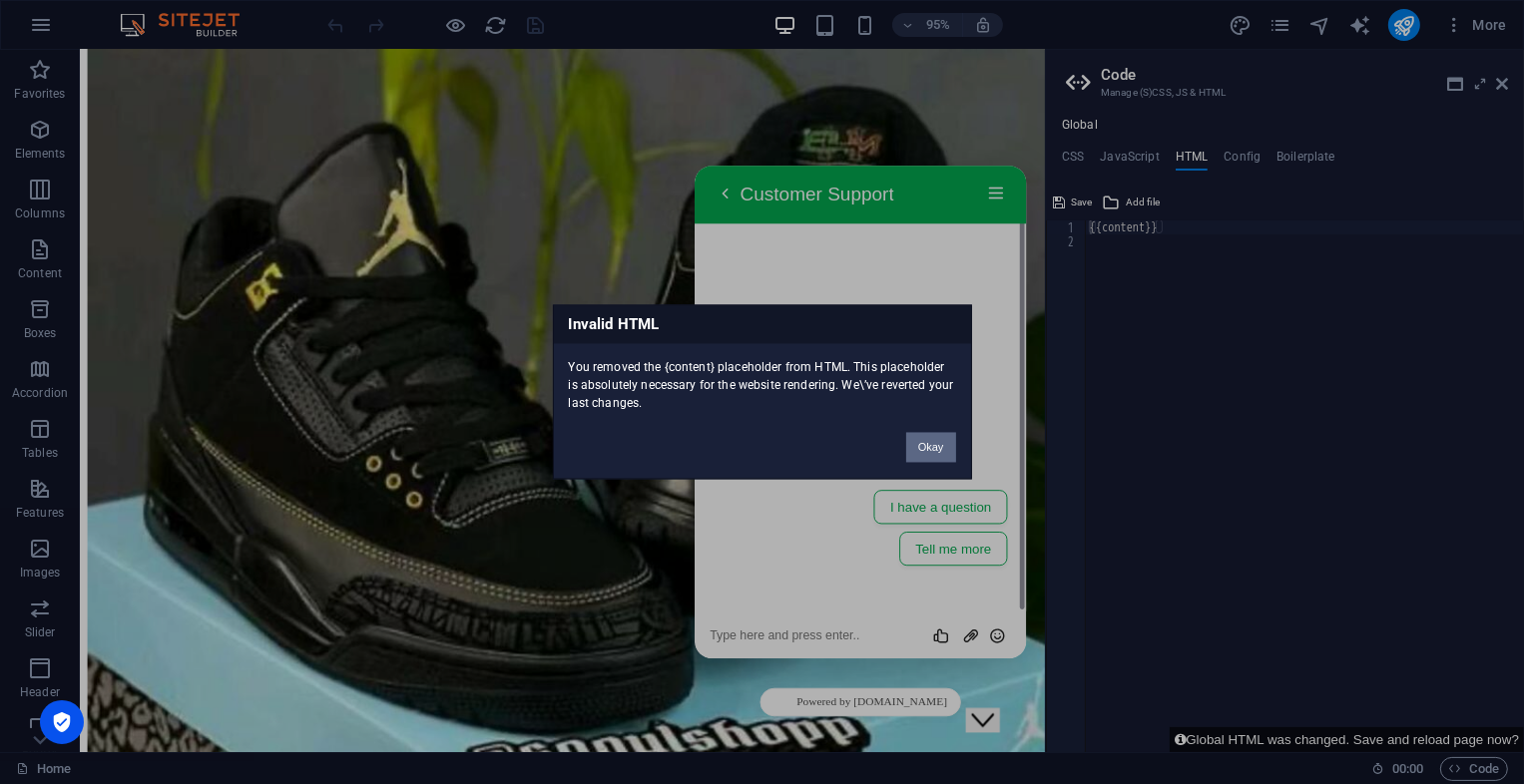 click on "Okay" at bounding box center [931, 448] 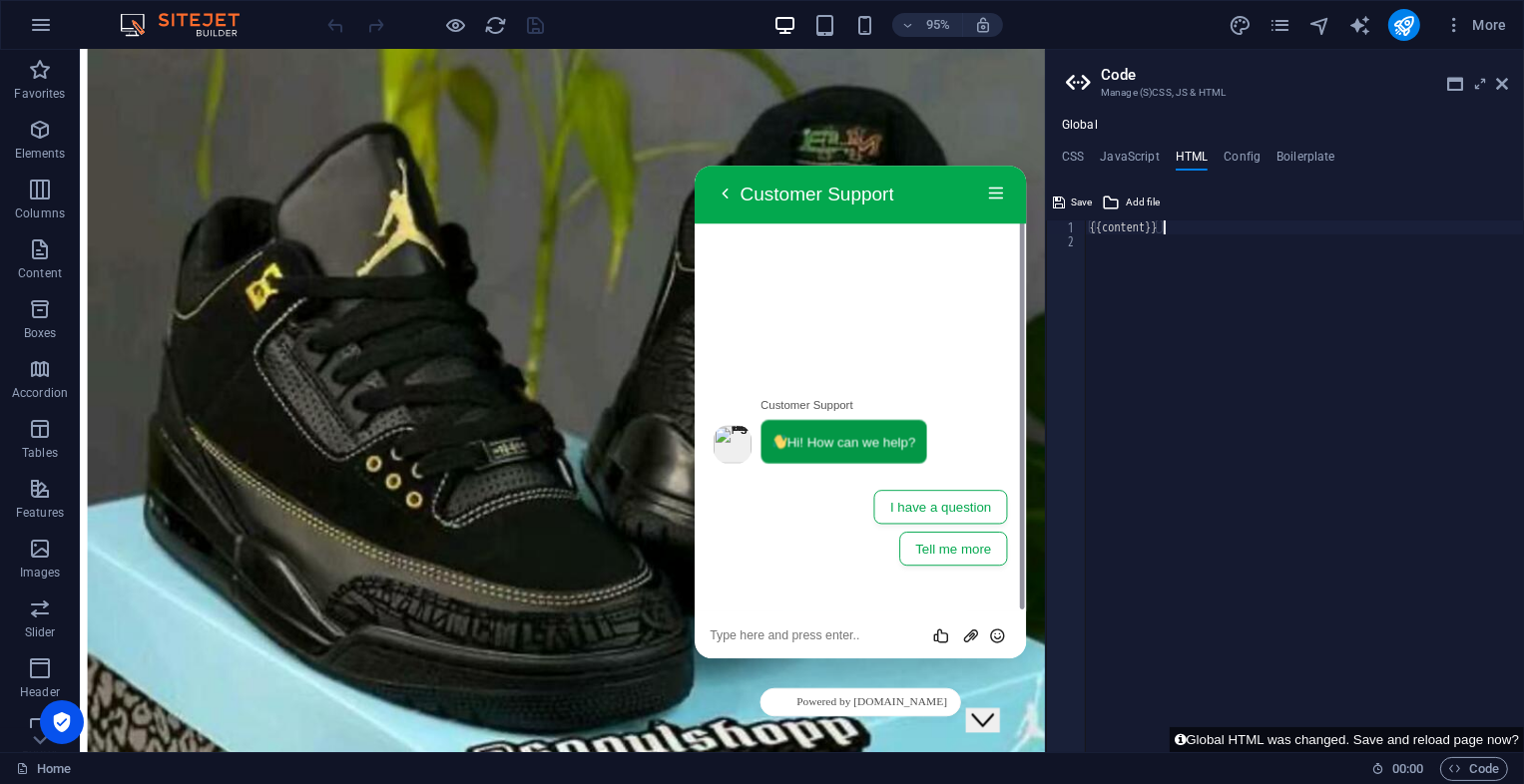 click on "{{content}}" at bounding box center (1304, 501) 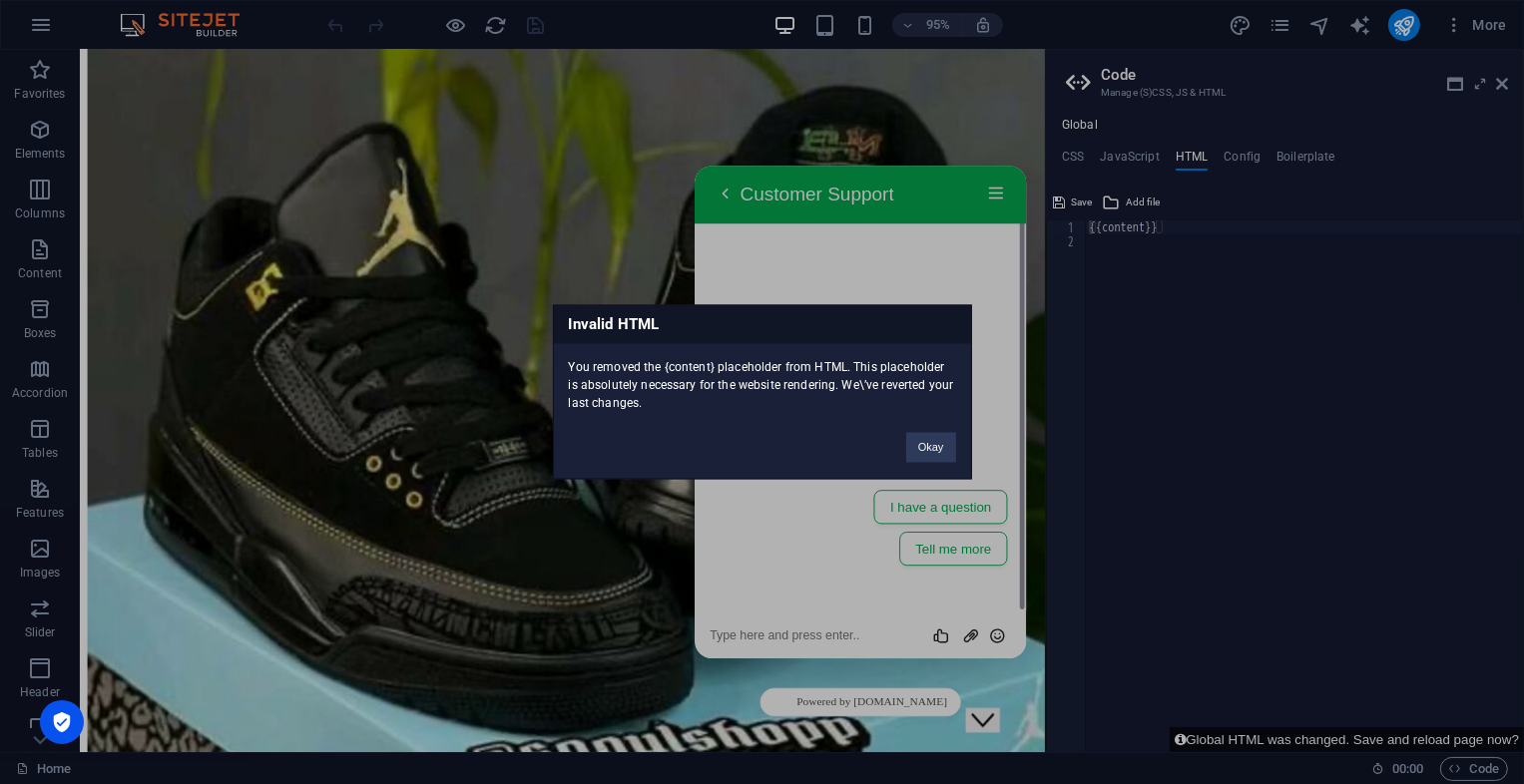 type 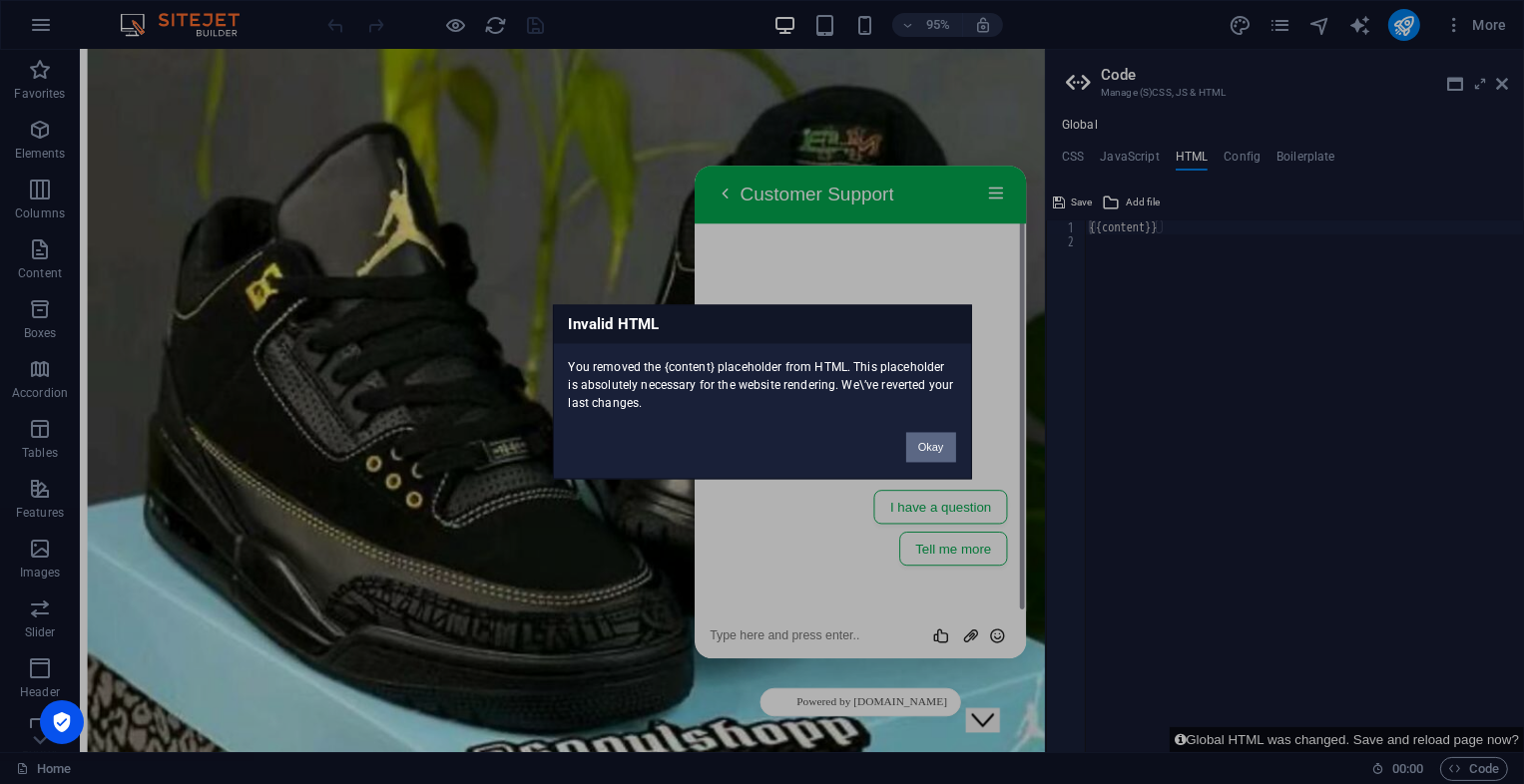 click on "Okay" at bounding box center (931, 448) 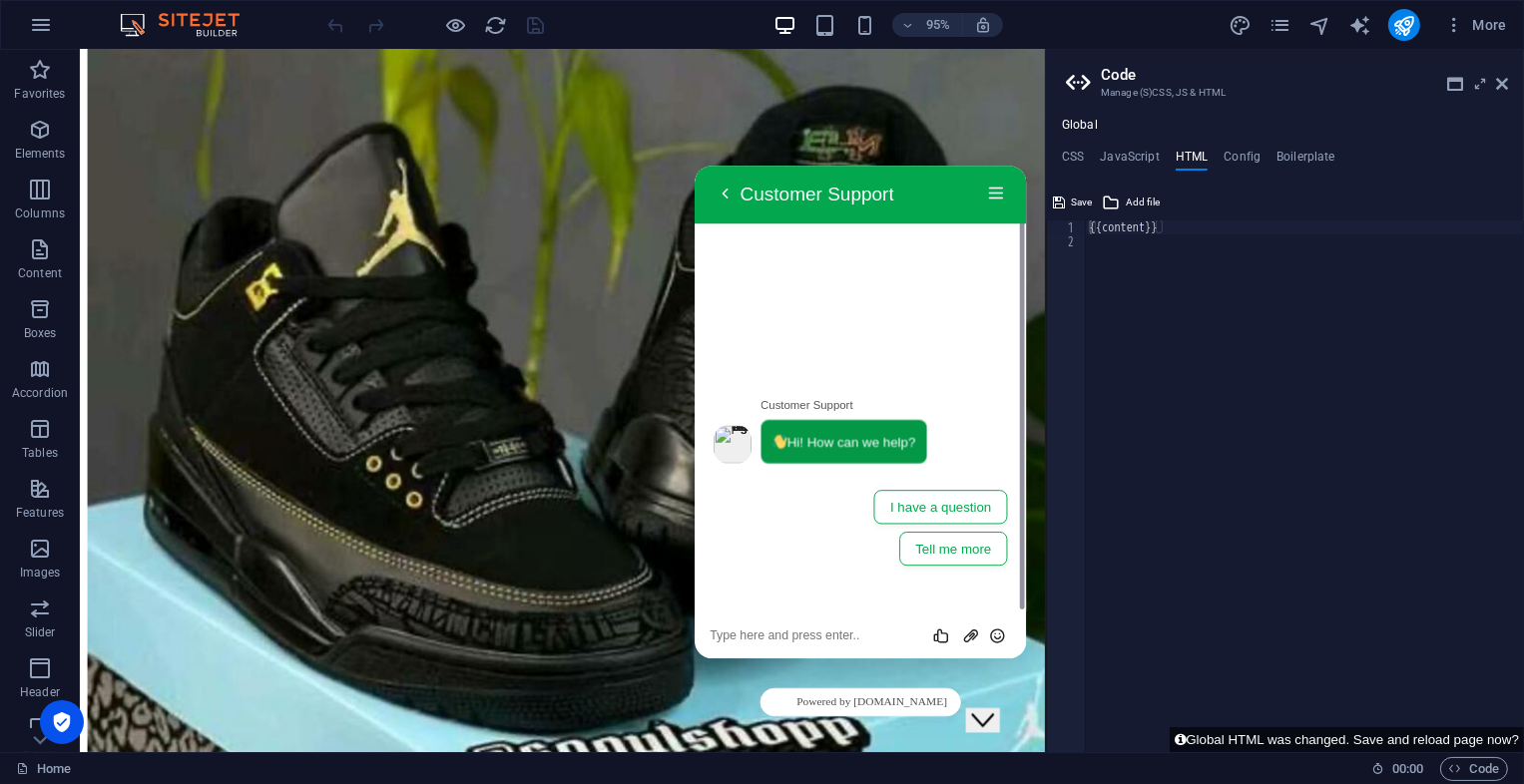 type 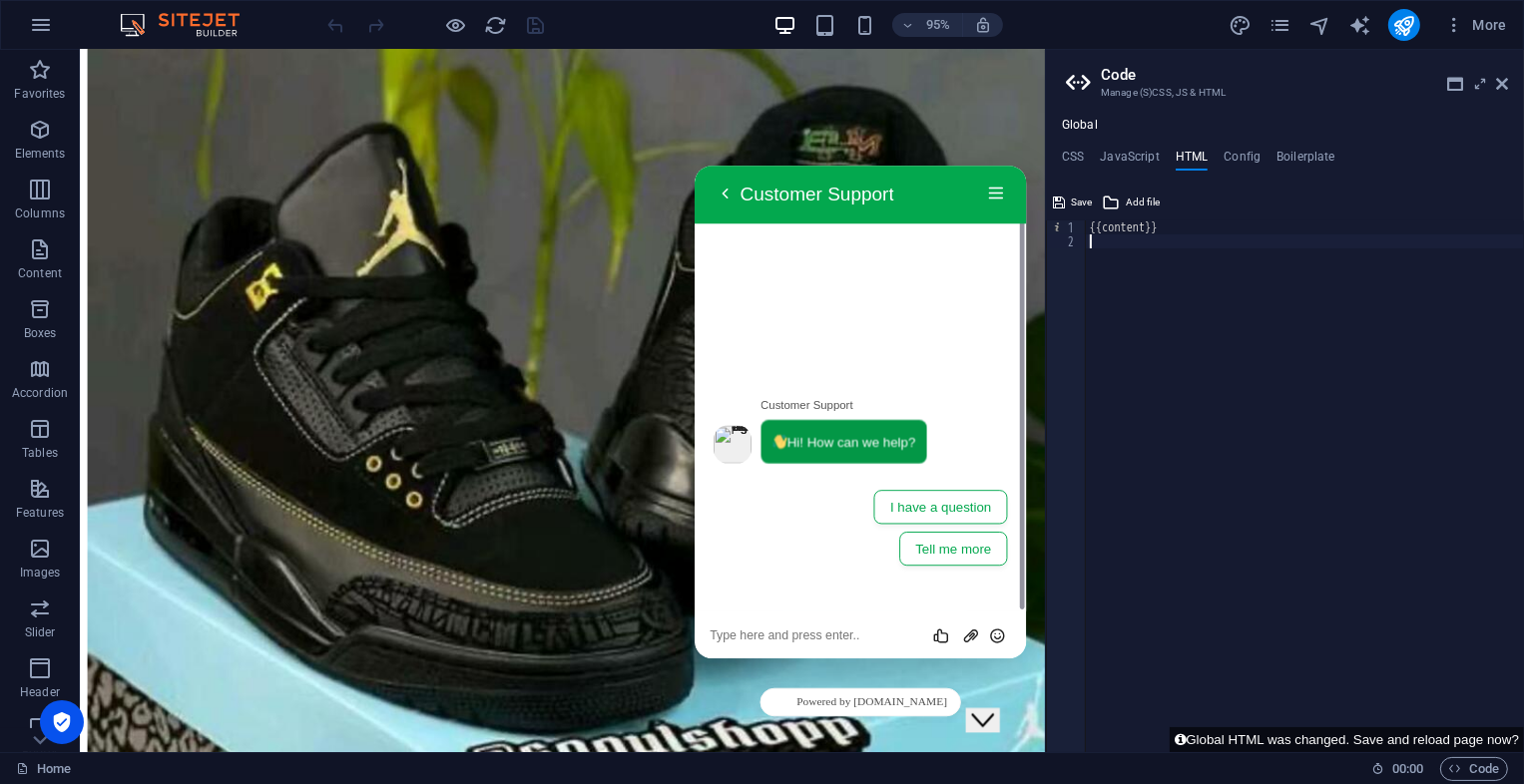 click on "{{content}}" at bounding box center (1304, 501) 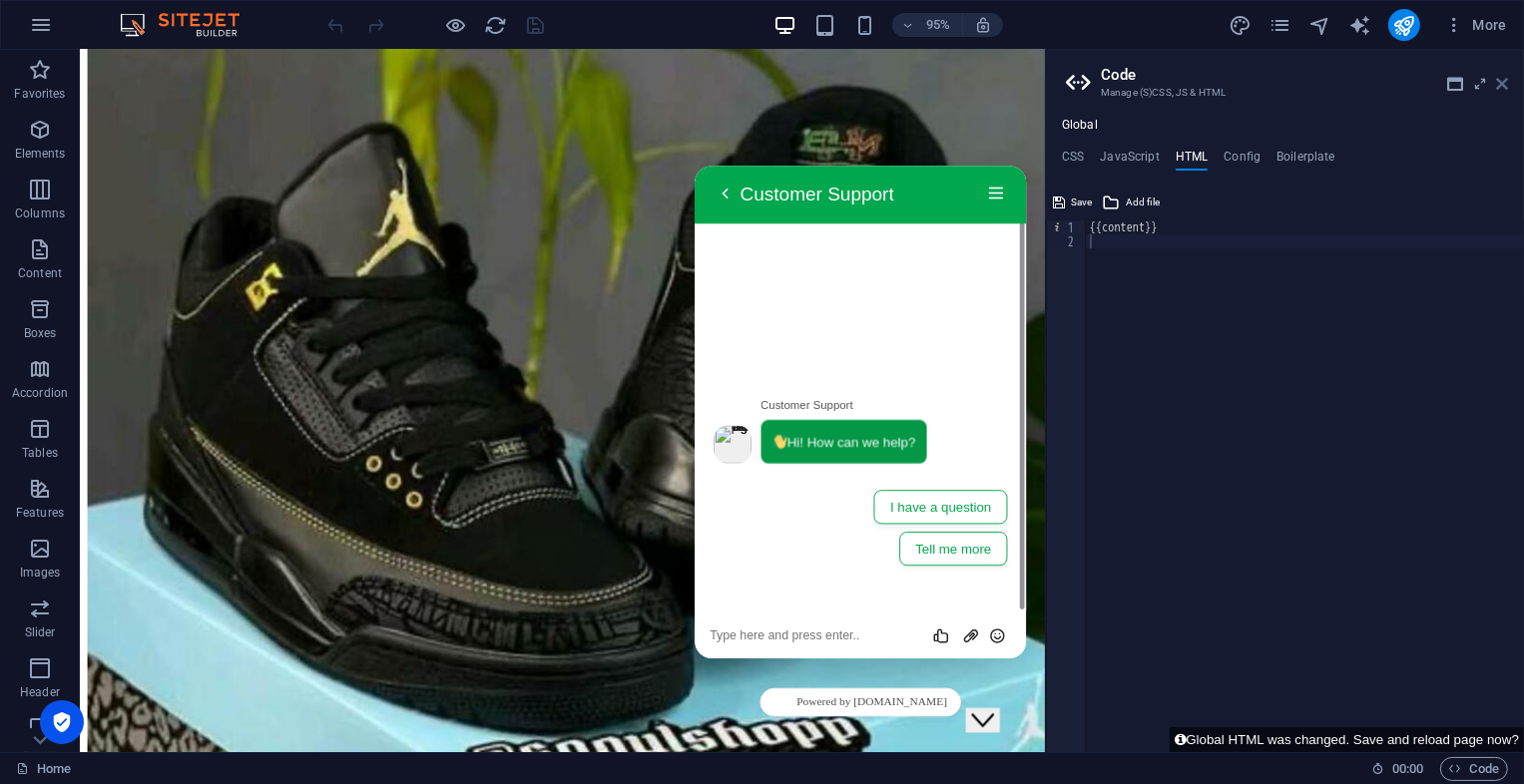 click at bounding box center [1502, 84] 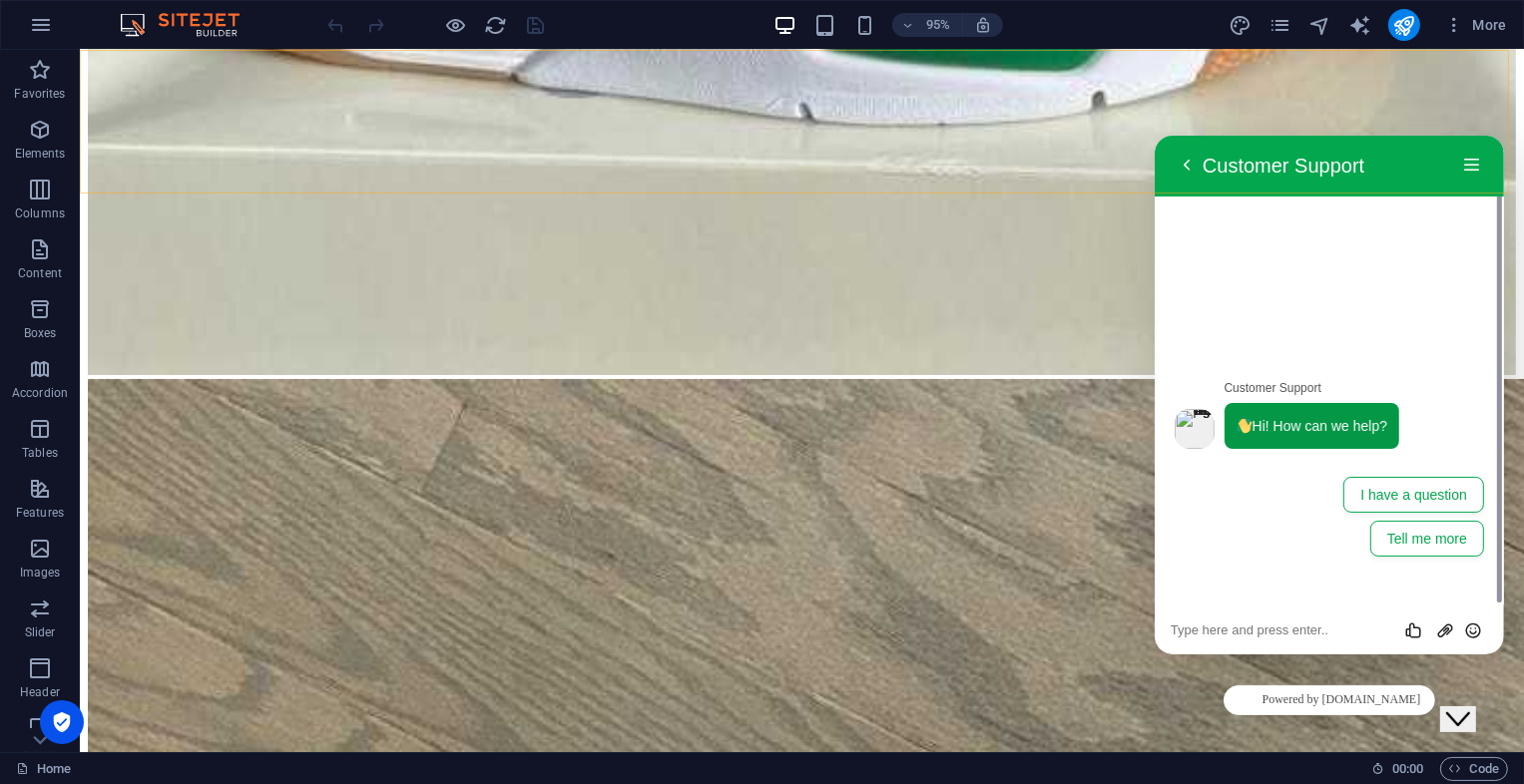 scroll, scrollTop: 75071, scrollLeft: 0, axis: vertical 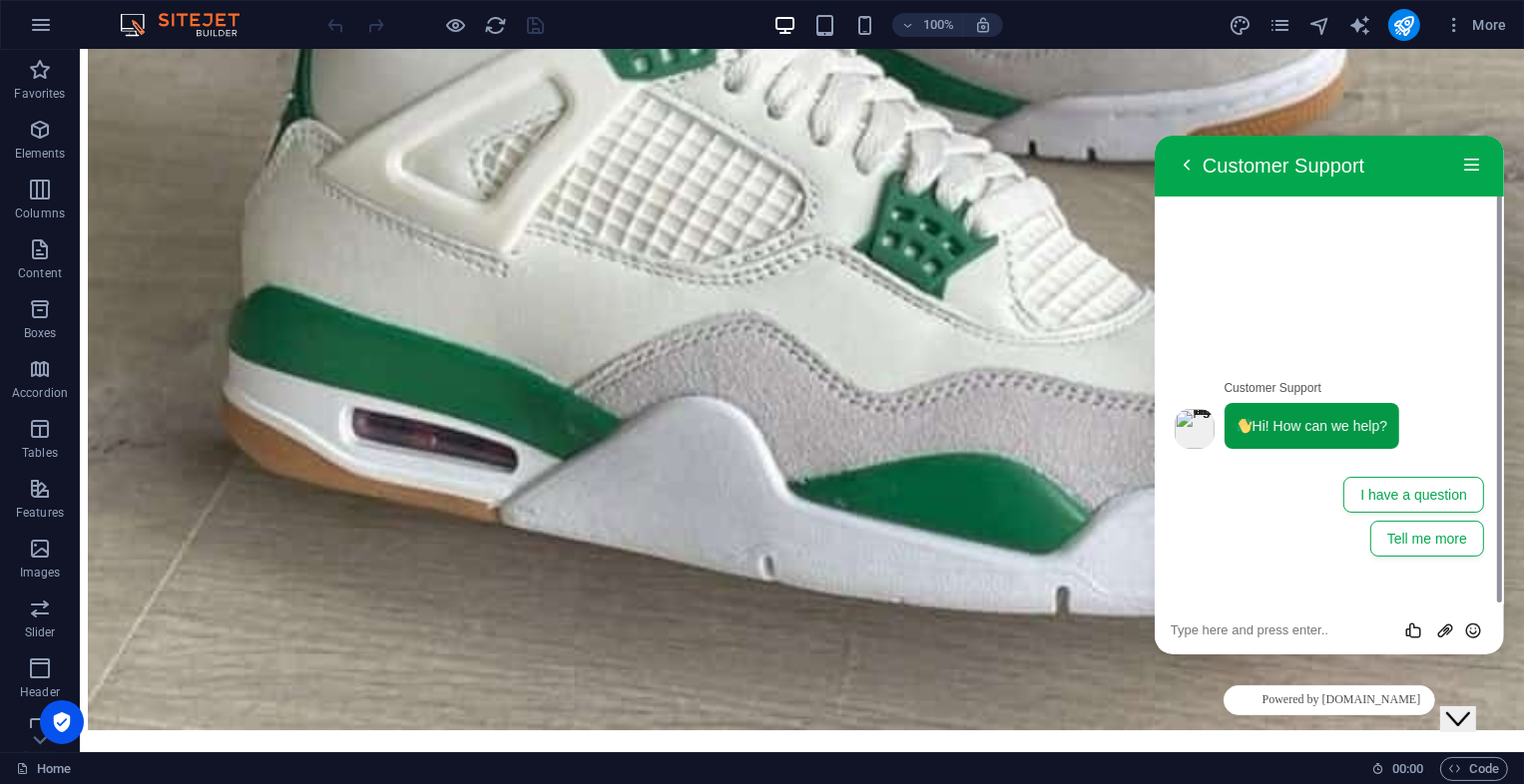 click on "Close Chat This icon closes the chat window." 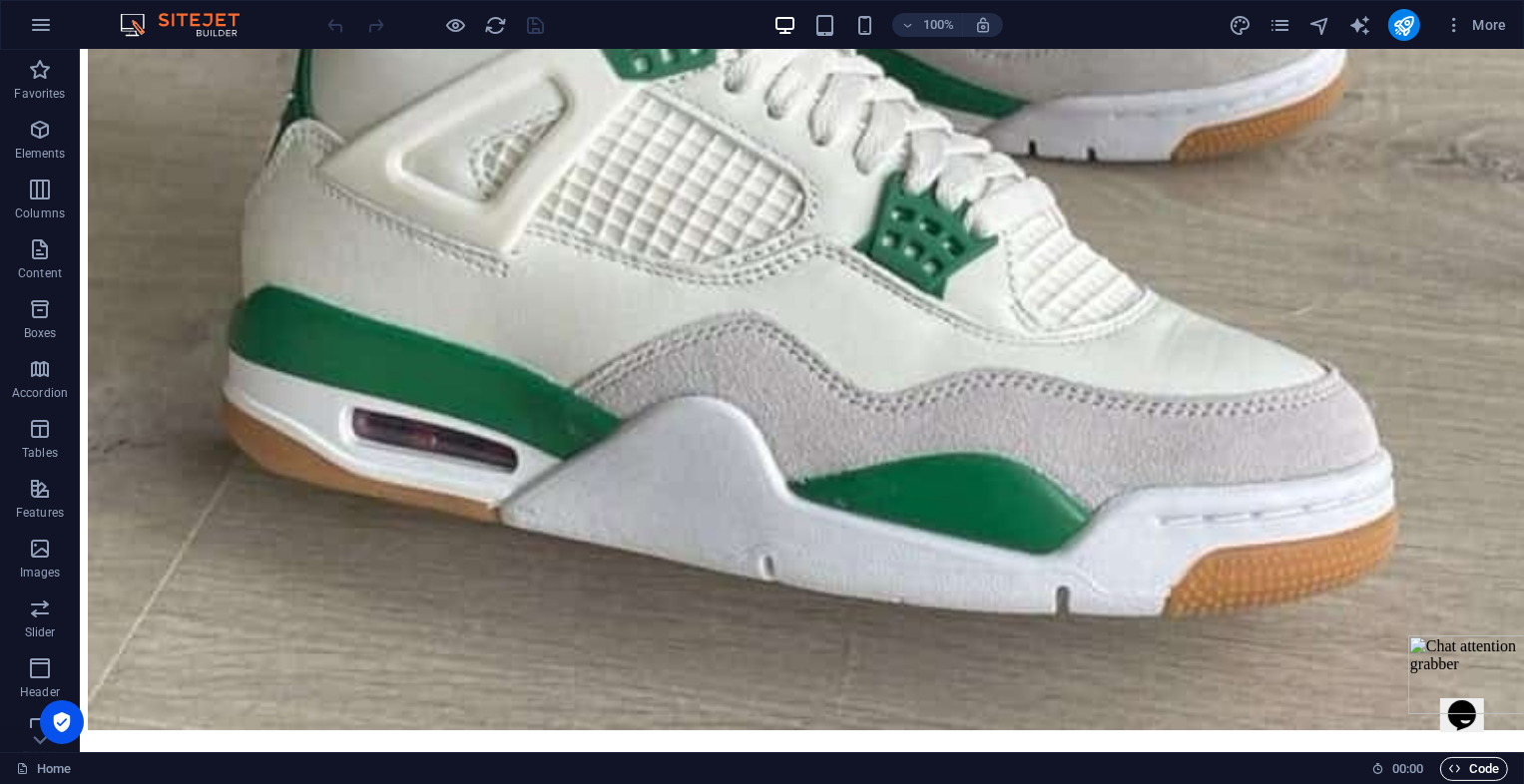 click on "Code" at bounding box center (1474, 769) 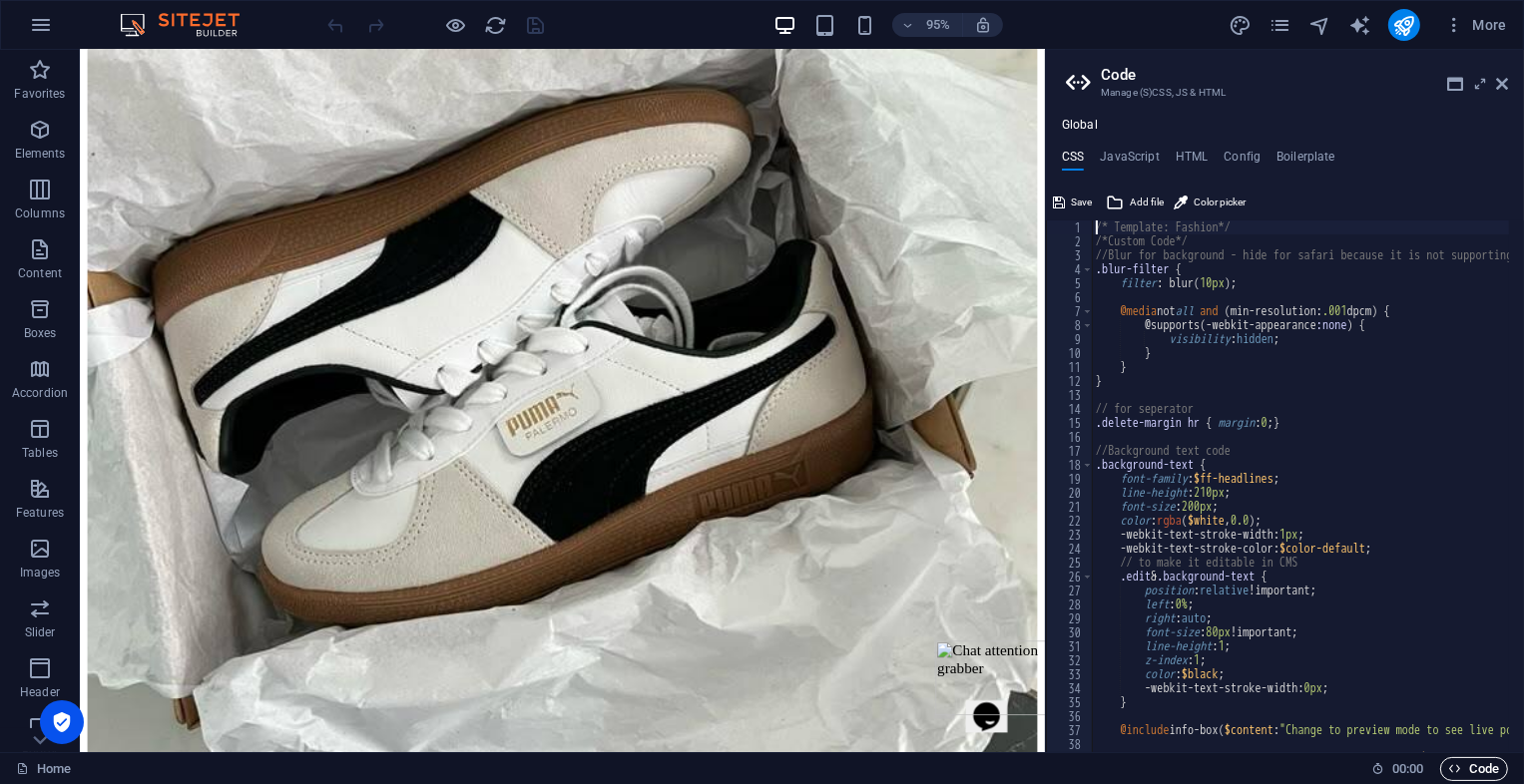 scroll, scrollTop: 68634, scrollLeft: 0, axis: vertical 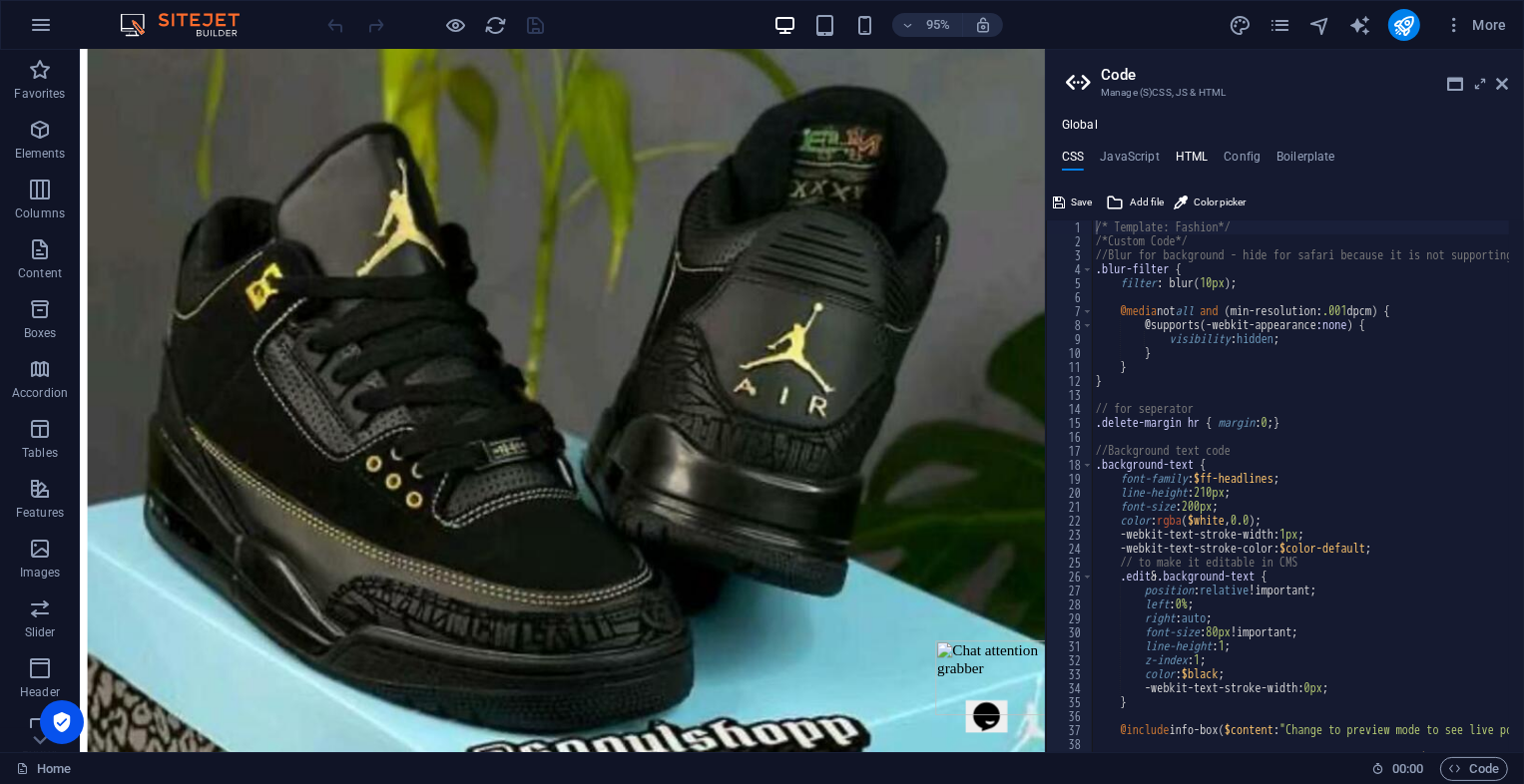 click on "Global CSS JavaScript HTML Config Boilerplate /* Template: Fashion*/ 1 2 3 4 5 6 7 8 9 10 11 12 13 14 15 16 17 18 19 20 21 22 23 24 25 26 27 28 29 30 31 32 33 34 35 36 37 38 39 40 41 /* Template: Fashion*/ /*Custom Code*/ //Blur for background - hide for safari because it is not supporting filter .blur-filter   {      filter : blur ( 10px ) ;      @media  not  all   and   ( min-resolution: .001 dpcm )   {           @supports  ( -webkit-appearance :none )   {                visibility :  hidden ;           }      } } // for seperator .delete-margin   hr   {   margin :  0 ;  } //Background text code .background-text   {      font-family :  $ff-headlines ;      line-height :  210px ;      font-size :  200px ;      color :  rgba ( $white ,  0.0 ) ;      -webkit-text-stroke-width:  1px ;      -webkit-text-stroke-color:  $color-default ;      // to make it editable in CMS      .edit  & .background-text   {           position :  relative  !important;           left :  0% ;           right :  auto ;           :  80px" at bounding box center (1284, 435) 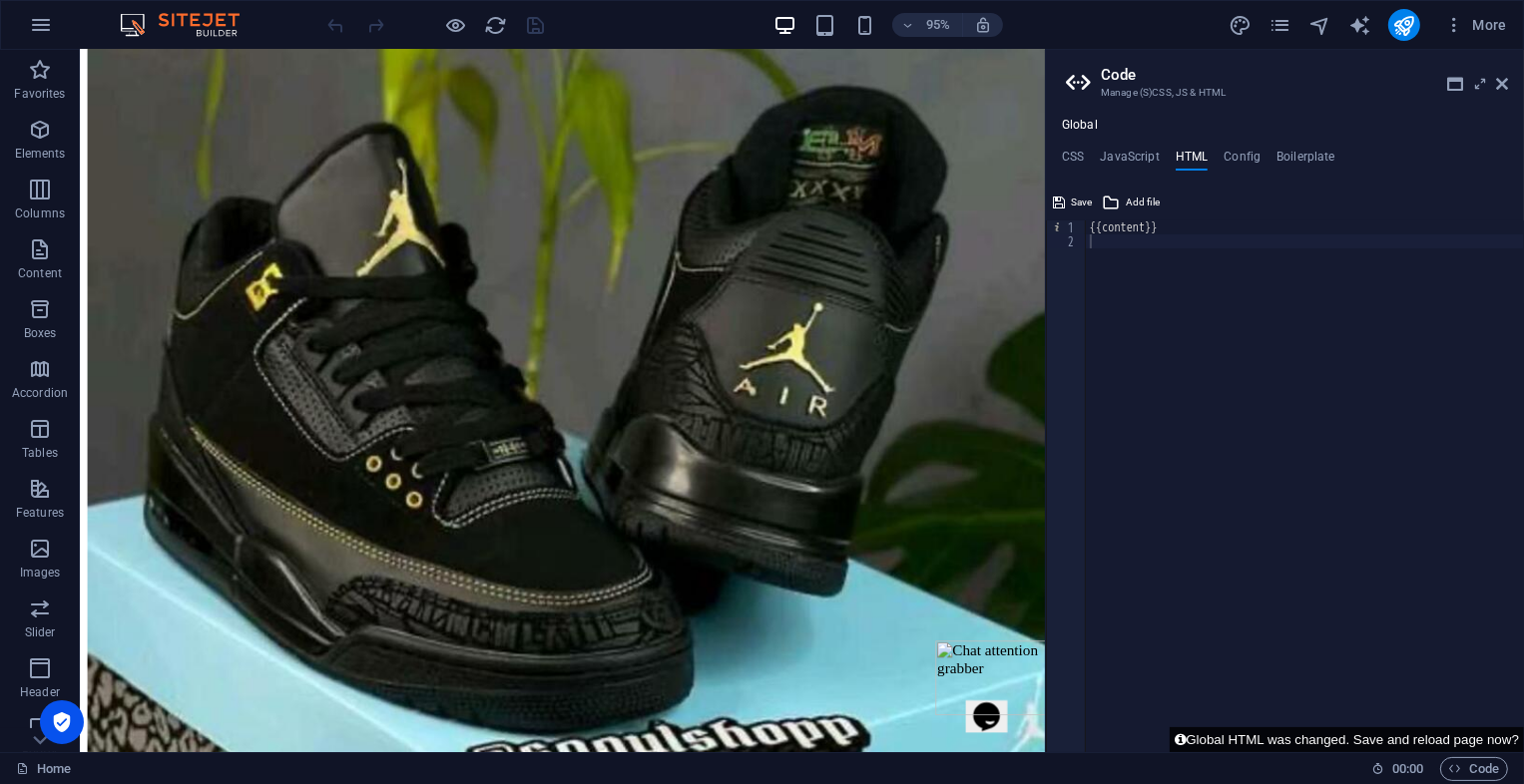 click on "Global HTML was changed. Save and reload page now?" at bounding box center [1346, 739] 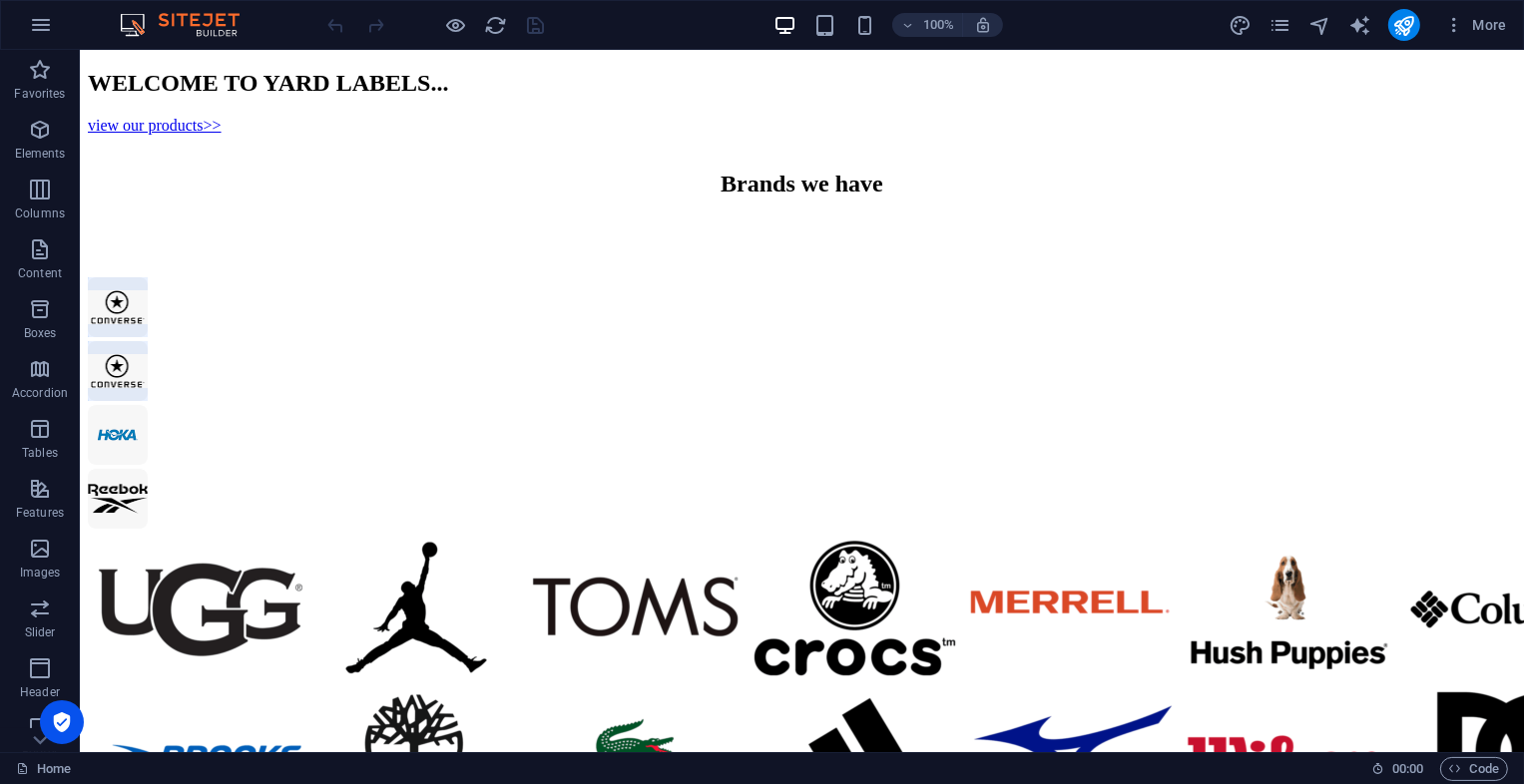scroll, scrollTop: 0, scrollLeft: 0, axis: both 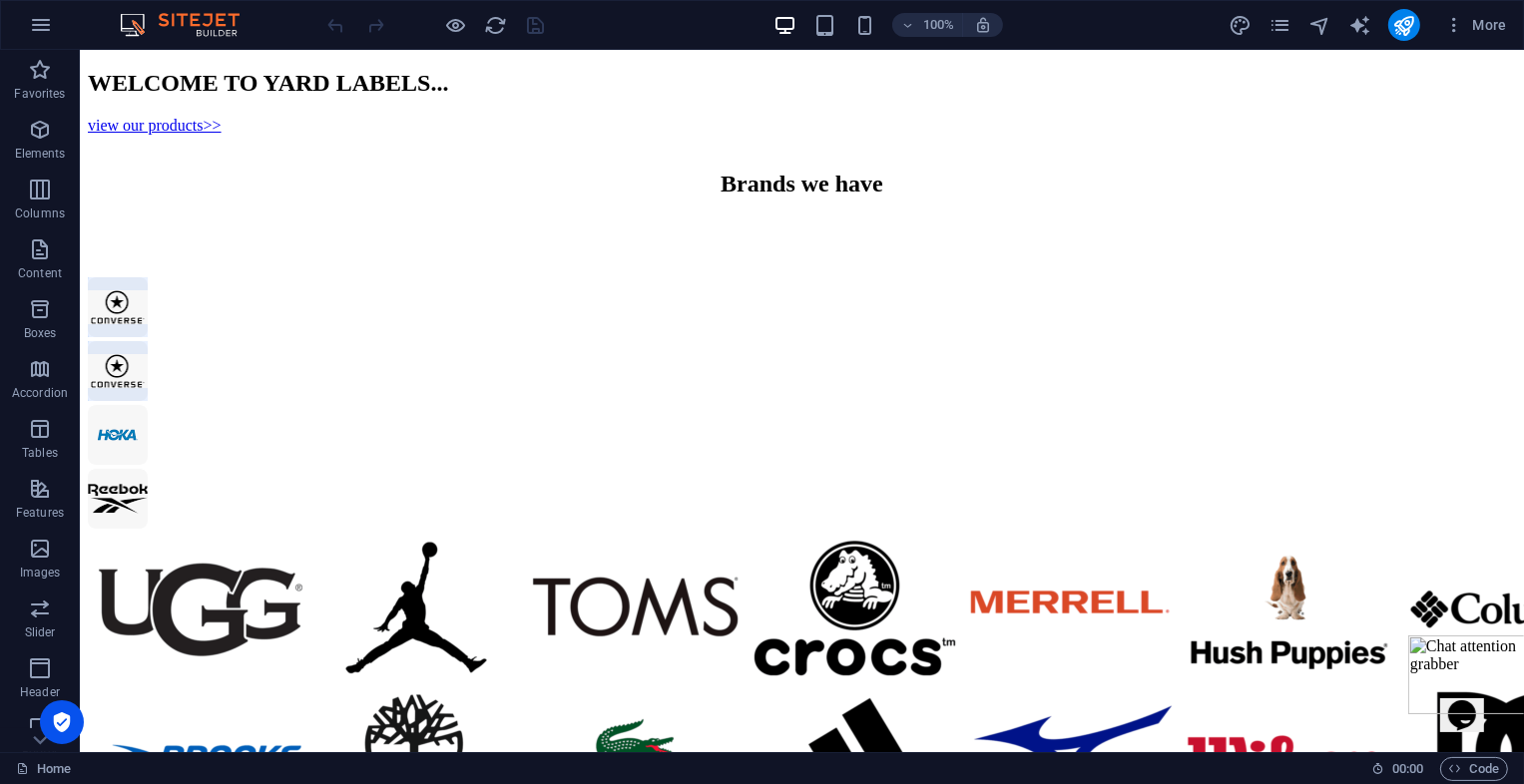click at bounding box center [1469, 673] 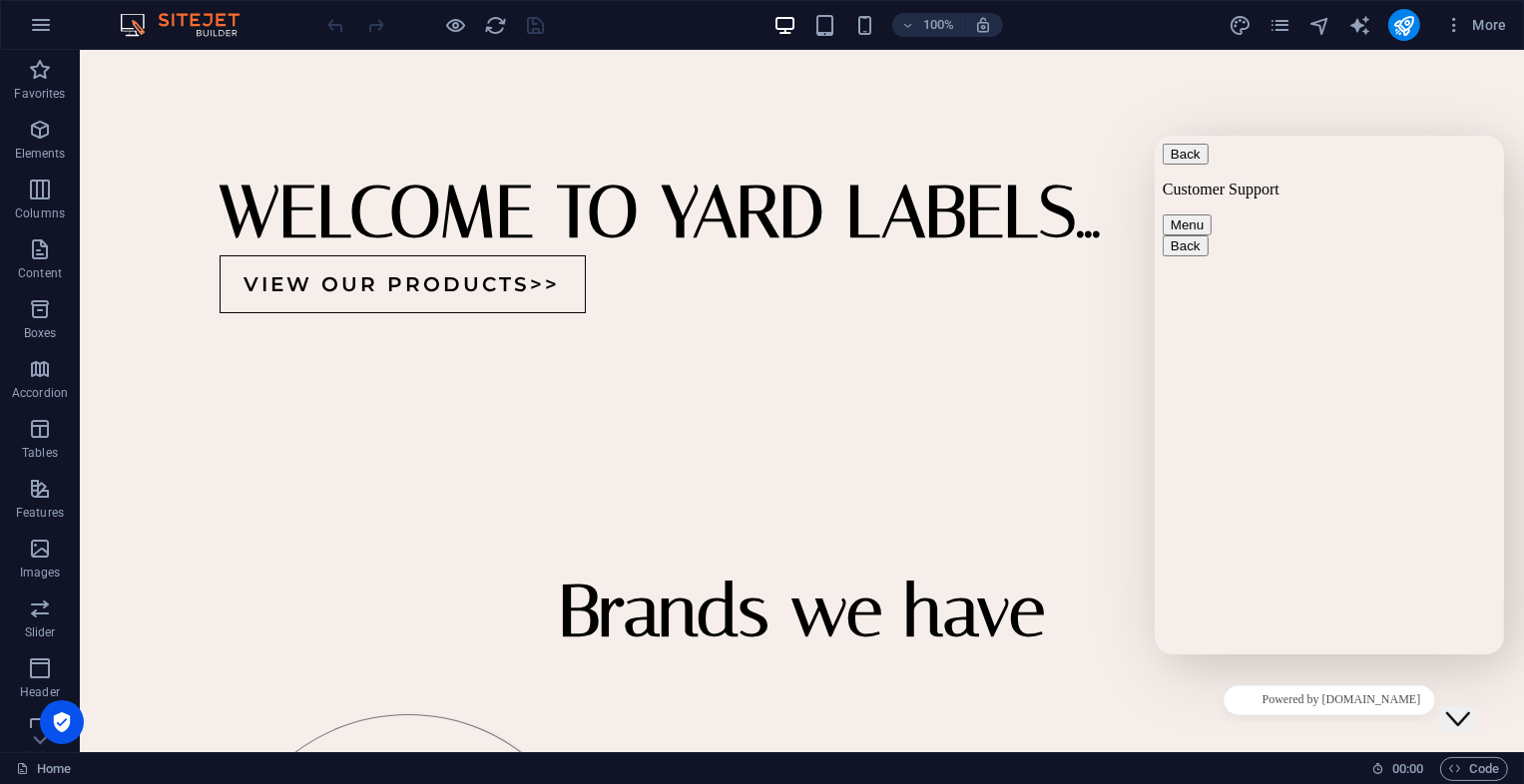 click on "Menu" at bounding box center (1186, 223) 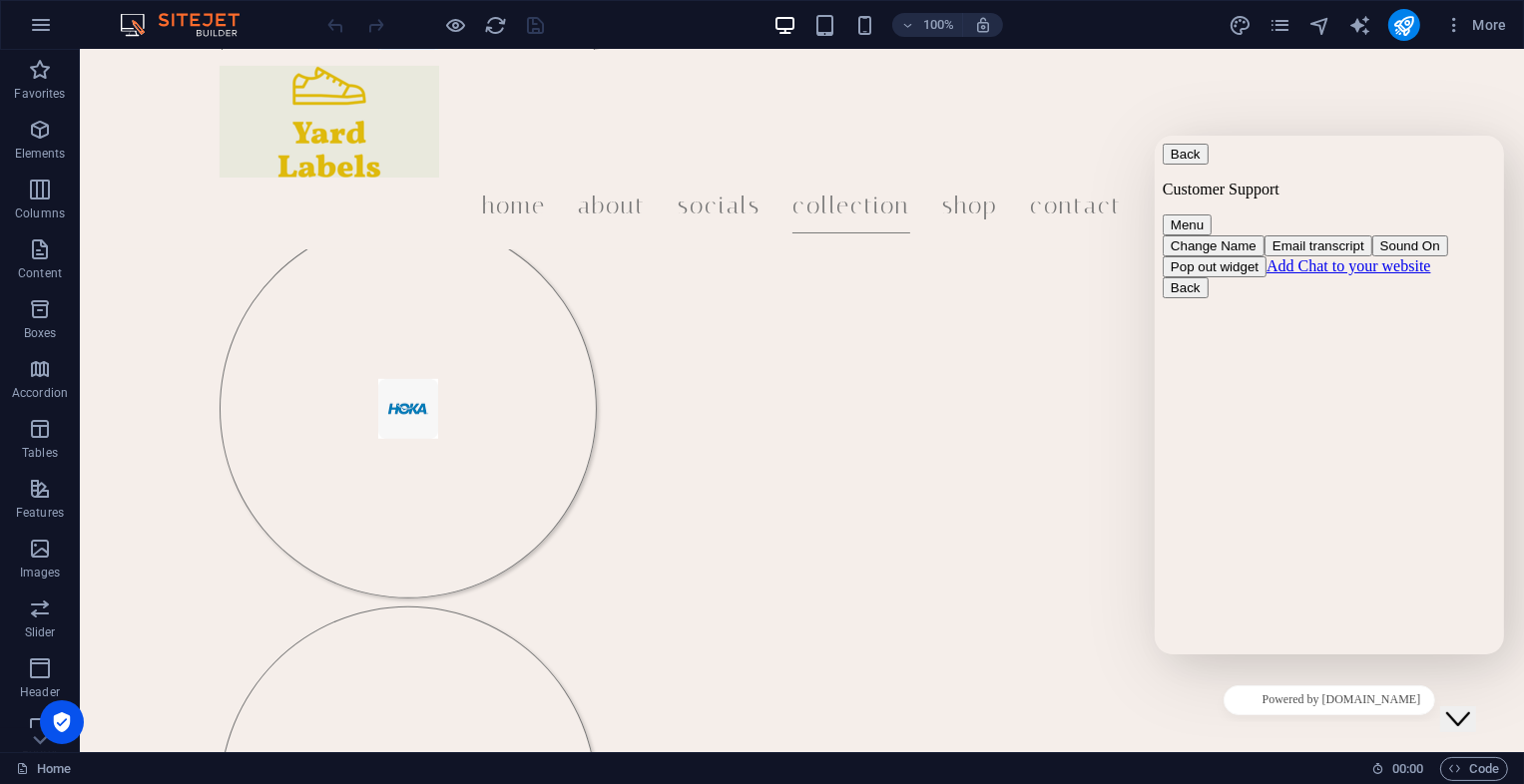 scroll, scrollTop: 3547, scrollLeft: 0, axis: vertical 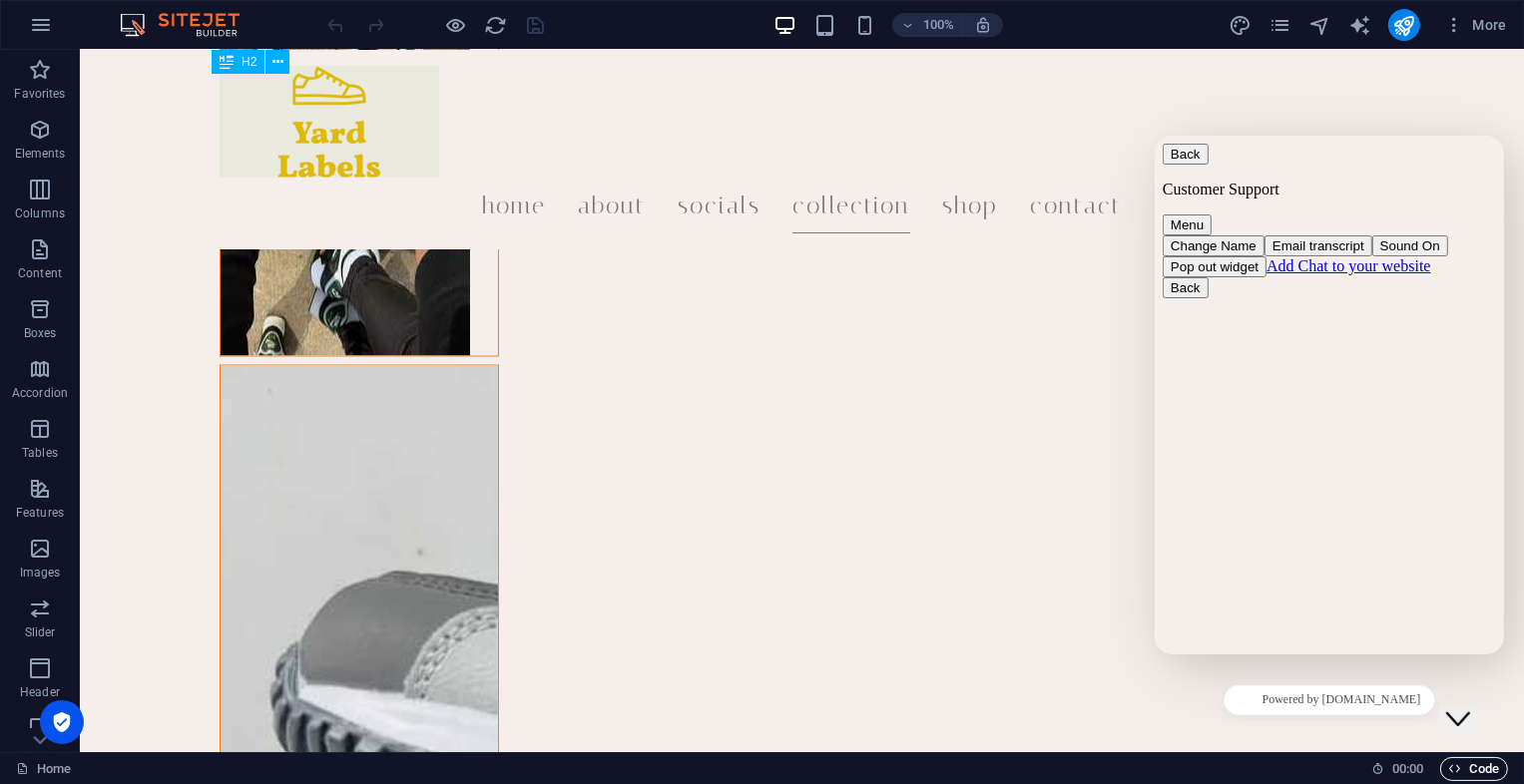 click on "Code" at bounding box center (1474, 769) 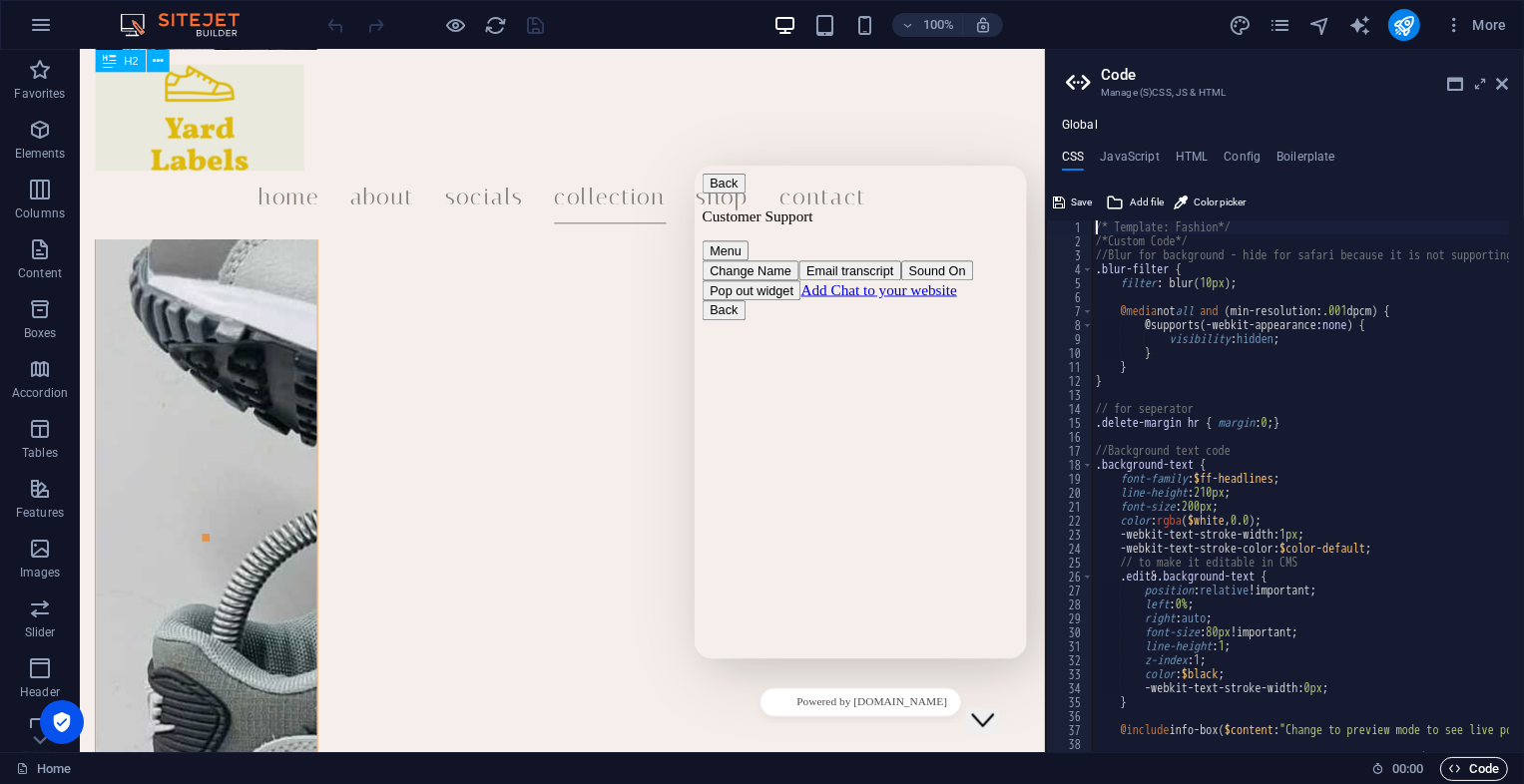 scroll, scrollTop: 3256, scrollLeft: 0, axis: vertical 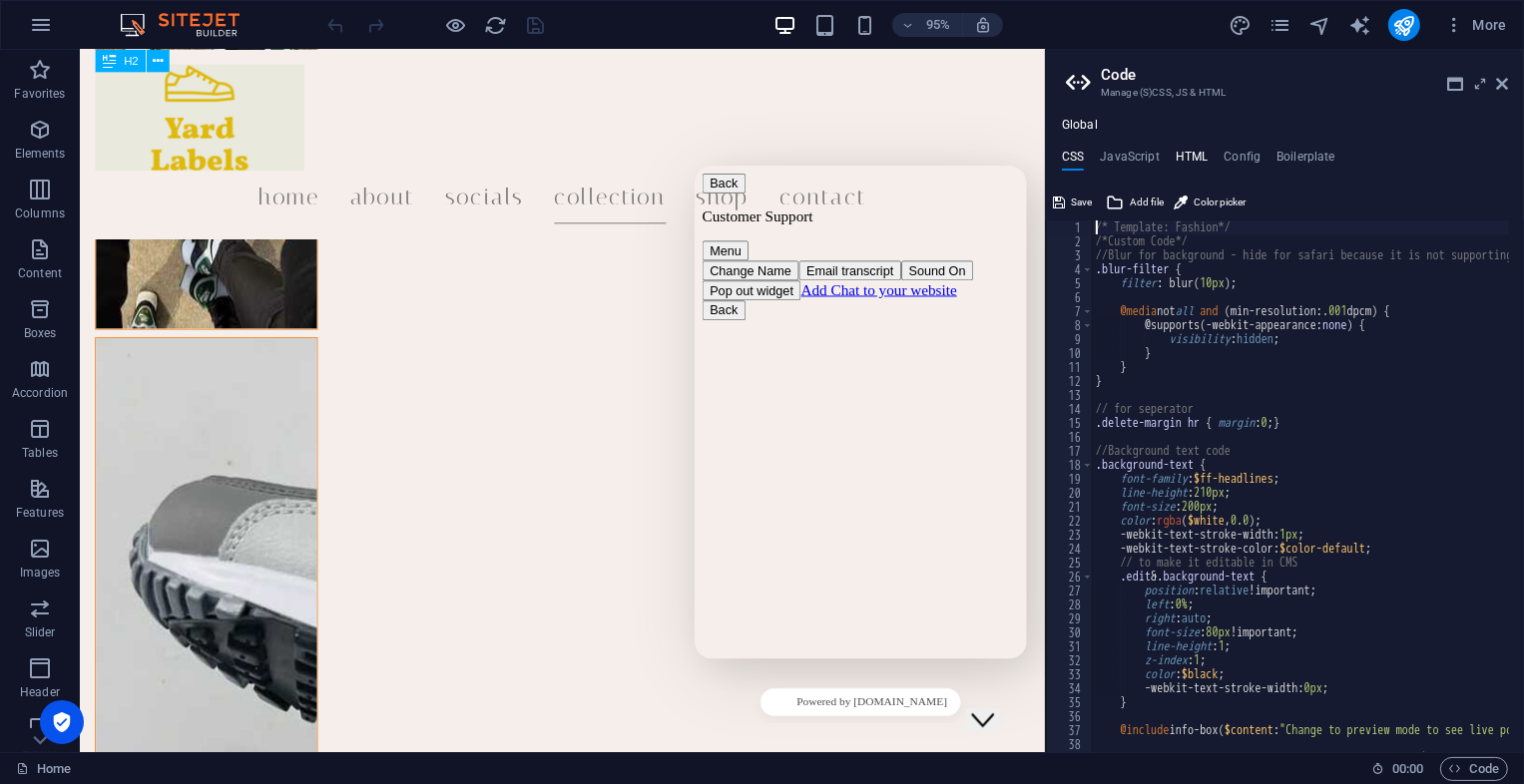 click on "HTML" at bounding box center [1192, 161] 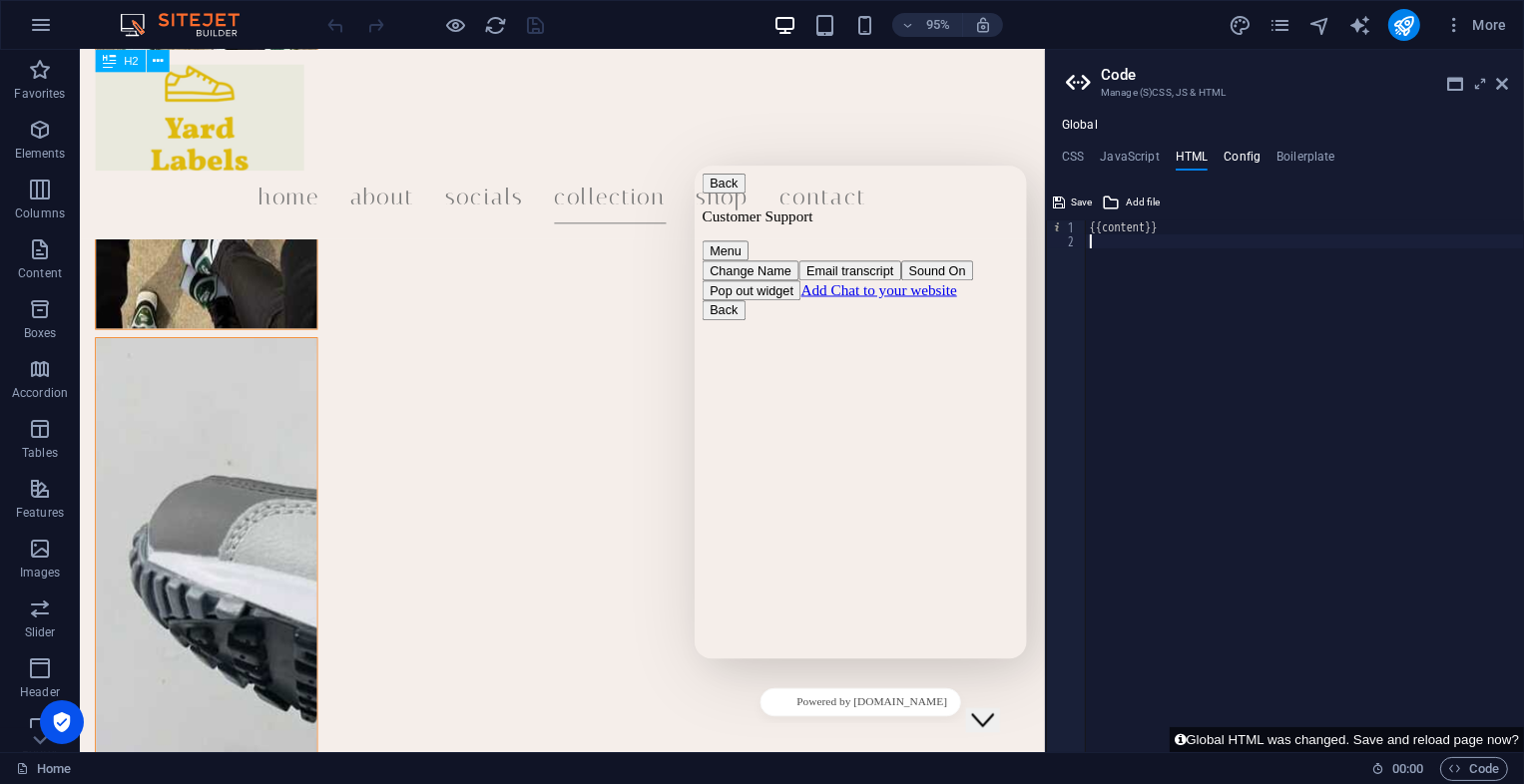 click on "Config" at bounding box center (1242, 161) 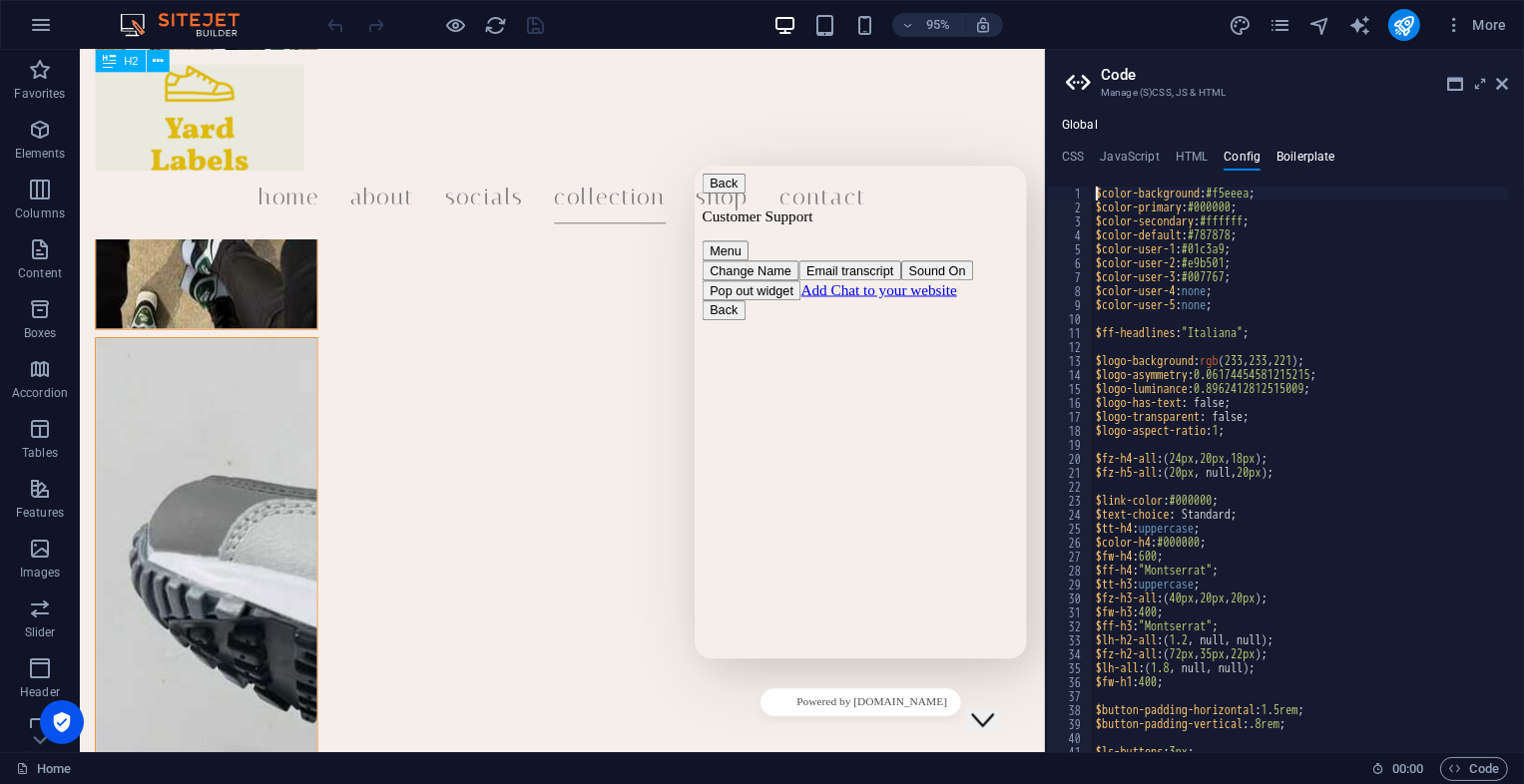 click on "Boilerplate" at bounding box center (1305, 161) 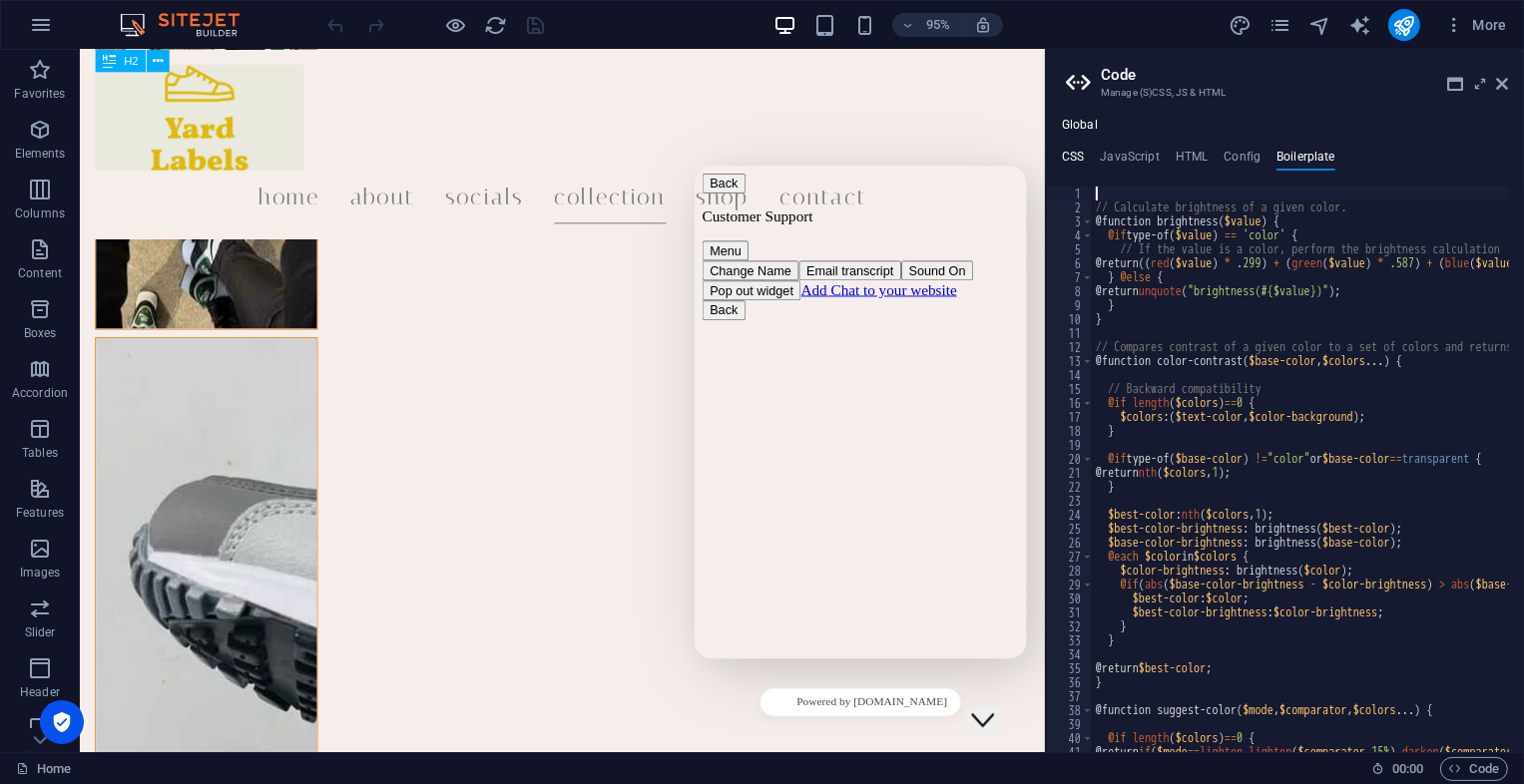 click on "CSS" at bounding box center [1073, 161] 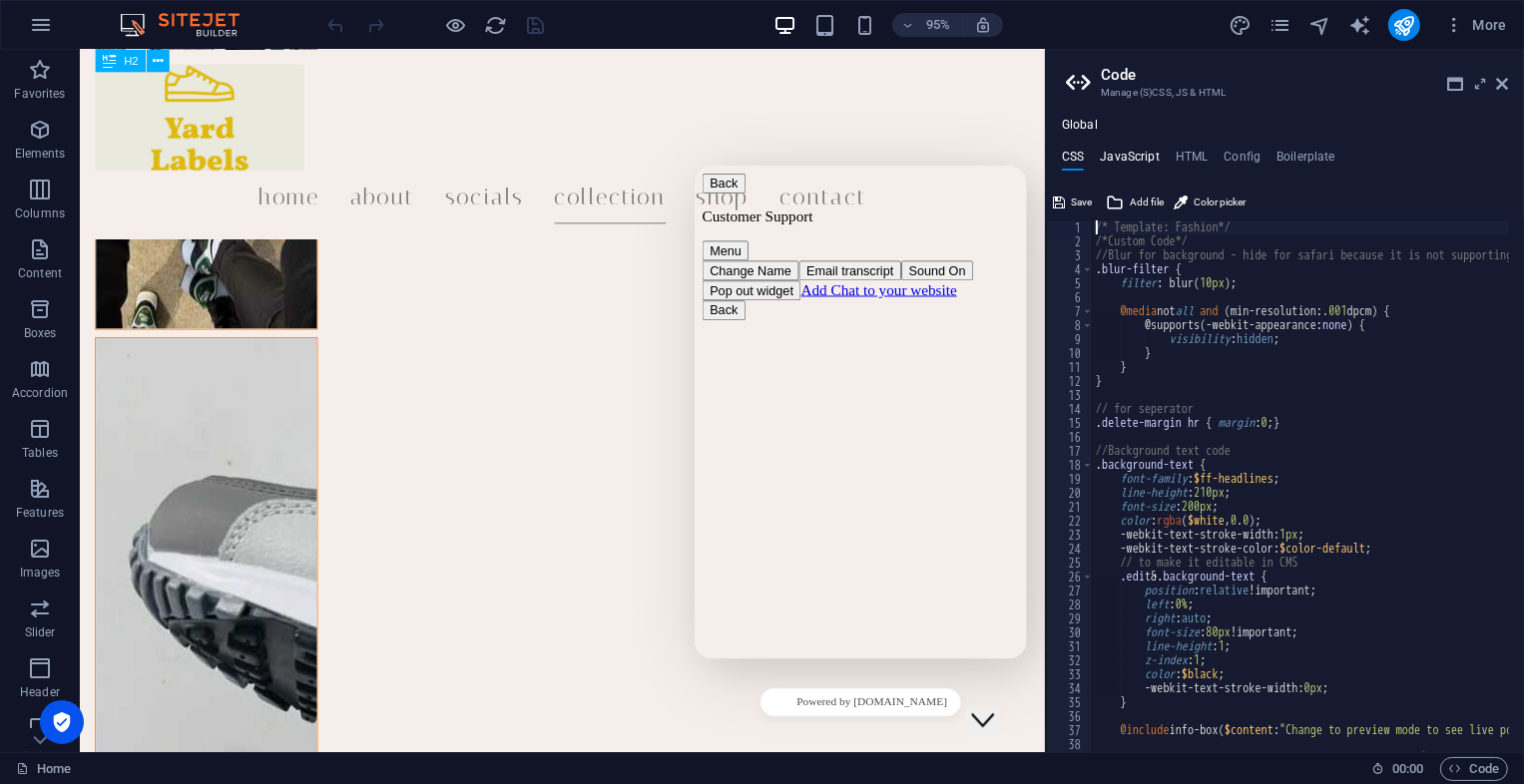 click on "JavaScript" at bounding box center (1129, 161) 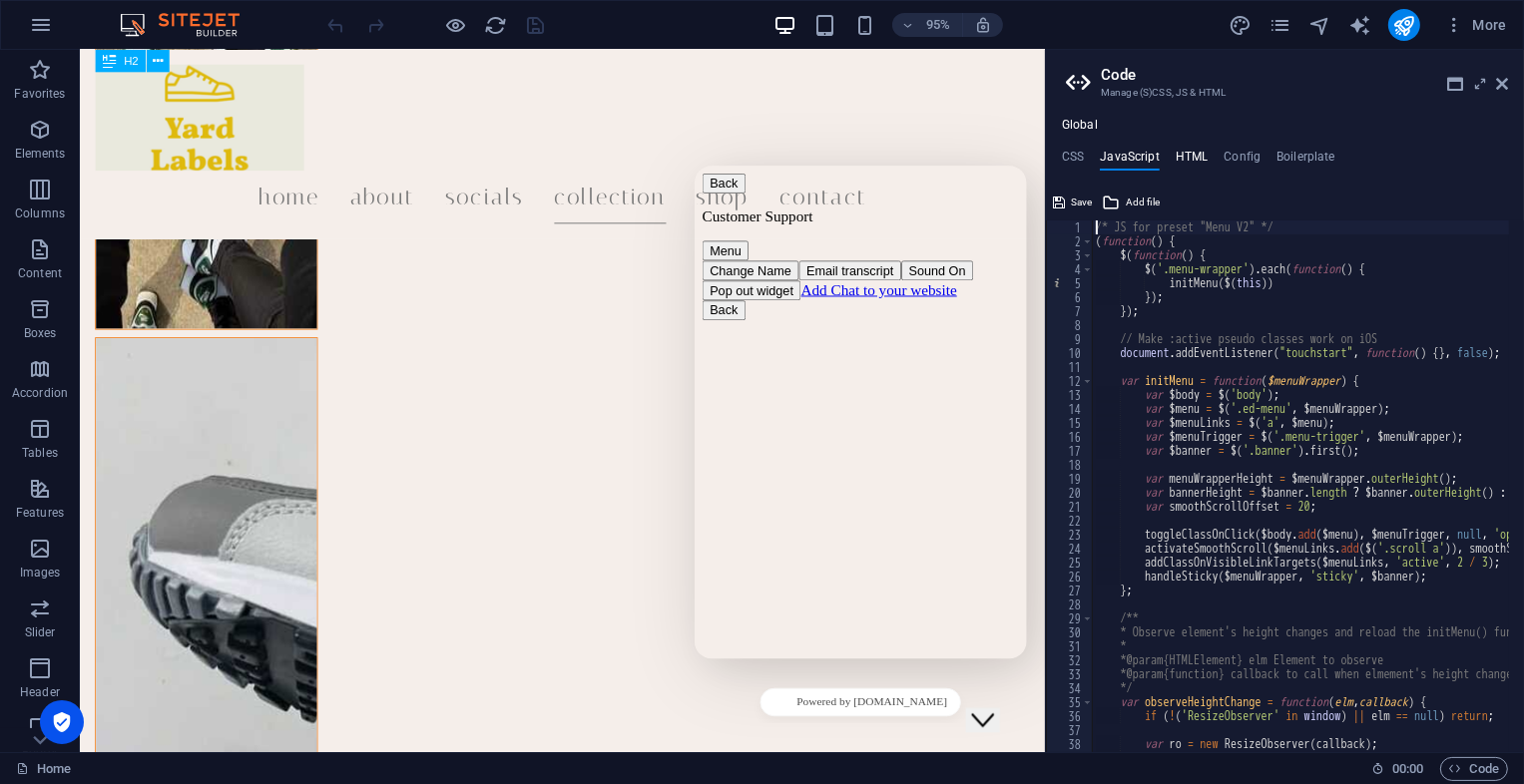click on "HTML" at bounding box center [1192, 161] 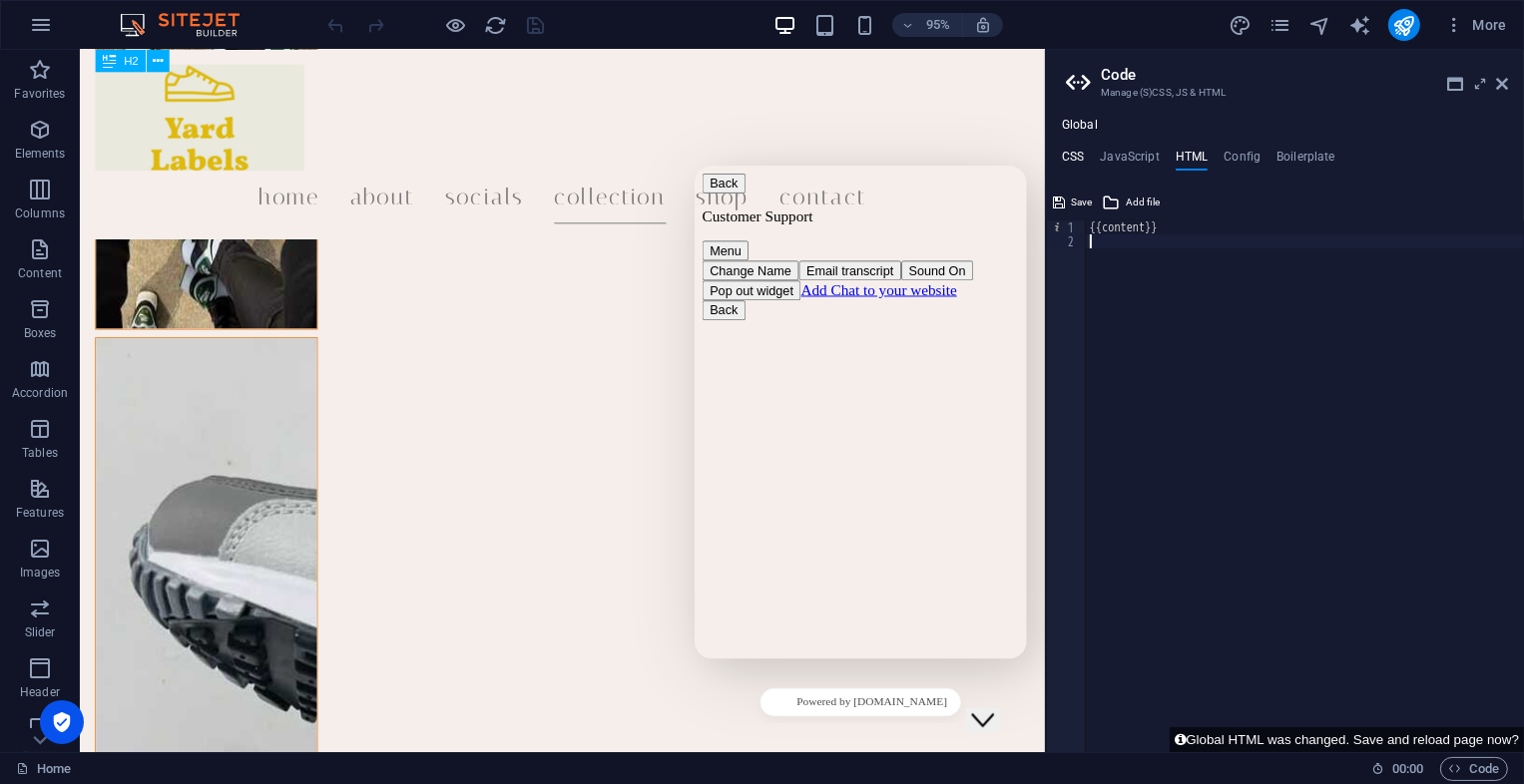 click on "CSS" at bounding box center [1073, 161] 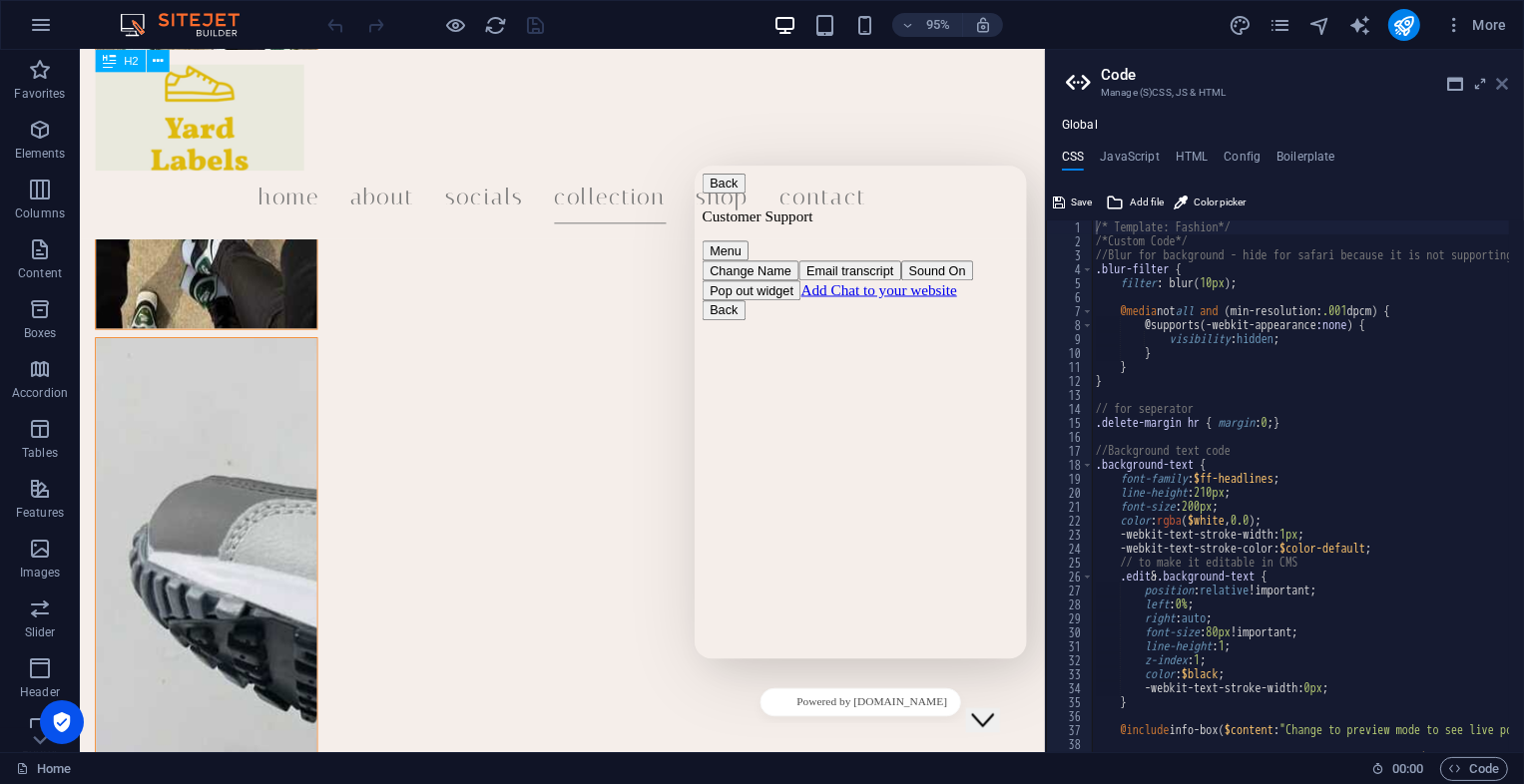 click at bounding box center [1502, 84] 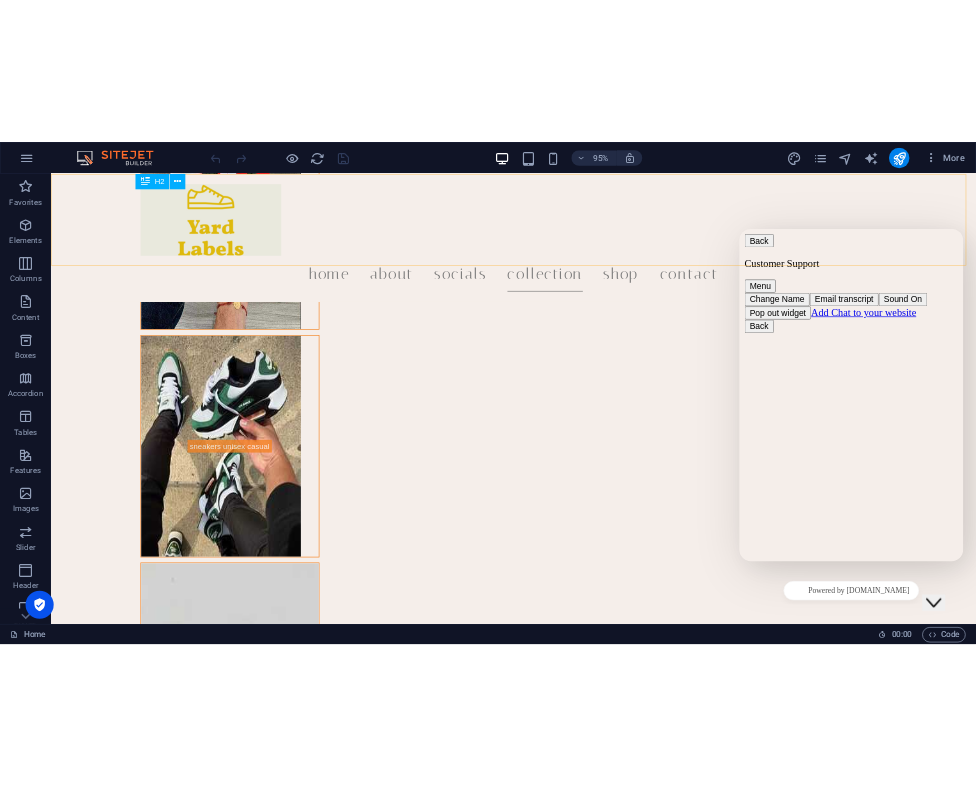 scroll, scrollTop: 3556, scrollLeft: 0, axis: vertical 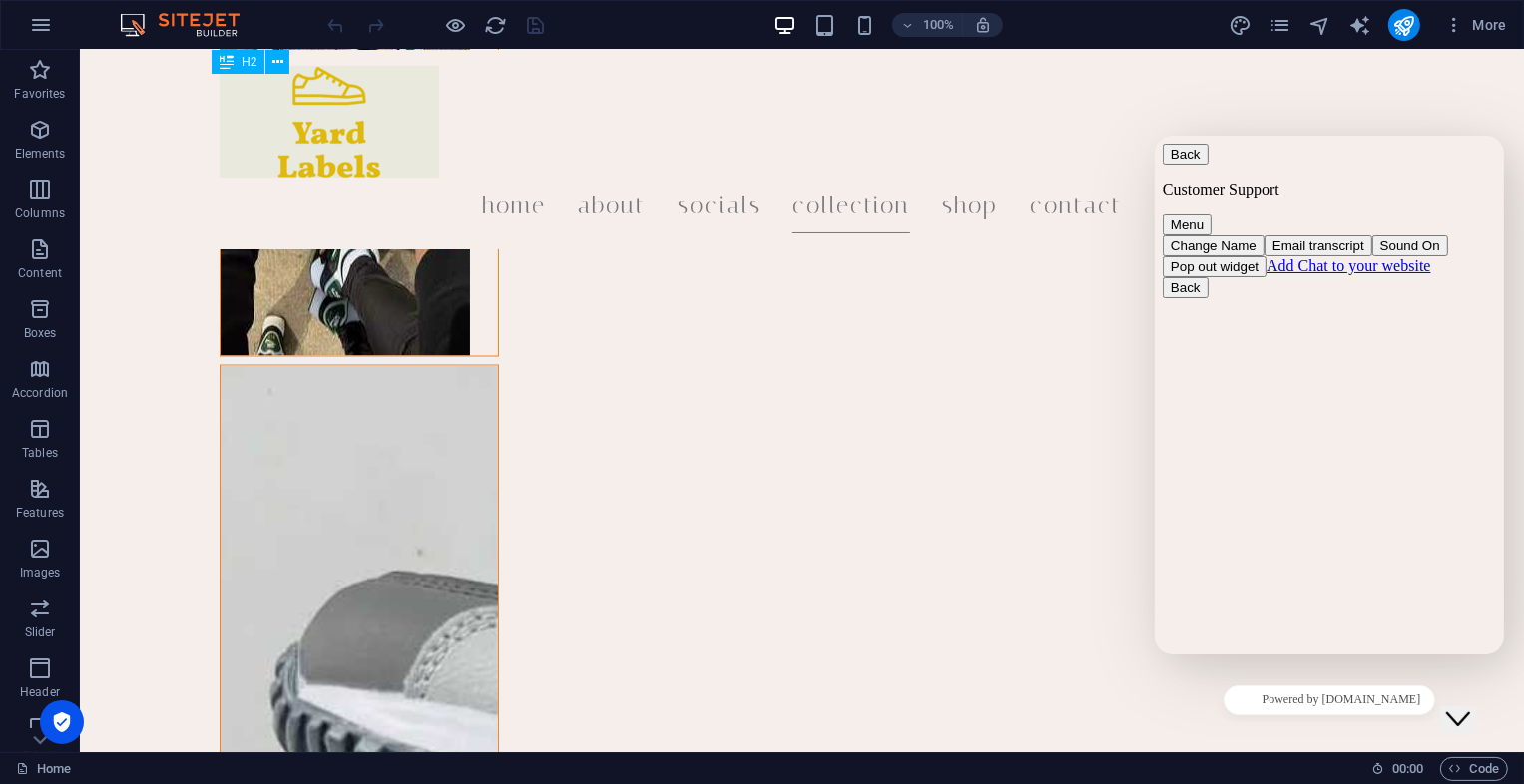 click on "Back  Customer Support" at bounding box center [1328, 170] 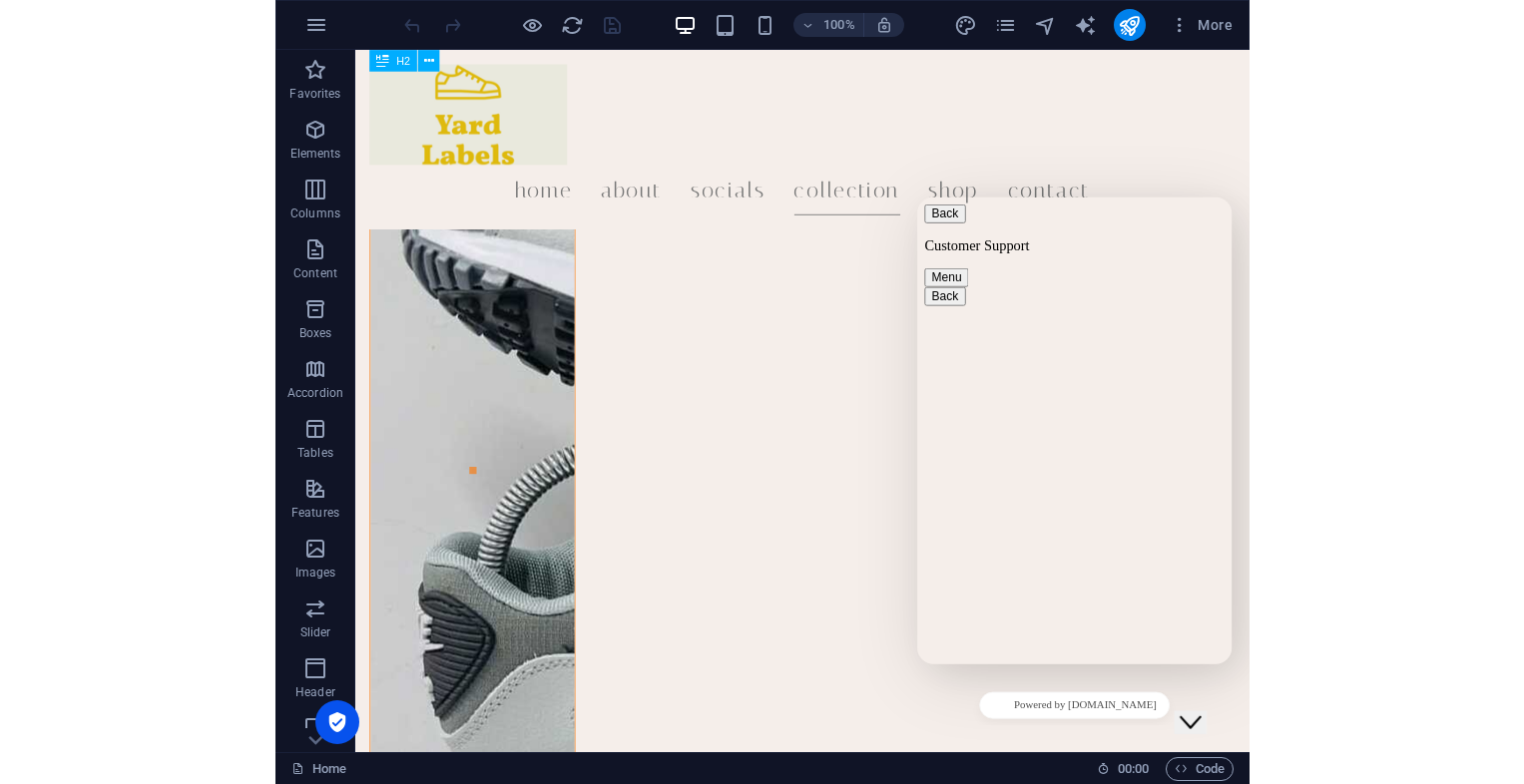 scroll, scrollTop: 3219, scrollLeft: 0, axis: vertical 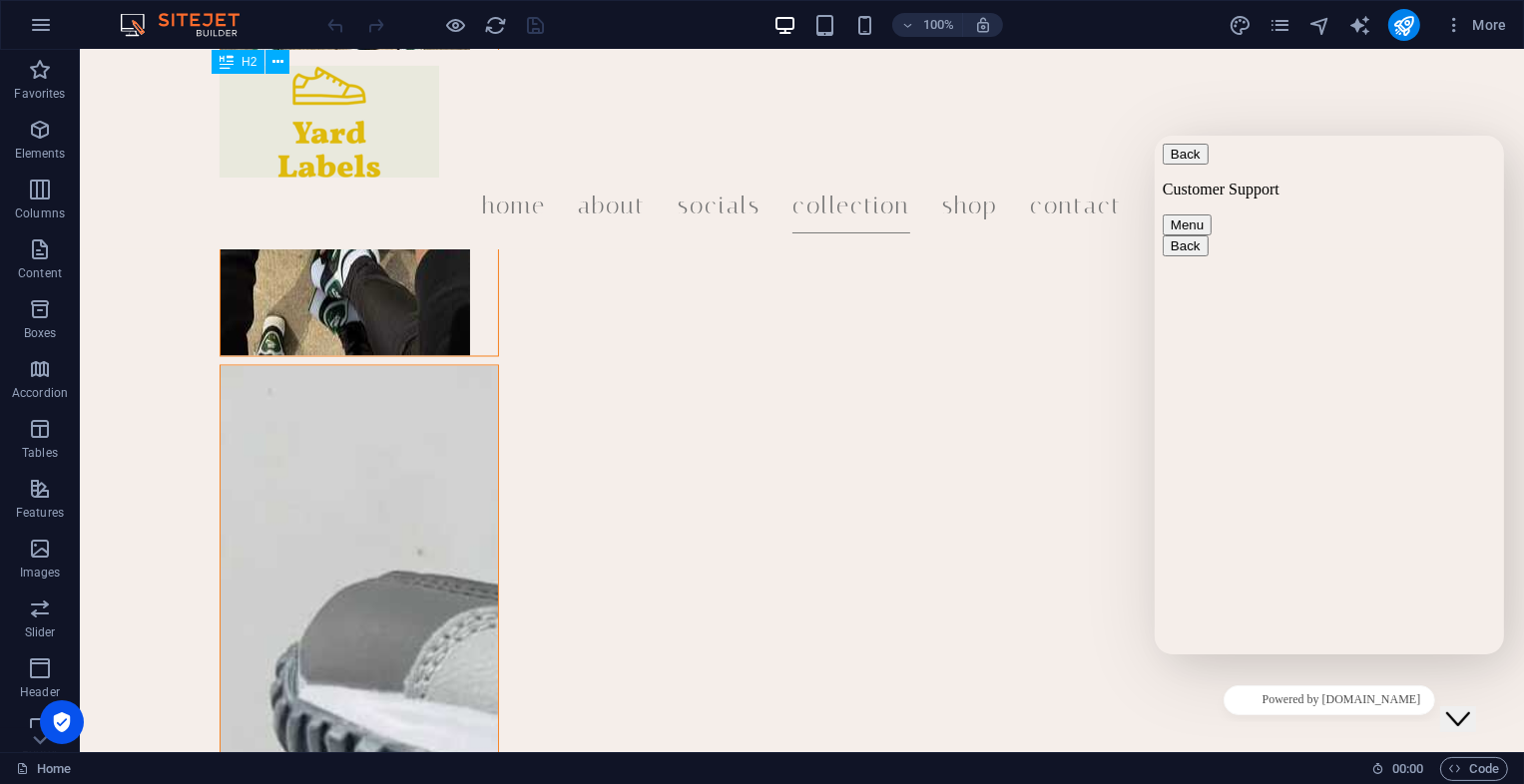 click on "Close Chat This icon closes the chat window." 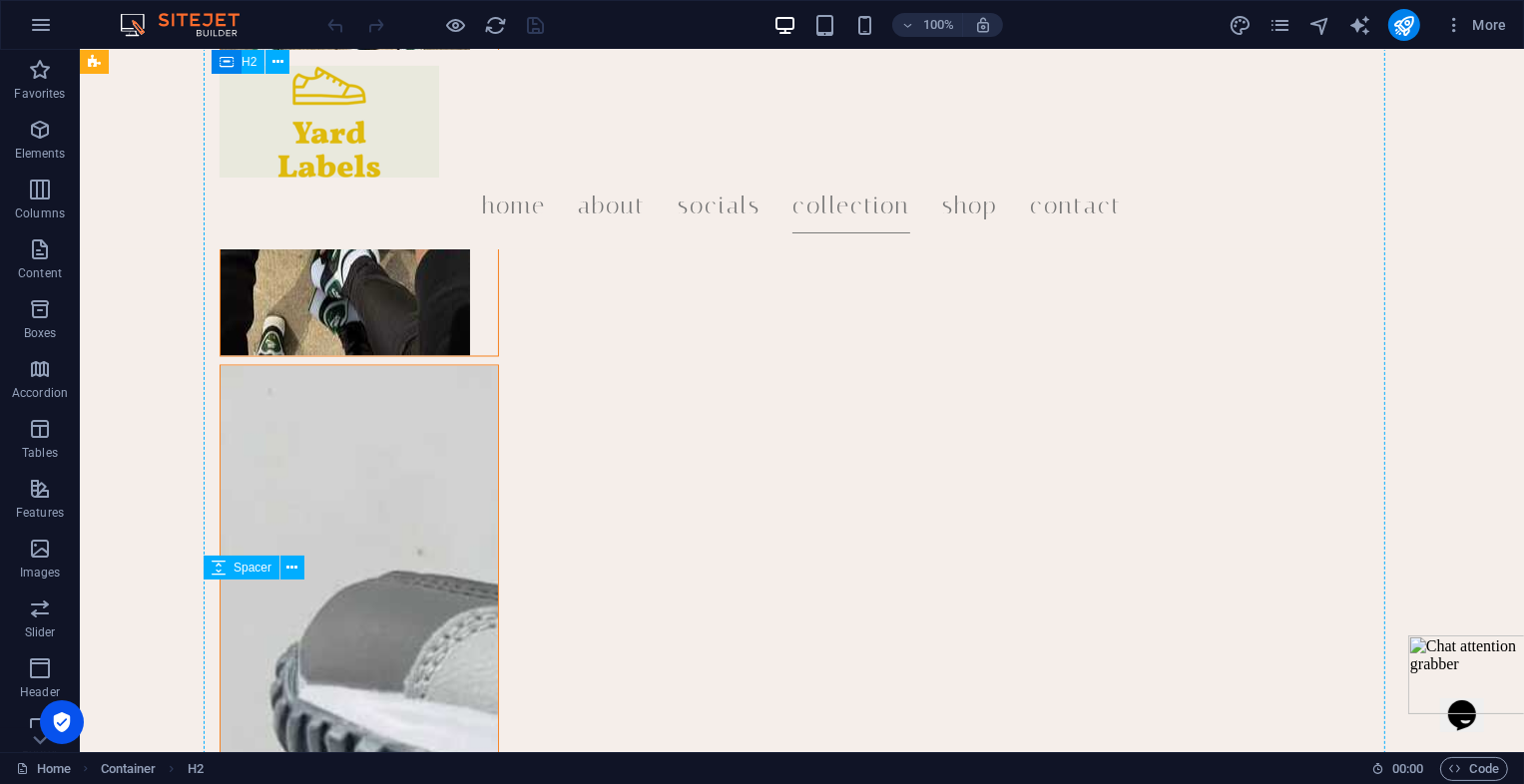 drag, startPoint x: 107, startPoint y: 86, endPoint x: 145, endPoint y: 136, distance: 62.801274 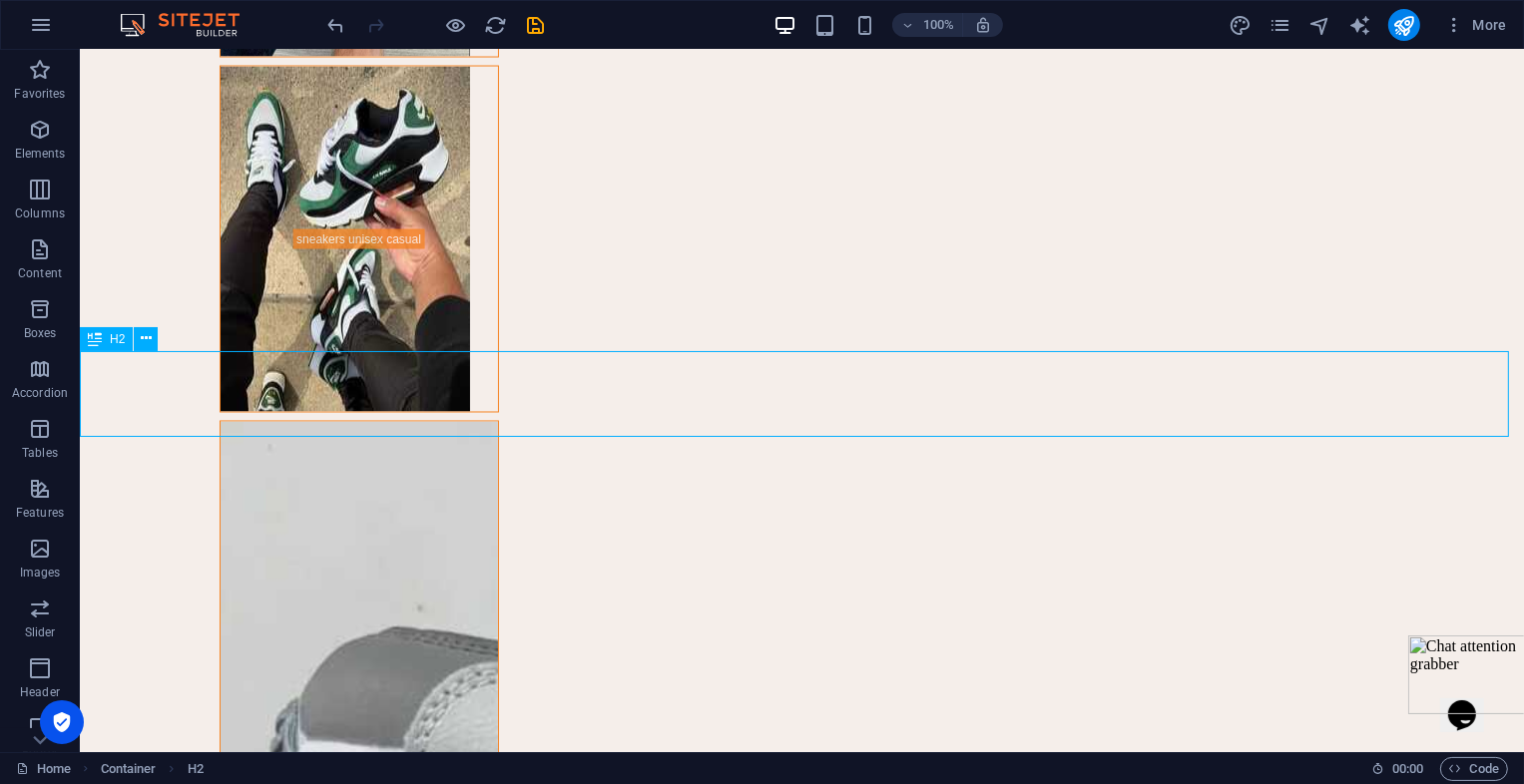 scroll, scrollTop: 1374, scrollLeft: 0, axis: vertical 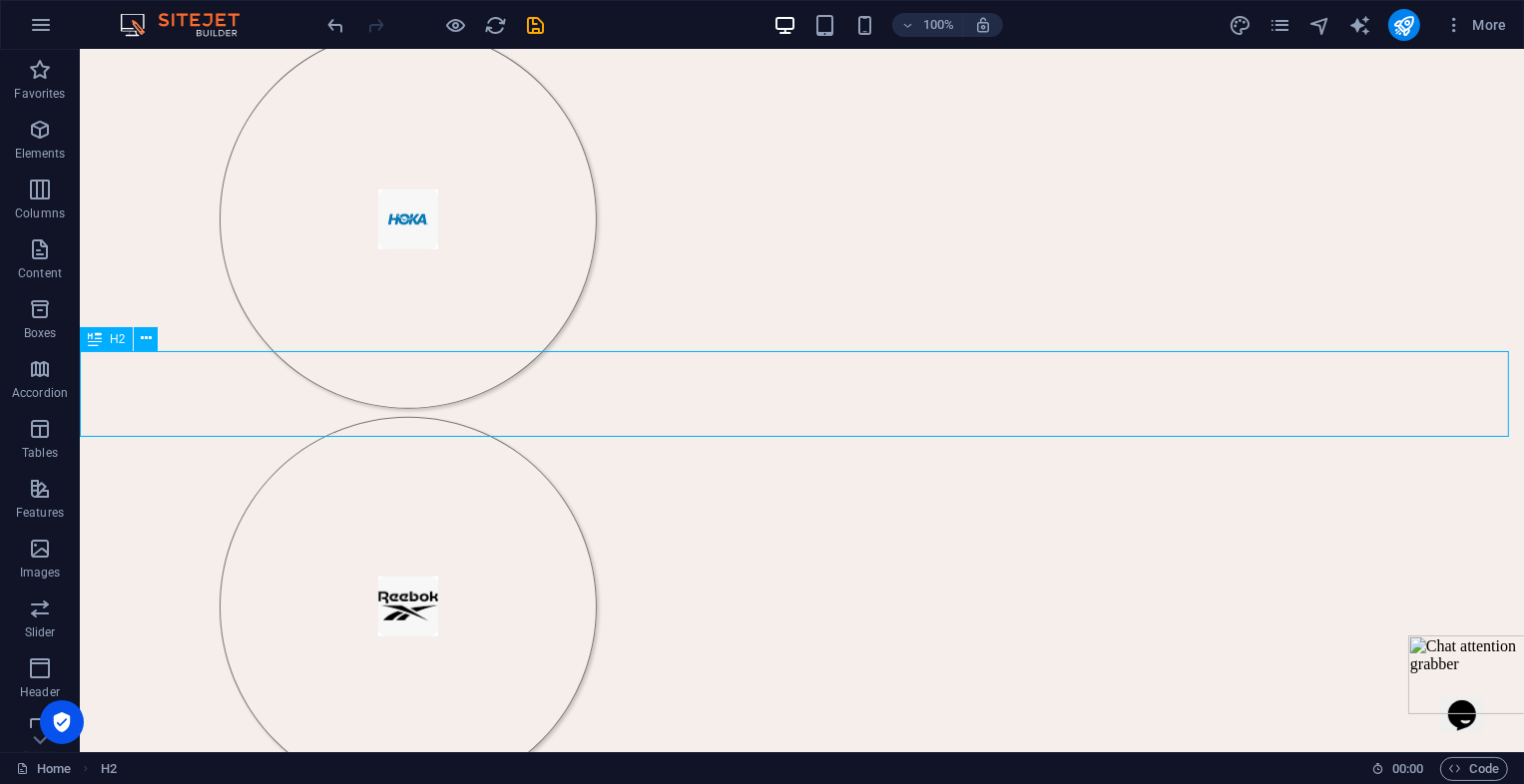 click at bounding box center [1469, 673] 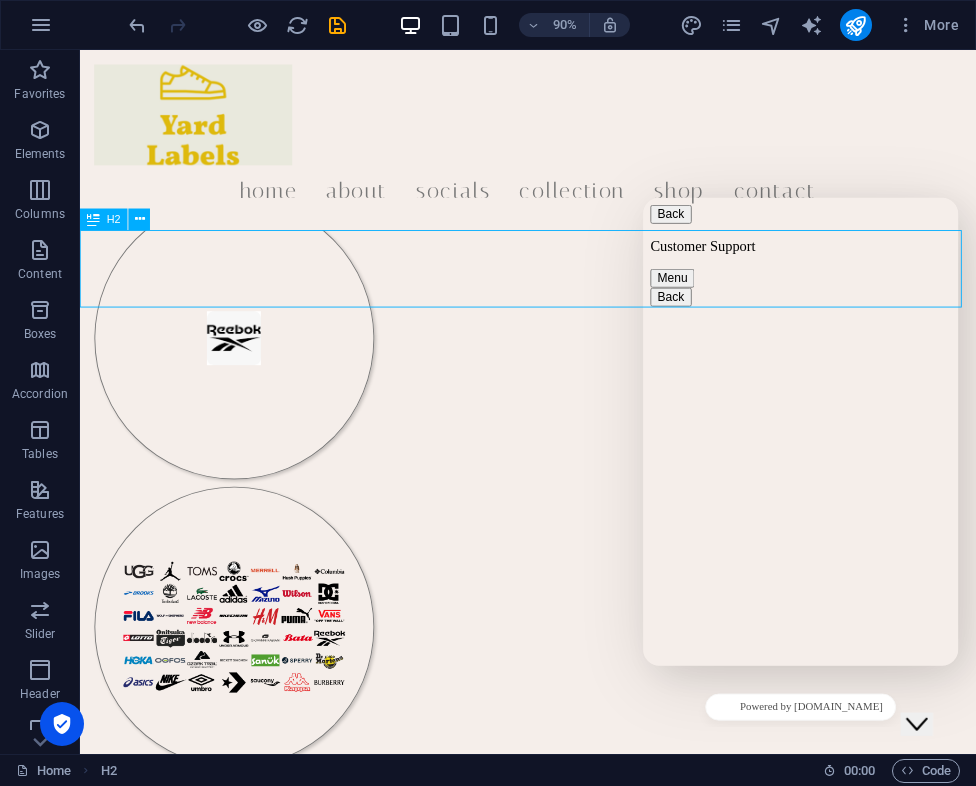 scroll, scrollTop: 1333, scrollLeft: 0, axis: vertical 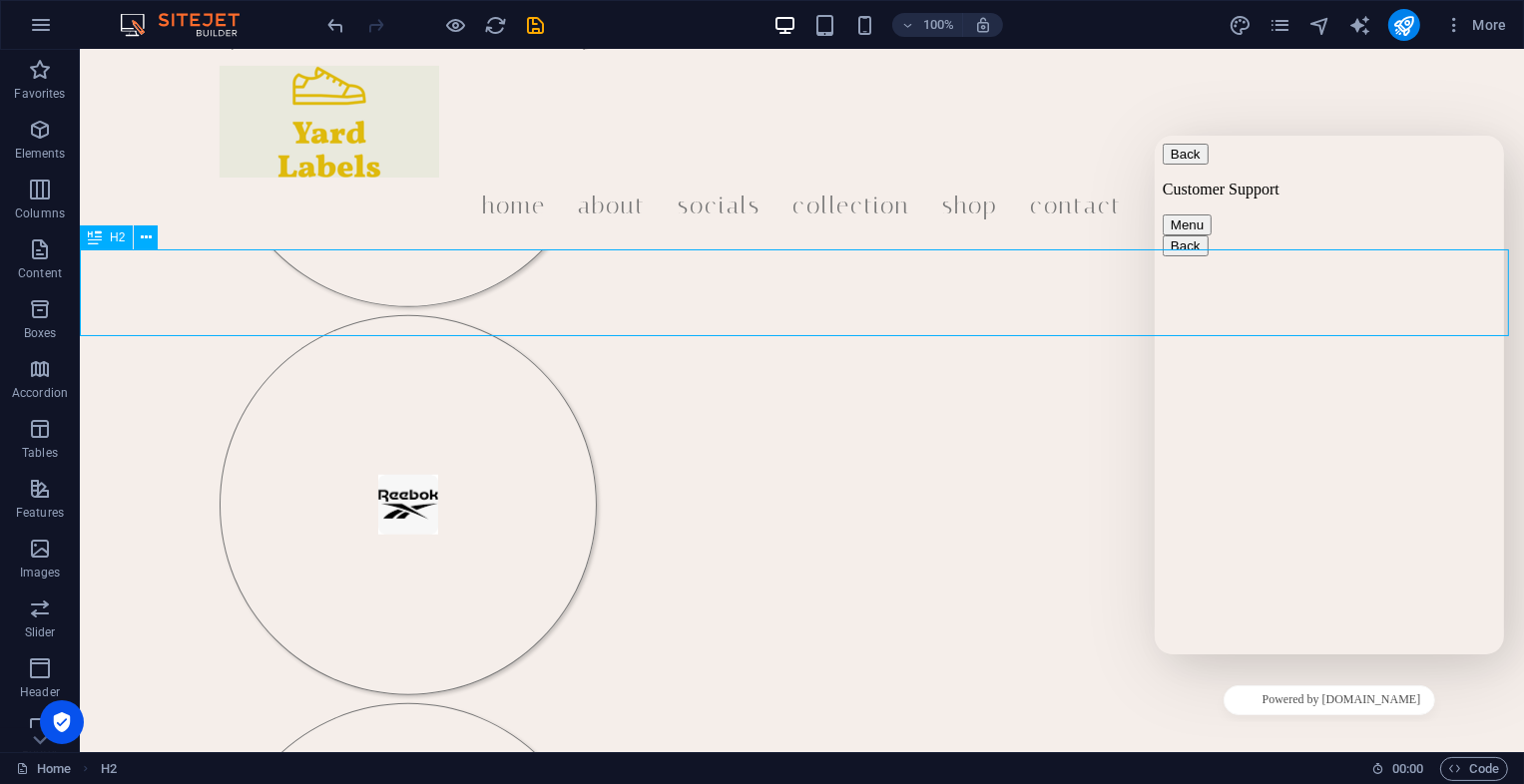 type 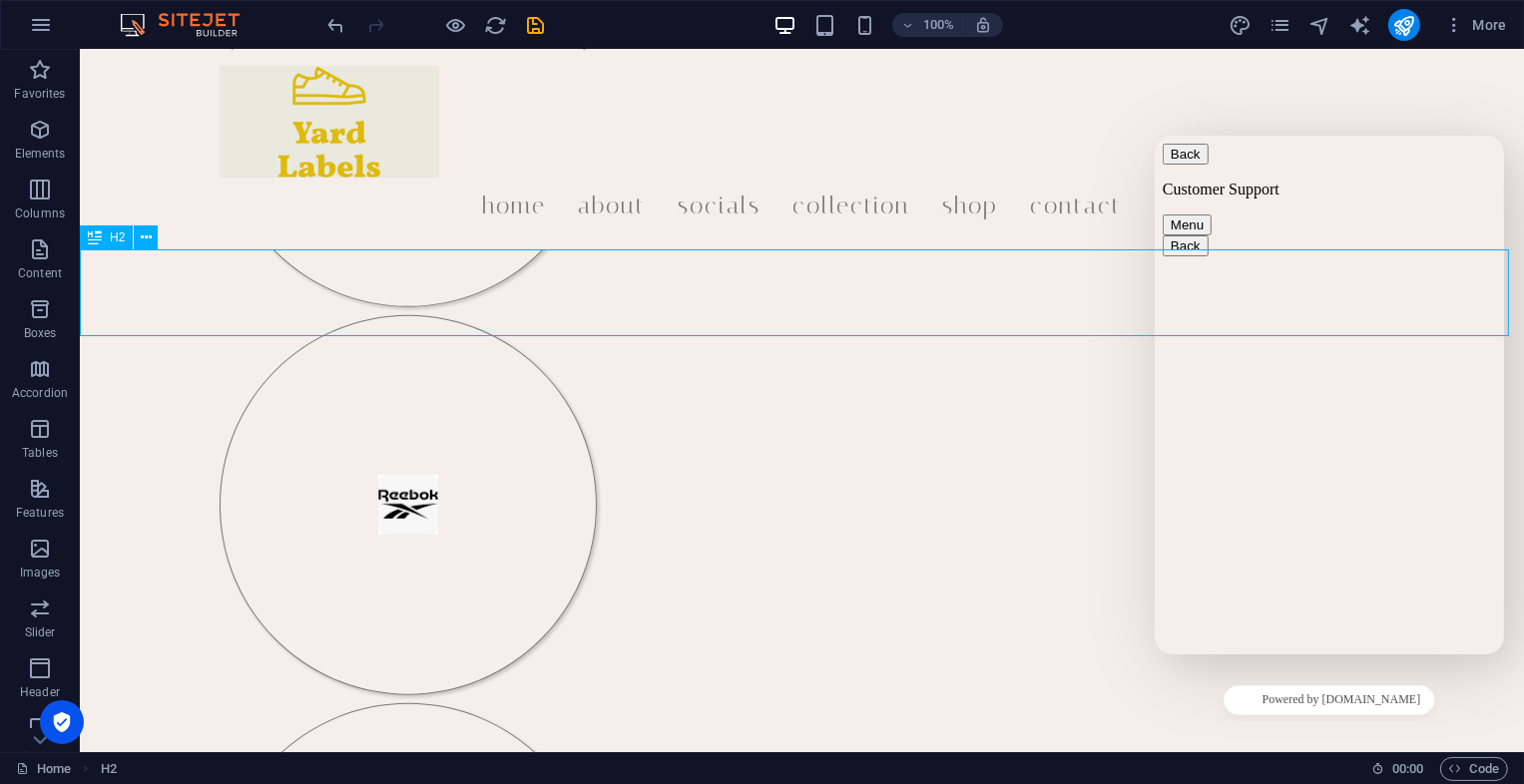 click at bounding box center (1471, 679) 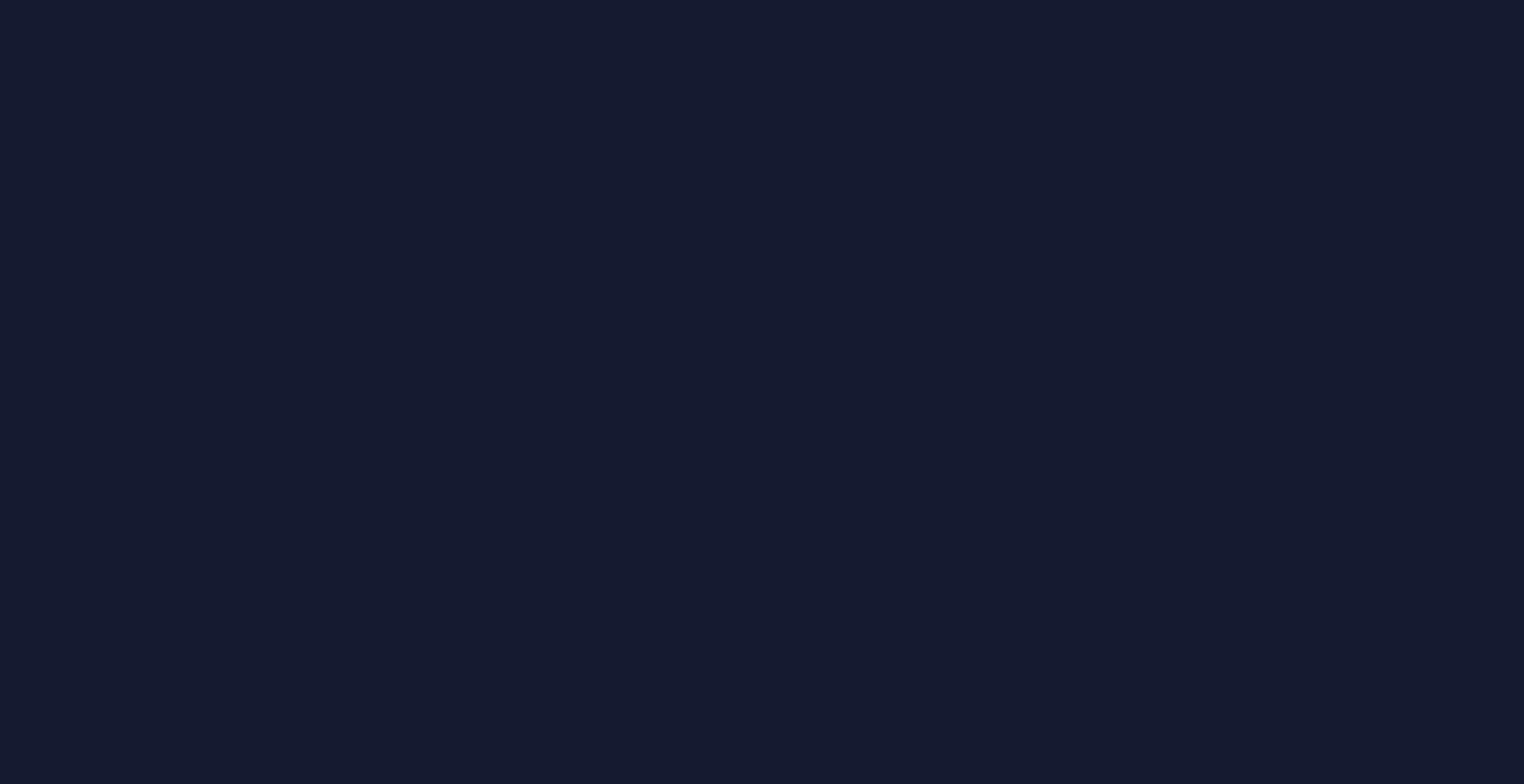 scroll, scrollTop: 0, scrollLeft: 0, axis: both 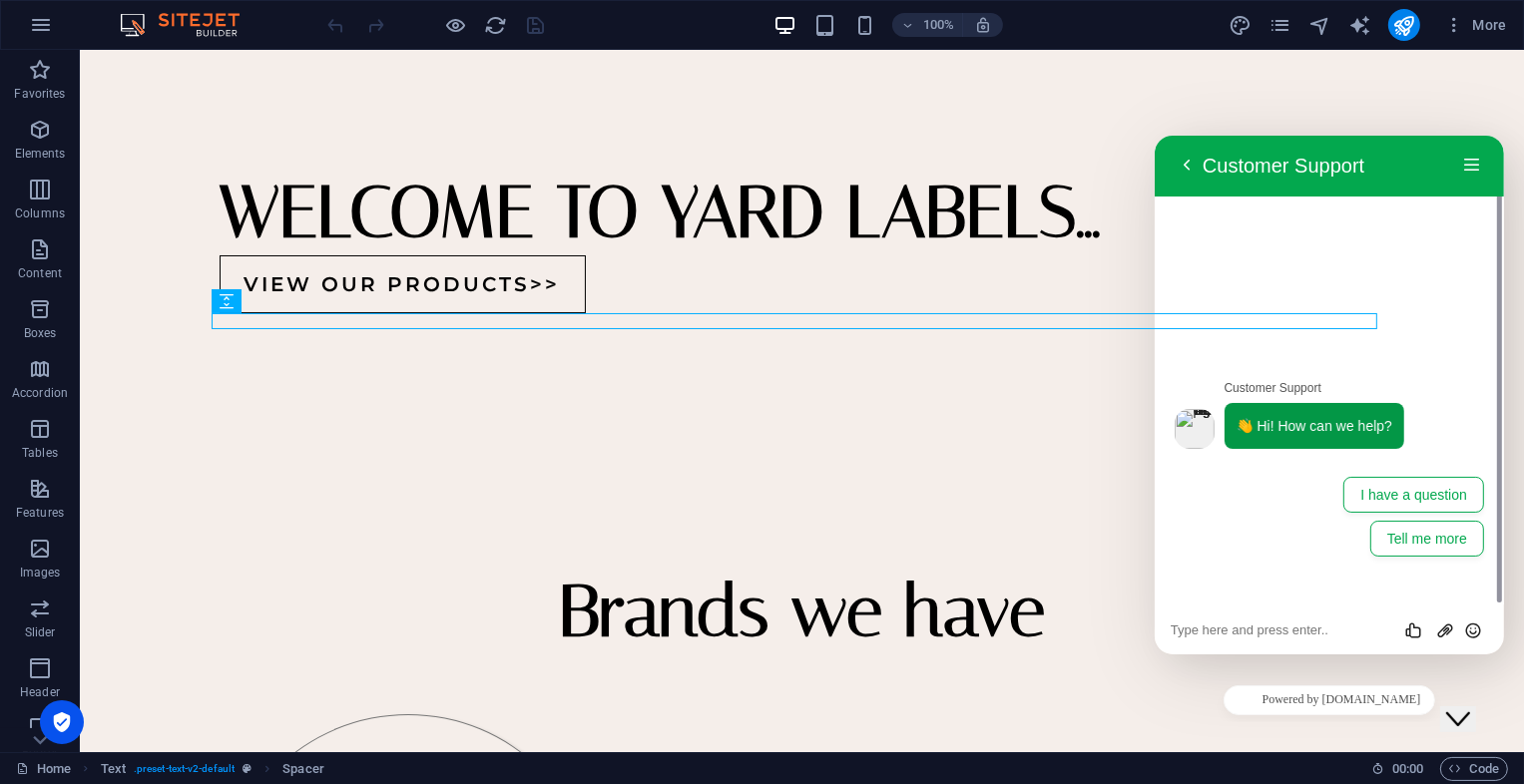 click 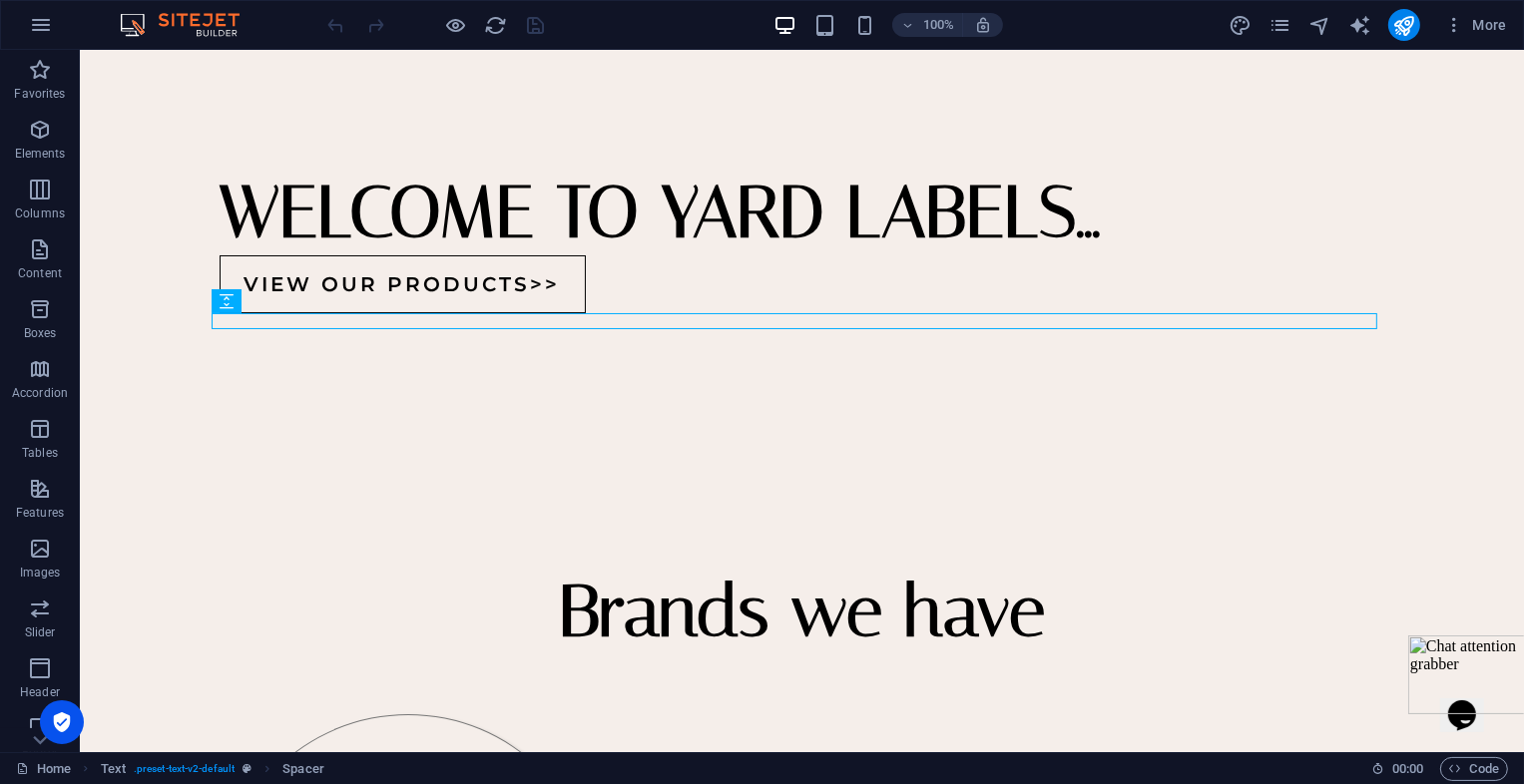 click at bounding box center (1469, 673) 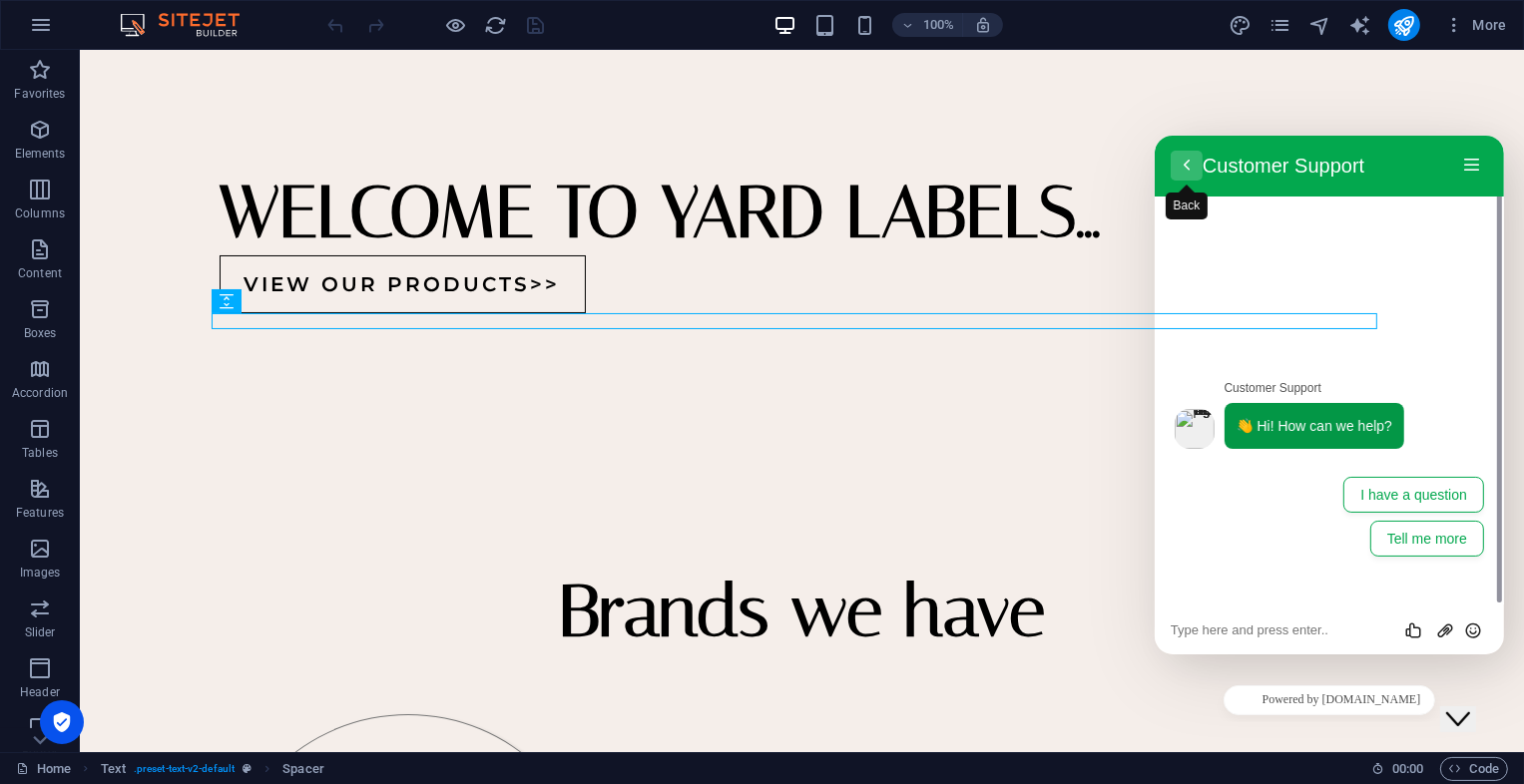 click on "Back" at bounding box center (1186, 165) 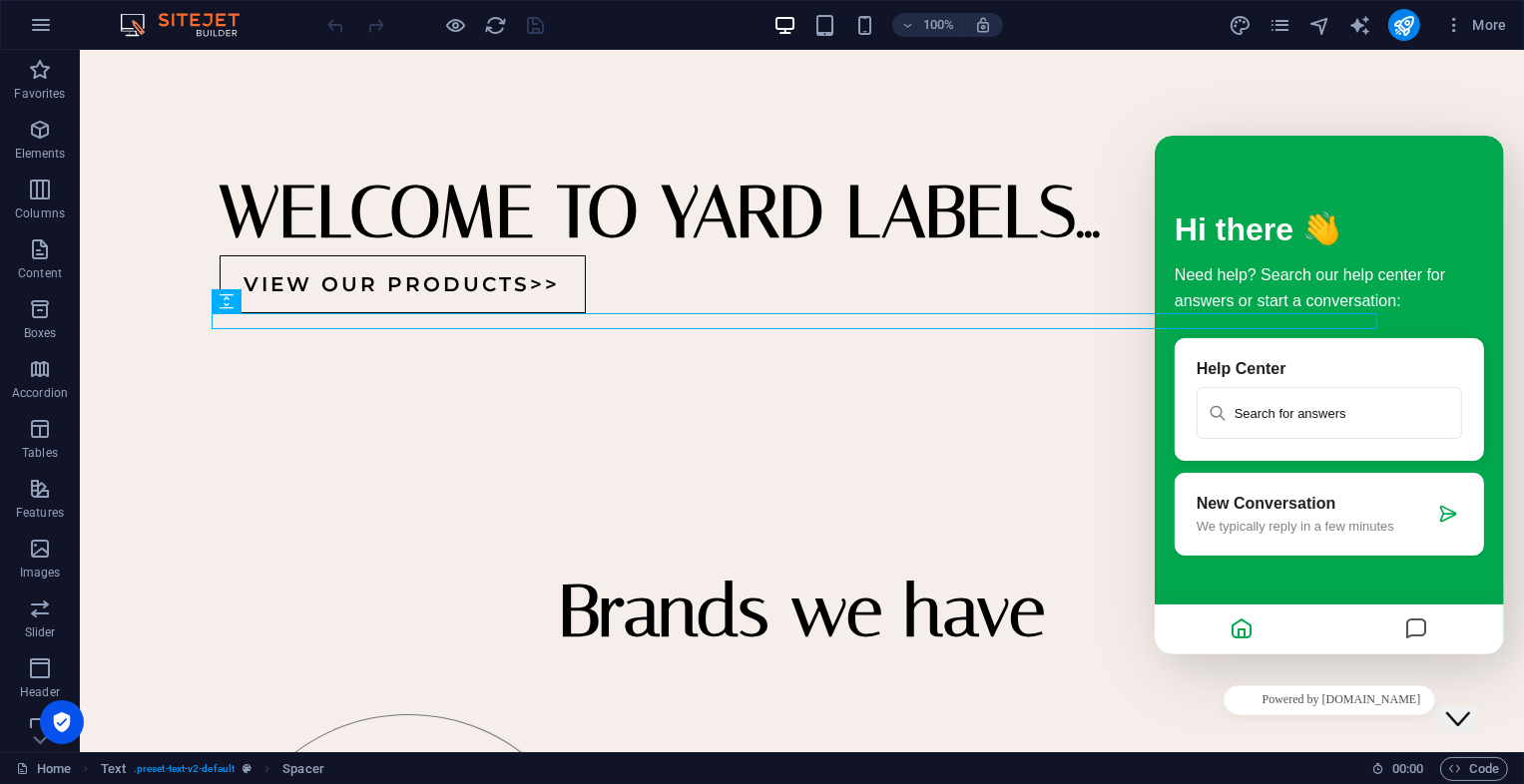 click 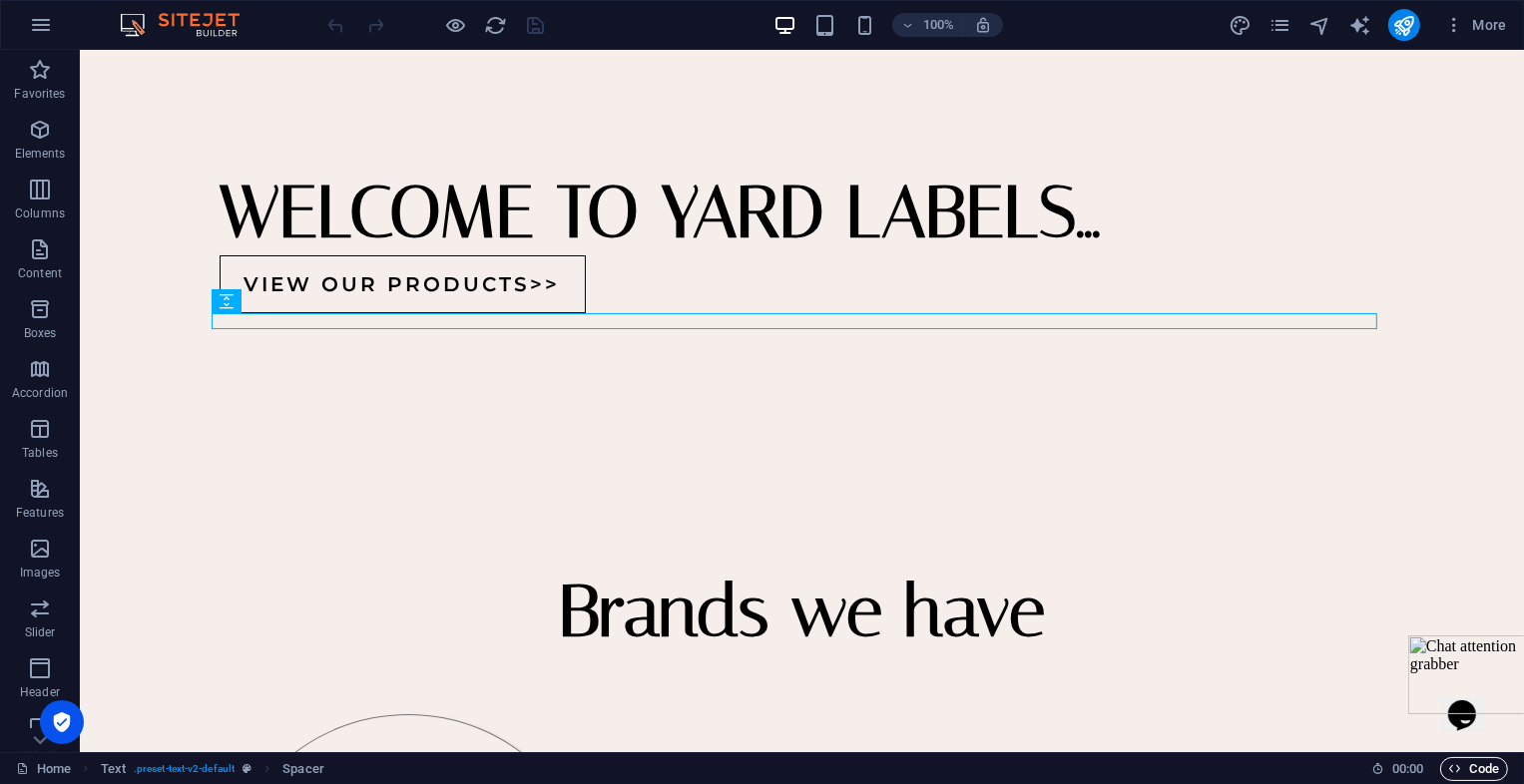click on "Code" at bounding box center [1474, 769] 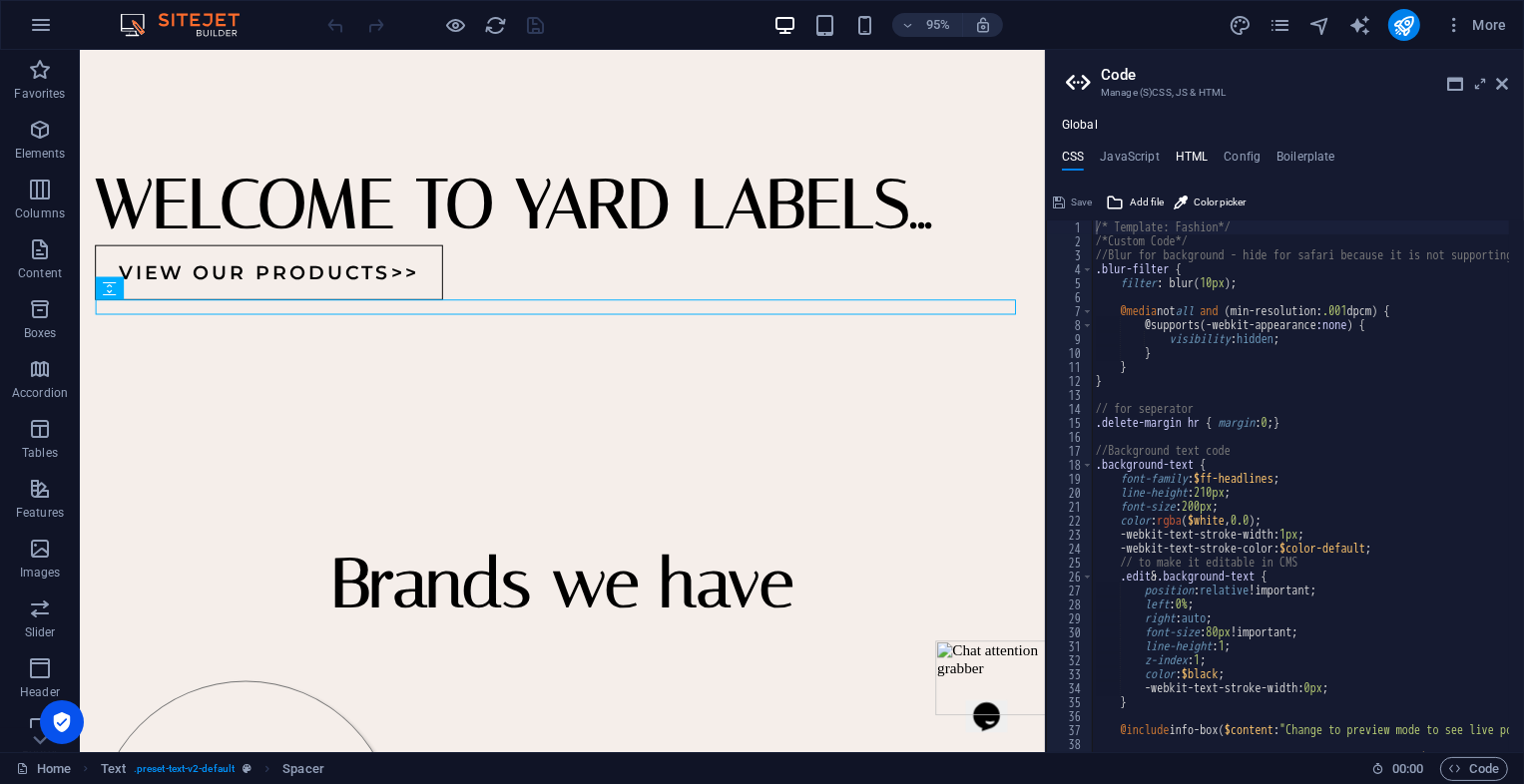 click on "HTML" at bounding box center (1192, 161) 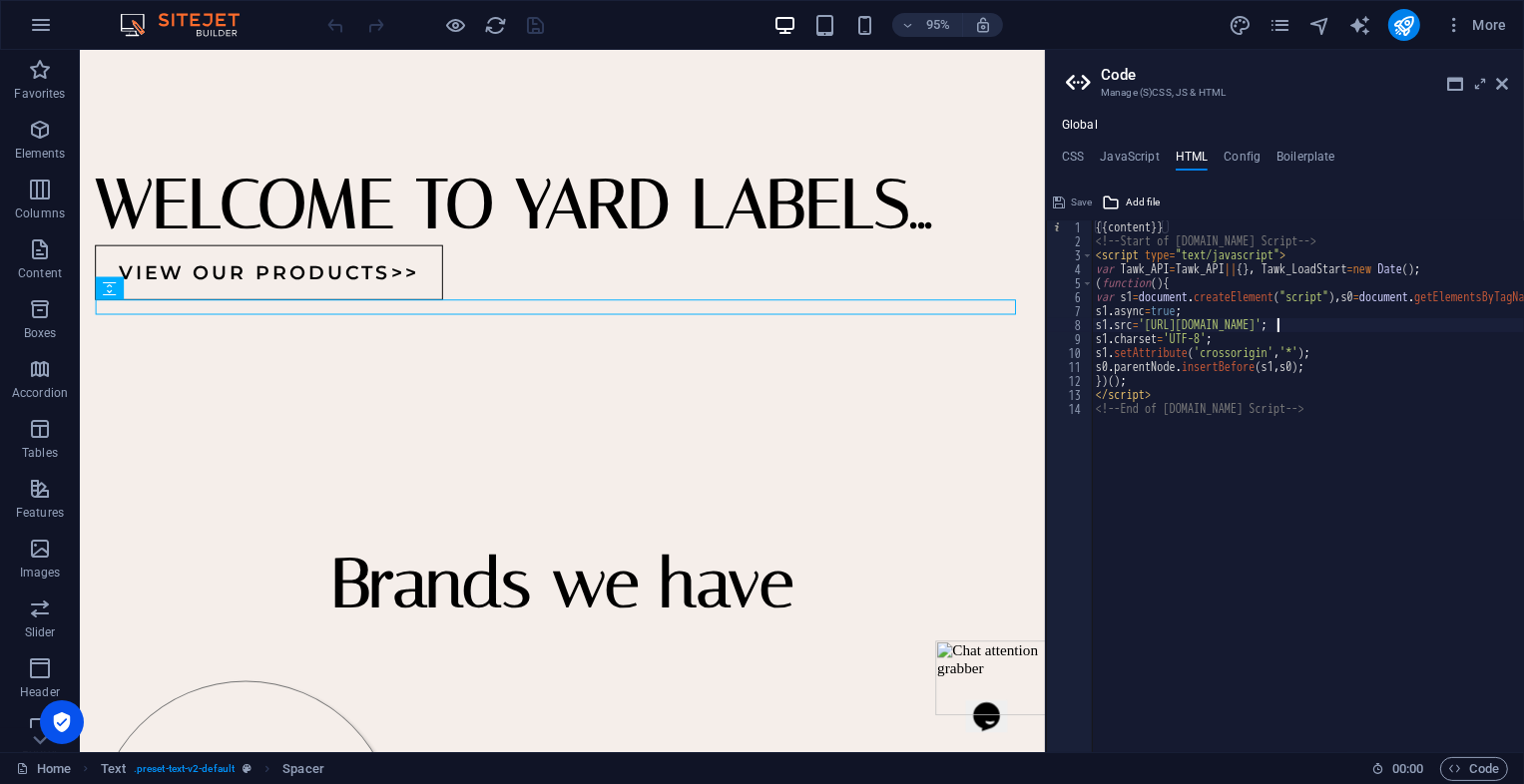 click on "{{content}} <!-- Start of Tawk.to Script --> < script   type = "text/javascript" > var   Tawk_API = Tawk_API || { } ,   Tawk_LoadStart = new   Date ( ) ; ( function ( ) { var   s1 = document . createElement ( "script" ) , s0 = document . getElementsByTagName ( "script" ) [ 0 ] ; s1 . async = true ; s1 . src = 'https://embed.tawk.to/6759855d49e2fd8dfef64f92/1if0ifvg3' ; s1 . charset = 'UTF-8' ; s1 . setAttribute ( 'crossorigin' , '*' ) ; s0 . parentNode . insertBefore ( s1 , s0 ) ; }) ( ) ; </ script > <!-- End of Tawk.to Script -->" at bounding box center [1384, 493] 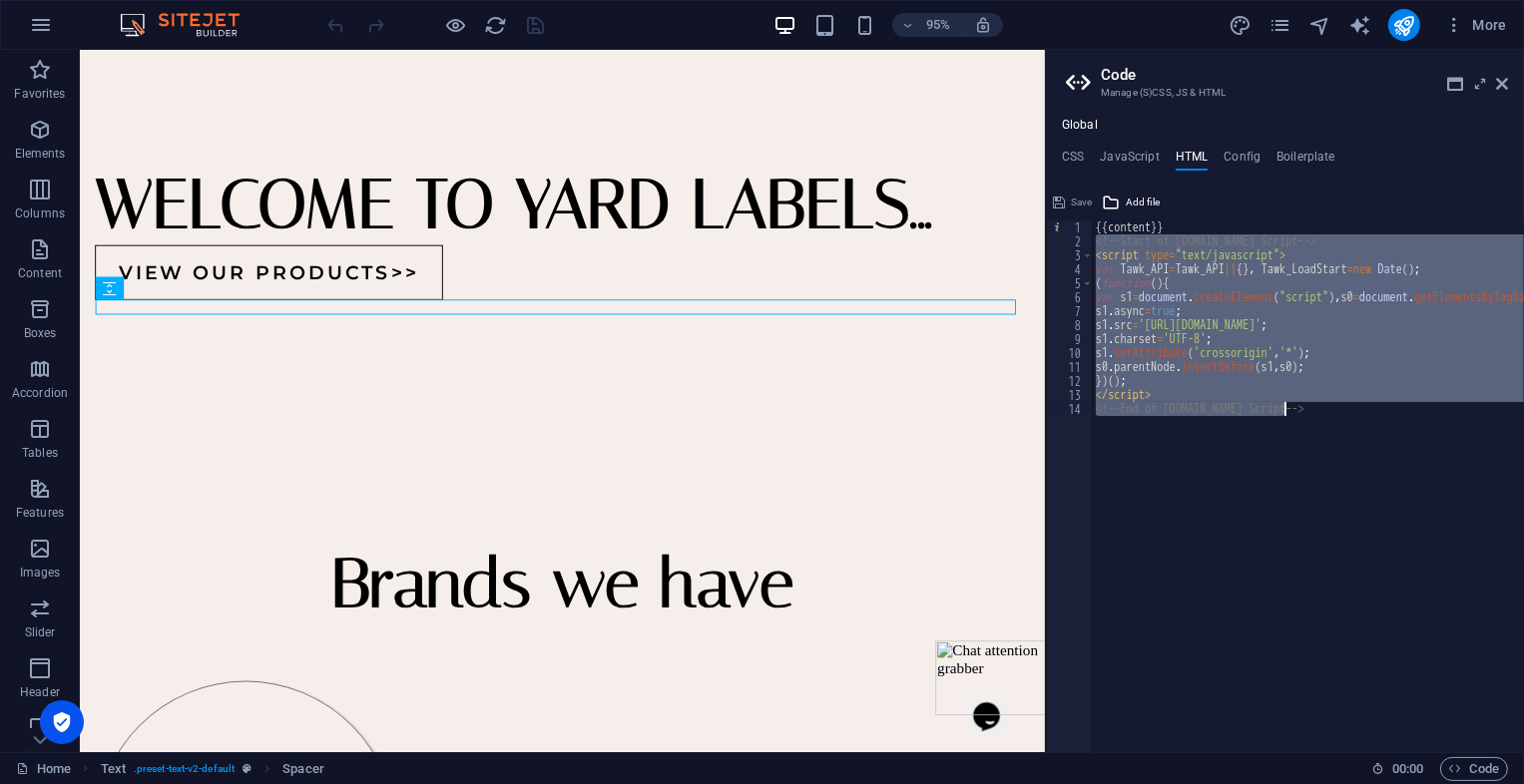 drag, startPoint x: 1095, startPoint y: 241, endPoint x: 1290, endPoint y: 415, distance: 261.3446 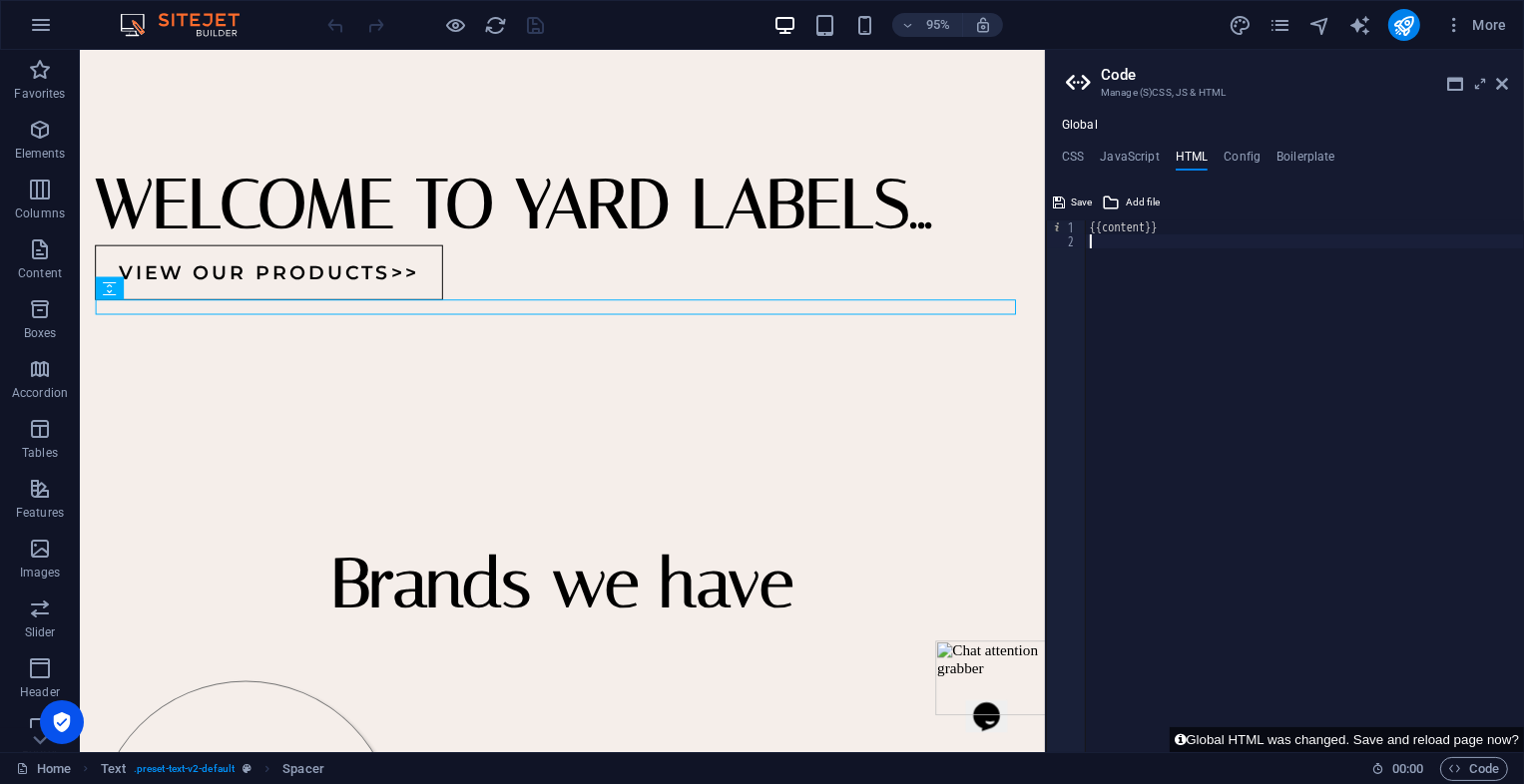 click on "{{content}}" at bounding box center (1304, 501) 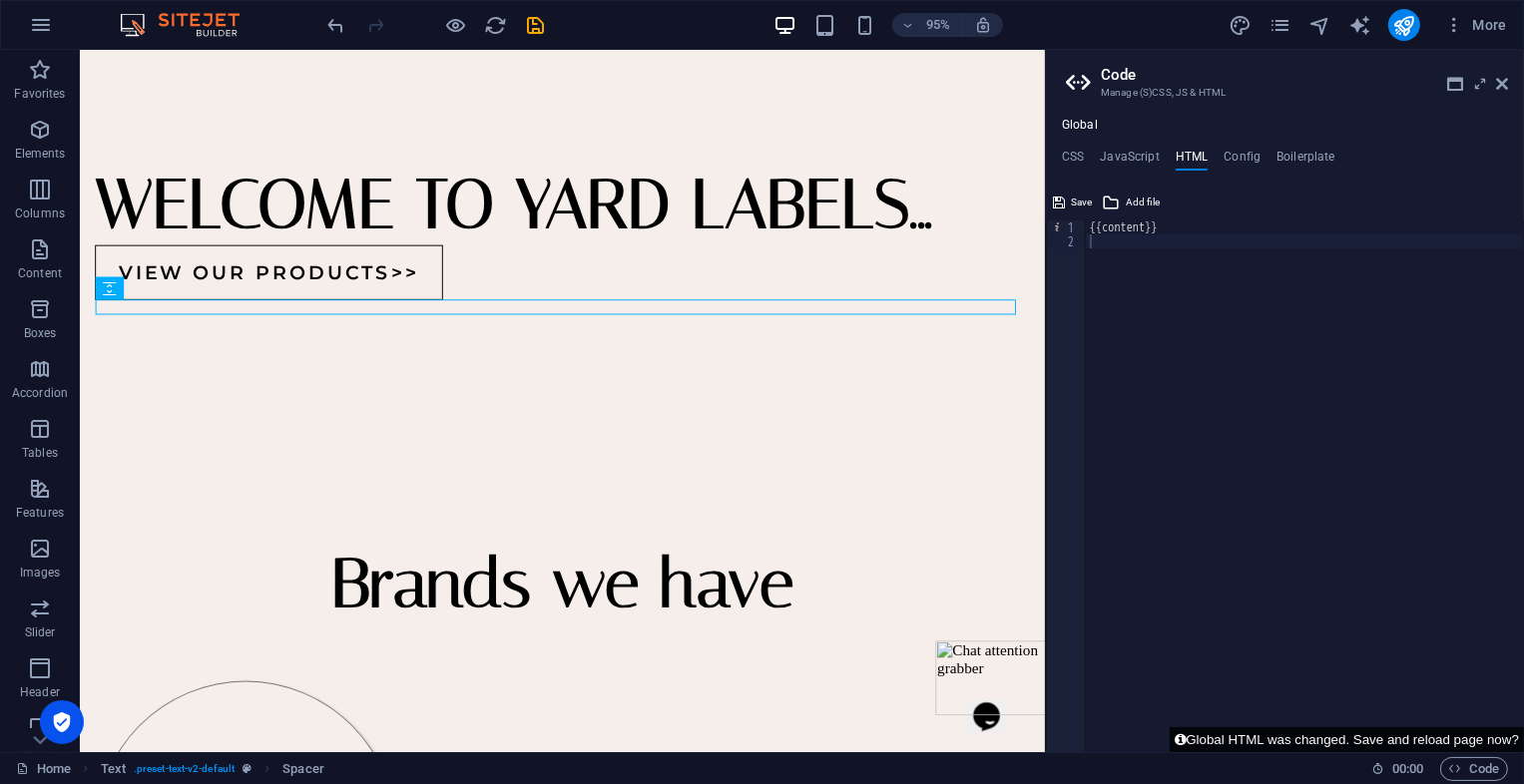 click on "Global HTML was changed. Save and reload page now?" at bounding box center [1346, 739] 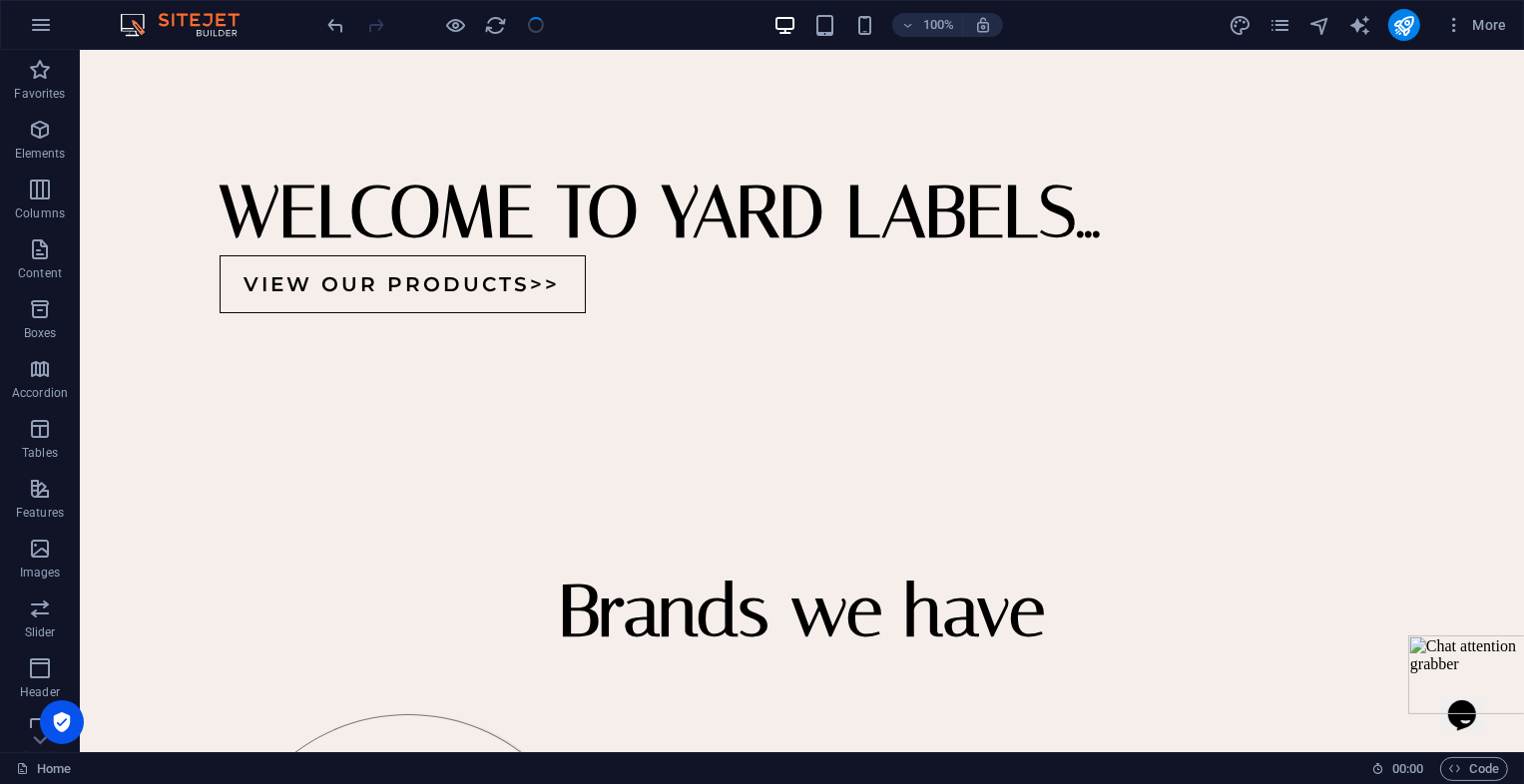 click at bounding box center (1469, 673) 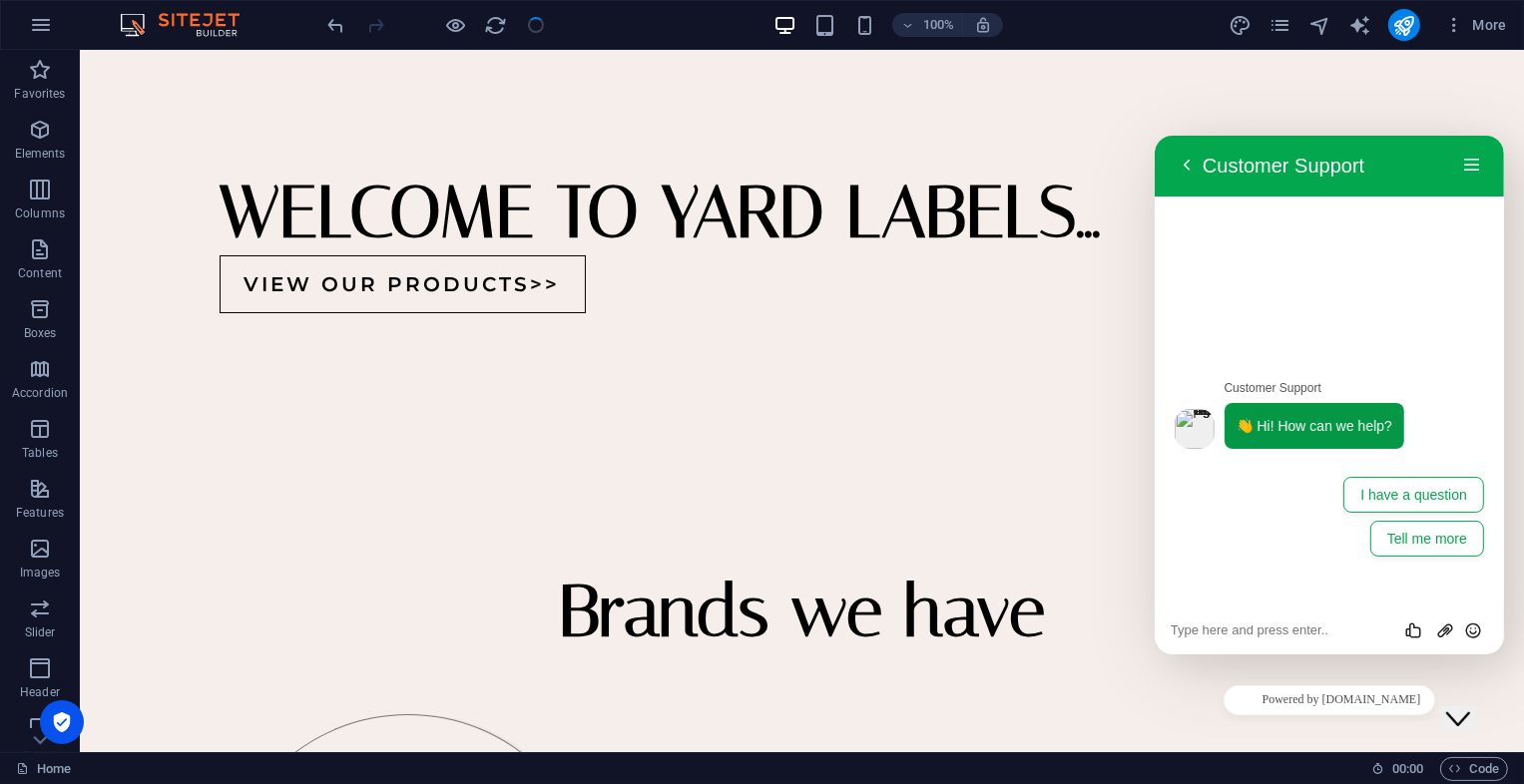 drag, startPoint x: 1507, startPoint y: 736, endPoint x: 1467, endPoint y: 691, distance: 60.207973 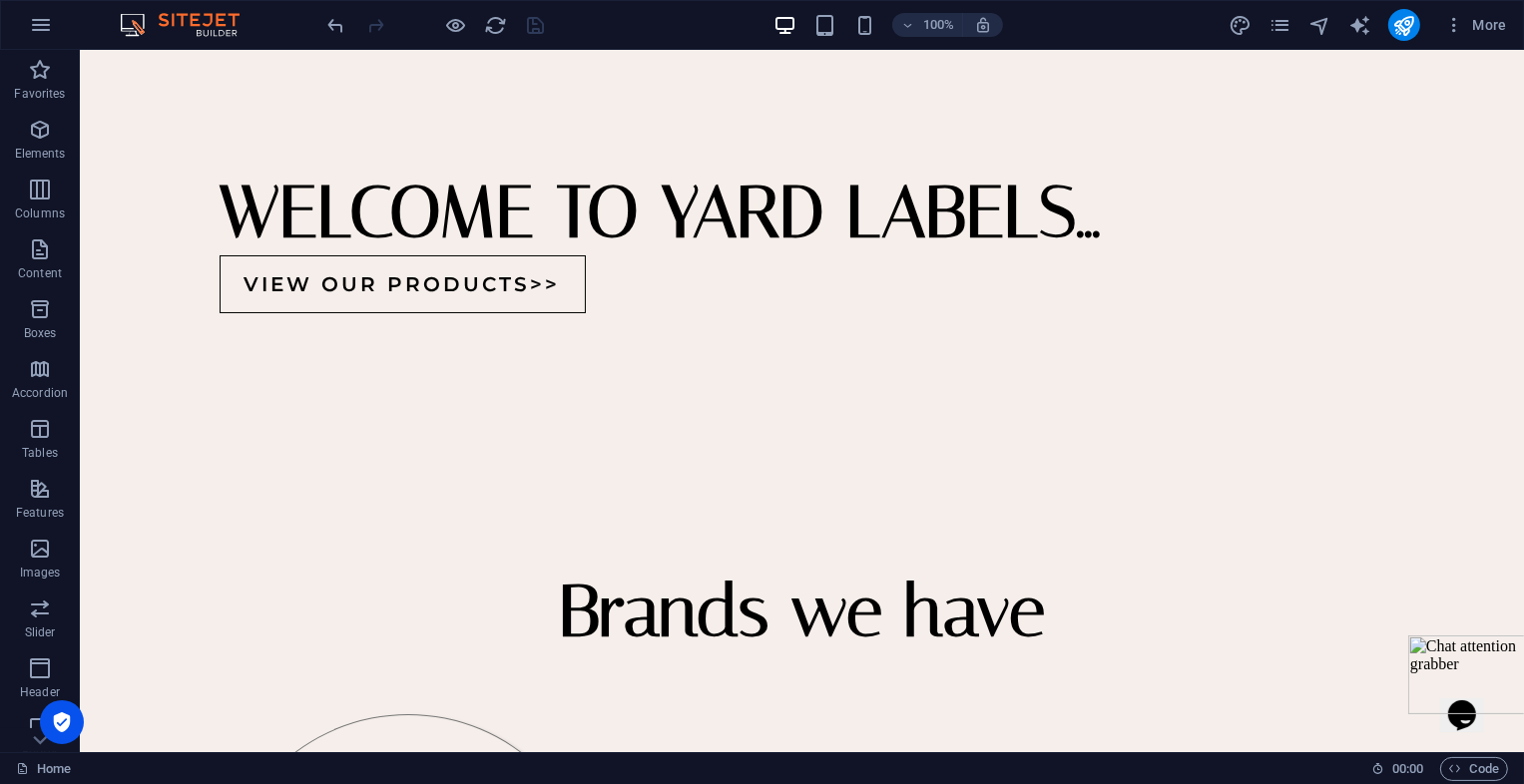 drag, startPoint x: 1427, startPoint y: 646, endPoint x: 1471, endPoint y: 715, distance: 81.8352 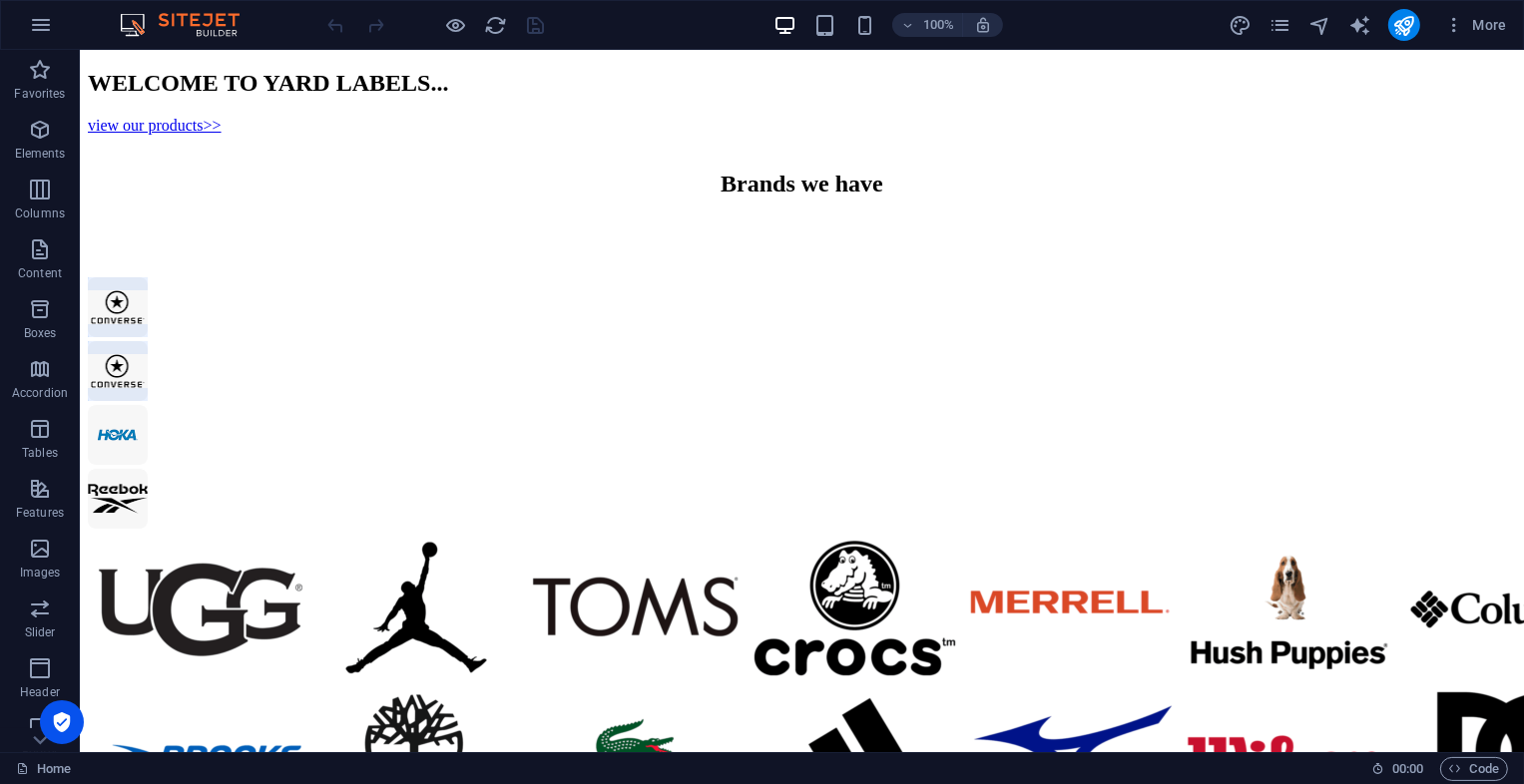 scroll, scrollTop: 0, scrollLeft: 0, axis: both 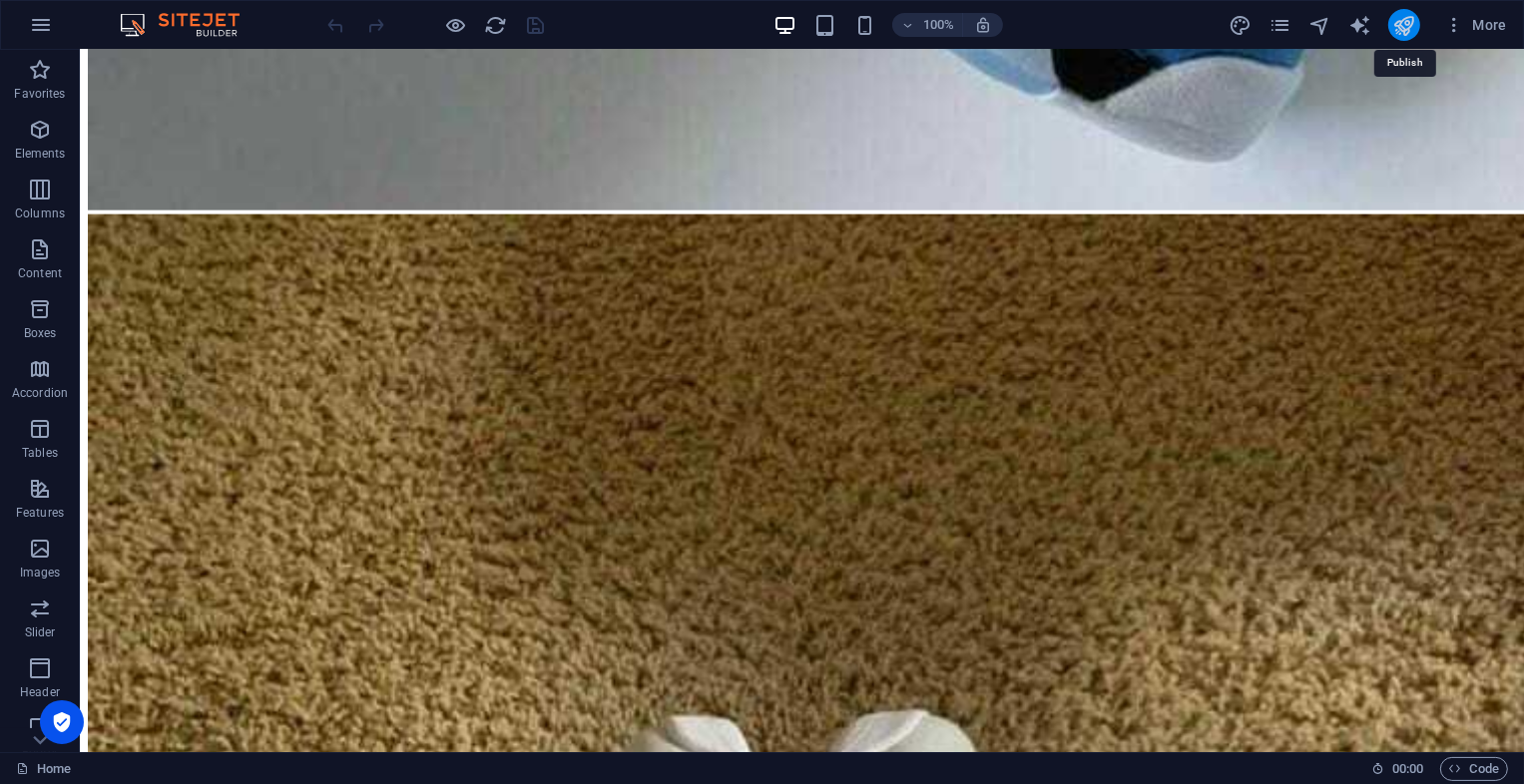 click at bounding box center (1403, 25) 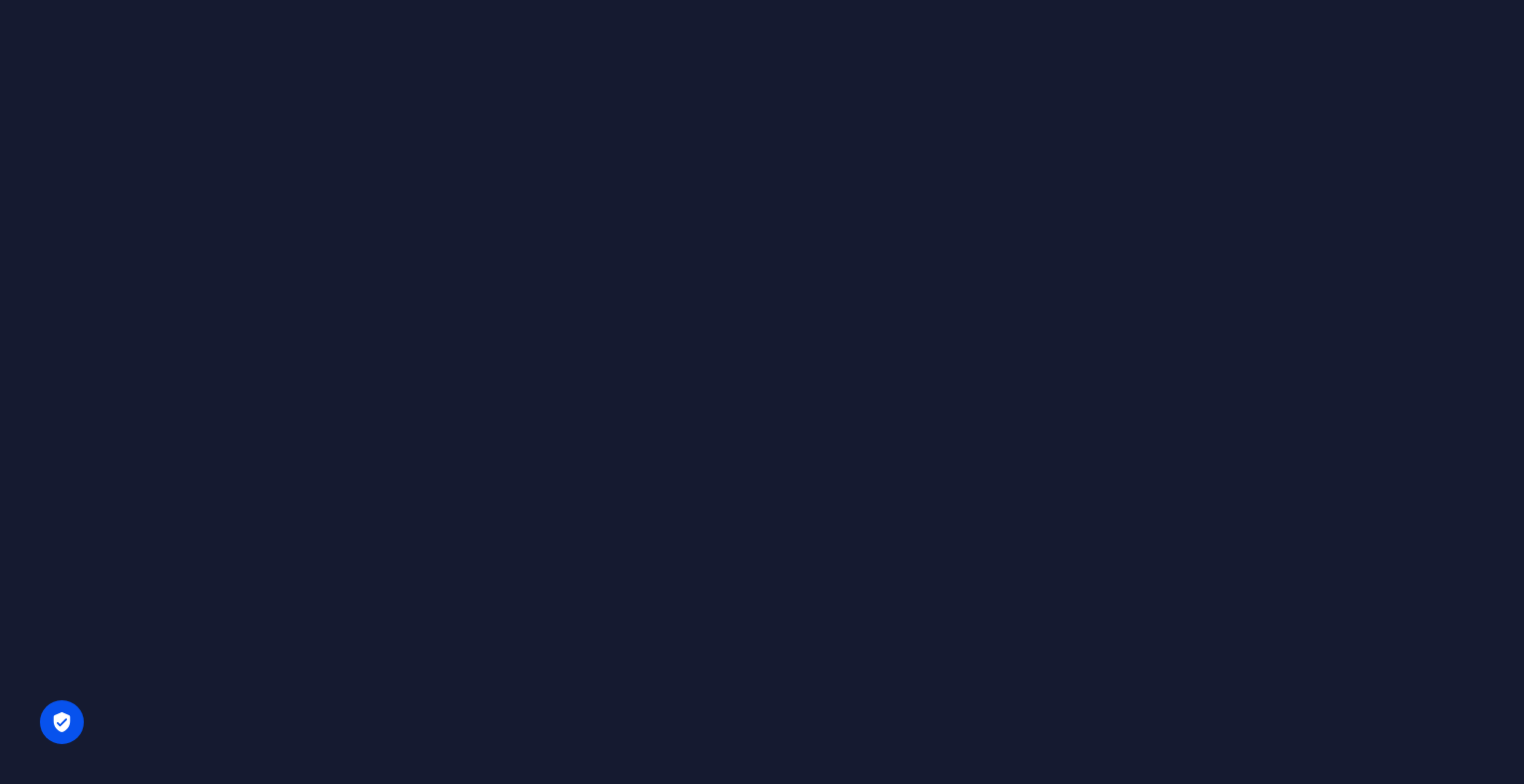 scroll, scrollTop: 0, scrollLeft: 0, axis: both 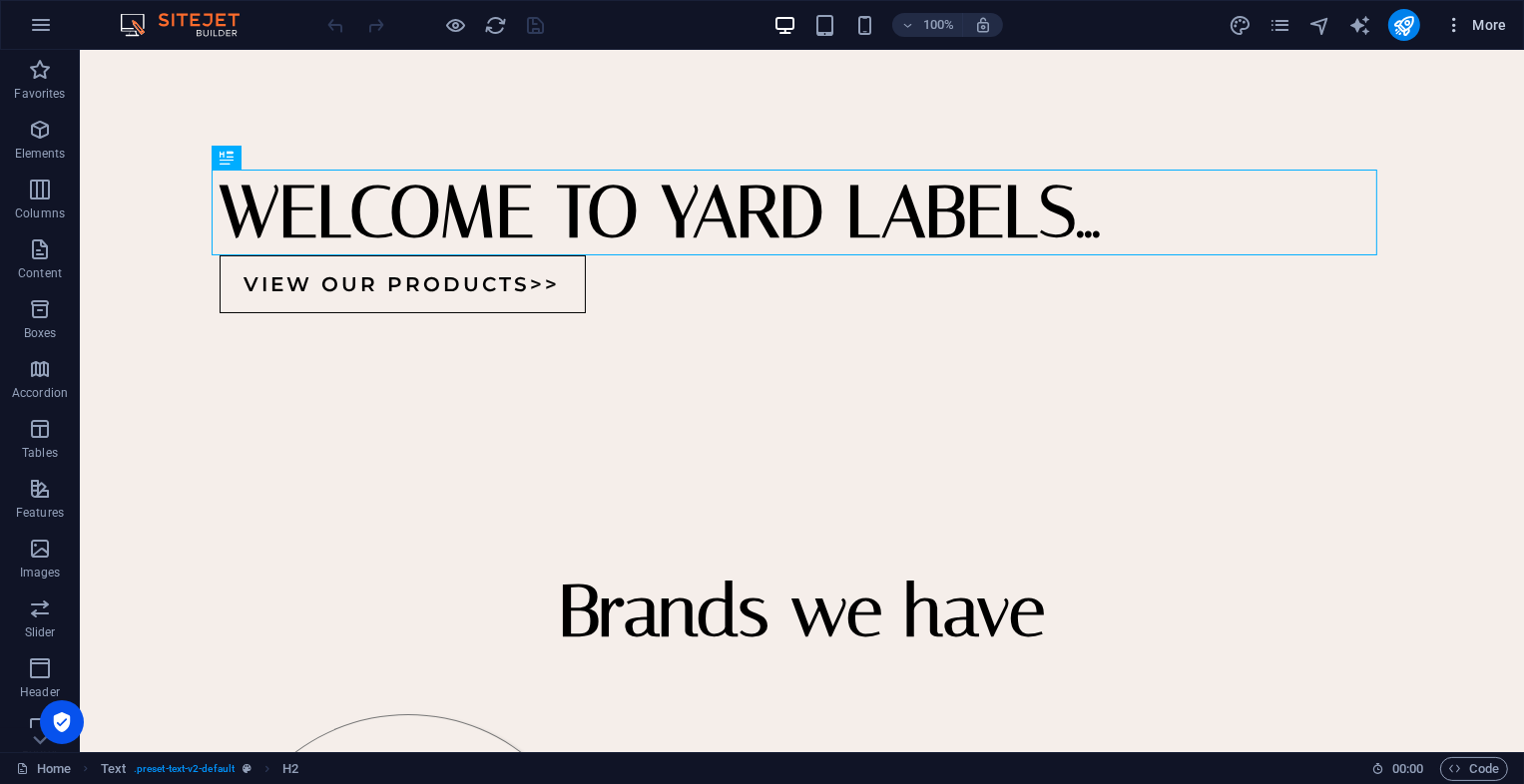 click at bounding box center [1454, 25] 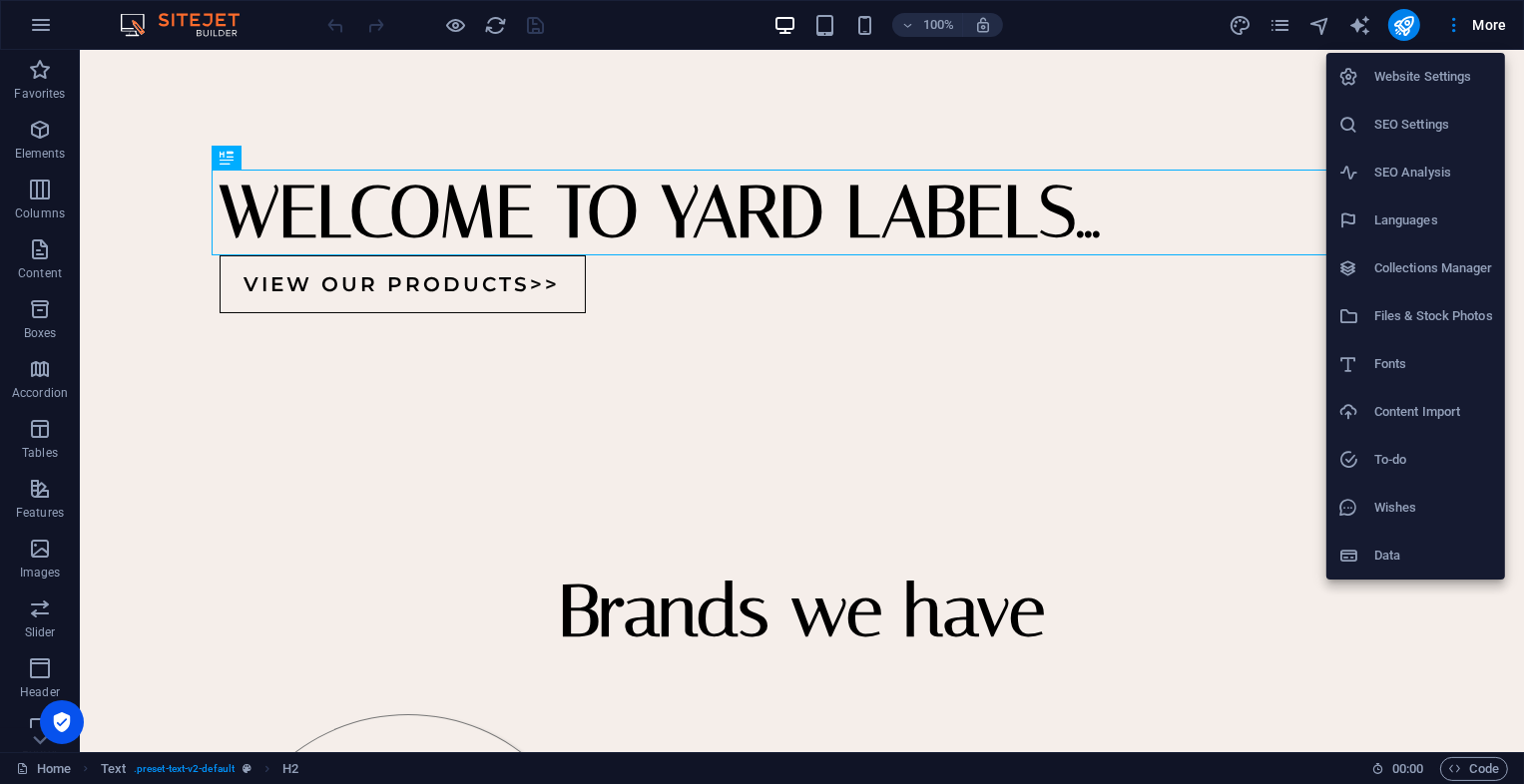 click on "SEO Settings" at bounding box center (1433, 125) 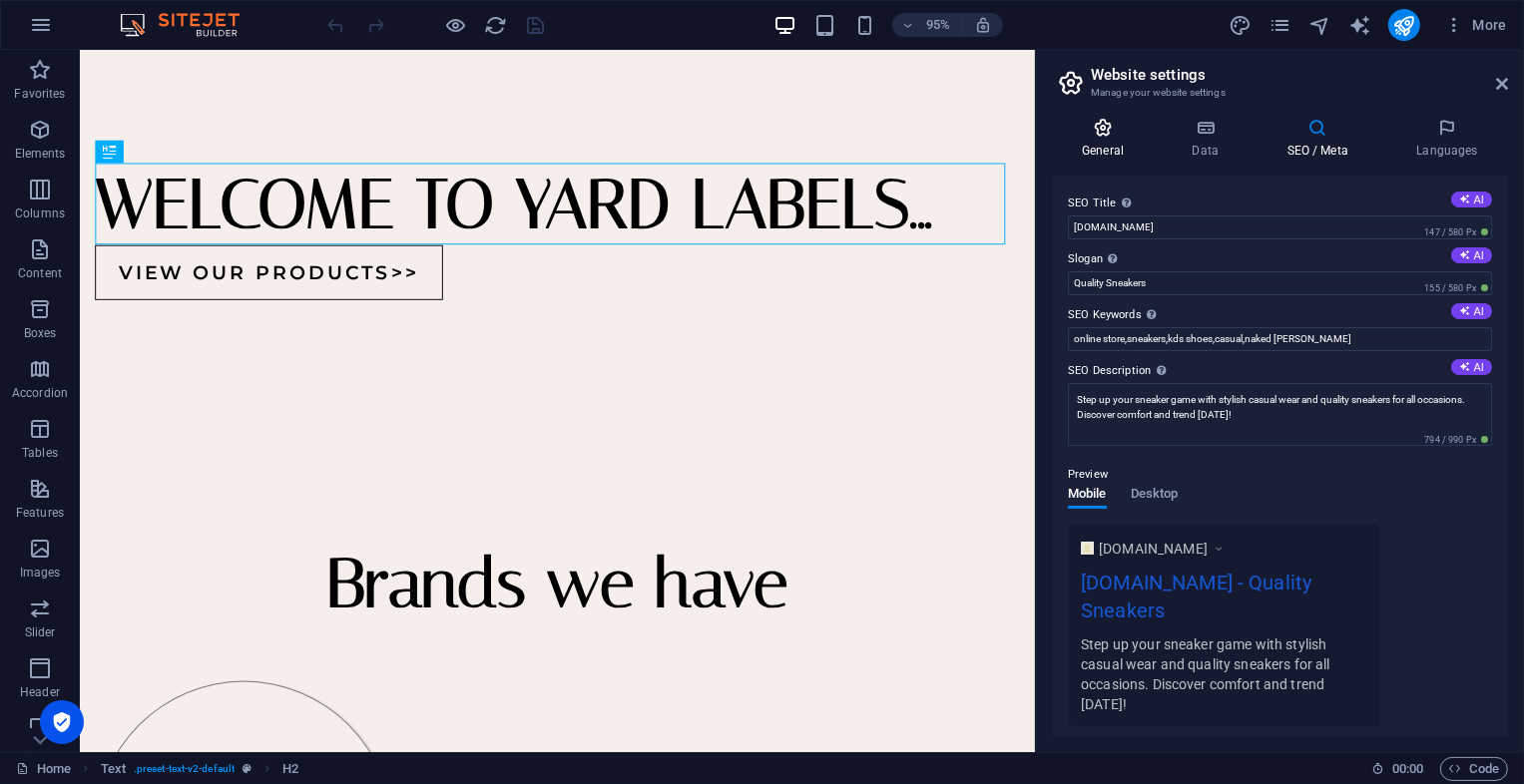 click on "General" at bounding box center (1107, 139) 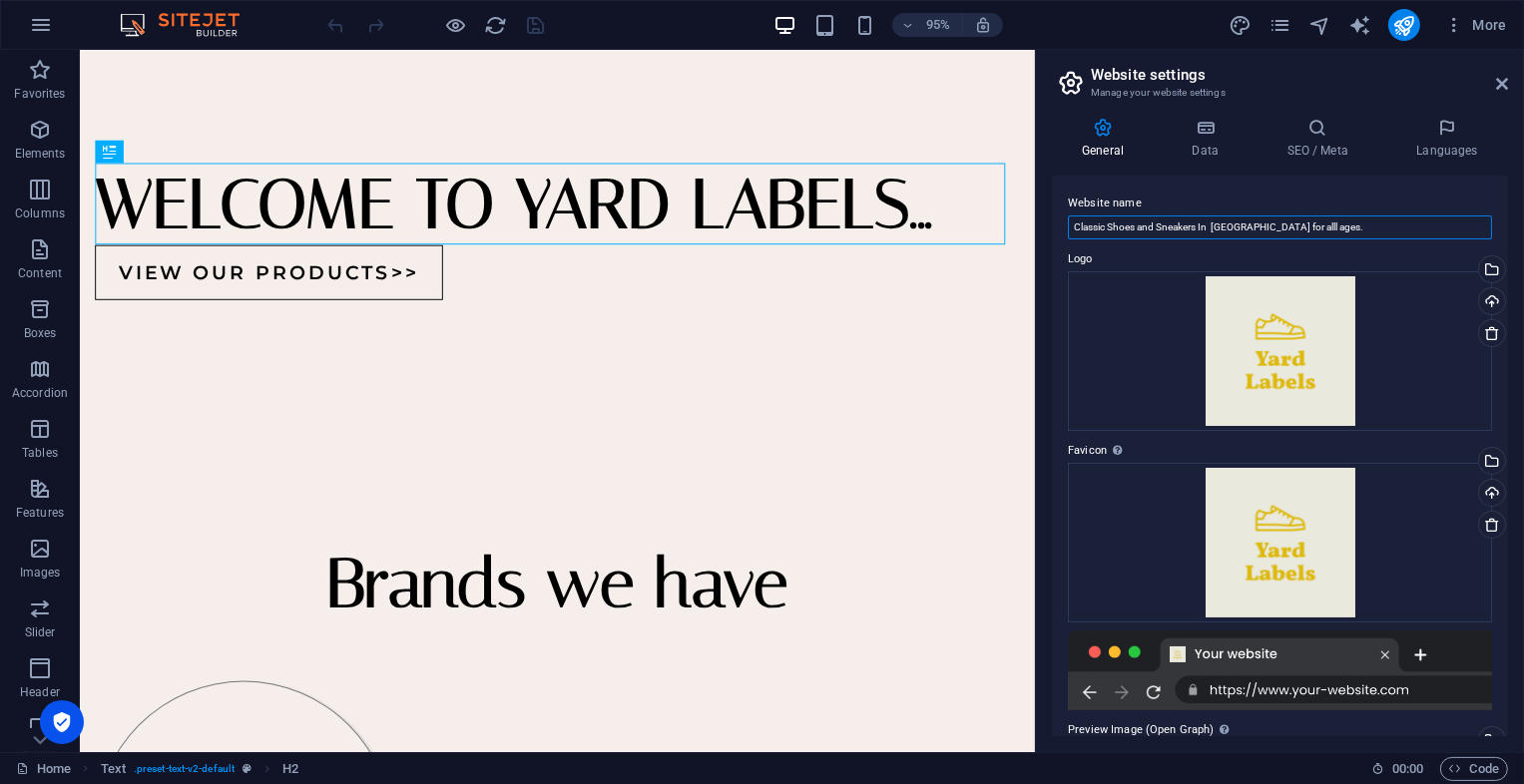 click on "Classic Shoes and Sneakers In  Nairobi for alll ages." at bounding box center (1279, 227) 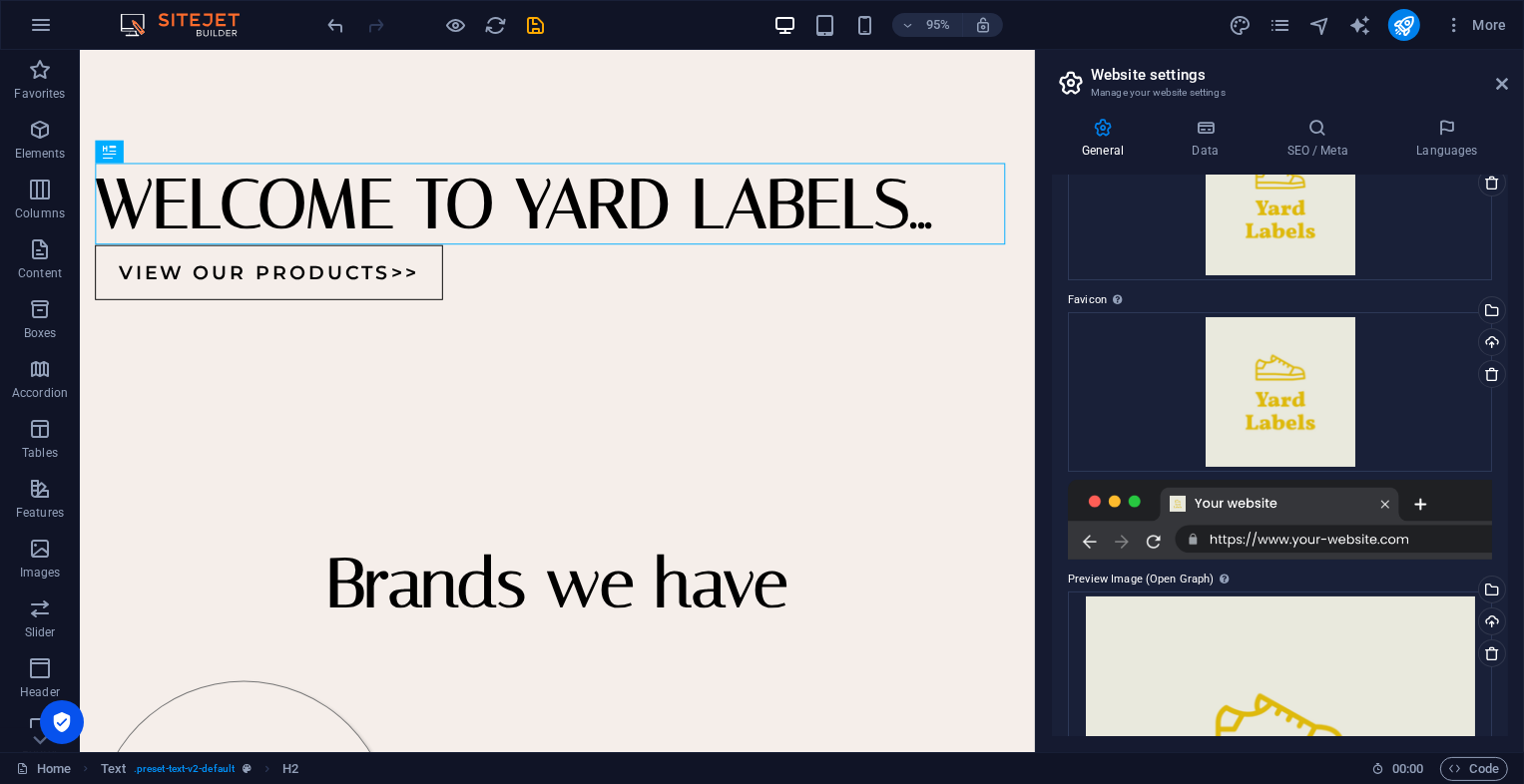 scroll, scrollTop: 0, scrollLeft: 0, axis: both 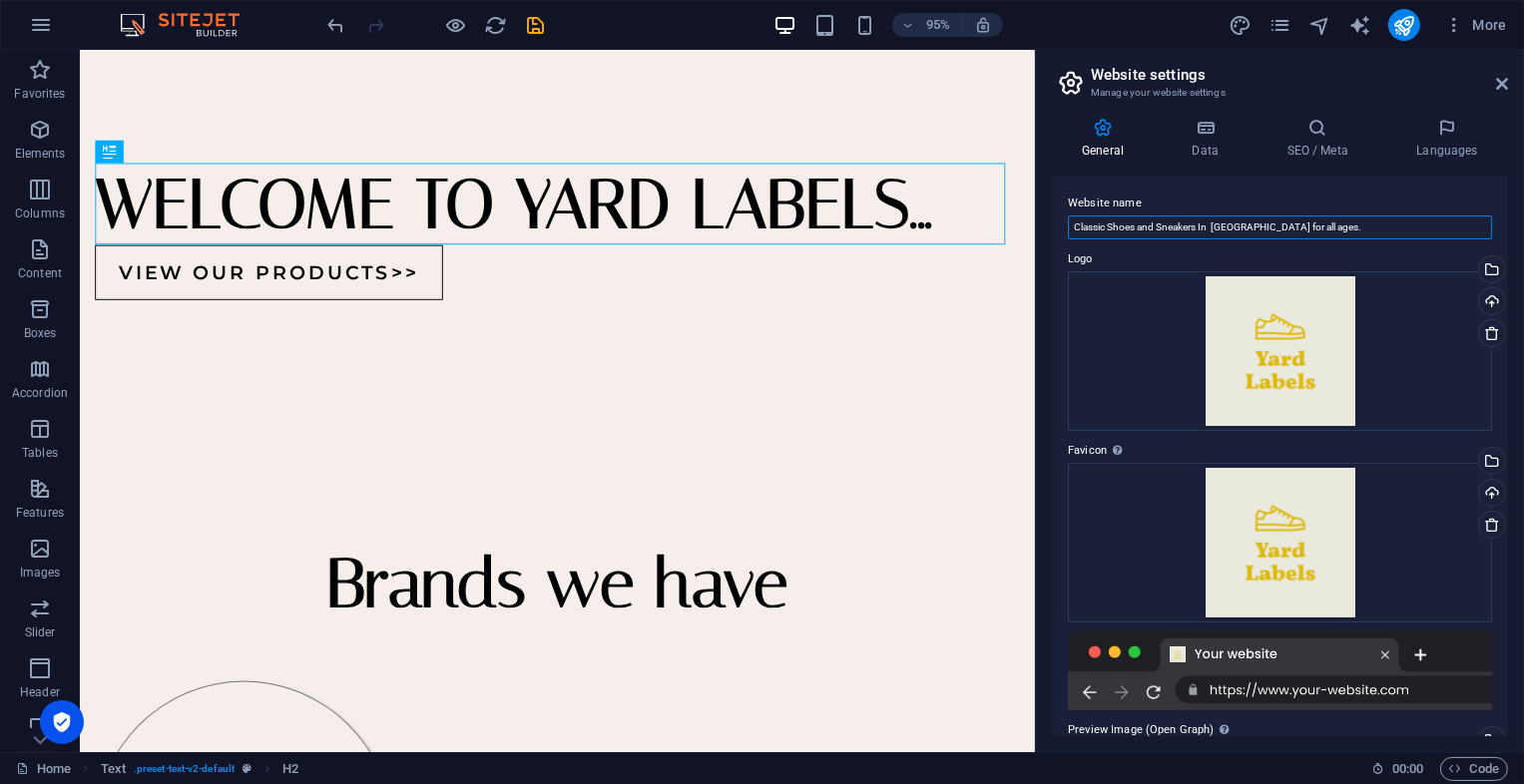 click on "Classic Shoes and Sneakers In  Nairobi for all ages." at bounding box center [1279, 227] 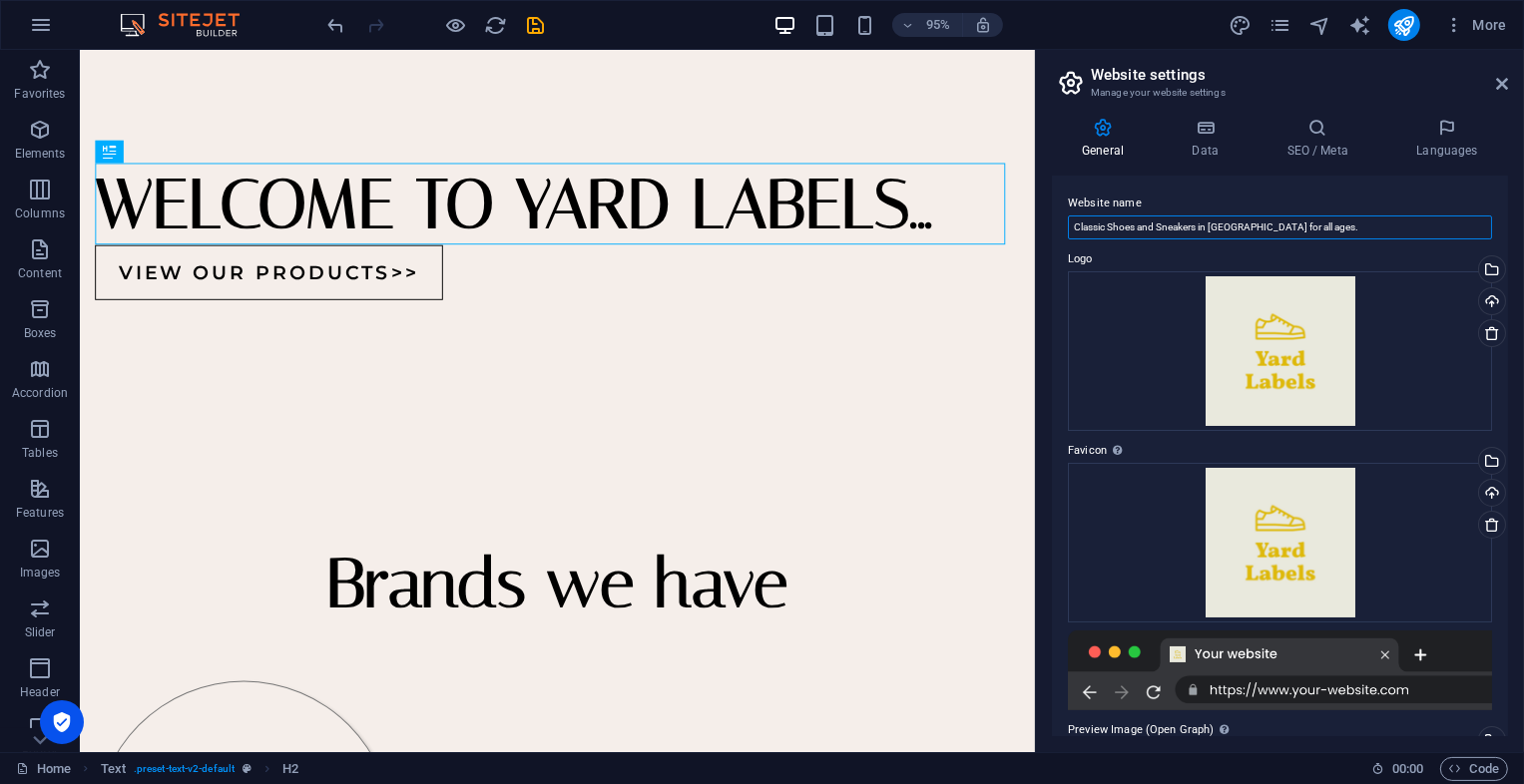 click on "Classic Shoes and Sneakers in [GEOGRAPHIC_DATA] for all ages." at bounding box center [1279, 227] 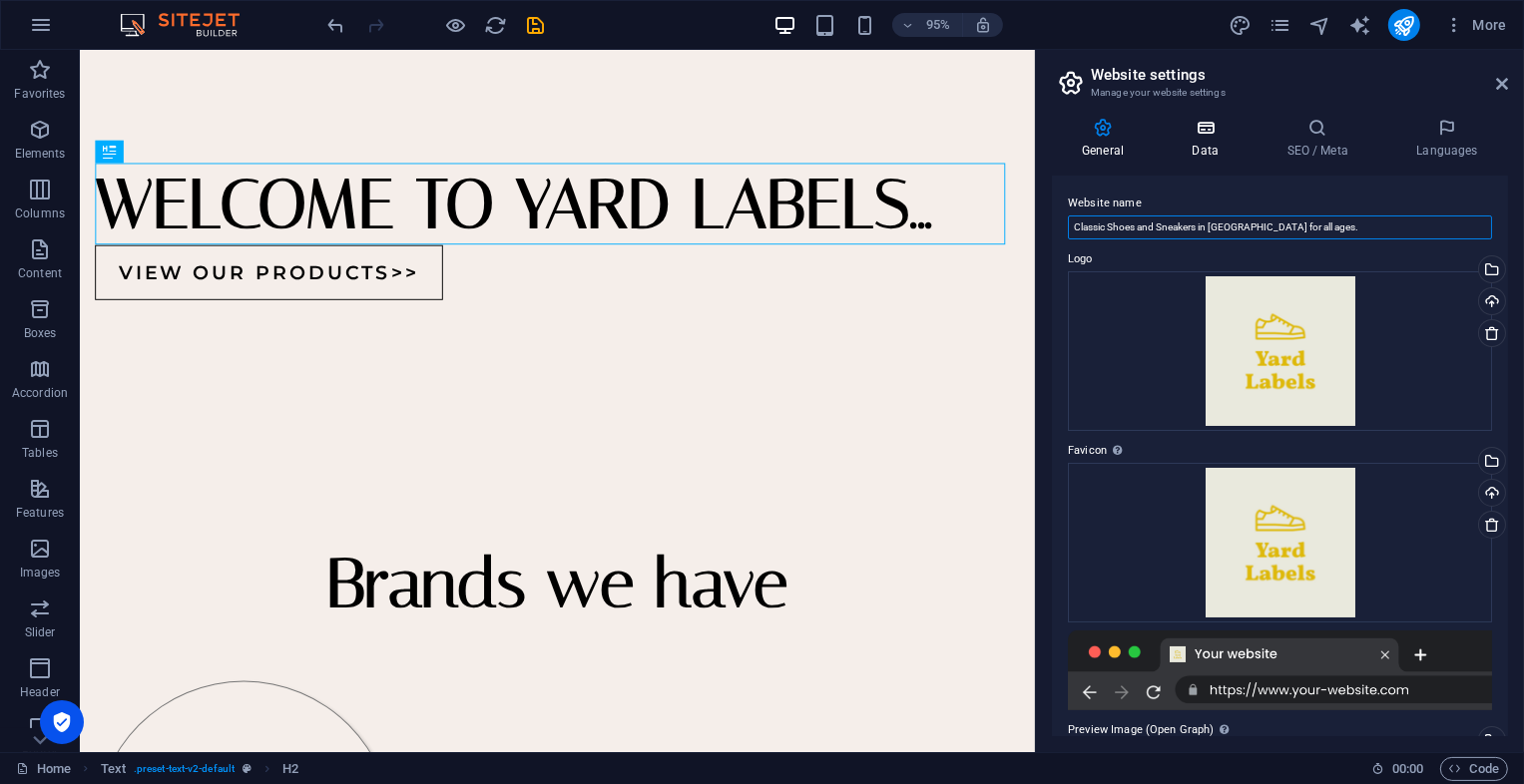 type on "Classic Shoes and Sneakers in [GEOGRAPHIC_DATA] for all ages." 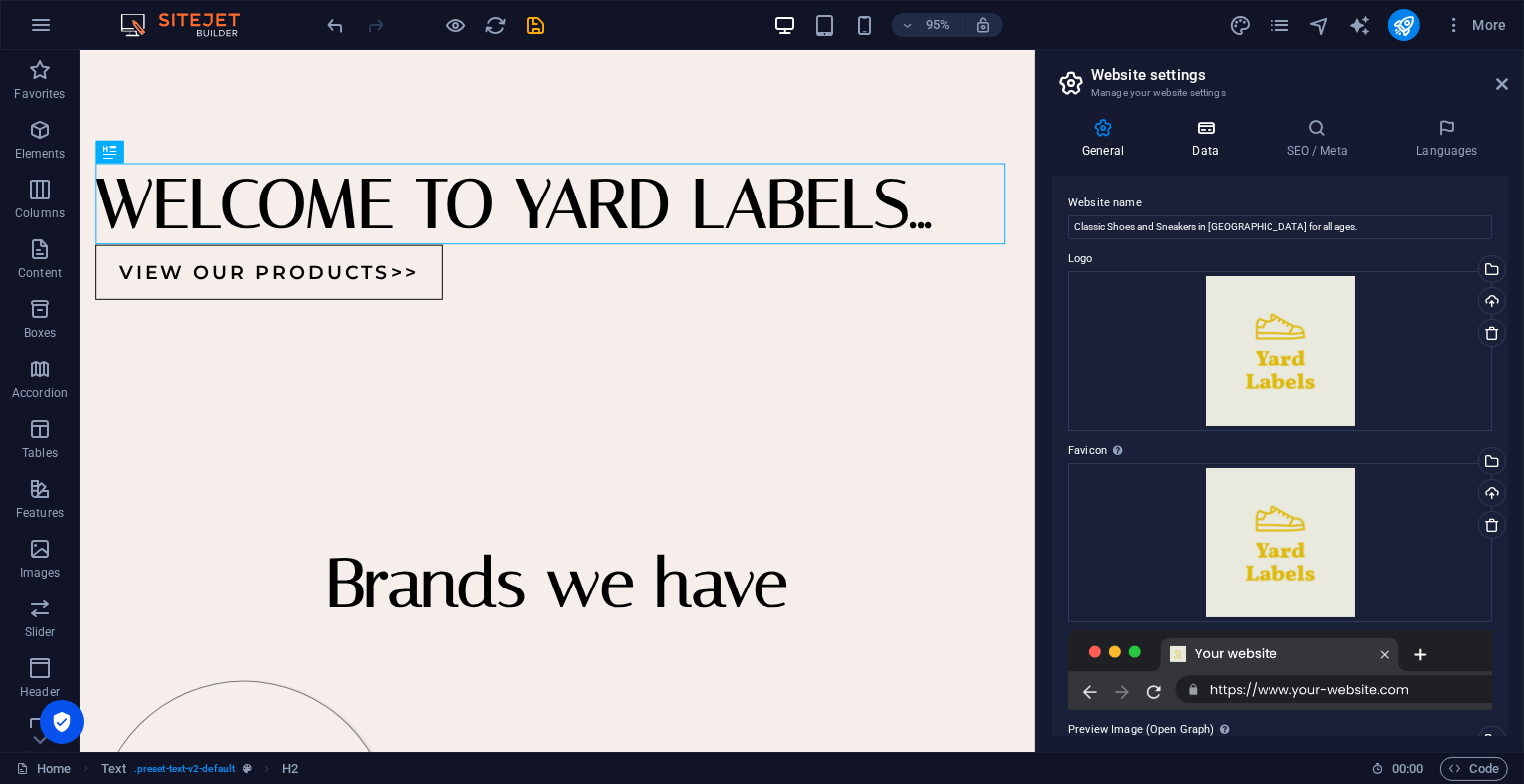 click on "Data" at bounding box center [1209, 139] 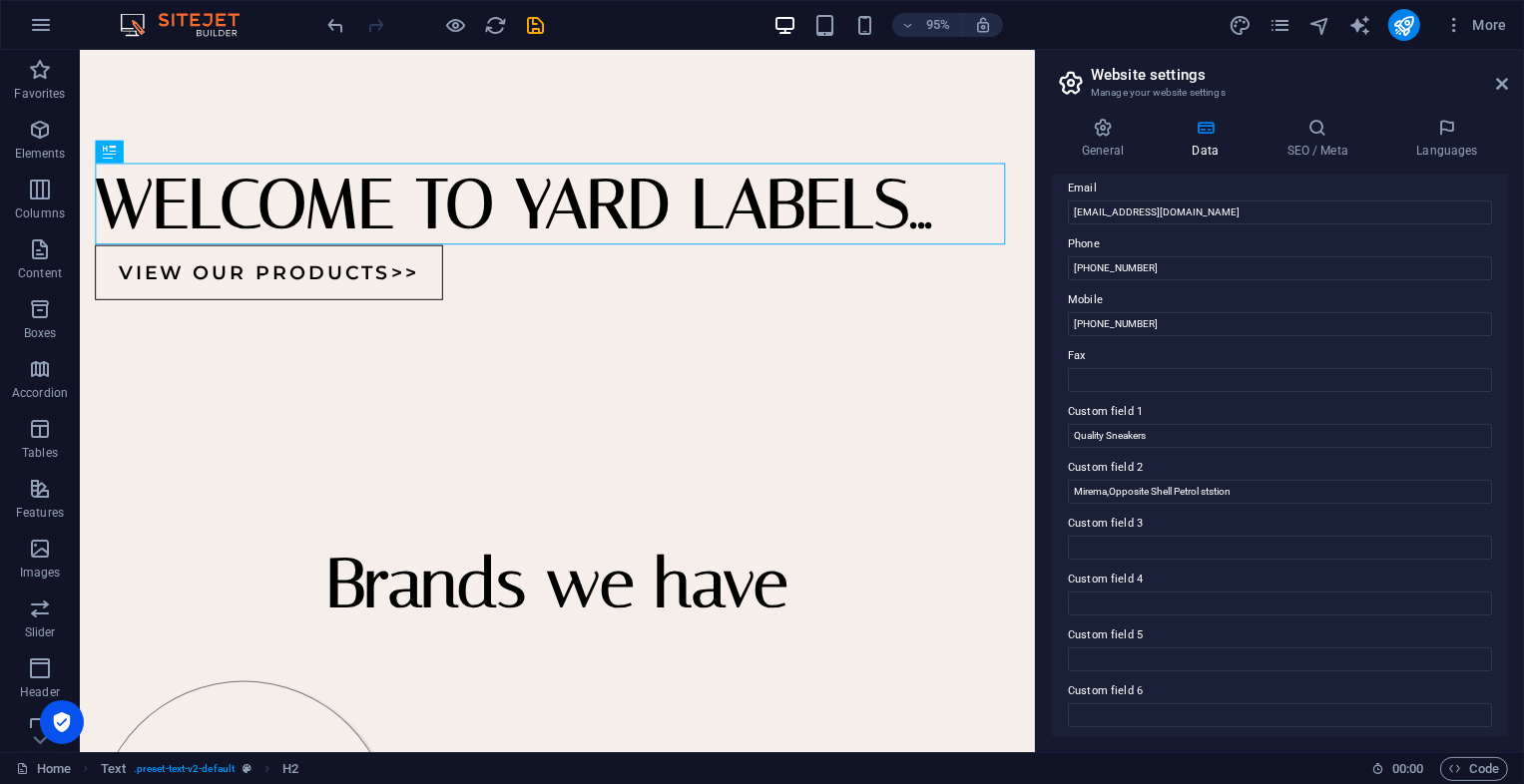 scroll, scrollTop: 396, scrollLeft: 0, axis: vertical 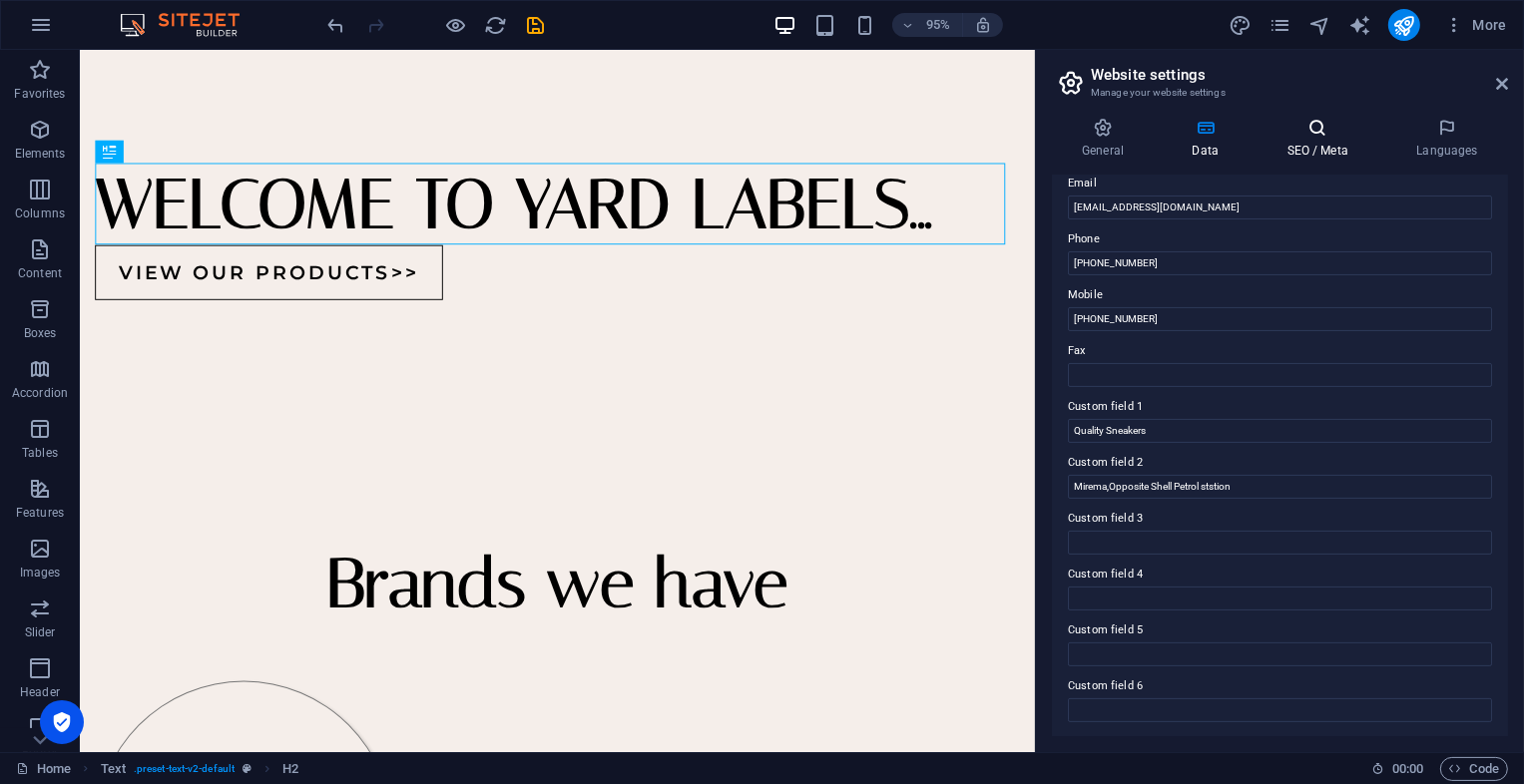 click on "SEO / Meta" at bounding box center [1321, 139] 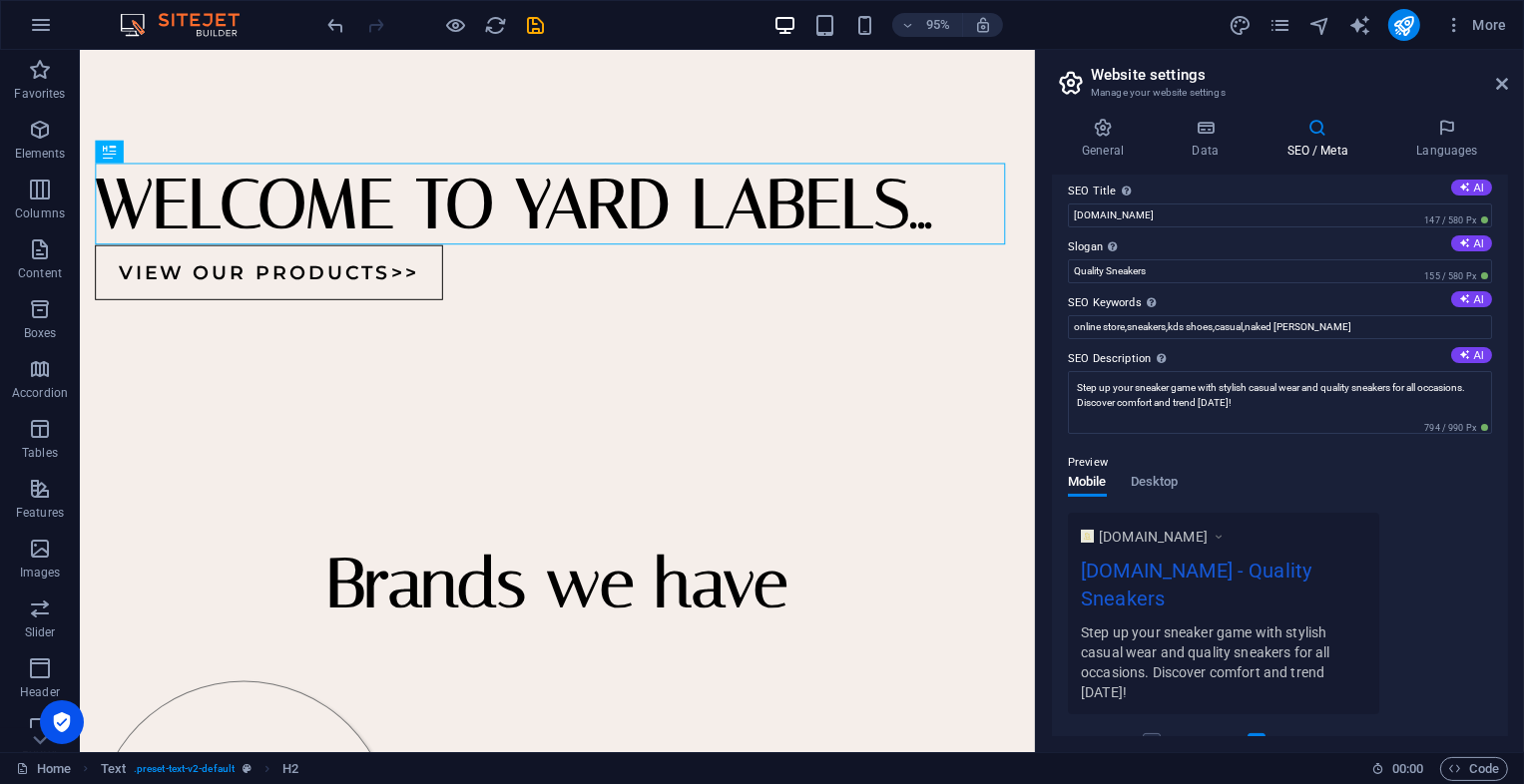 scroll, scrollTop: 0, scrollLeft: 0, axis: both 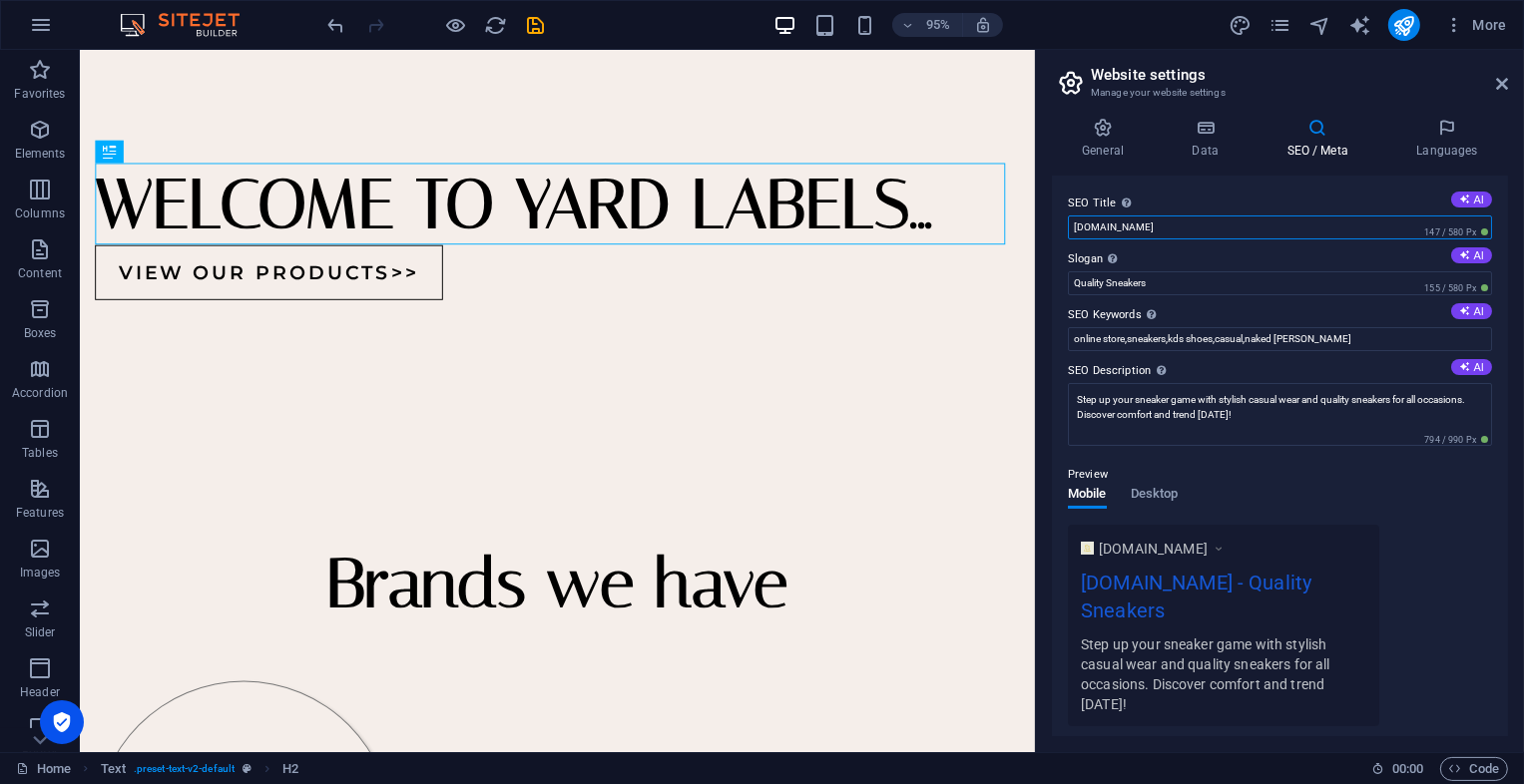 click on "[DOMAIN_NAME]" at bounding box center [1279, 227] 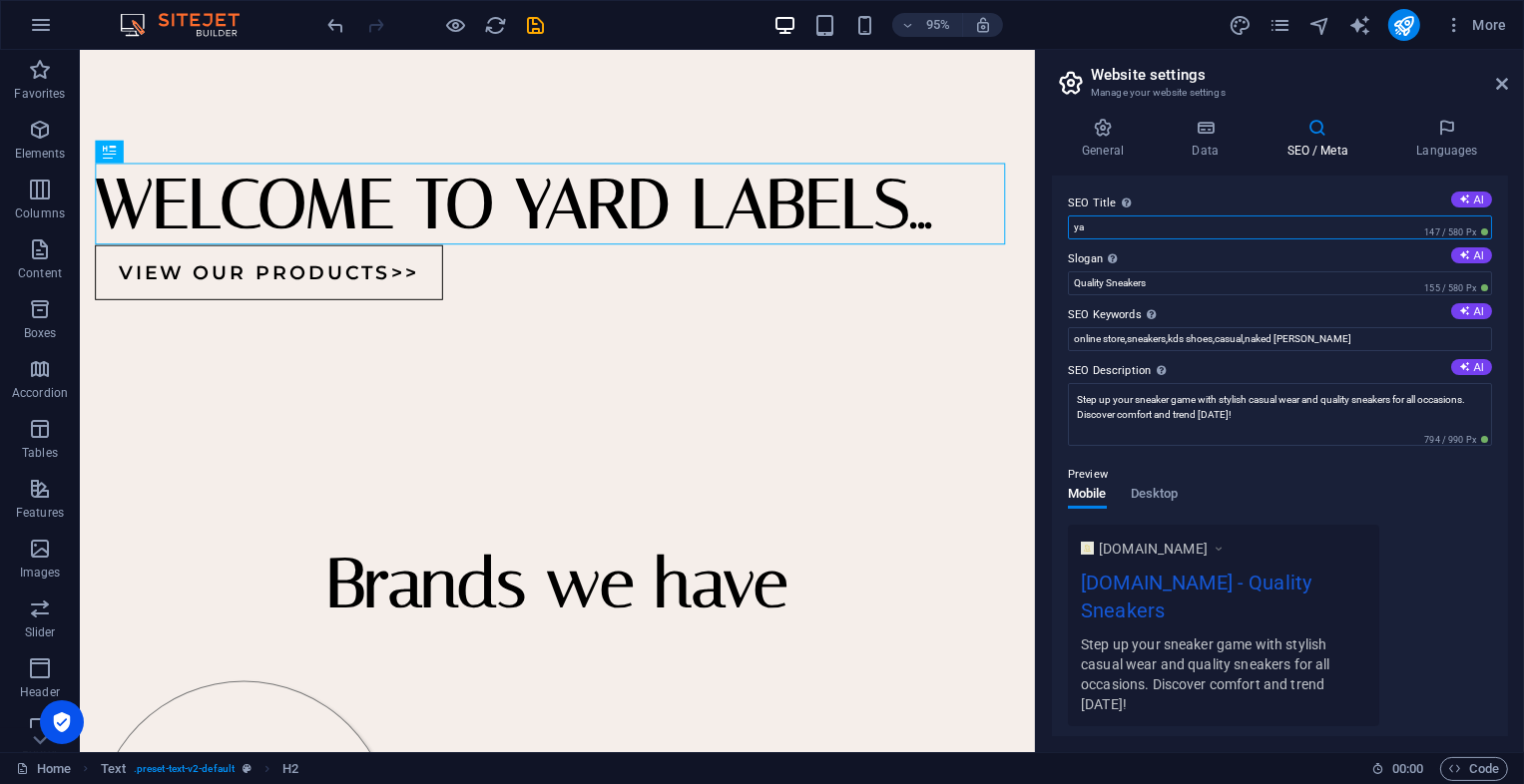 type on "y" 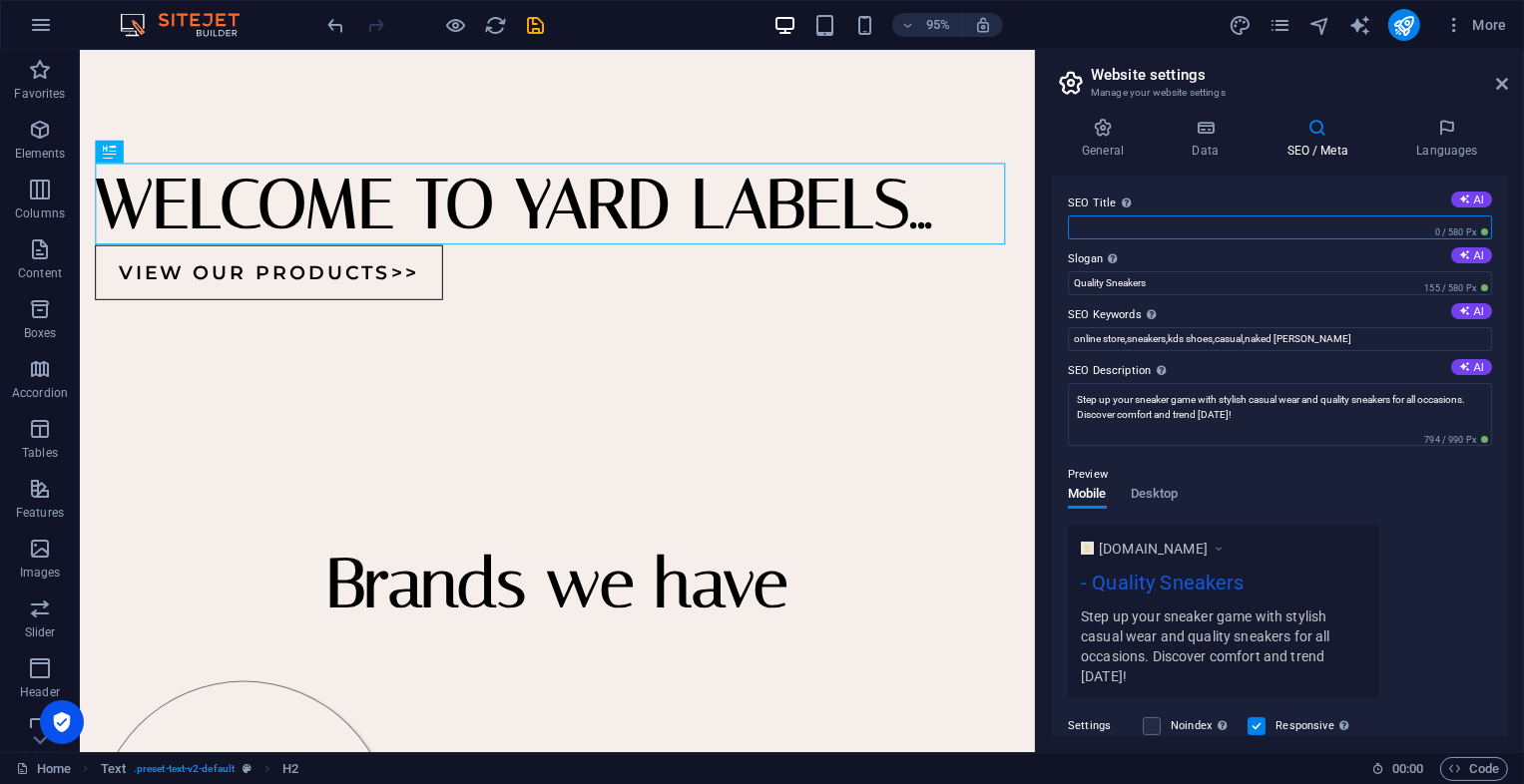 paste on "Shop Quality Sneakers & Casual Wear | [DOMAIN_NAME]" 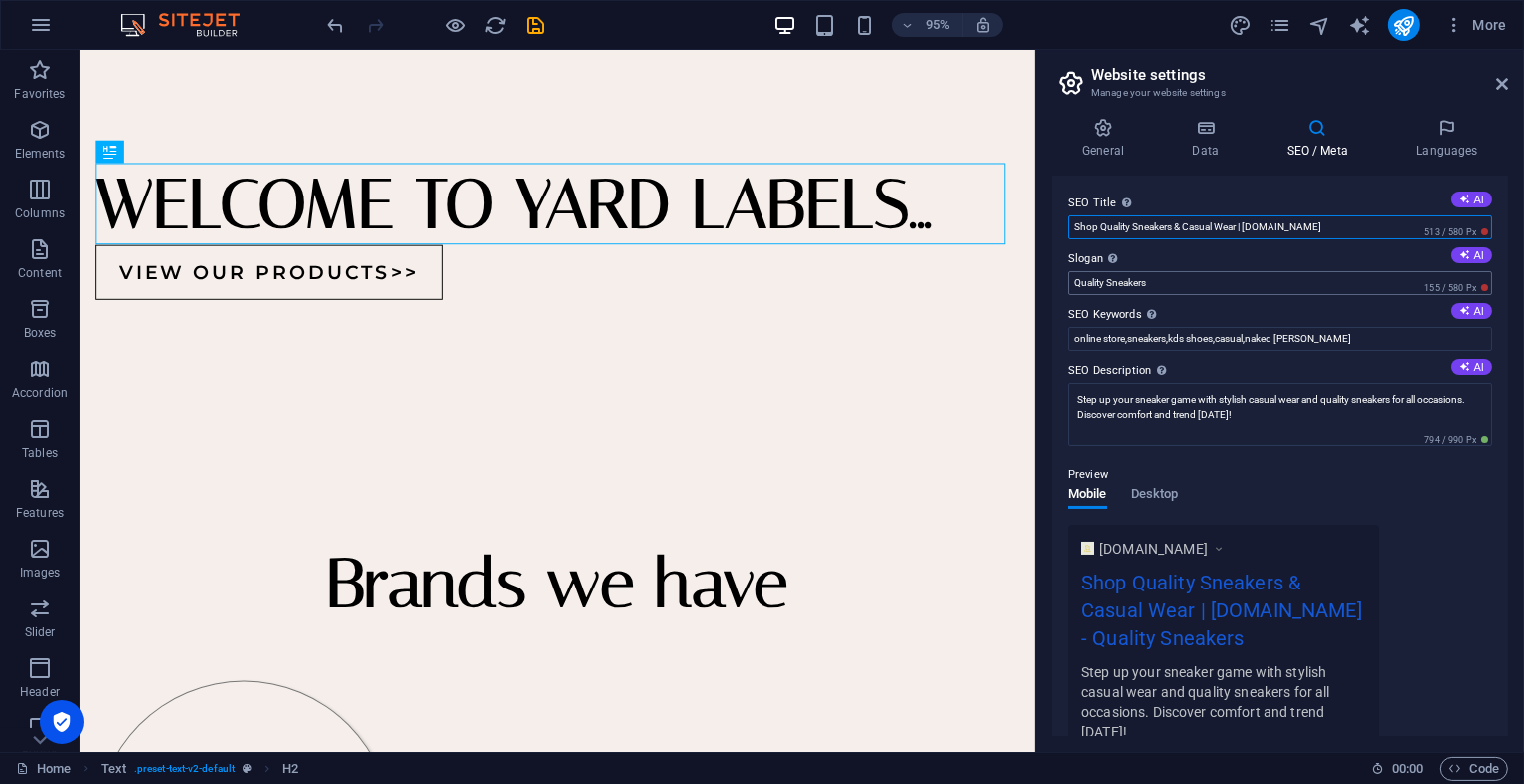 type on "Shop Quality Sneakers & Casual Wear | [DOMAIN_NAME]" 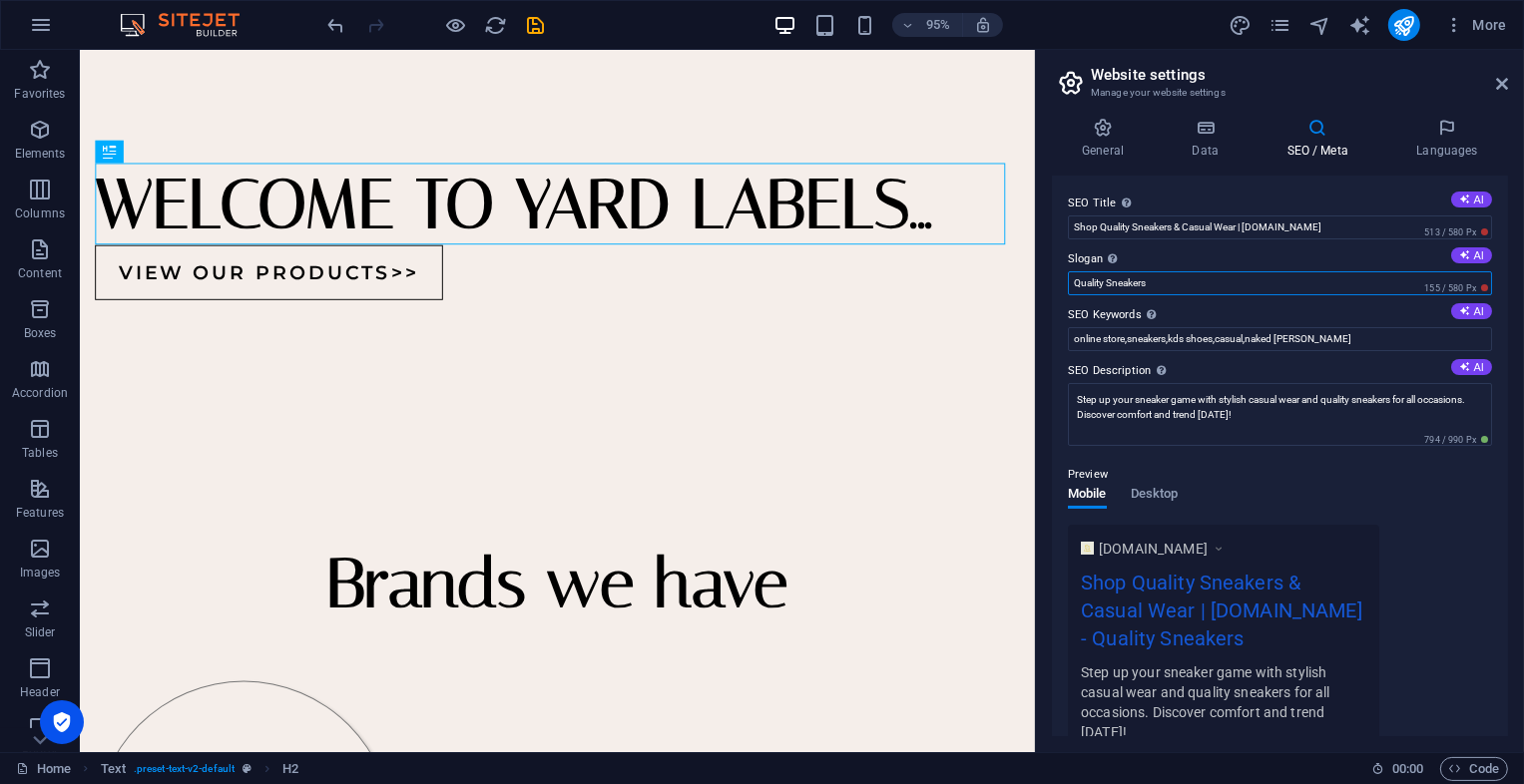 click on "Quality Sneakers" at bounding box center (1279, 283) 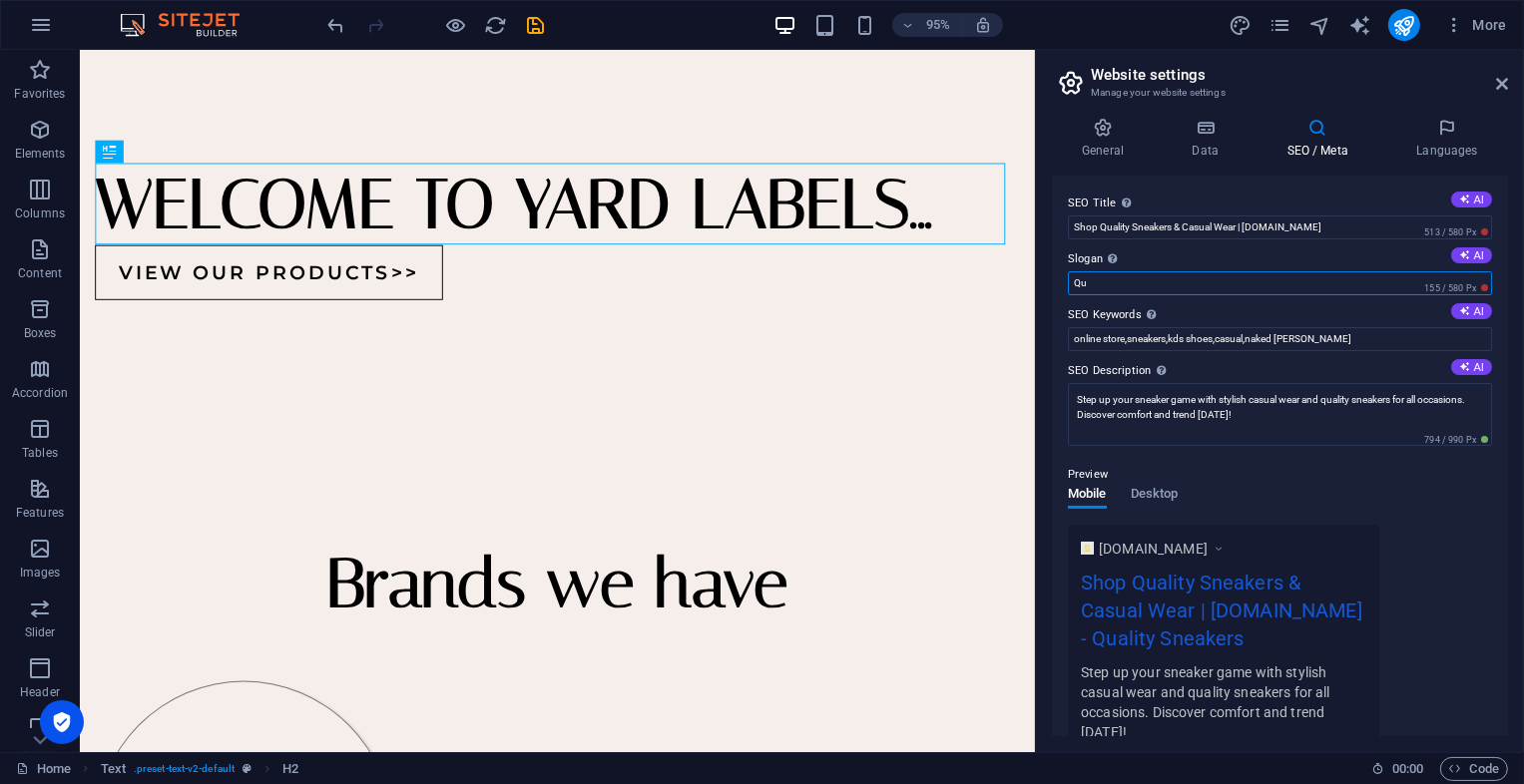 type on "Q" 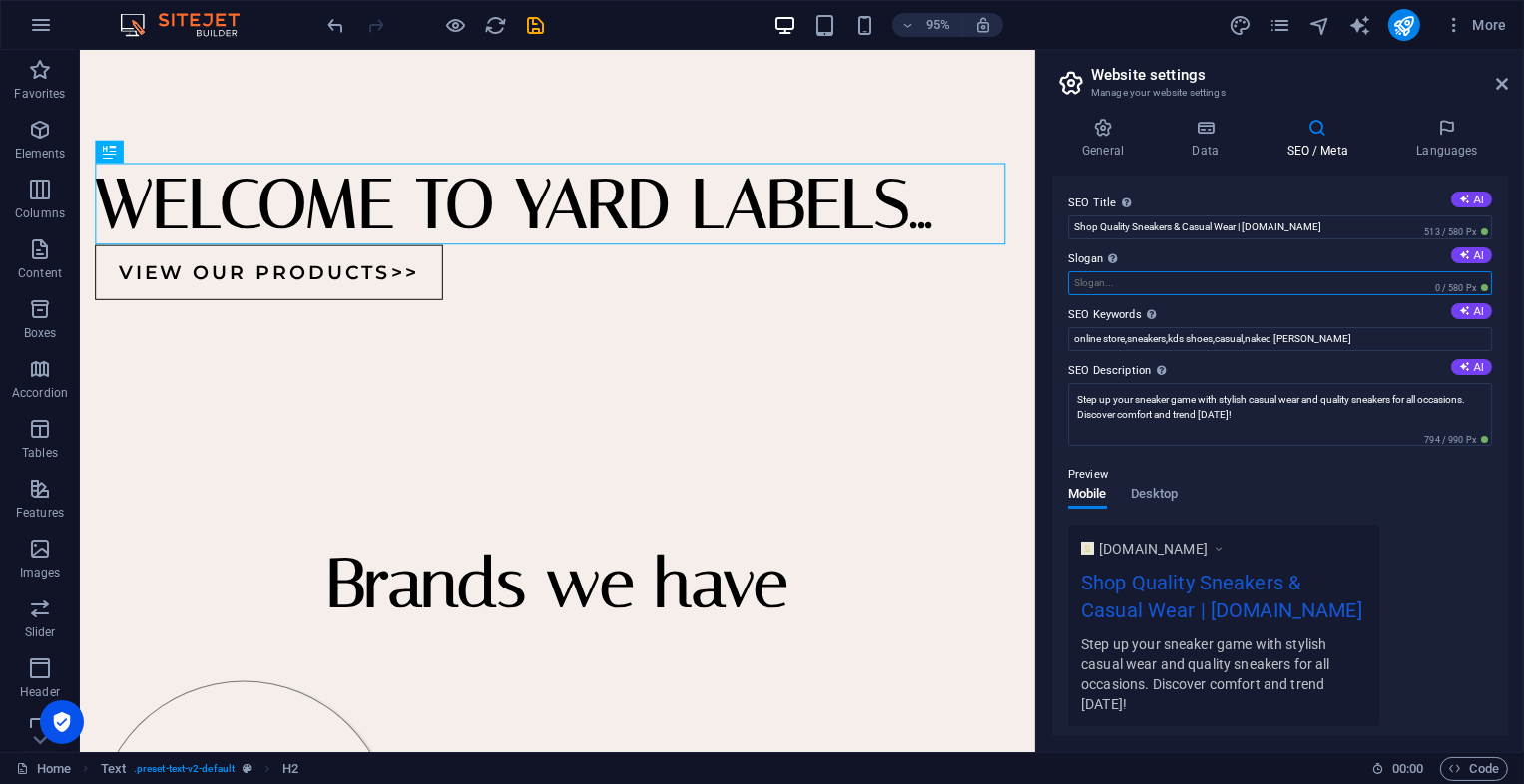 paste on "Discover the latest trends in stylish & comfortable footwear for all occasions." 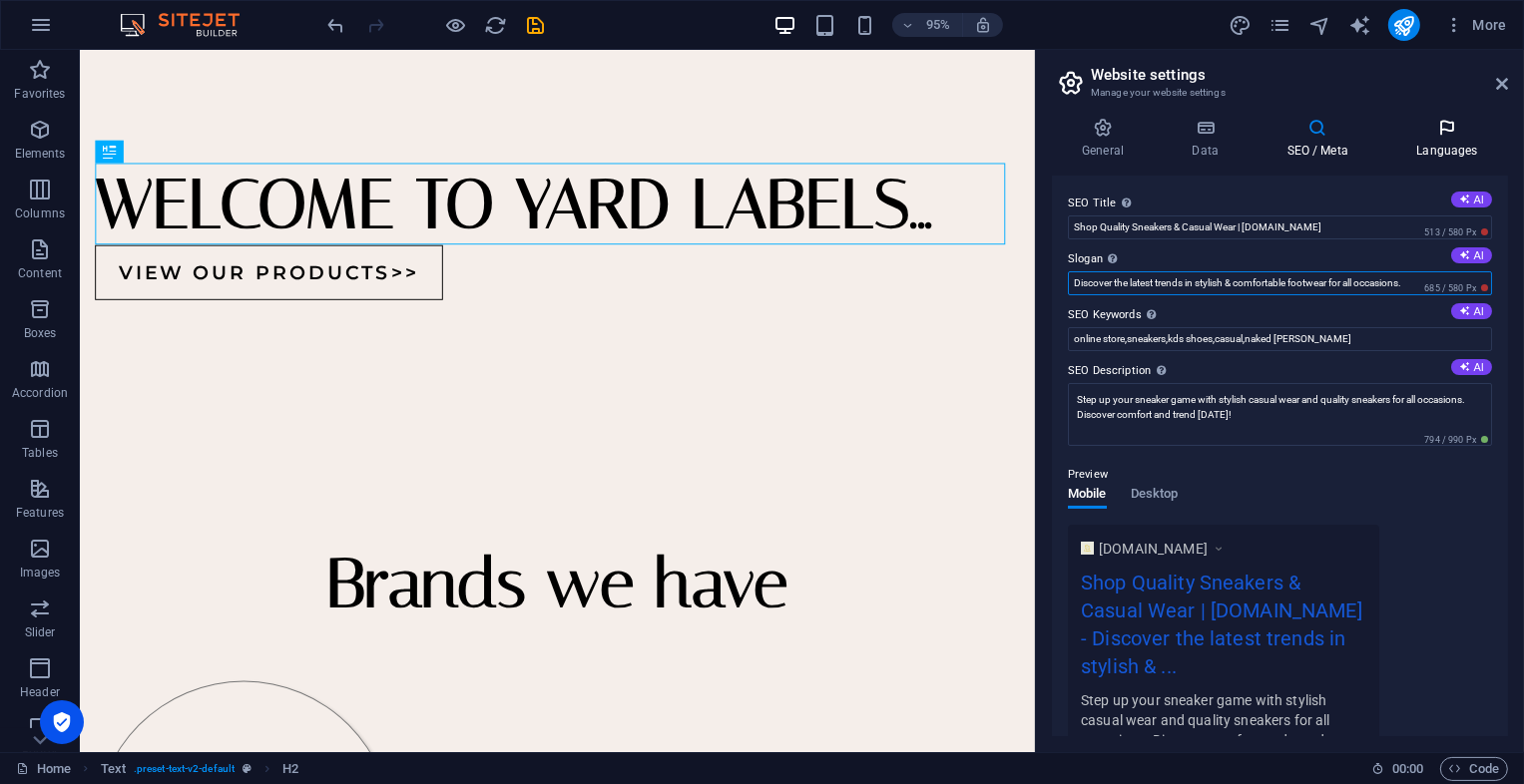type on "Discover the latest trends in stylish & comfortable footwear for all occasions." 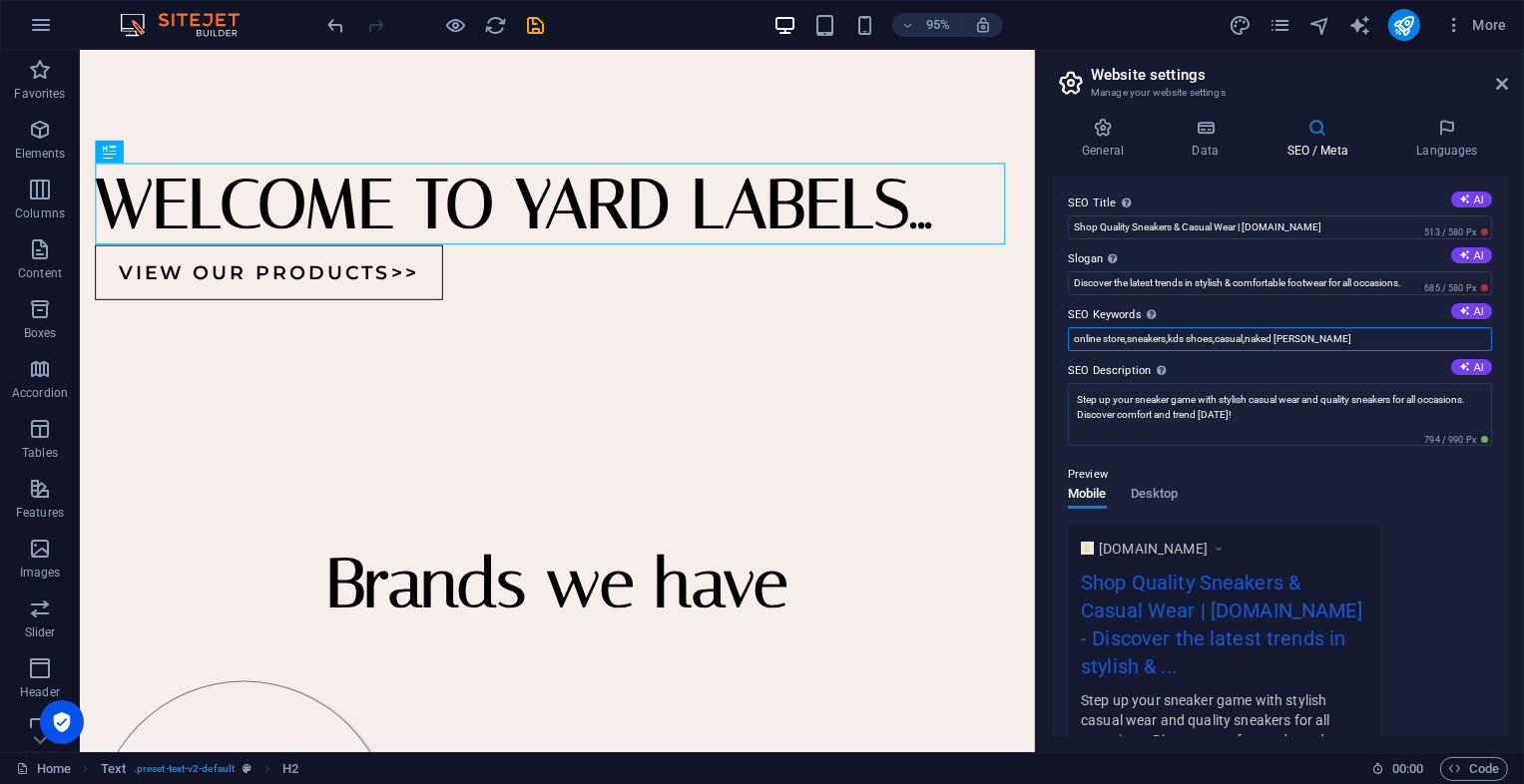 drag, startPoint x: 1268, startPoint y: 393, endPoint x: 989, endPoint y: 371, distance: 279.86604 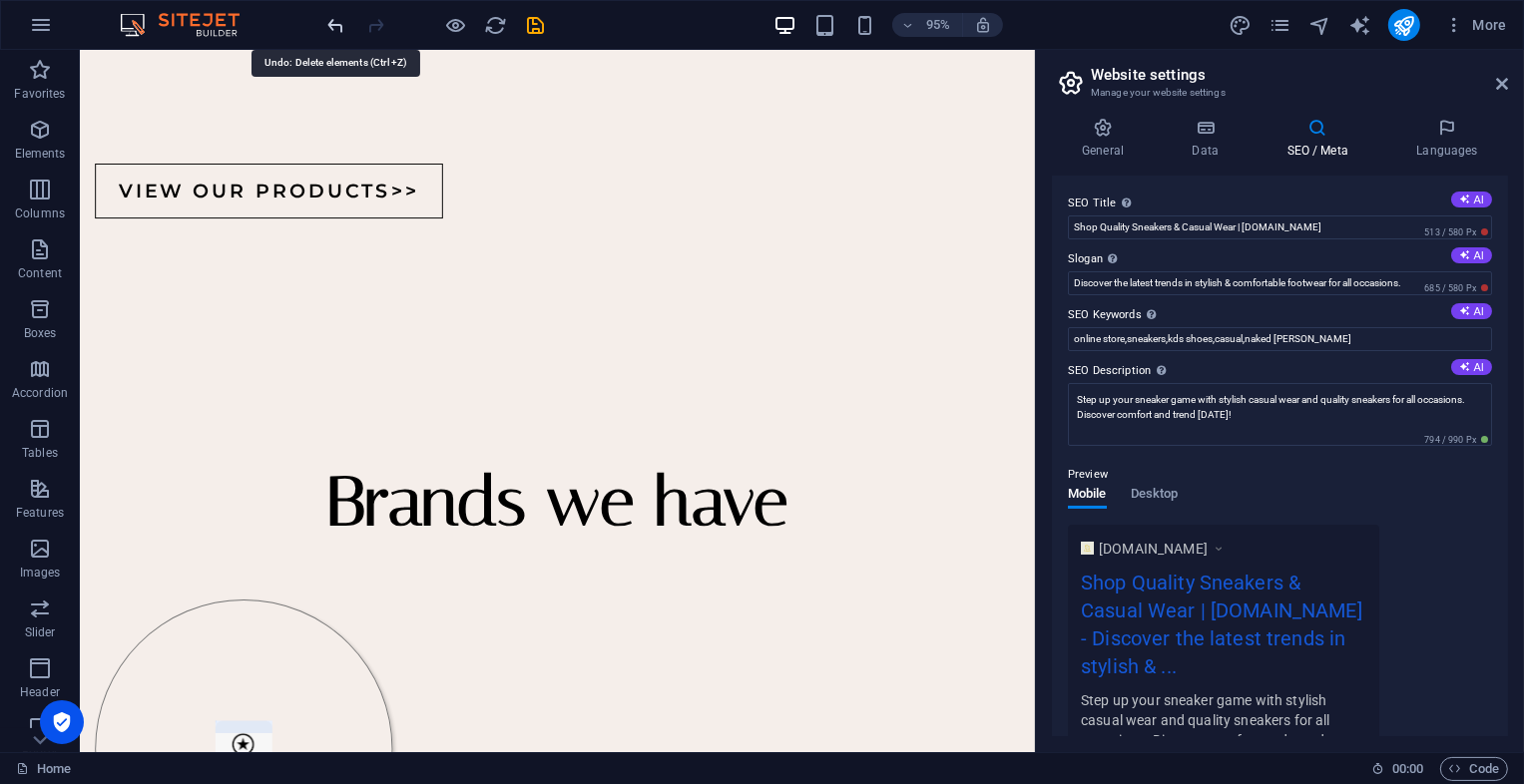 click at bounding box center [336, 25] 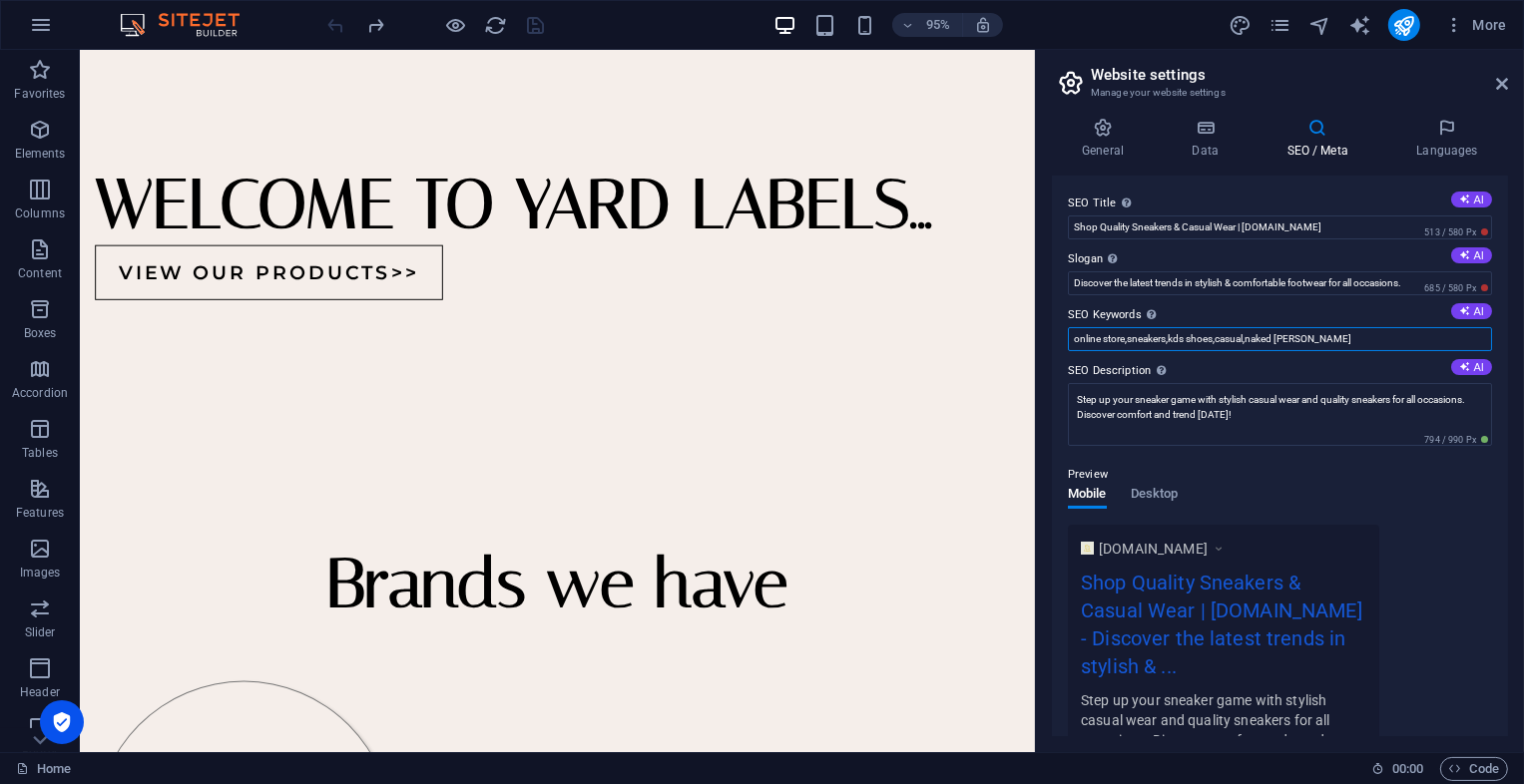 click on "online store,sneakers,kds shoes,casual,naked wolfe" at bounding box center [1279, 339] 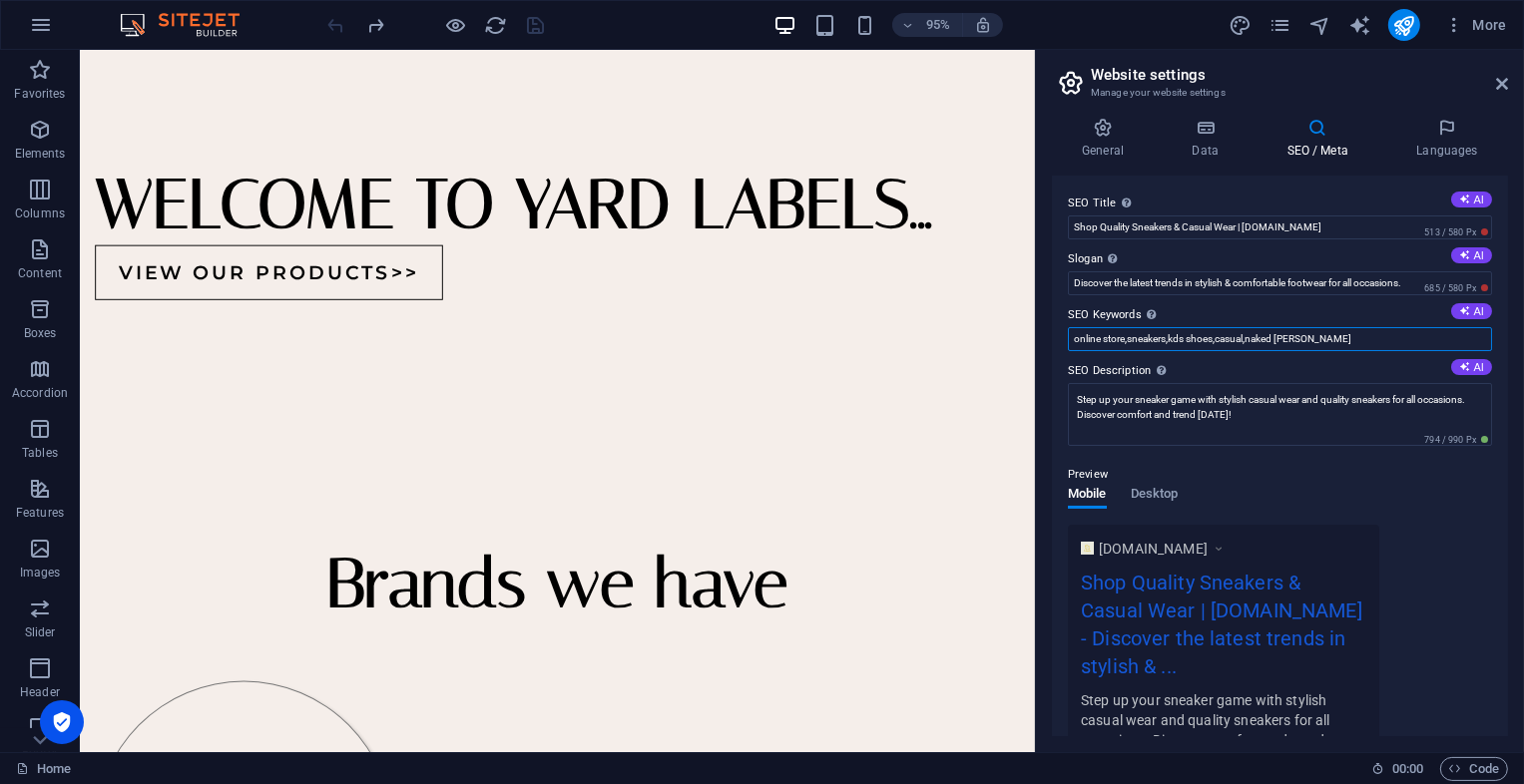 drag, startPoint x: 1239, startPoint y: 345, endPoint x: 1071, endPoint y: 342, distance: 168.02678 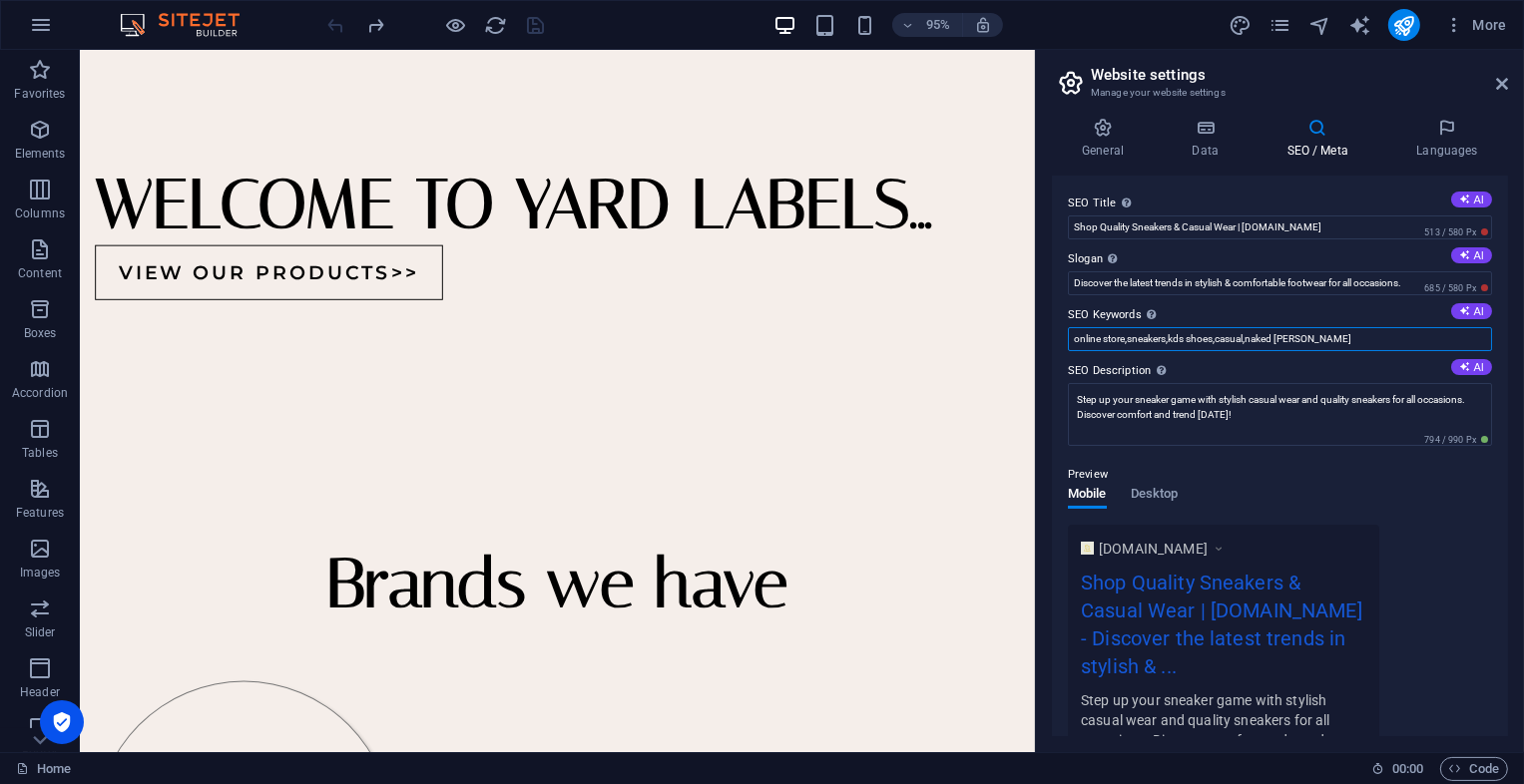 click on "online store,sneakers,kds shoes,casual,naked wolfe" at bounding box center (1279, 339) 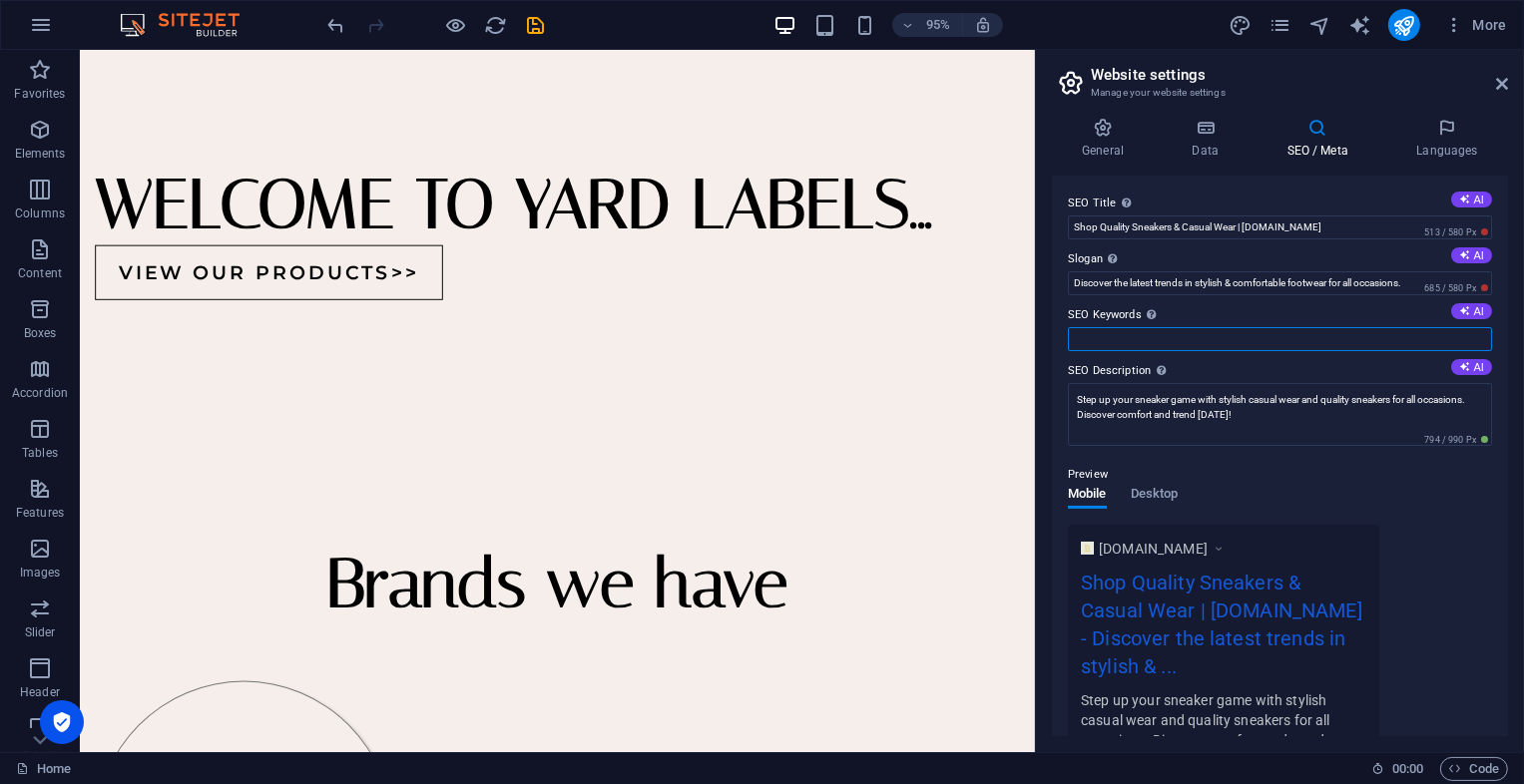 paste on "sneakers, casual shoes, footwear, men's sneakers, women's sneakers, kids' shoes" 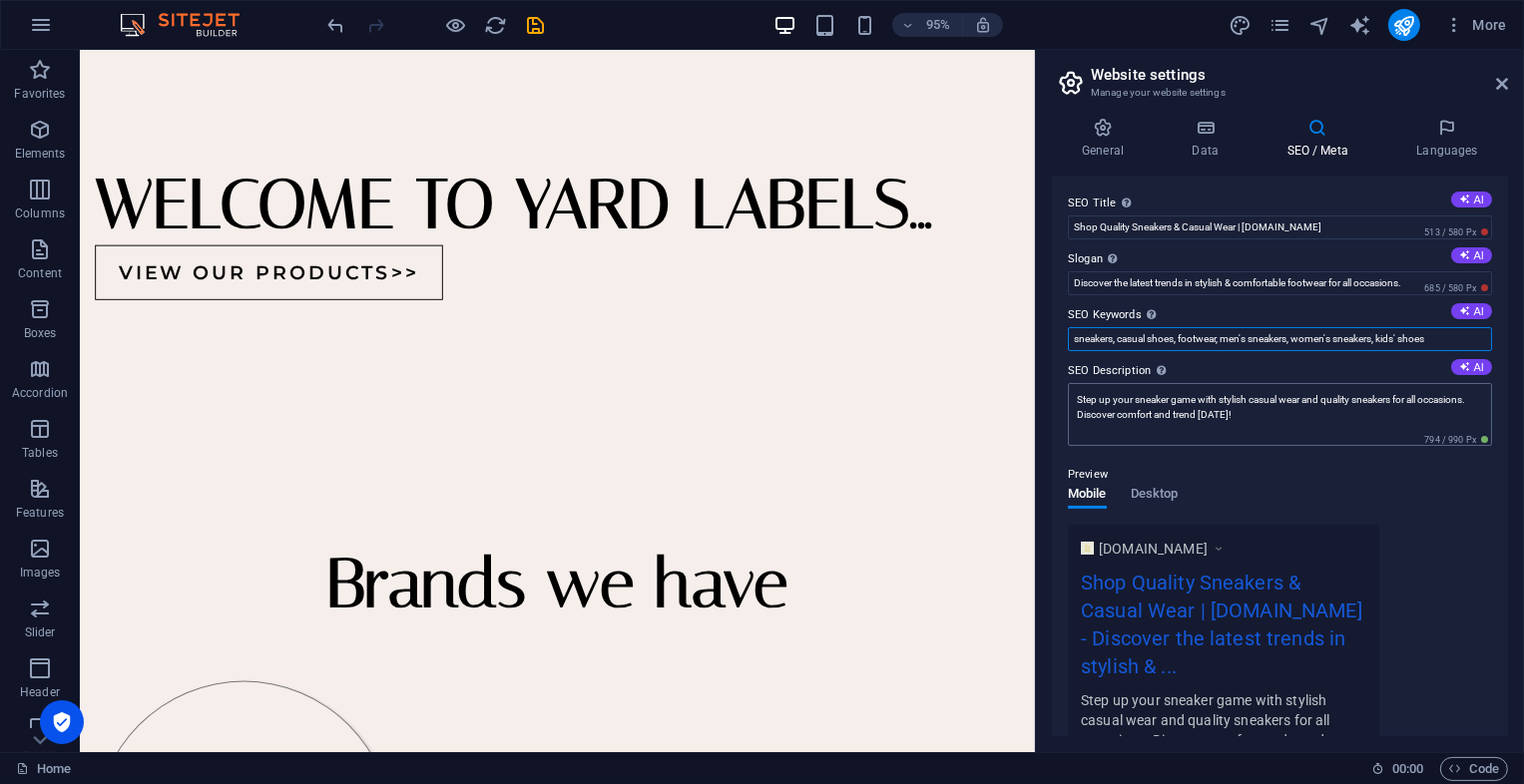 type on "sneakers, casual shoes, footwear, men's sneakers, women's sneakers, kids' shoes" 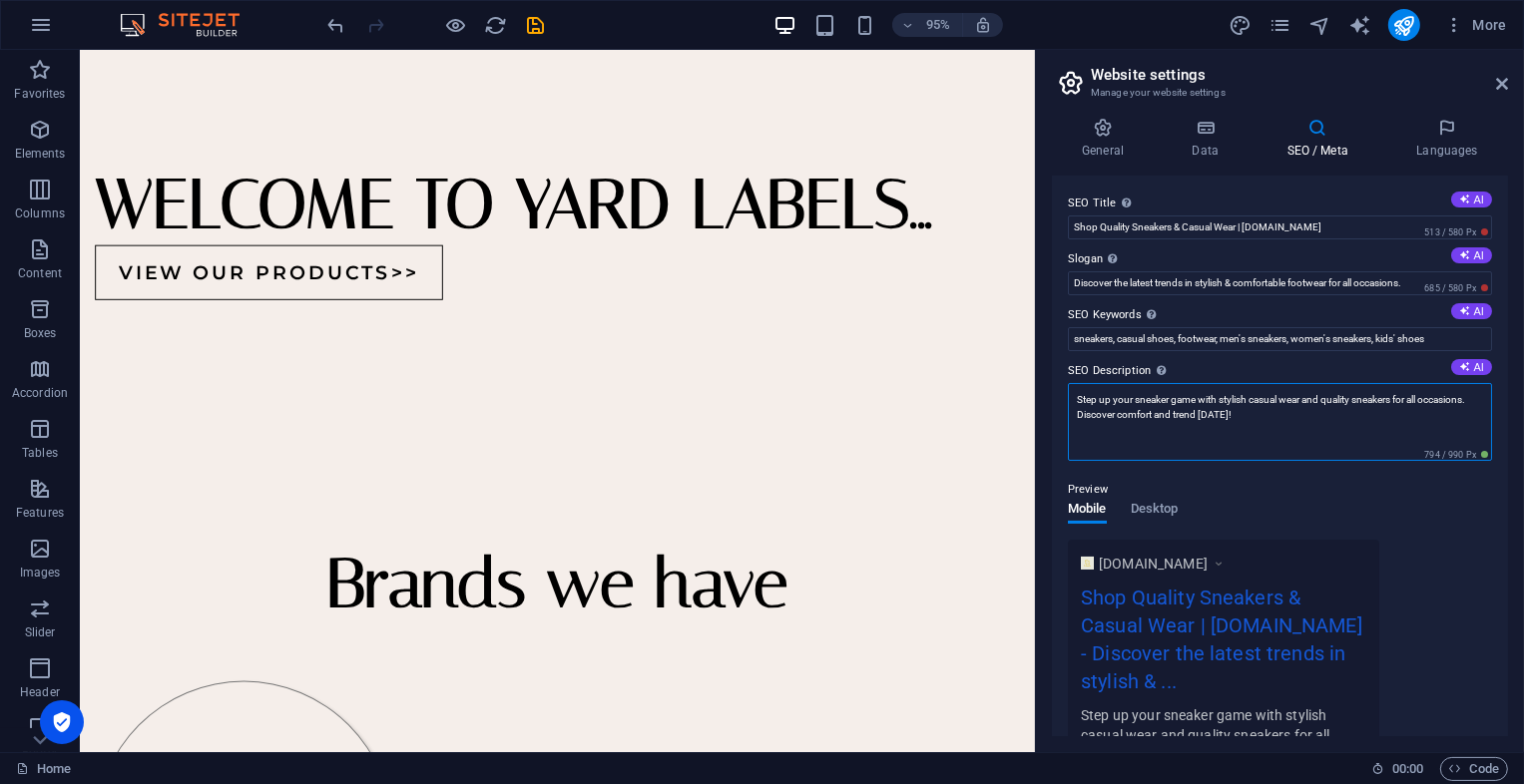 drag, startPoint x: 1215, startPoint y: 412, endPoint x: 1188, endPoint y: 413, distance: 27.018512 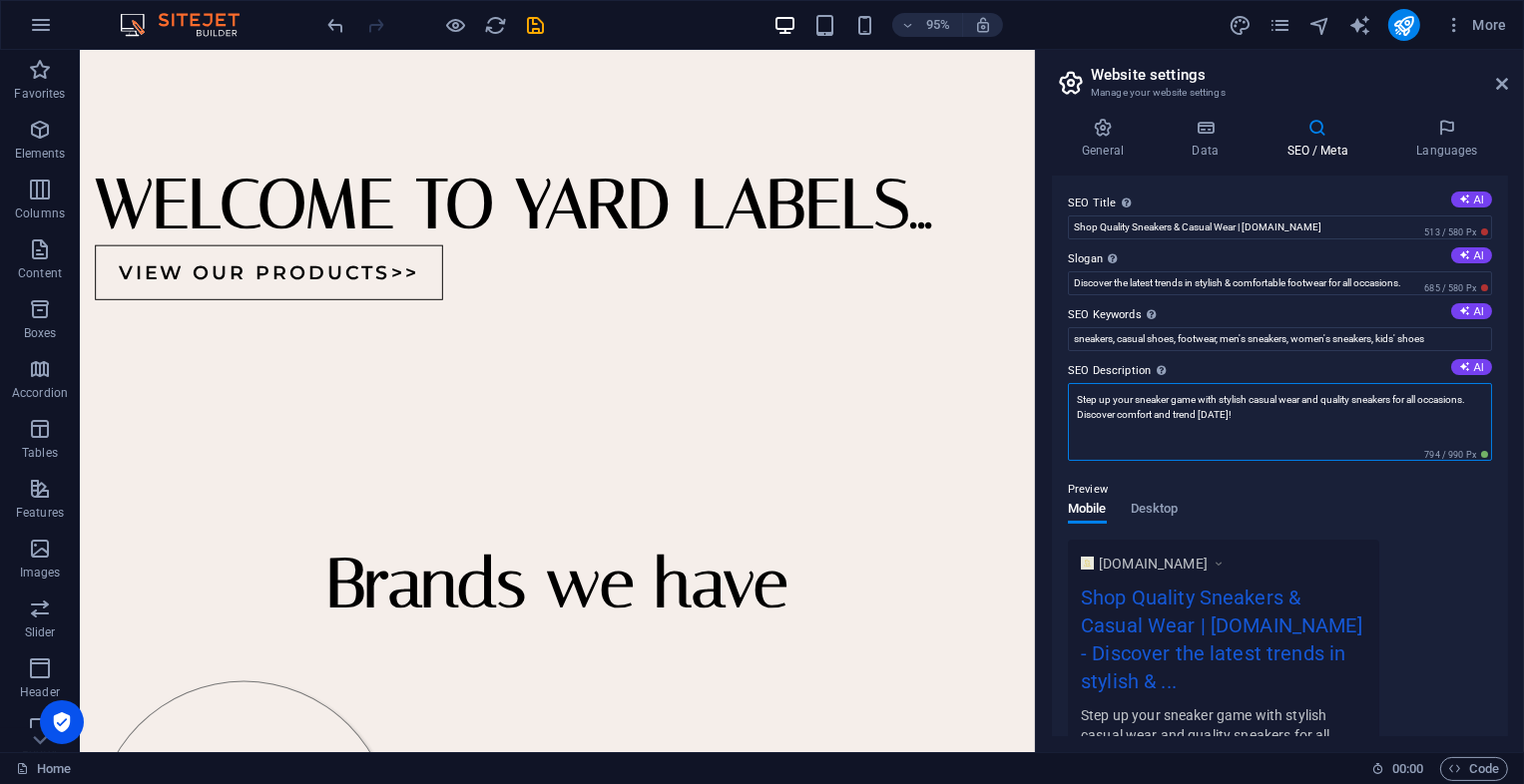 click on "Step up your sneaker game with stylish casual wear and quality sneakers for all occasions. Discover comfort and trend today!" at bounding box center [1279, 422] 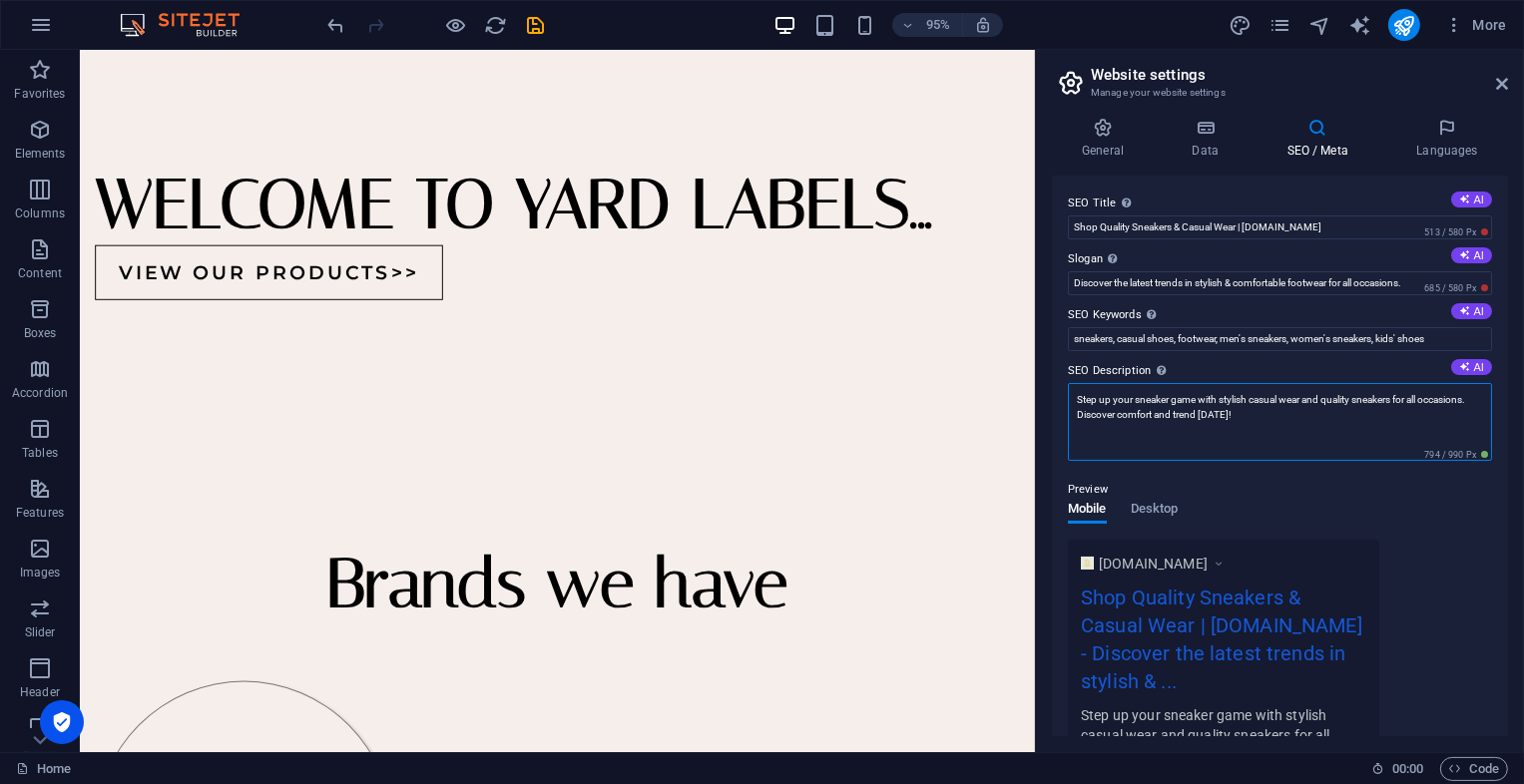 drag, startPoint x: 1238, startPoint y: 410, endPoint x: 1055, endPoint y: 396, distance: 183.53474 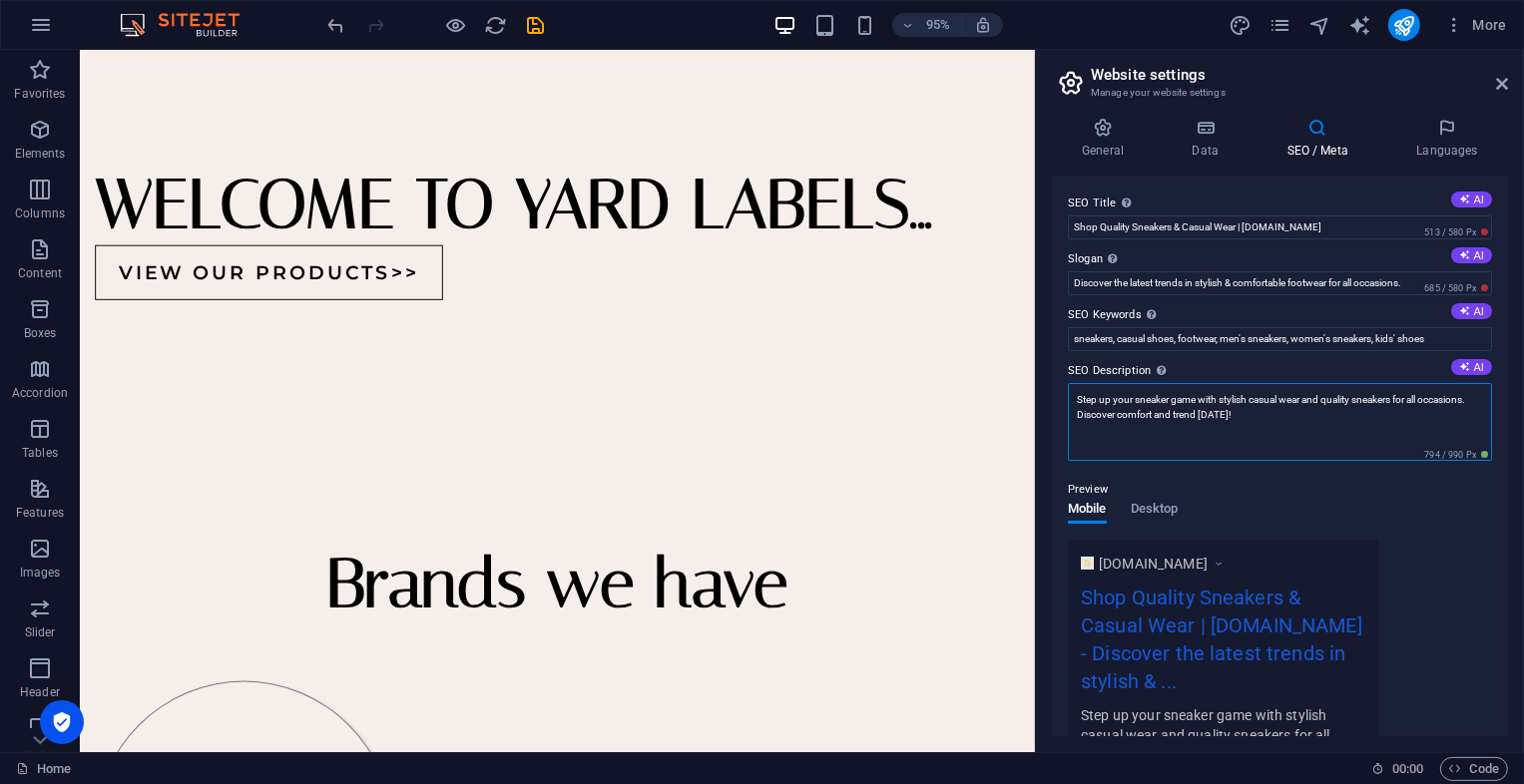 click on "SEO Title The title of your website - make it something that stands out in search engine results. AI Shop Quality Sneakers & Casual Wear | yardlabels.co.ke 513 / 580 Px Slogan The slogan of your website. AI Discover the latest trends in stylish & comfortable footwear for all occasions. 685 / 580 Px SEO Keywords Comma-separated list of keywords representing your website. AI sneakers, casual shoes, footwear, men's sneakers, women's sneakers, kids' shoes SEO Description Describe the contents of your website - this is crucial for search engines and SEO! AI Step up your sneaker game with stylish casual wear and quality sneakers for all occasions. Discover comfort and trend today! 794 / 990 Px Preview Mobile Desktop www.example.com Shop Quality Sneakers & Casual Wear | yardlabels.co.ke - Discover the latest trends in stylish & ... Step up your sneaker game with stylish casual wear and quality sneakers for all occasions. Discover comfort and trend today! Settings Noindex Responsive Meta tags Google Analytics ID" at bounding box center [1279, 456] 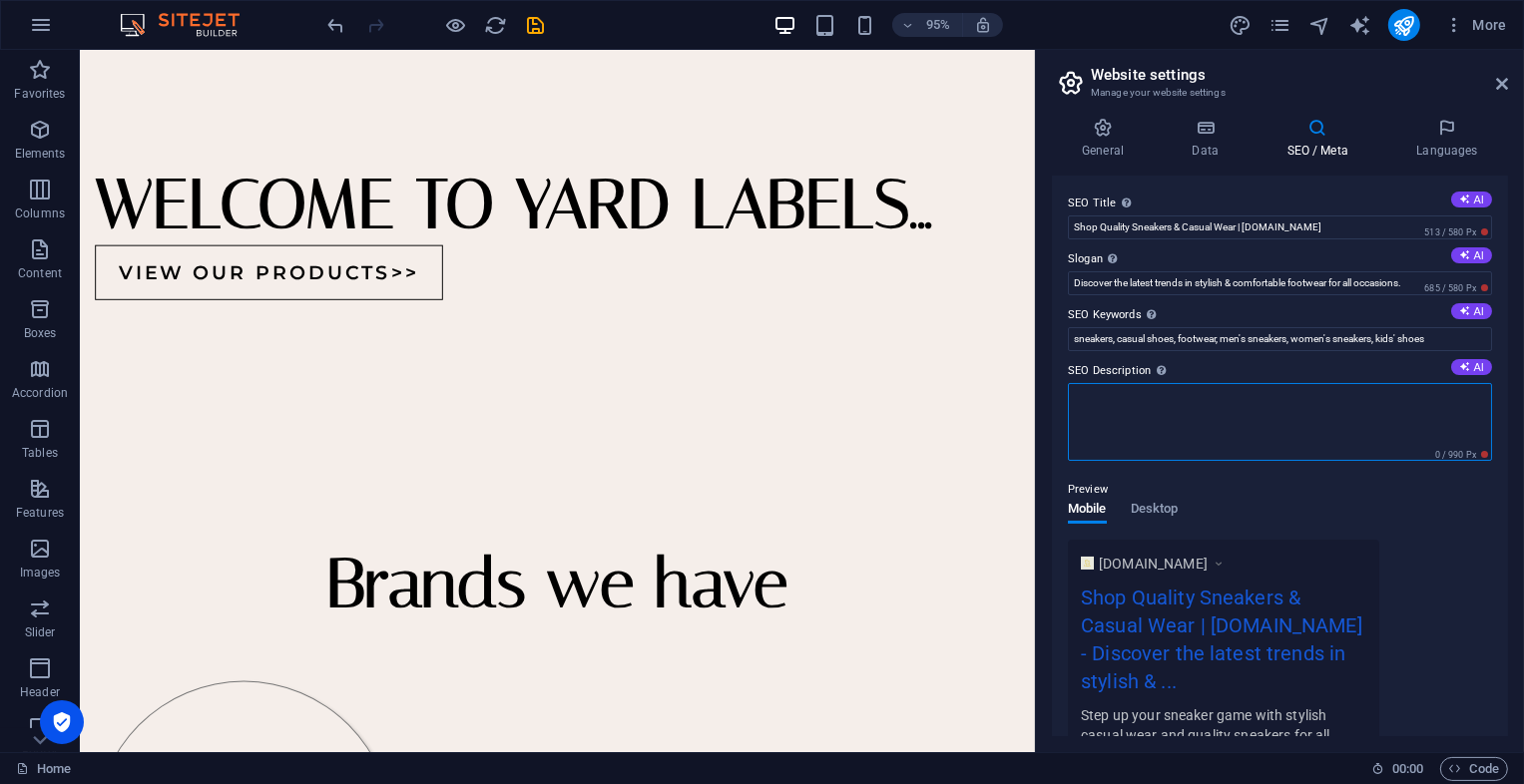 paste on "Explore a wide selection of quality sneakers & stylish casual wear for men, women, and kids. Shop top brands with fast shipping!" 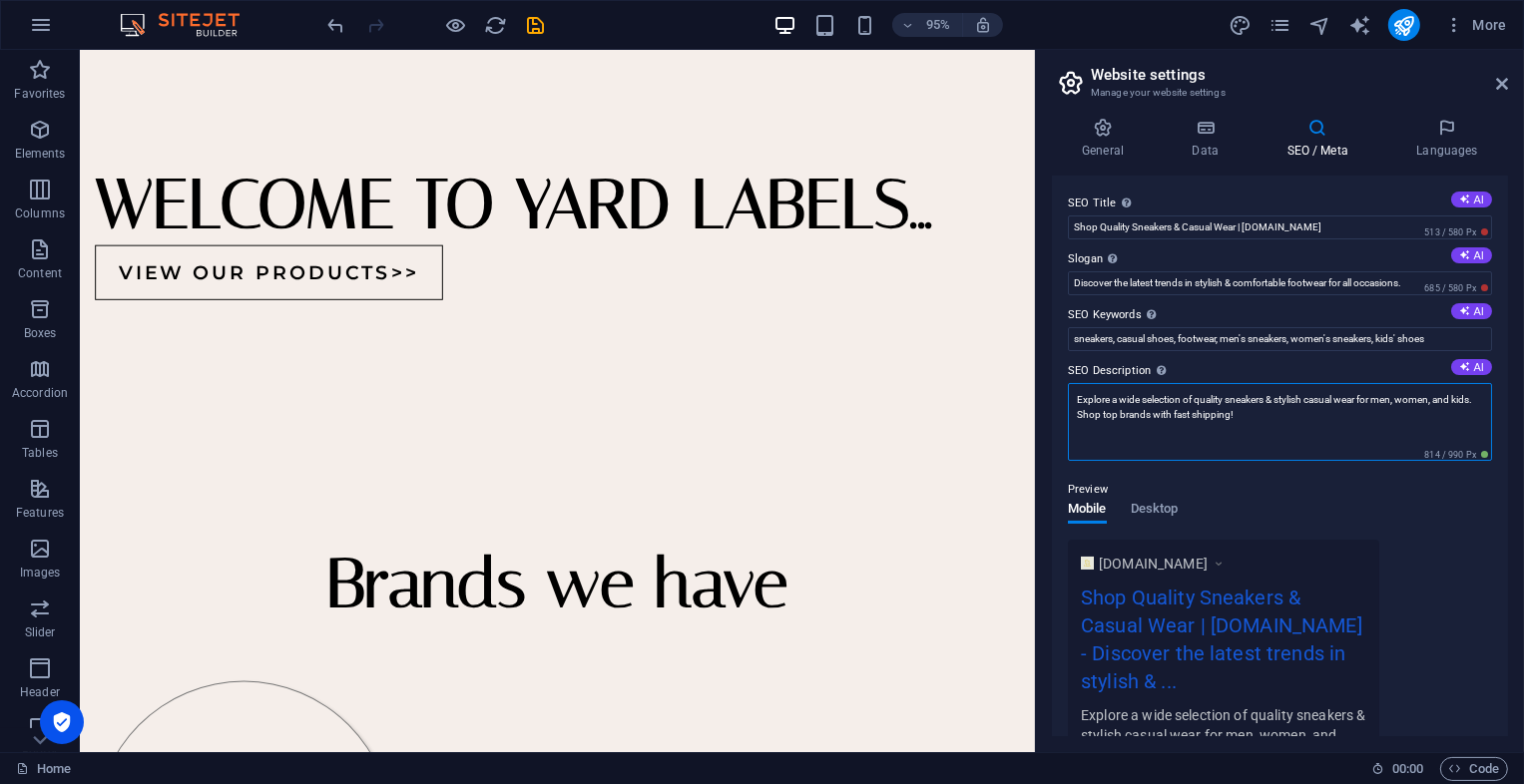 click on "Explore a wide selection of quality sneakers & stylish casual wear for men, women, and kids. Shop top brands with fast shipping!" at bounding box center (1279, 422) 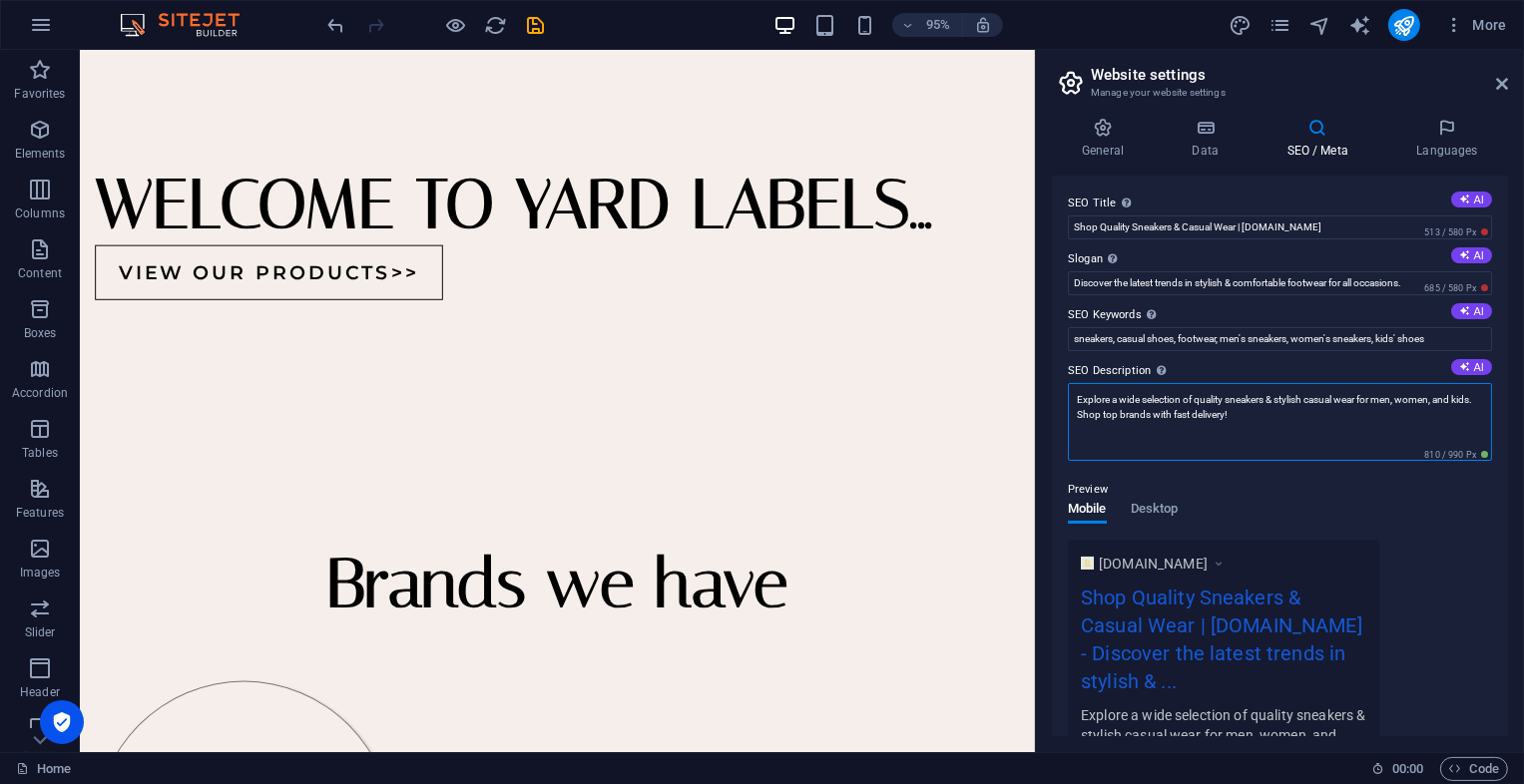 type on "Explore a wide selection of quality sneakers & stylish casual wear for men, women, and kids. Shop top brands with fast delivery!" 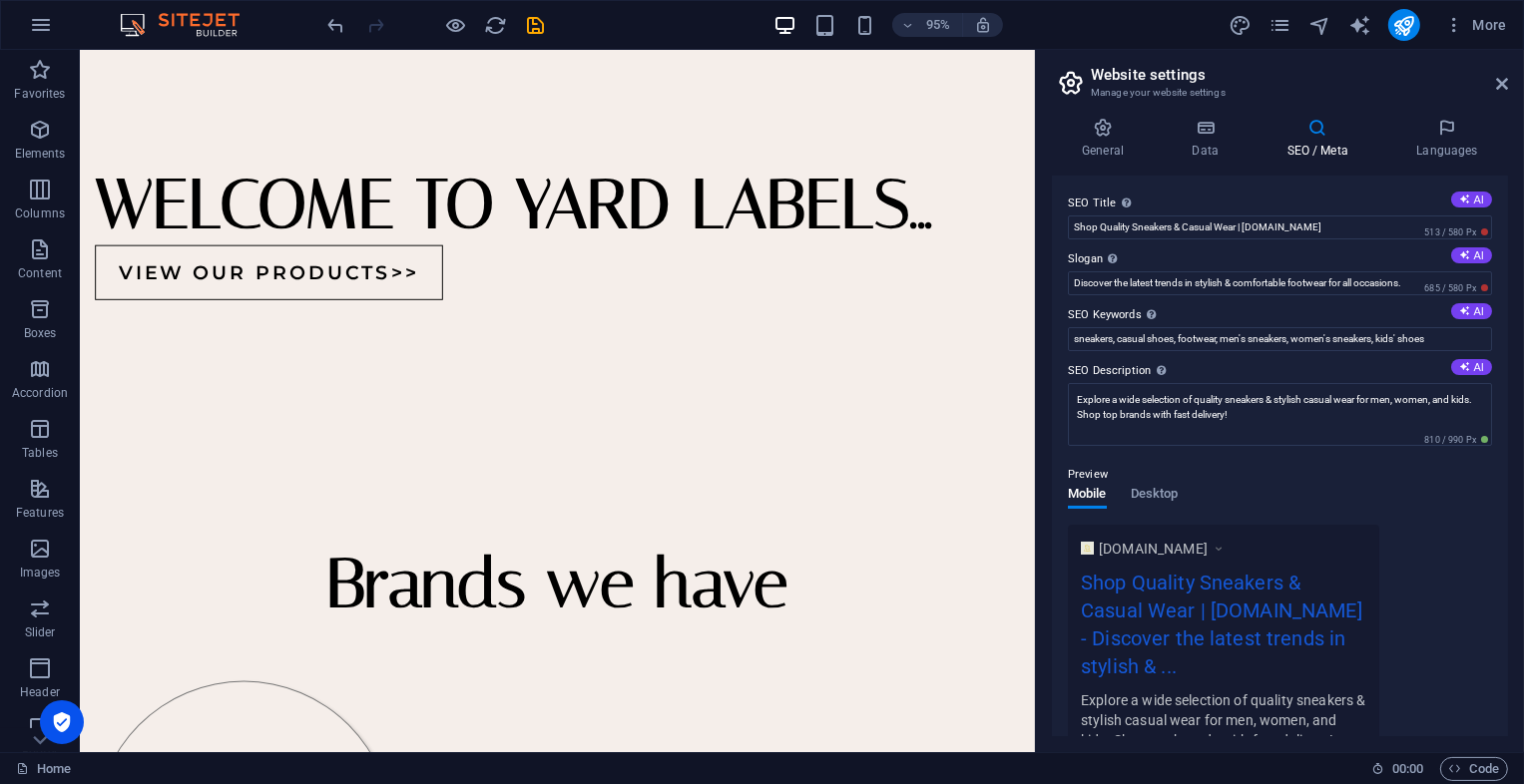 click on "Preview" at bounding box center (1279, 475) 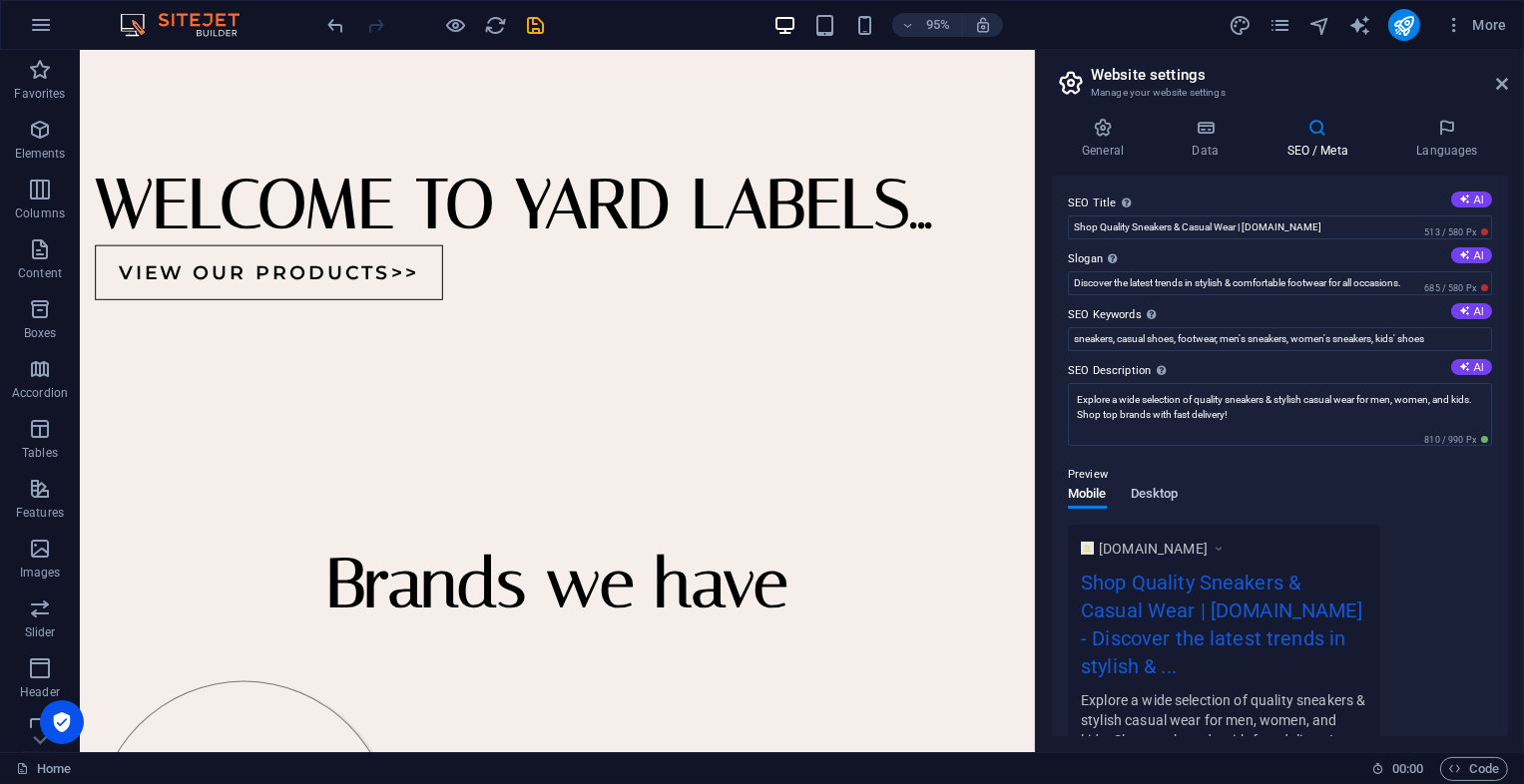 click on "Desktop" at bounding box center [1155, 496] 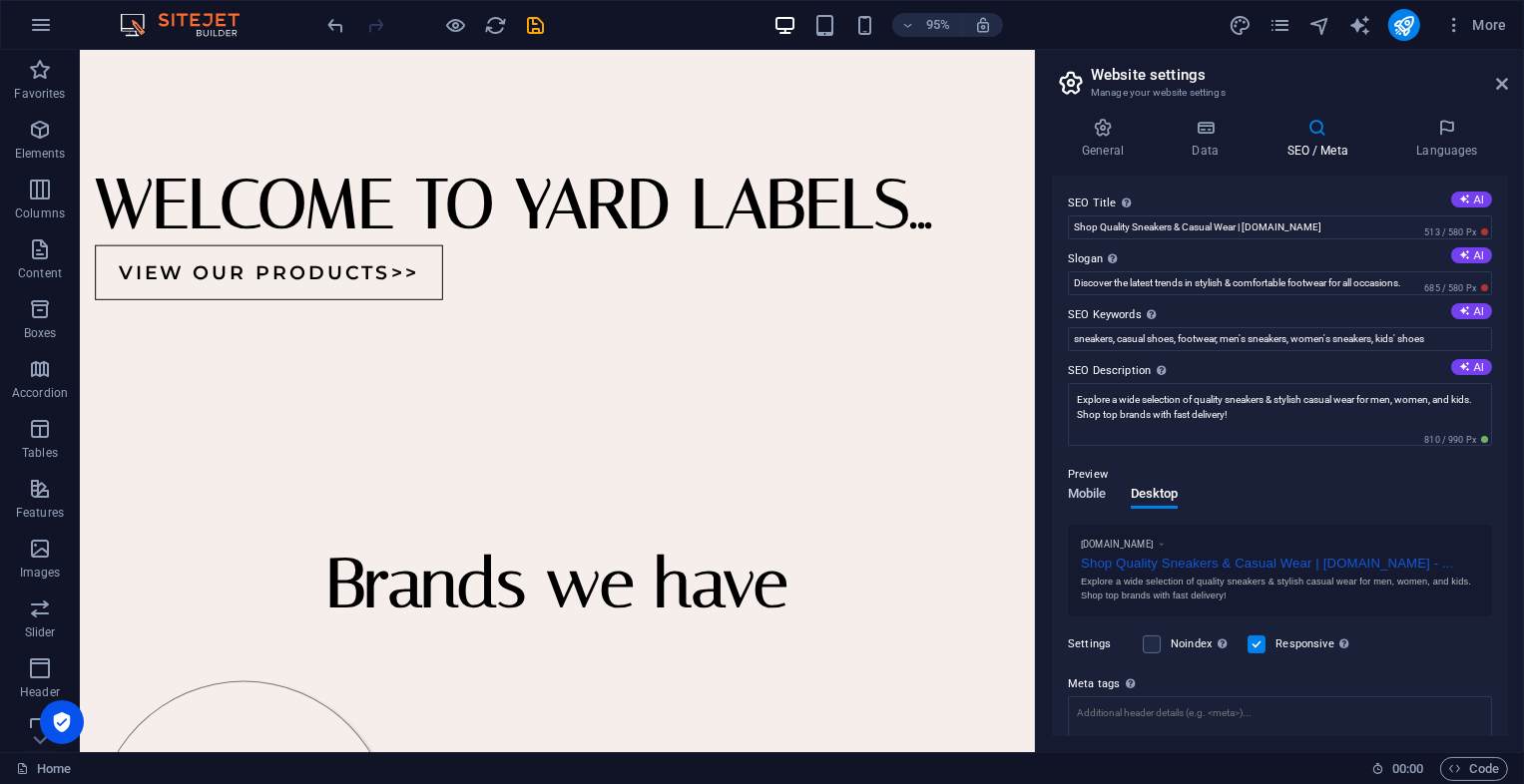 click on "Mobile" at bounding box center (1087, 496) 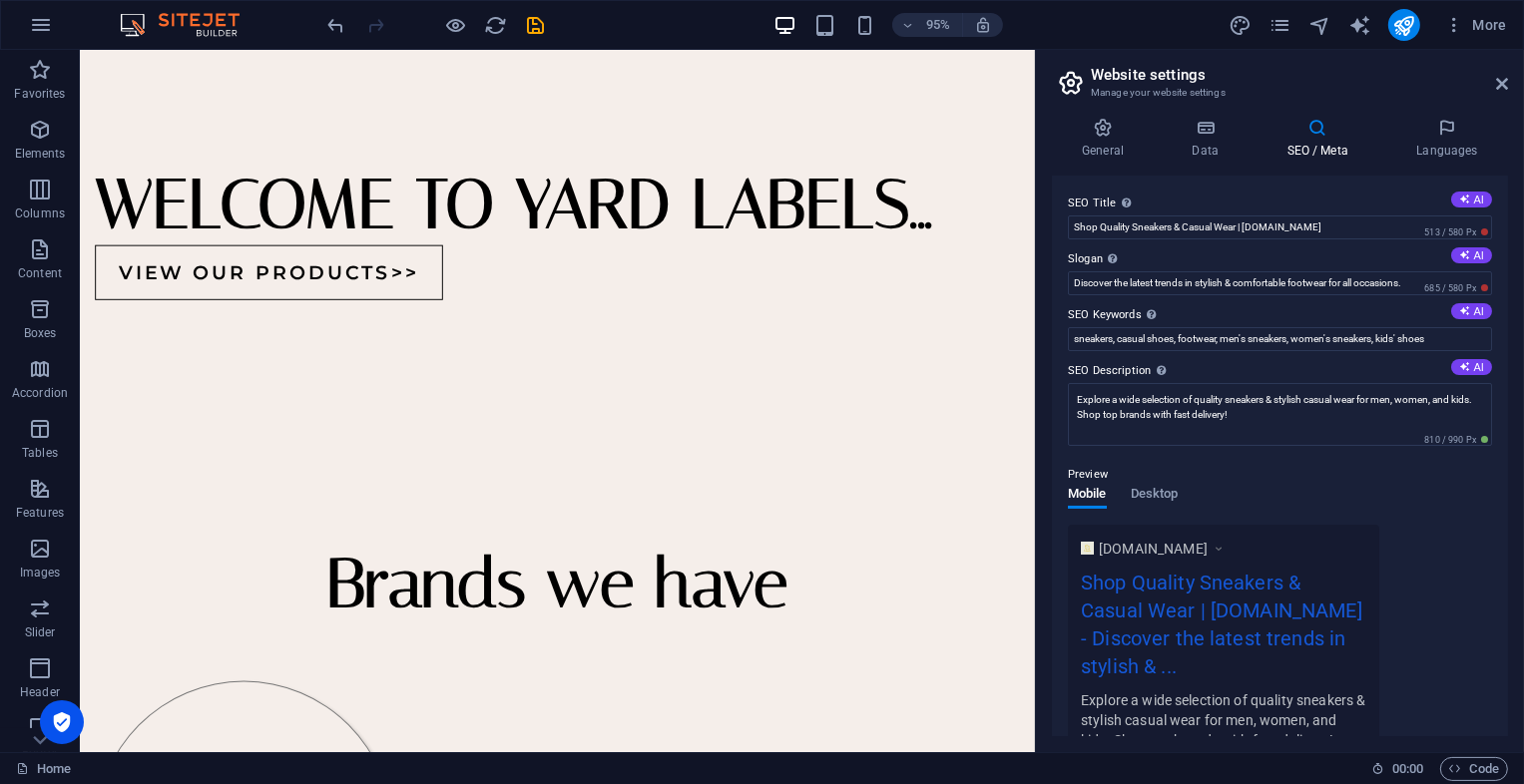 drag, startPoint x: 1501, startPoint y: 437, endPoint x: 1510, endPoint y: 457, distance: 21.931712 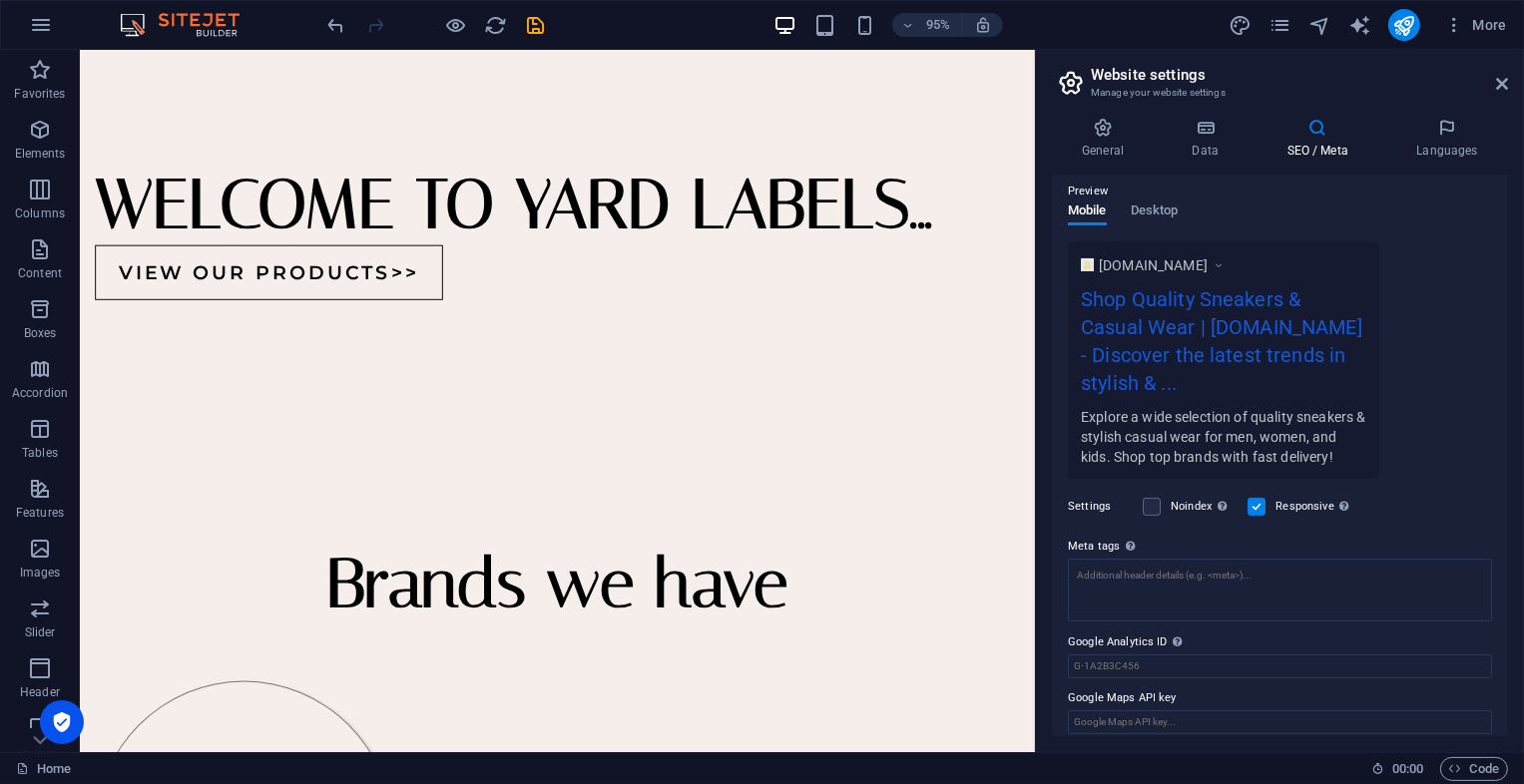 scroll, scrollTop: 295, scrollLeft: 0, axis: vertical 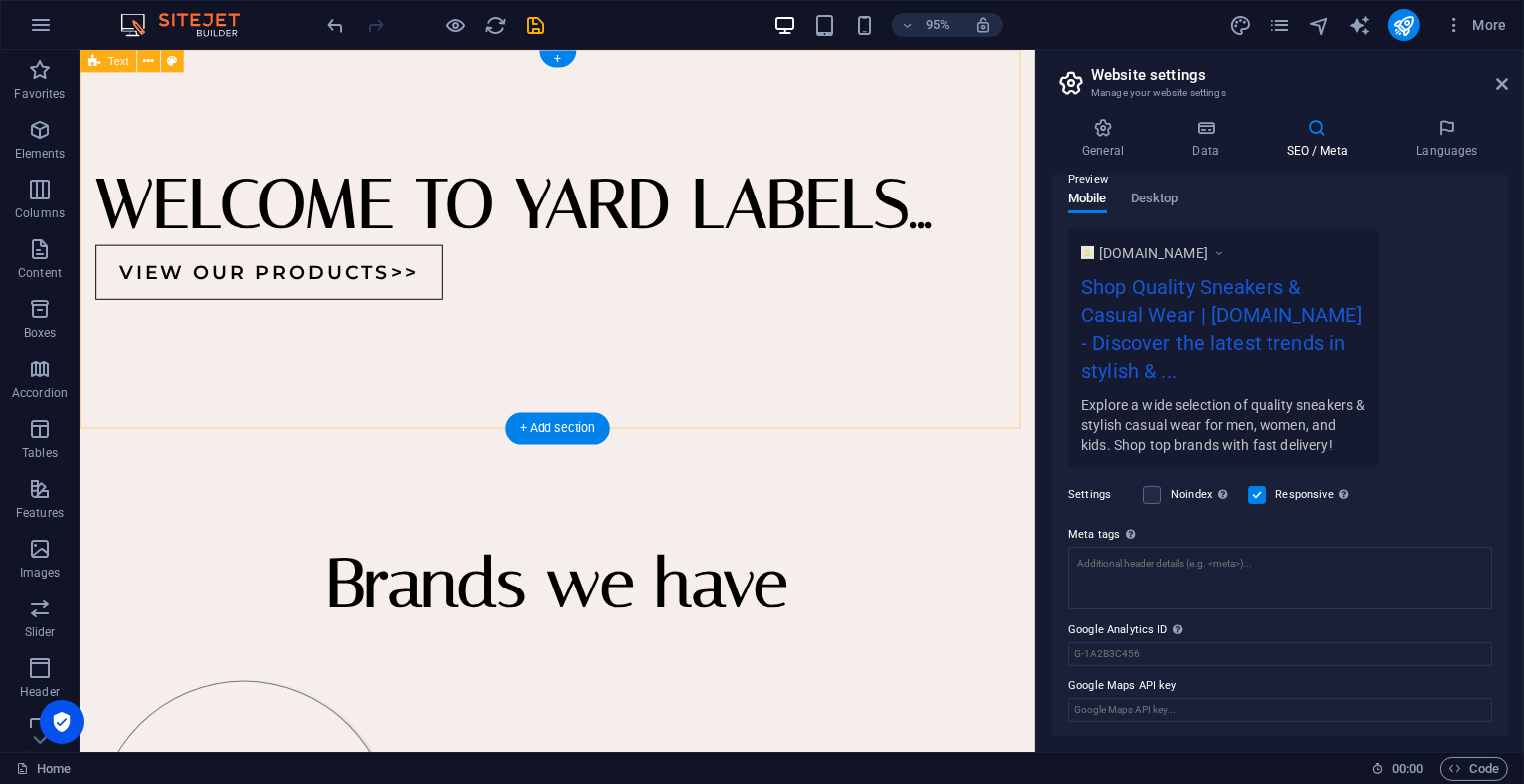 click on "WELCOME TO YARD LABELS... view our products>>" at bounding box center [582, 249] 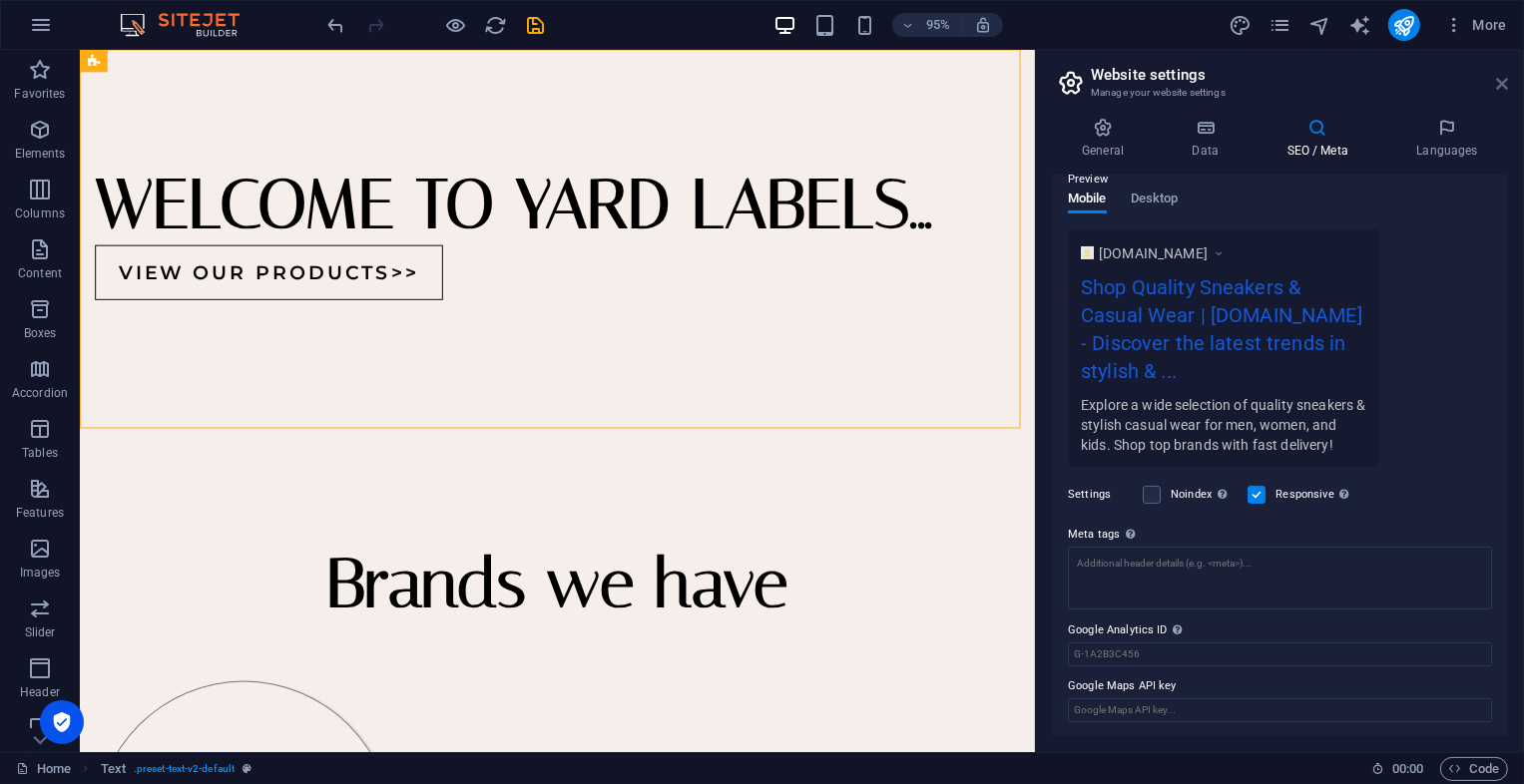 click at bounding box center [1502, 84] 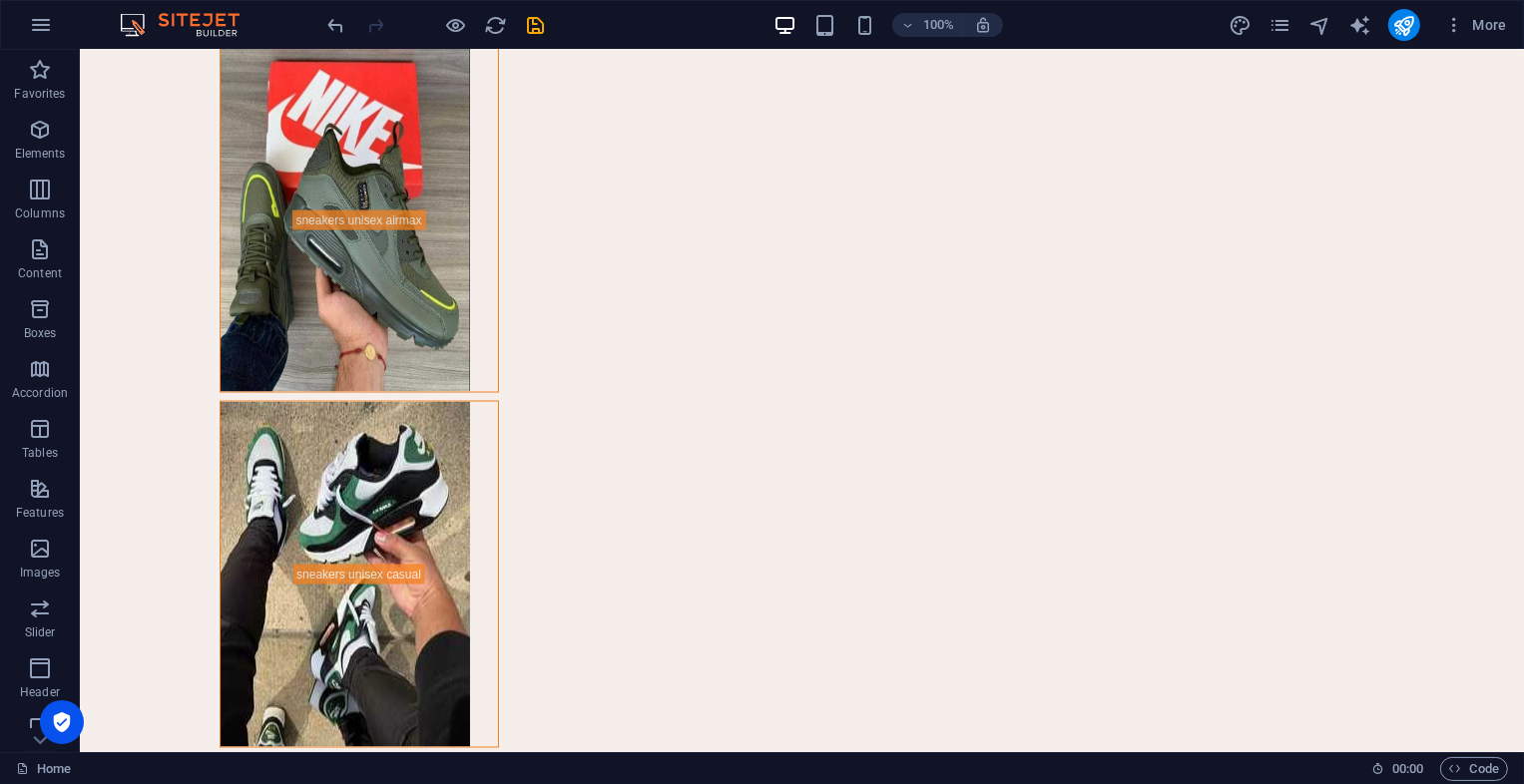 scroll, scrollTop: 0, scrollLeft: 0, axis: both 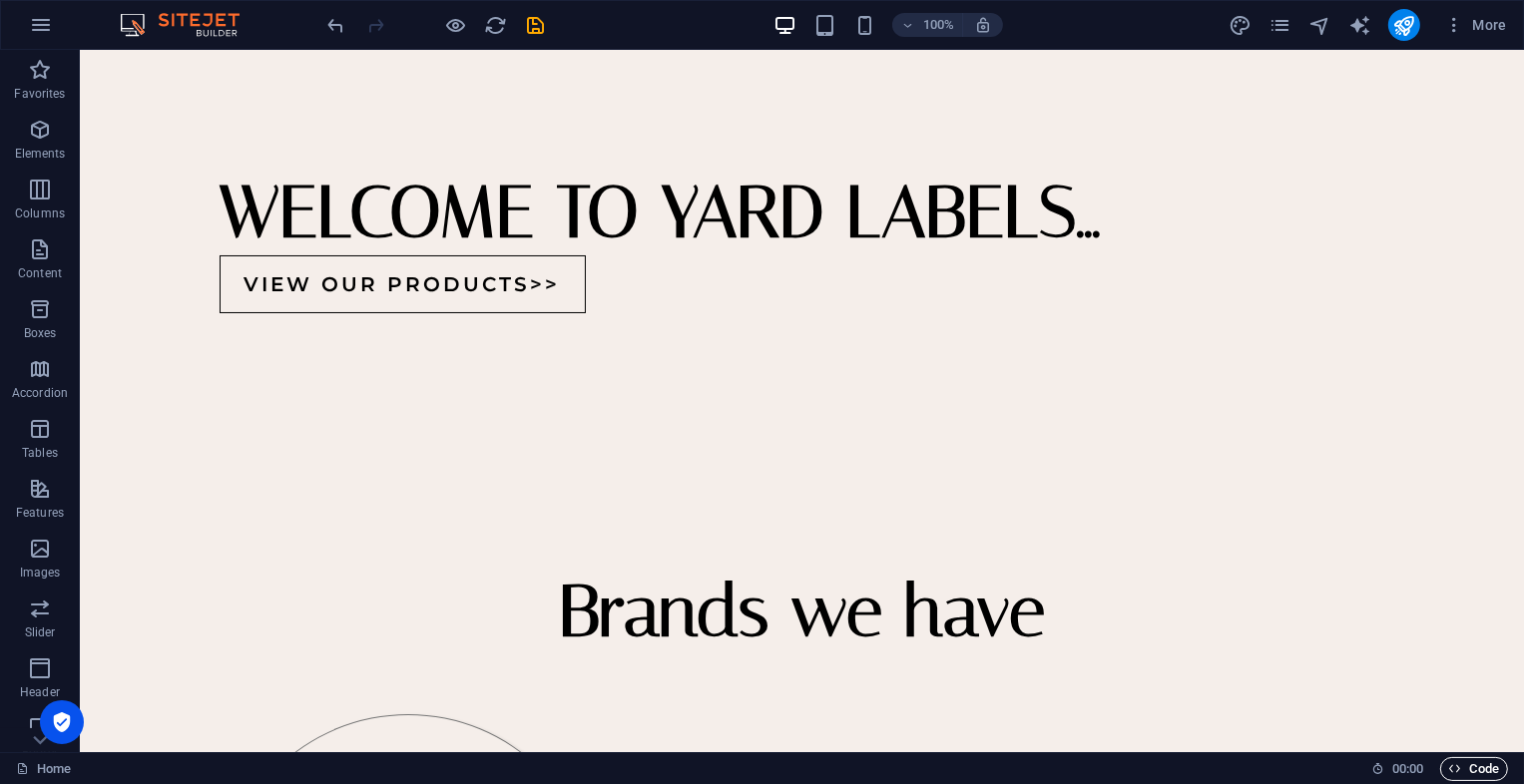 click on "Code" at bounding box center [1474, 769] 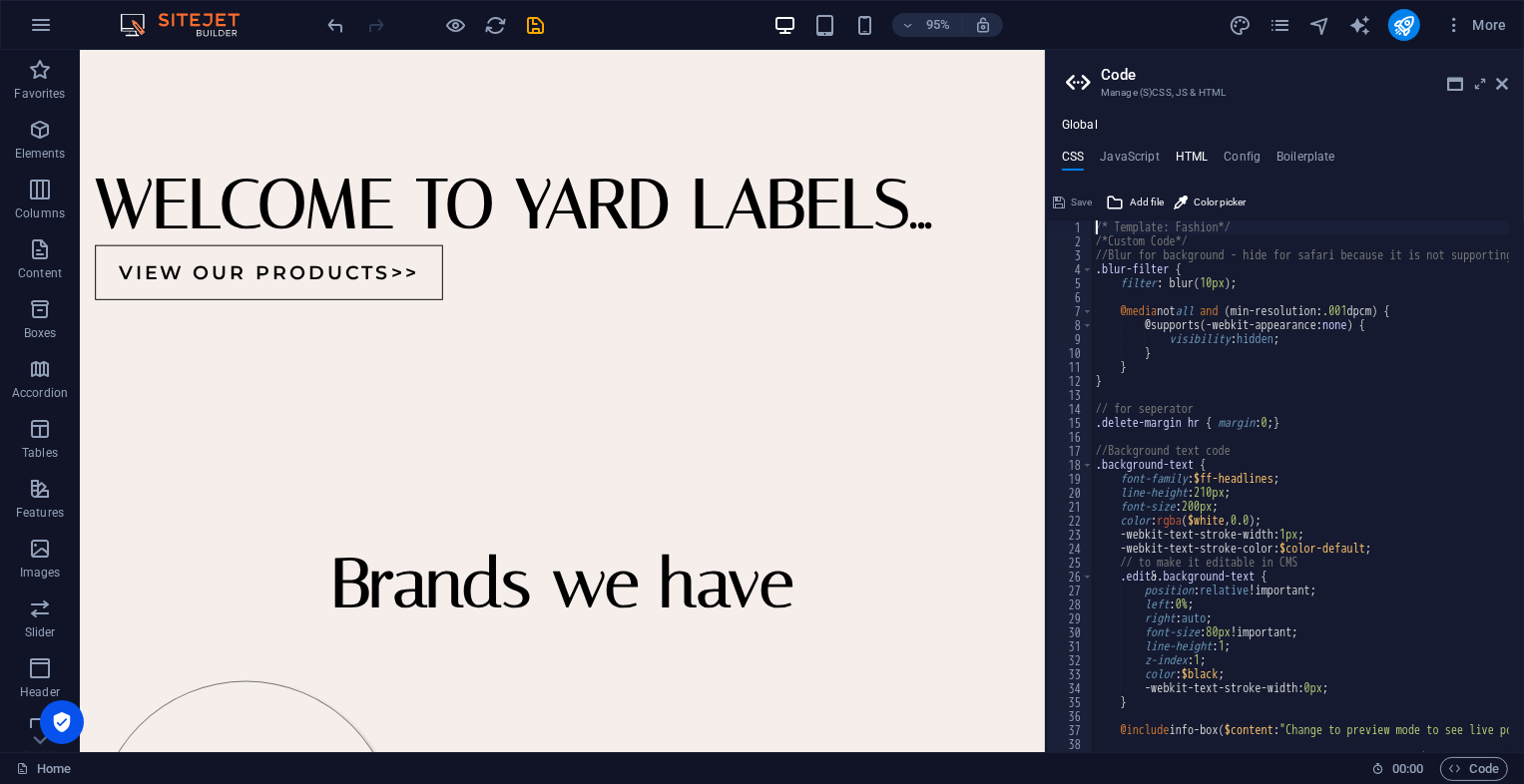 click on "HTML" at bounding box center [1192, 161] 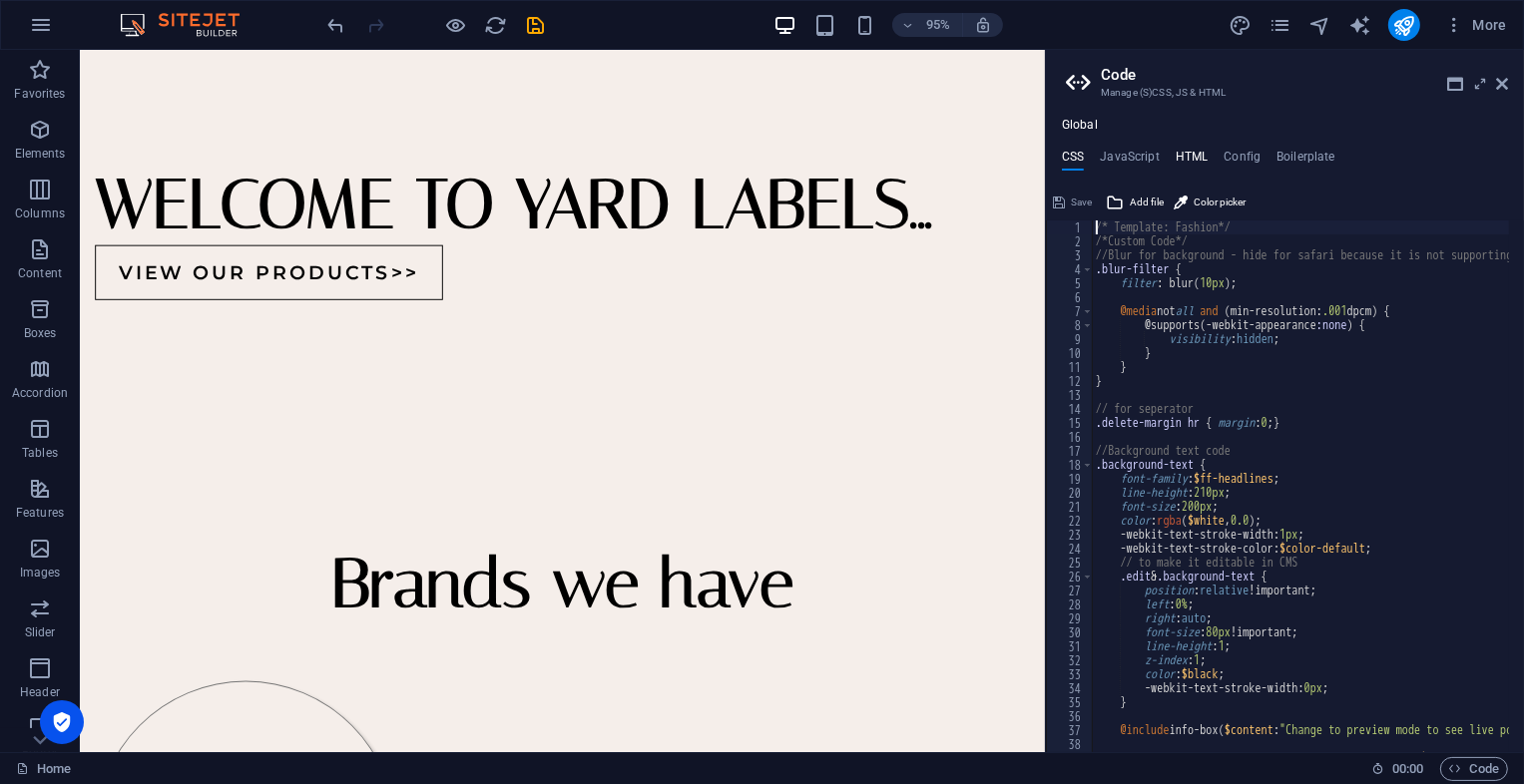 type on "{{content}}" 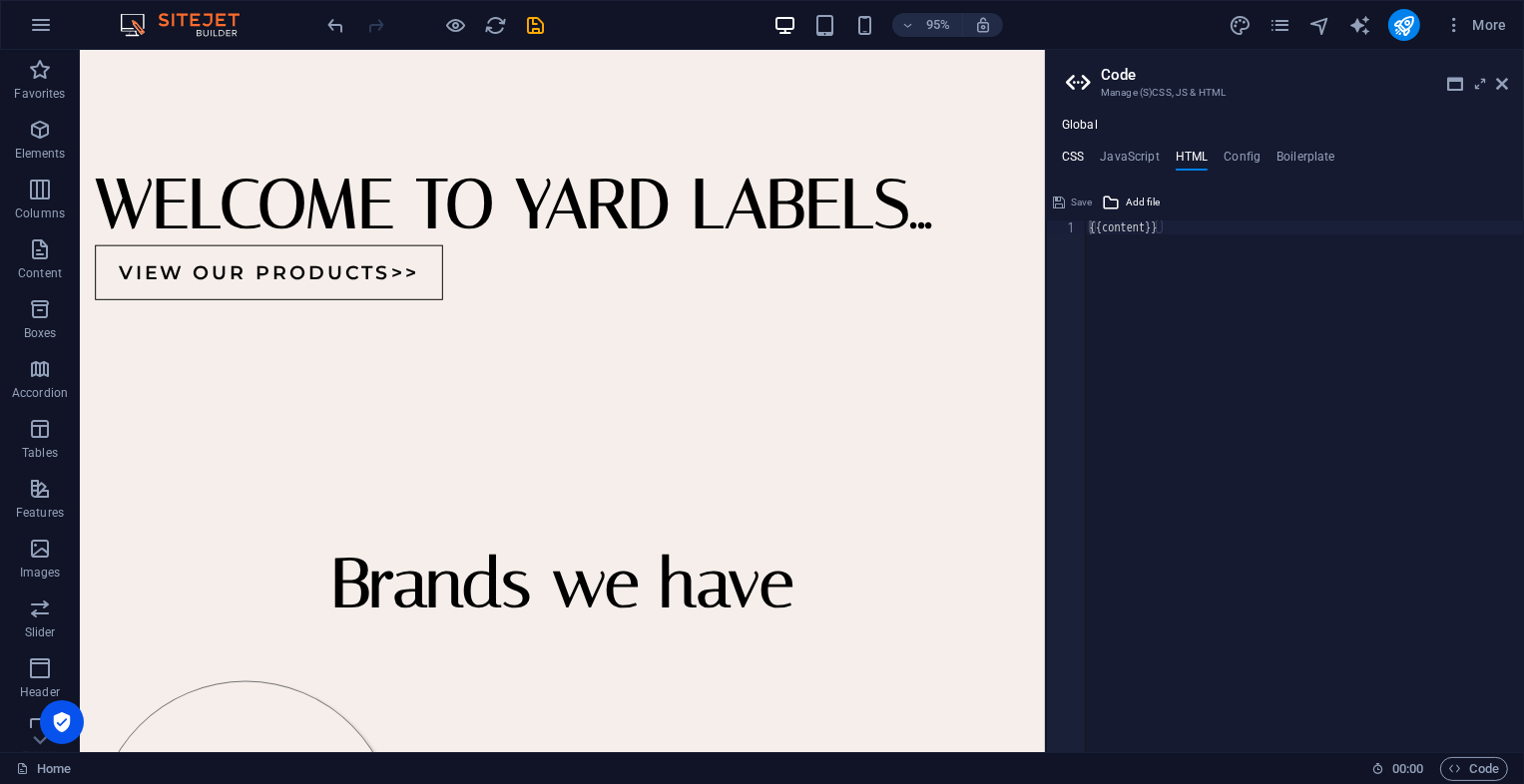 click on "CSS" at bounding box center [1073, 161] 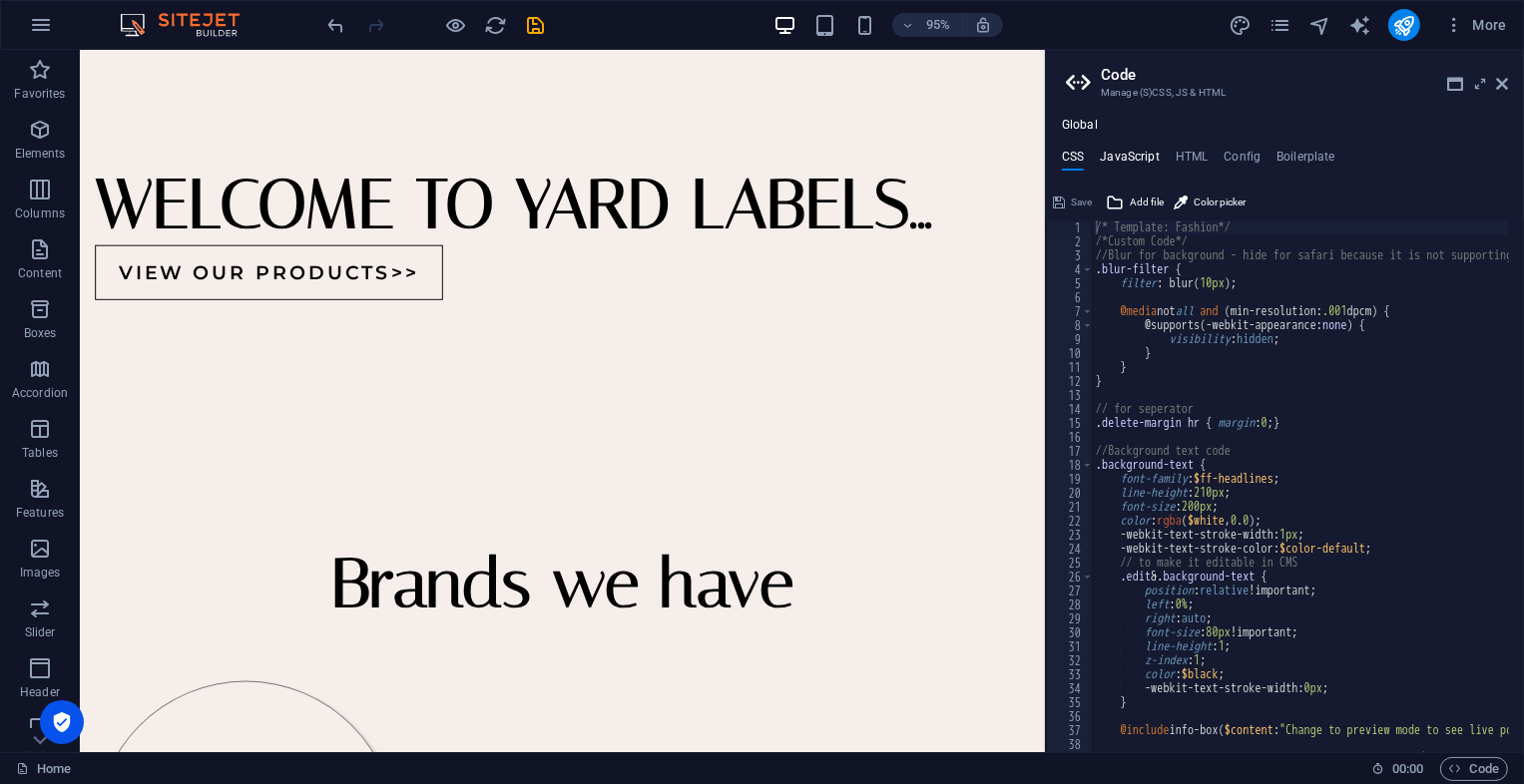 click on "JavaScript" at bounding box center (1129, 161) 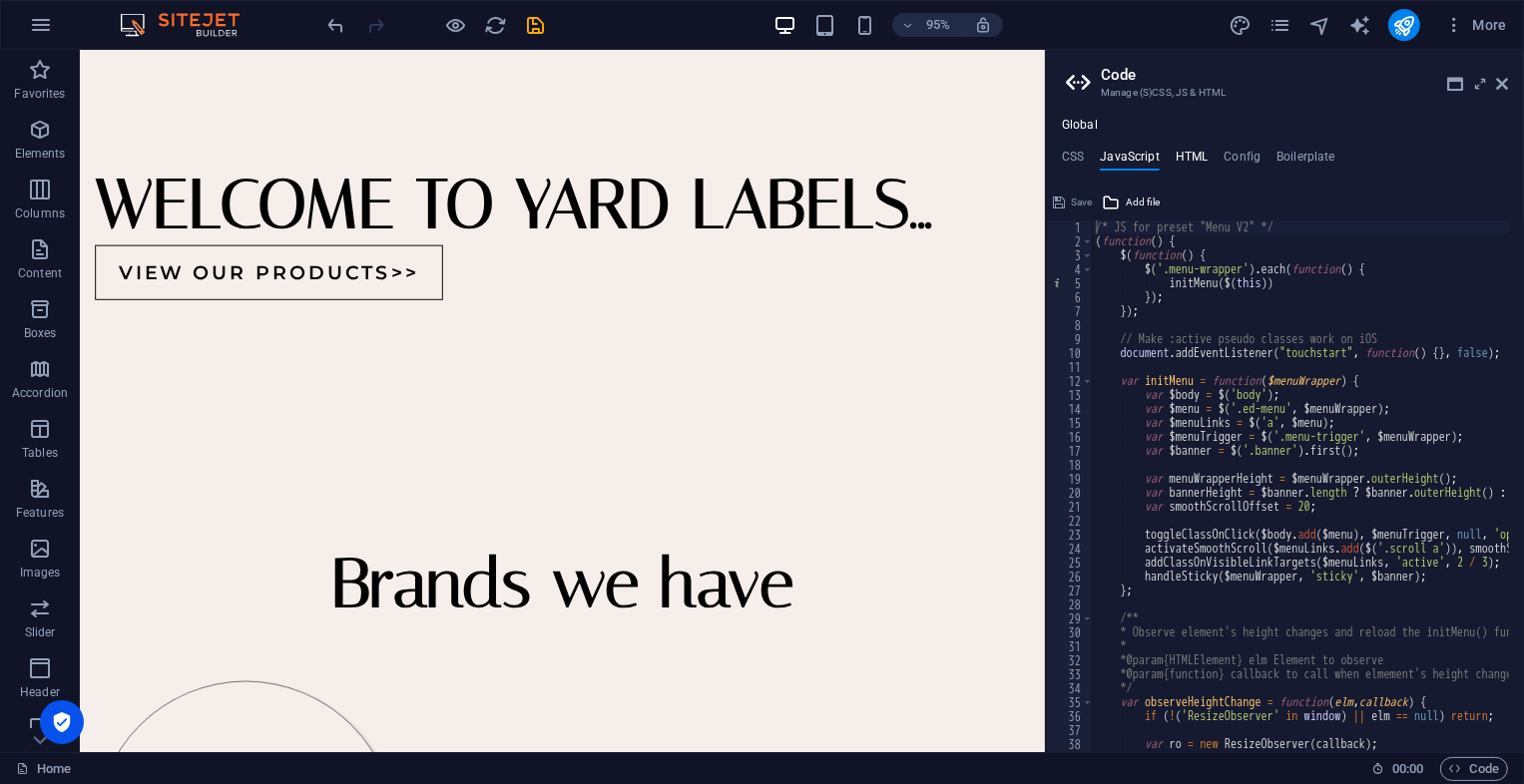 click on "HTML" at bounding box center [1192, 161] 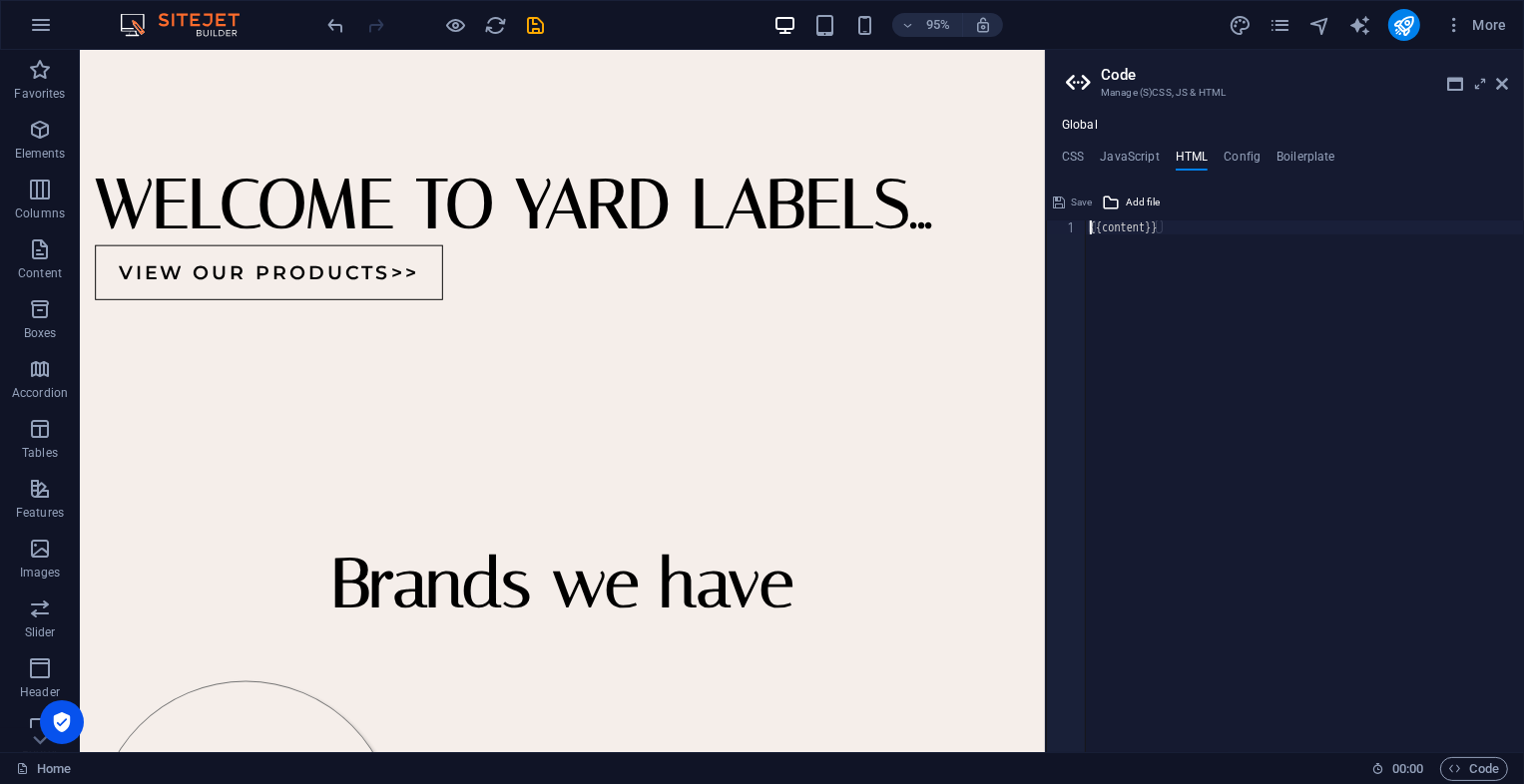 click on "Global CSS JavaScript HTML Config Boilerplate /* Template: Fashion*/ 1 2 3 4 5 6 7 8 9 10 11 12 13 14 15 16 17 18 19 20 21 22 23 24 25 26 27 28 29 30 31 32 33 34 35 36 37 38 39 40 41 /* Template: Fashion*/ /*Custom Code*/ //Blur for background - hide for safari because it is not supporting filter .blur-filter   {      filter : blur ( 10px ) ;      @media  not  all   and   ( min-resolution: .001 dpcm )   {           @supports  ( -webkit-appearance :none )   {                visibility :  hidden ;           }      } } // for seperator .delete-margin   hr   {   margin :  0 ;  } //Background text code .background-text   {      font-family :  $ff-headlines ;      line-height :  210px ;      font-size :  200px ;      color :  rgba ( $white ,  0.0 ) ;      -webkit-text-stroke-width:  1px ;      -webkit-text-stroke-color:  $color-default ;      // to make it editable in CMS      .edit  & .background-text   {           position :  relative  !important;           left :  0% ;           right :  auto ;           :  80px" at bounding box center (1284, 435) 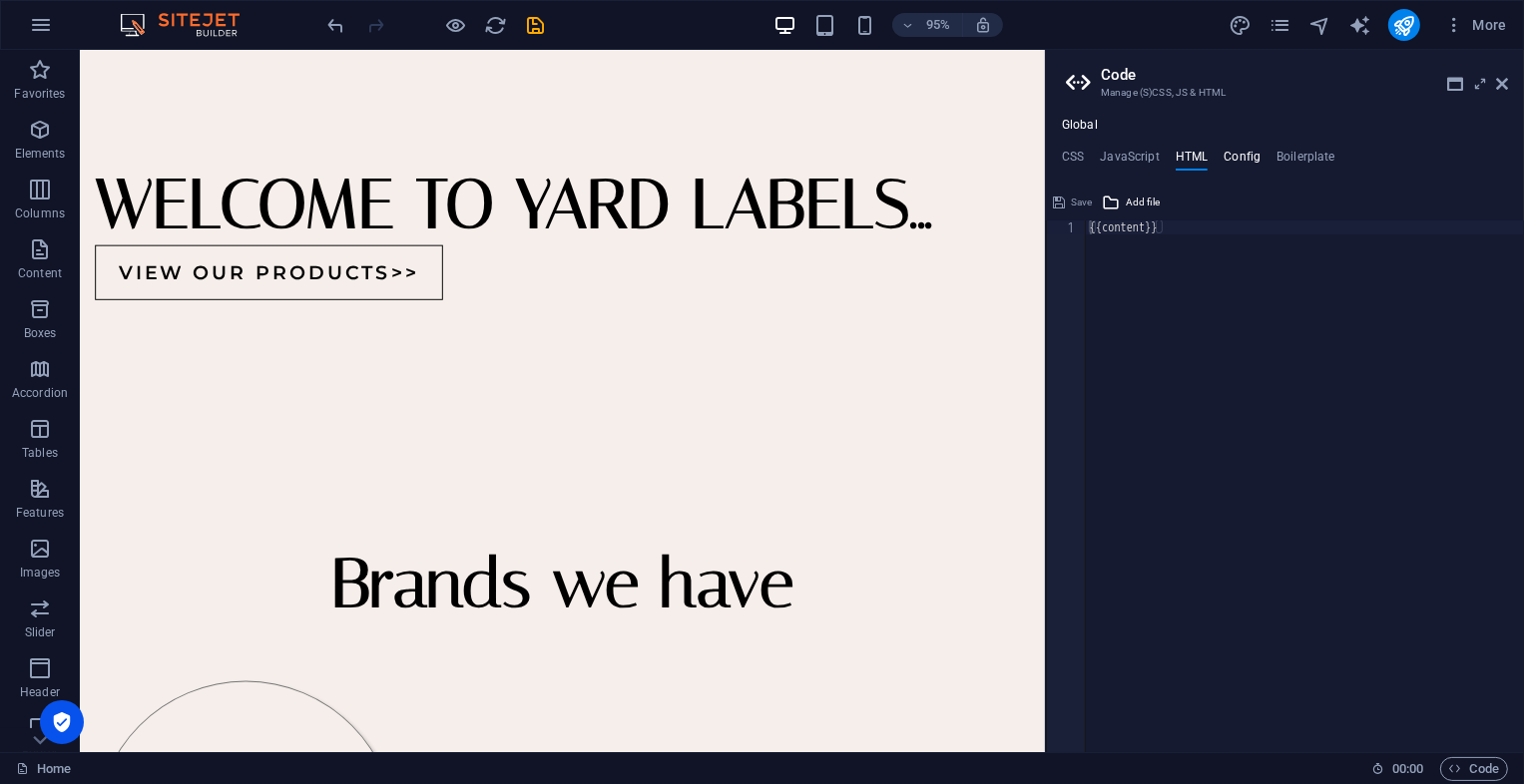 click on "Config" at bounding box center (1242, 161) 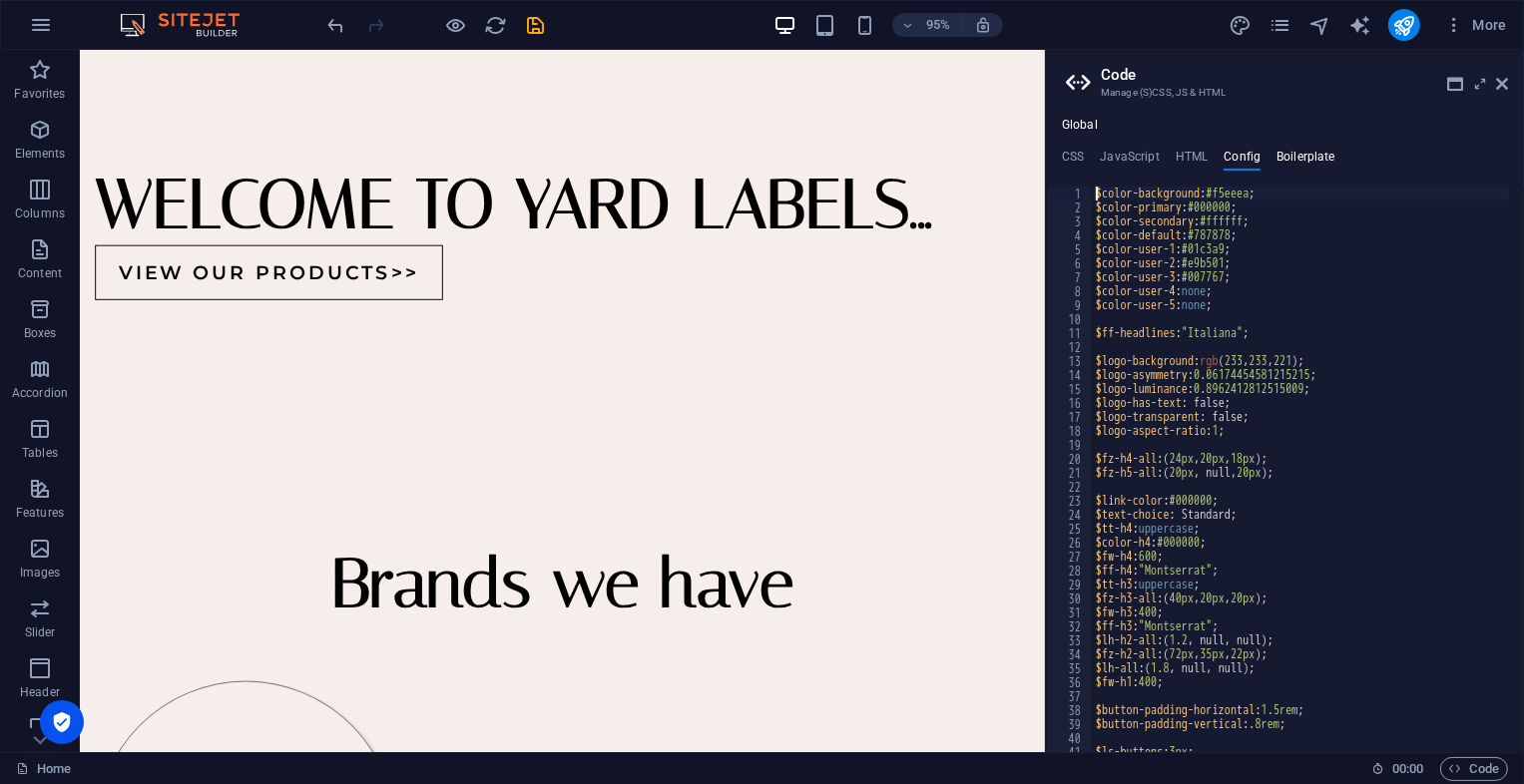 click on "Boilerplate" at bounding box center (1305, 161) 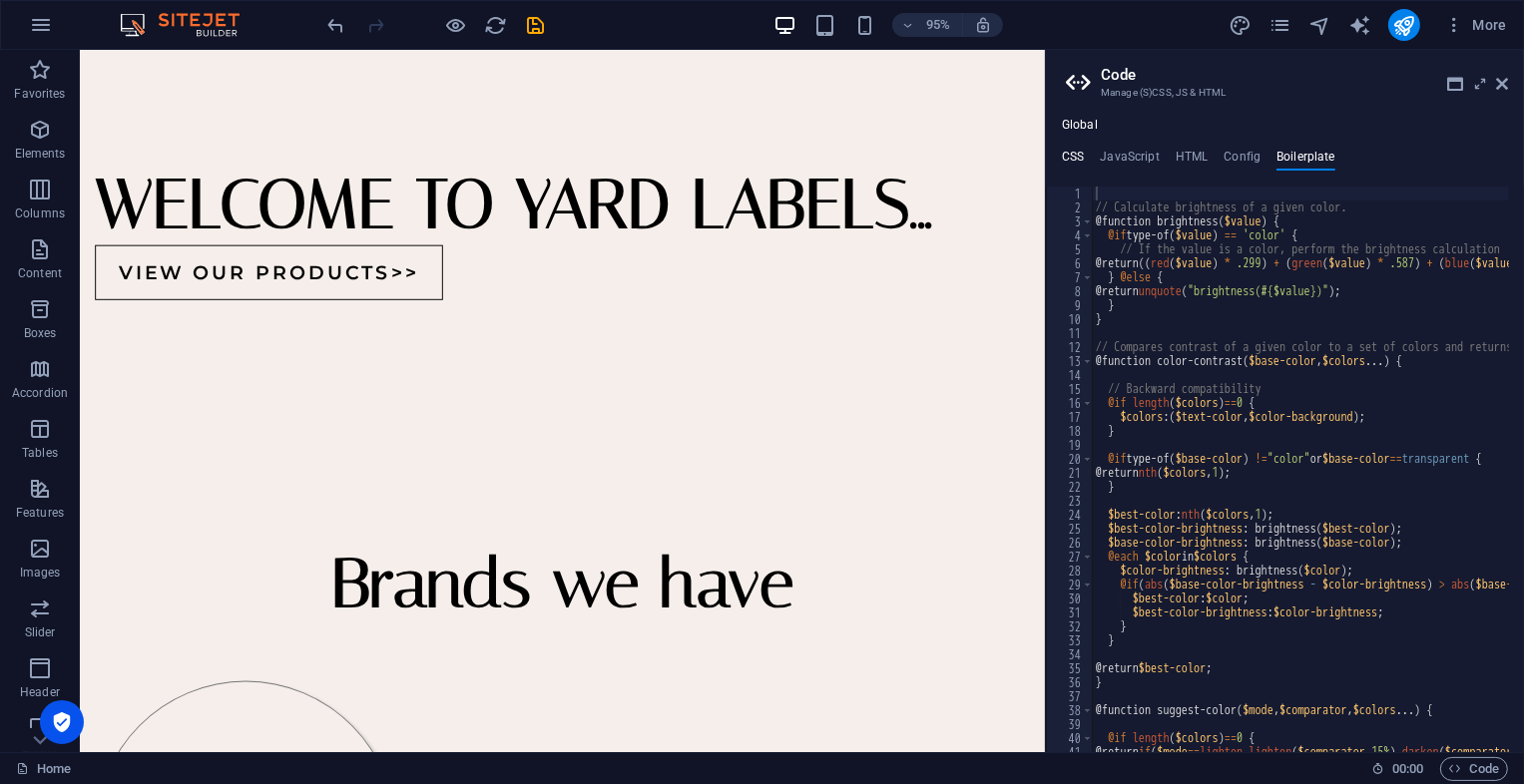 click on "CSS" at bounding box center (1073, 161) 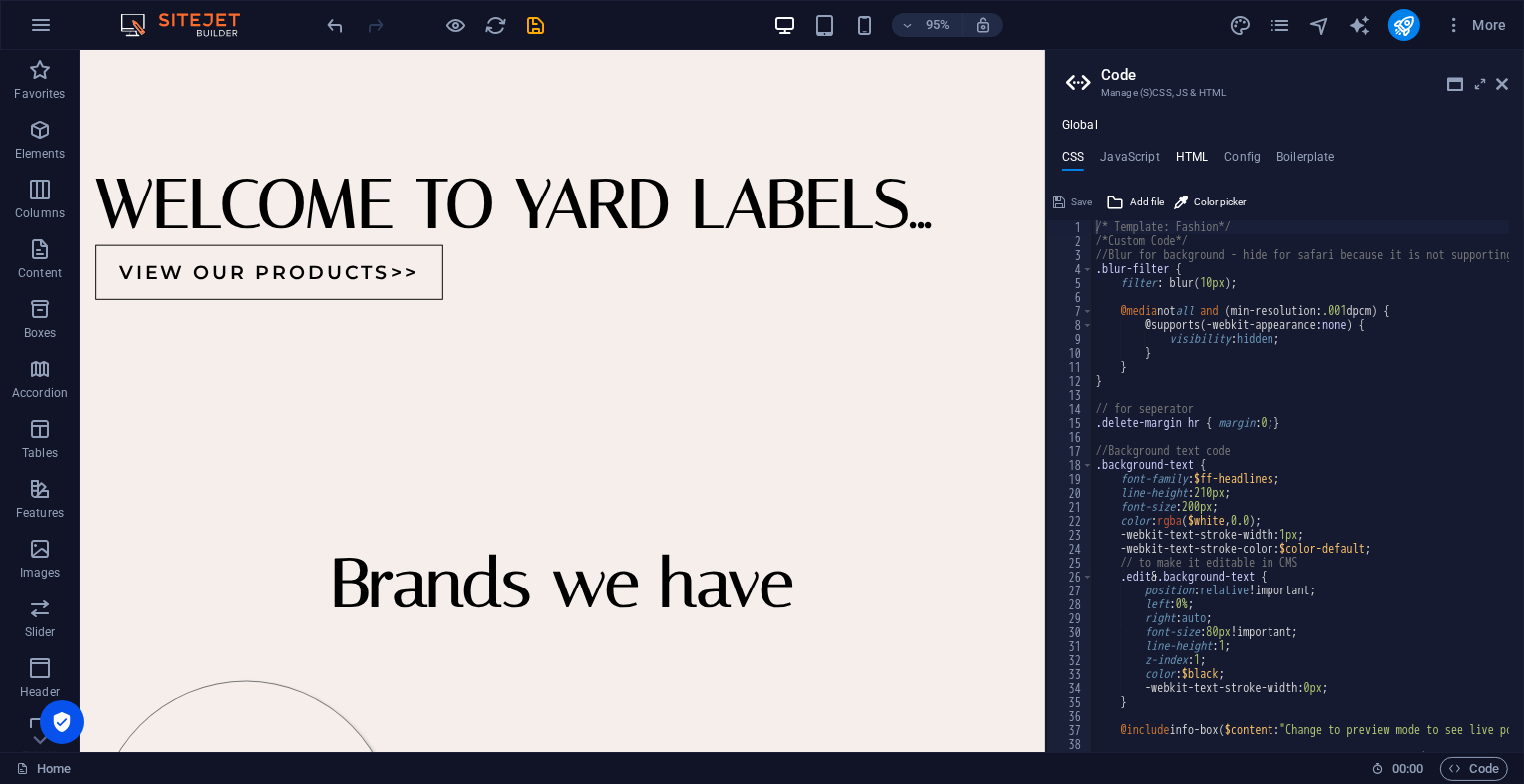 click on "HTML" at bounding box center (1192, 161) 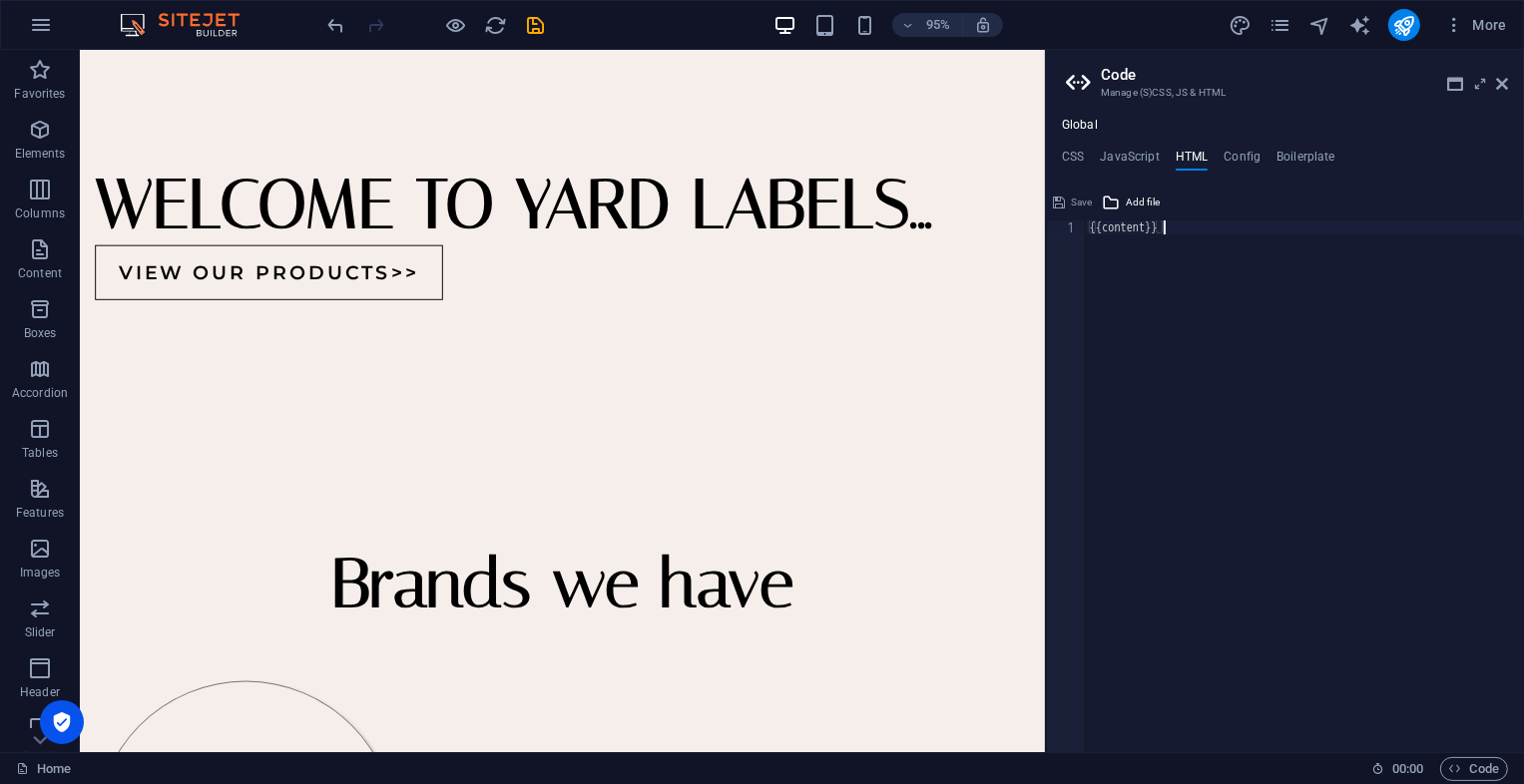 click on "{{content}}" at bounding box center (1304, 501) 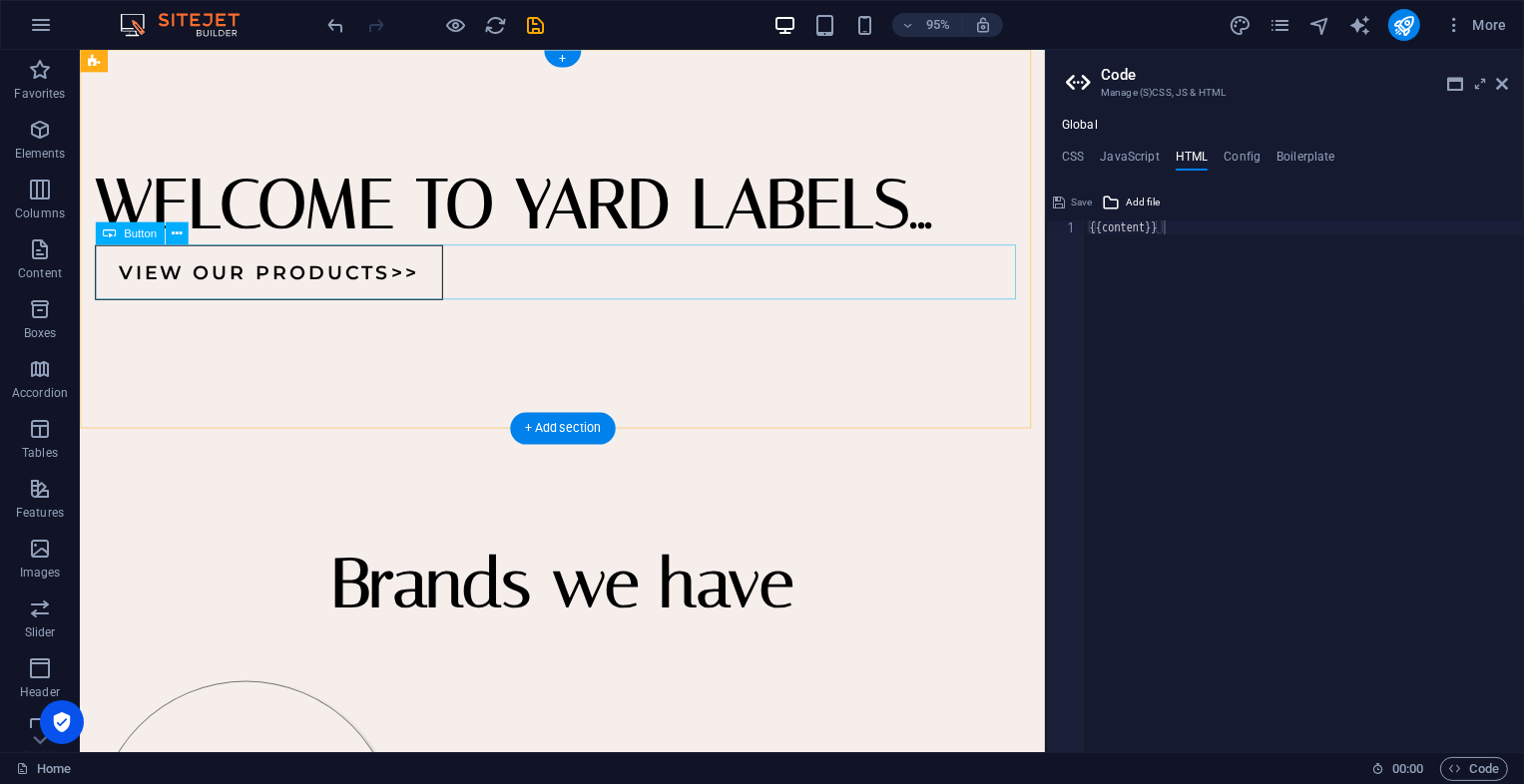 click on "view our products>>" at bounding box center [588, 284] 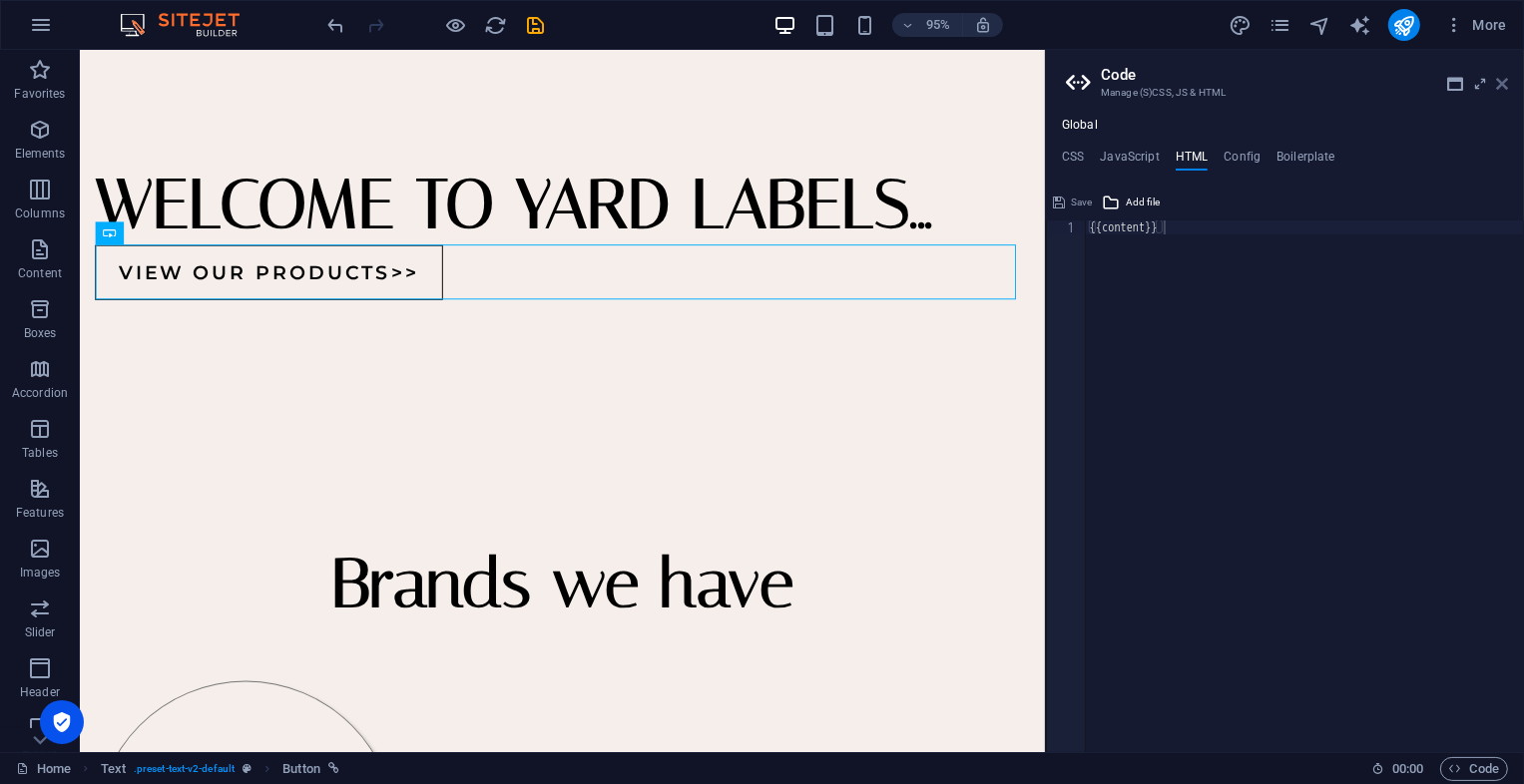 click at bounding box center (1502, 84) 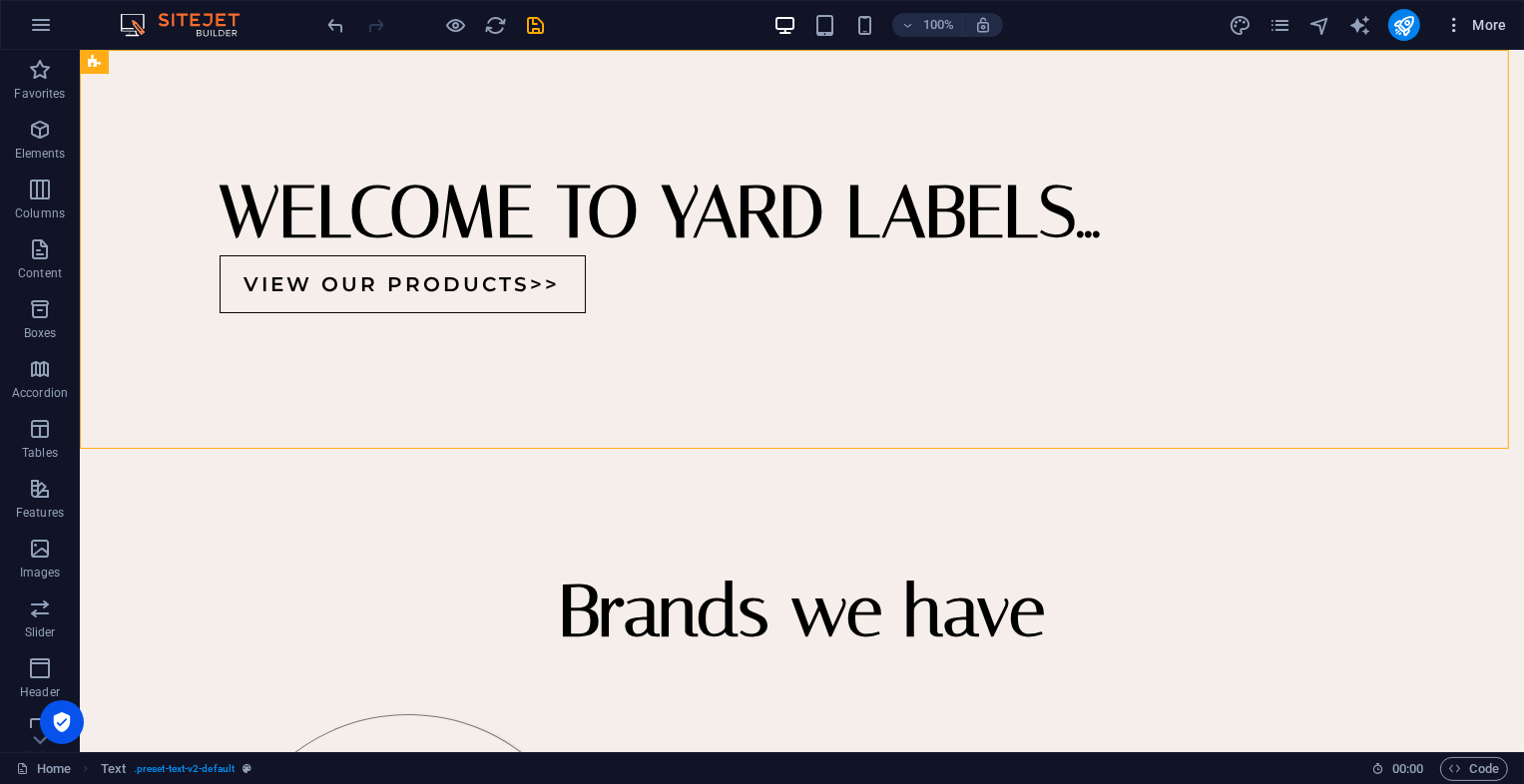 click at bounding box center (1454, 25) 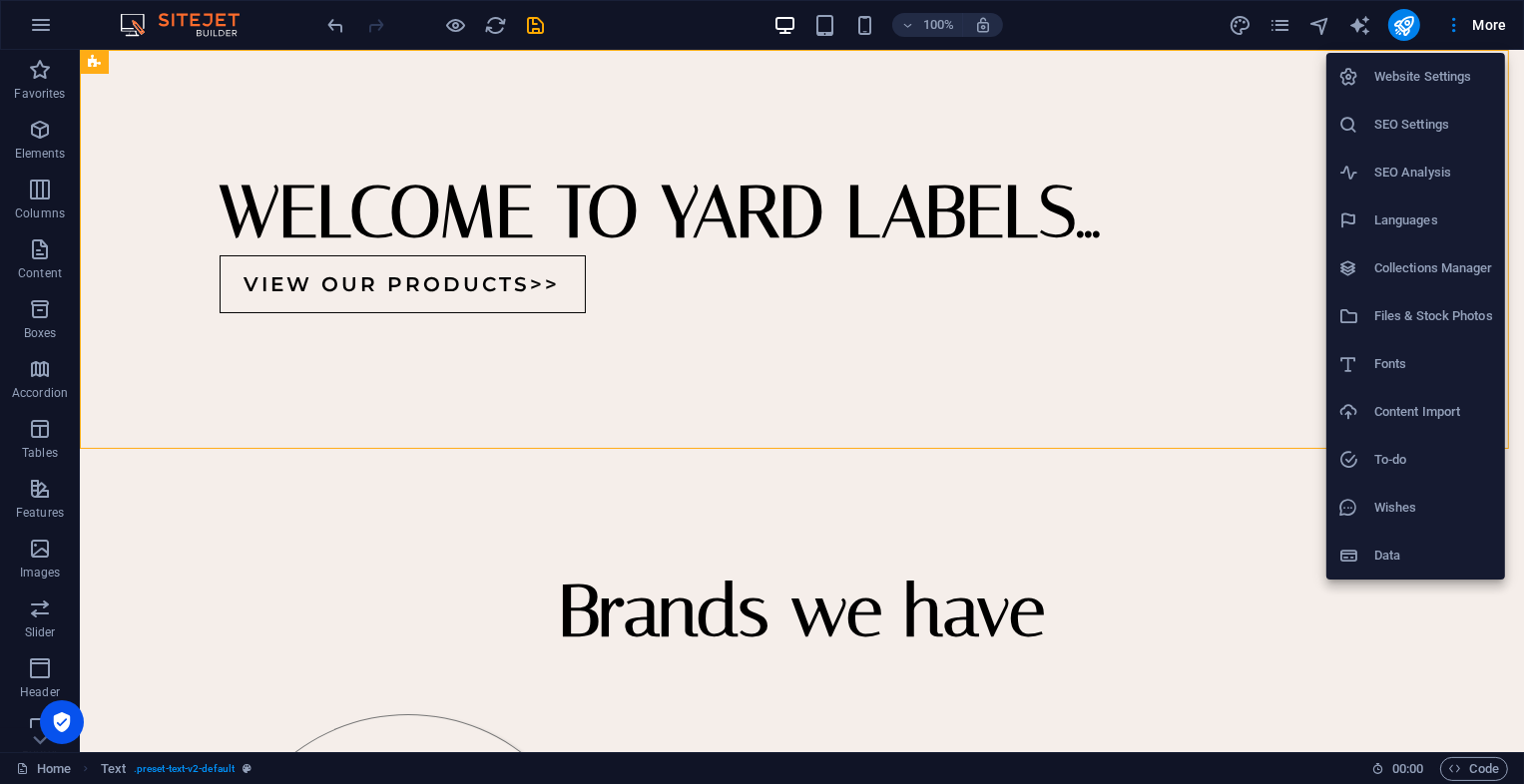 click on "SEO Settings" at bounding box center (1433, 125) 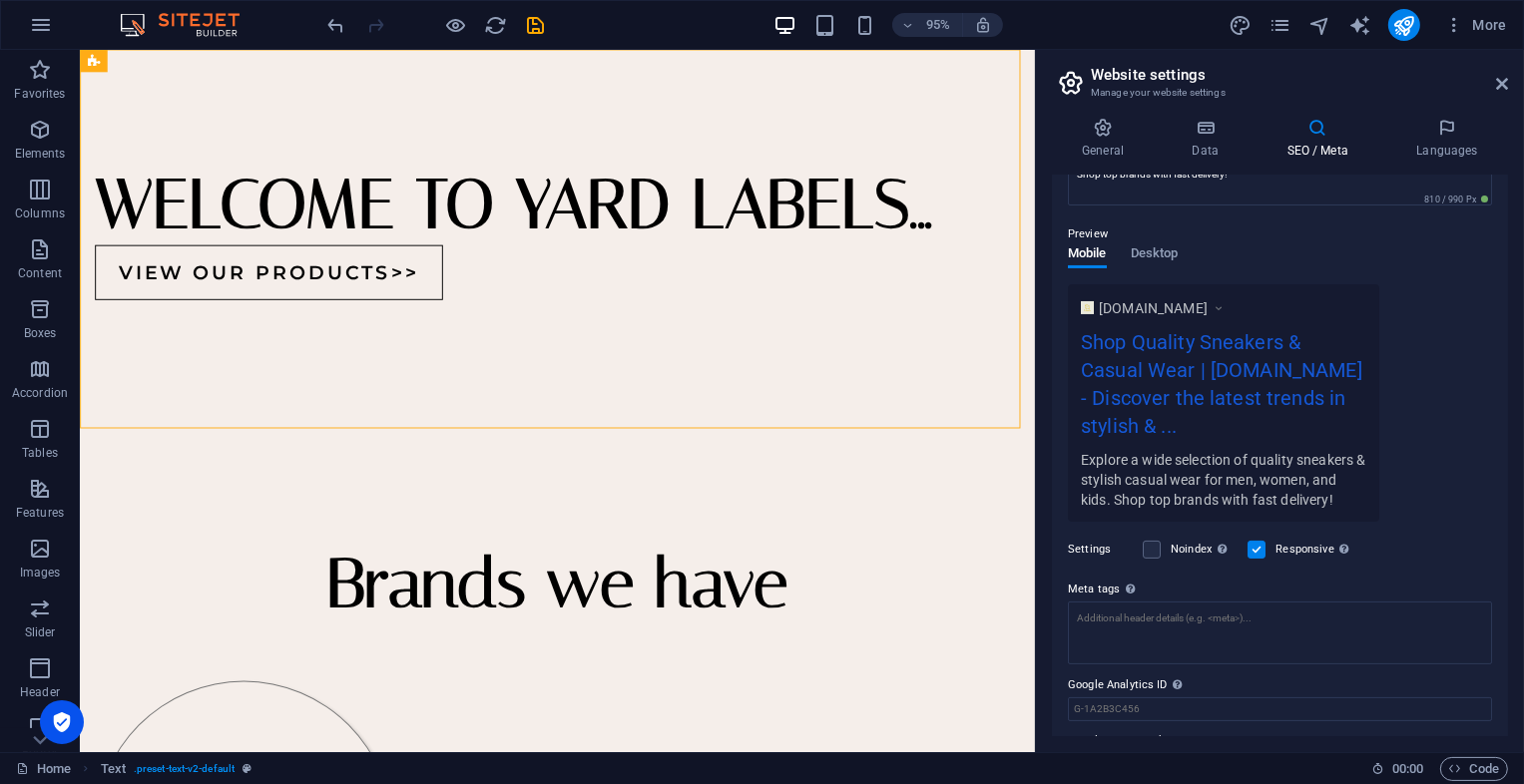 scroll, scrollTop: 295, scrollLeft: 0, axis: vertical 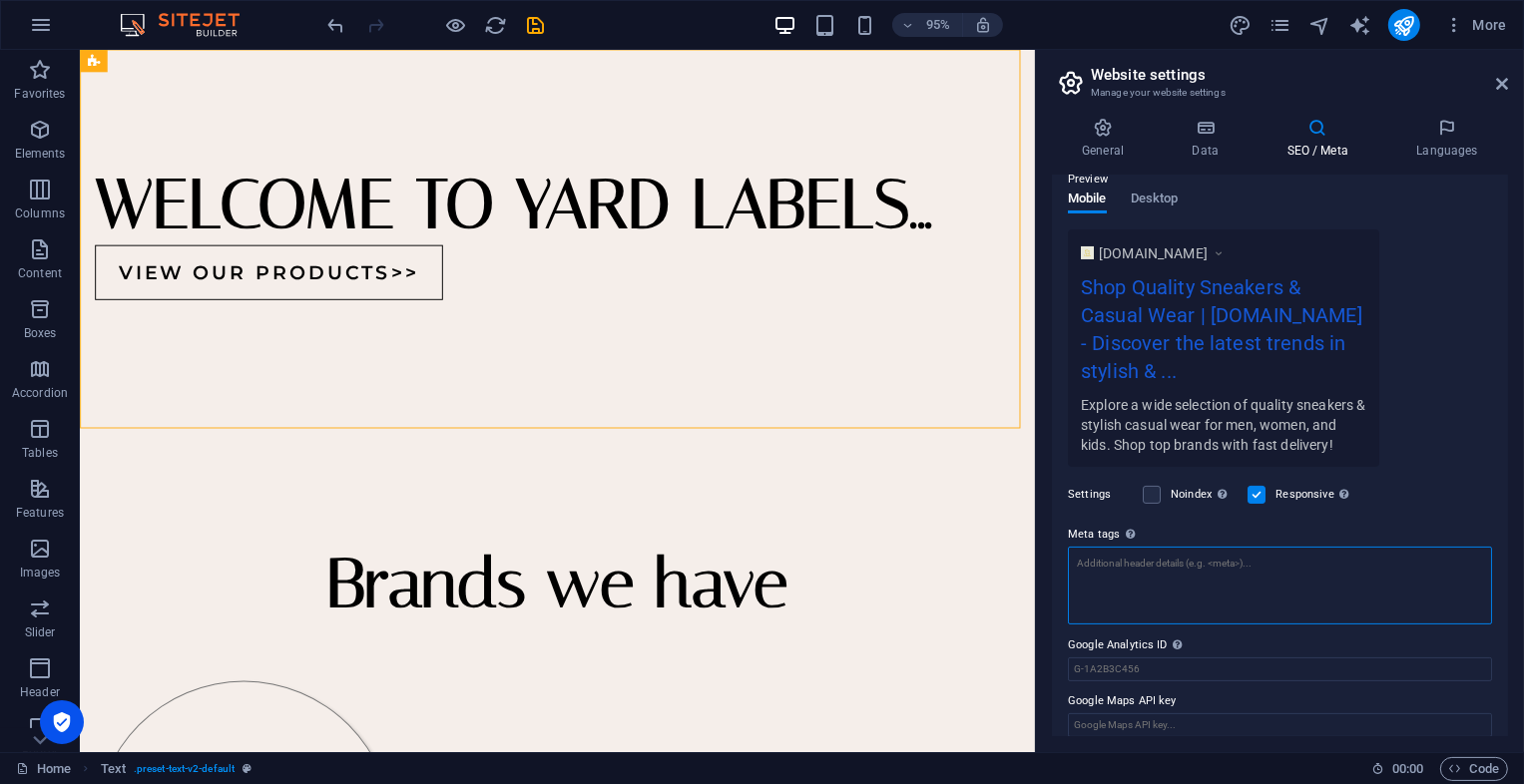 click on "Meta tags Enter HTML code here that will be placed inside the  tags of your website. Please note that your website may not function if you include code with errors." at bounding box center (1279, 586) 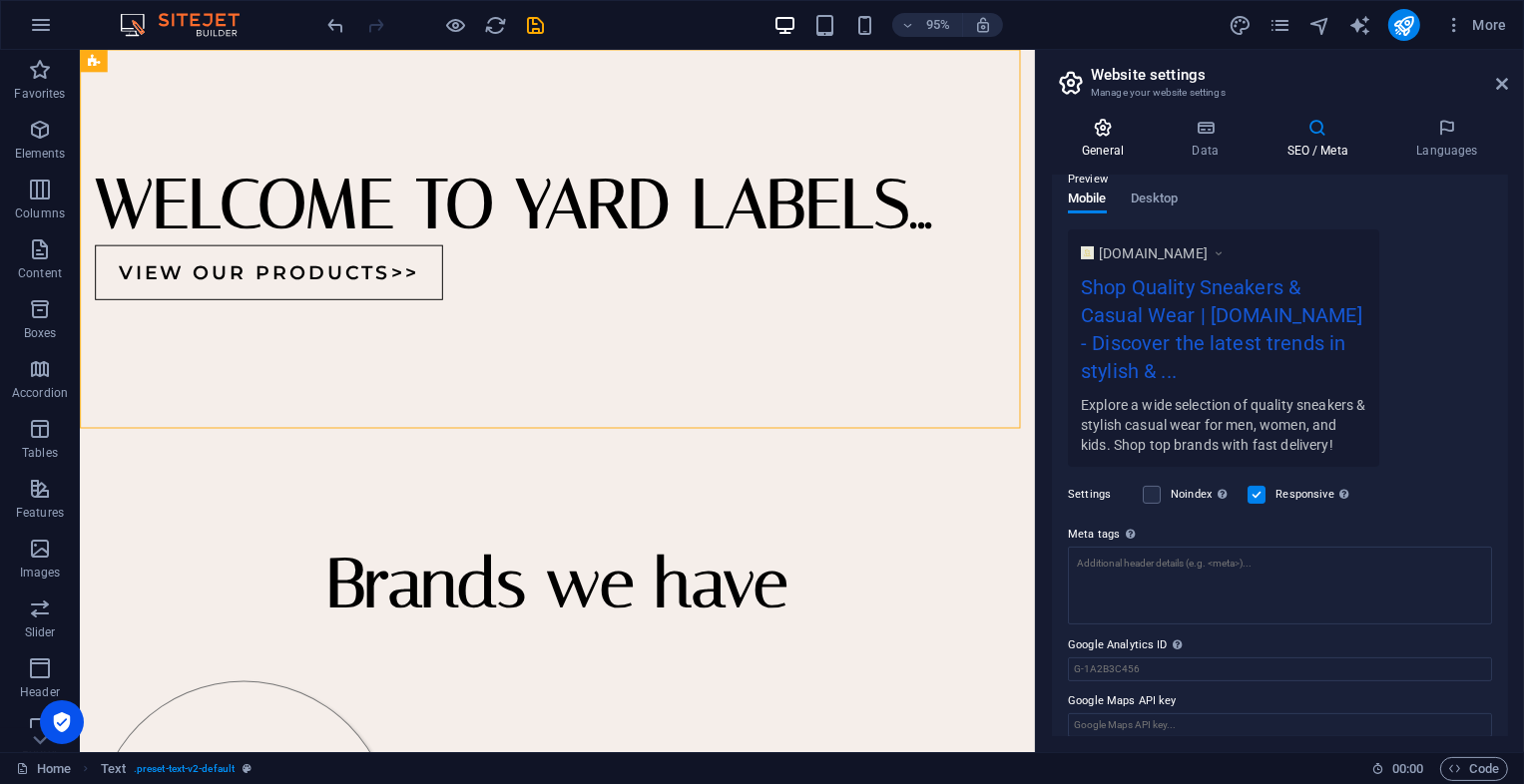 click at bounding box center (1103, 128) 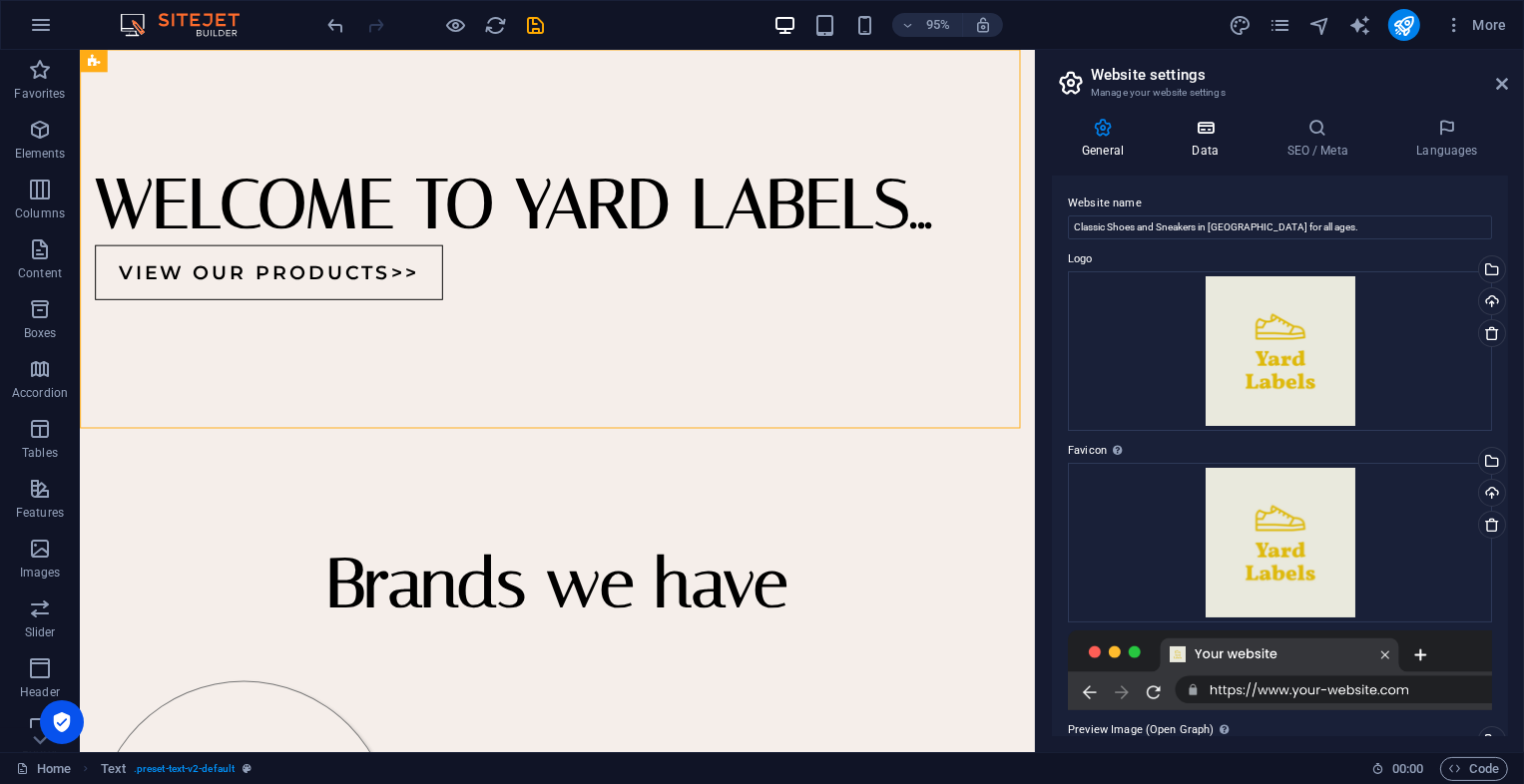 click at bounding box center [1205, 128] 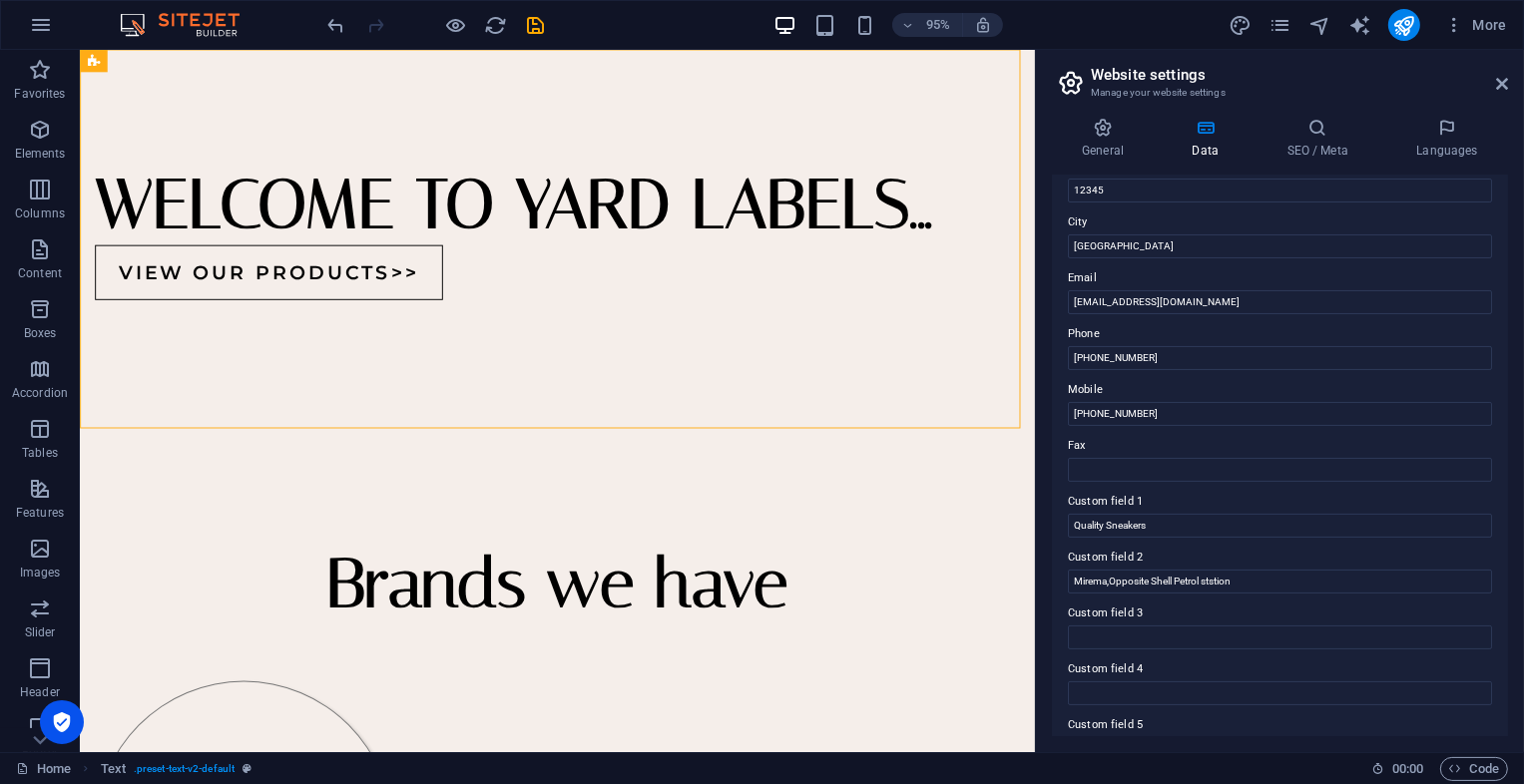 scroll, scrollTop: 396, scrollLeft: 0, axis: vertical 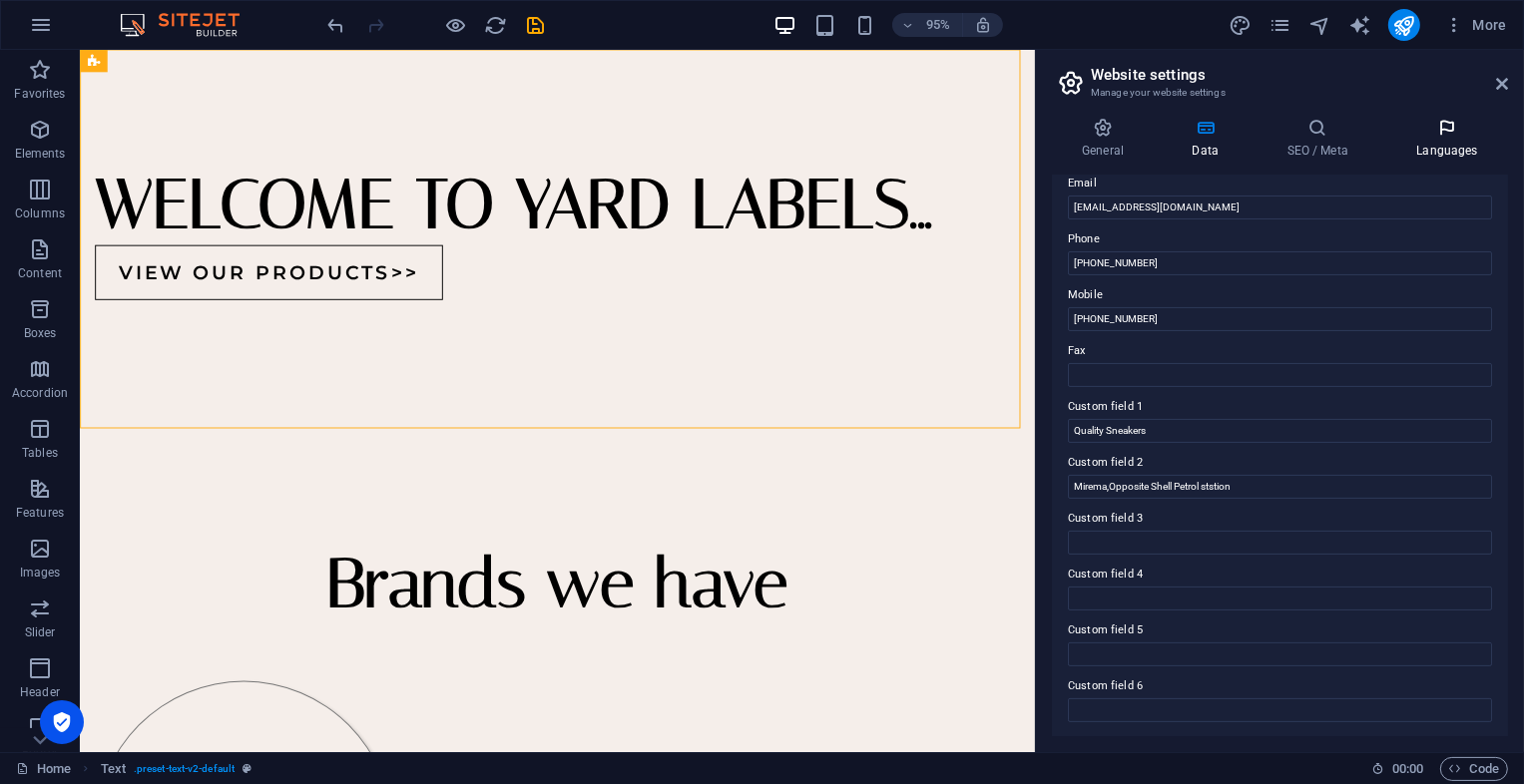 click at bounding box center [1447, 128] 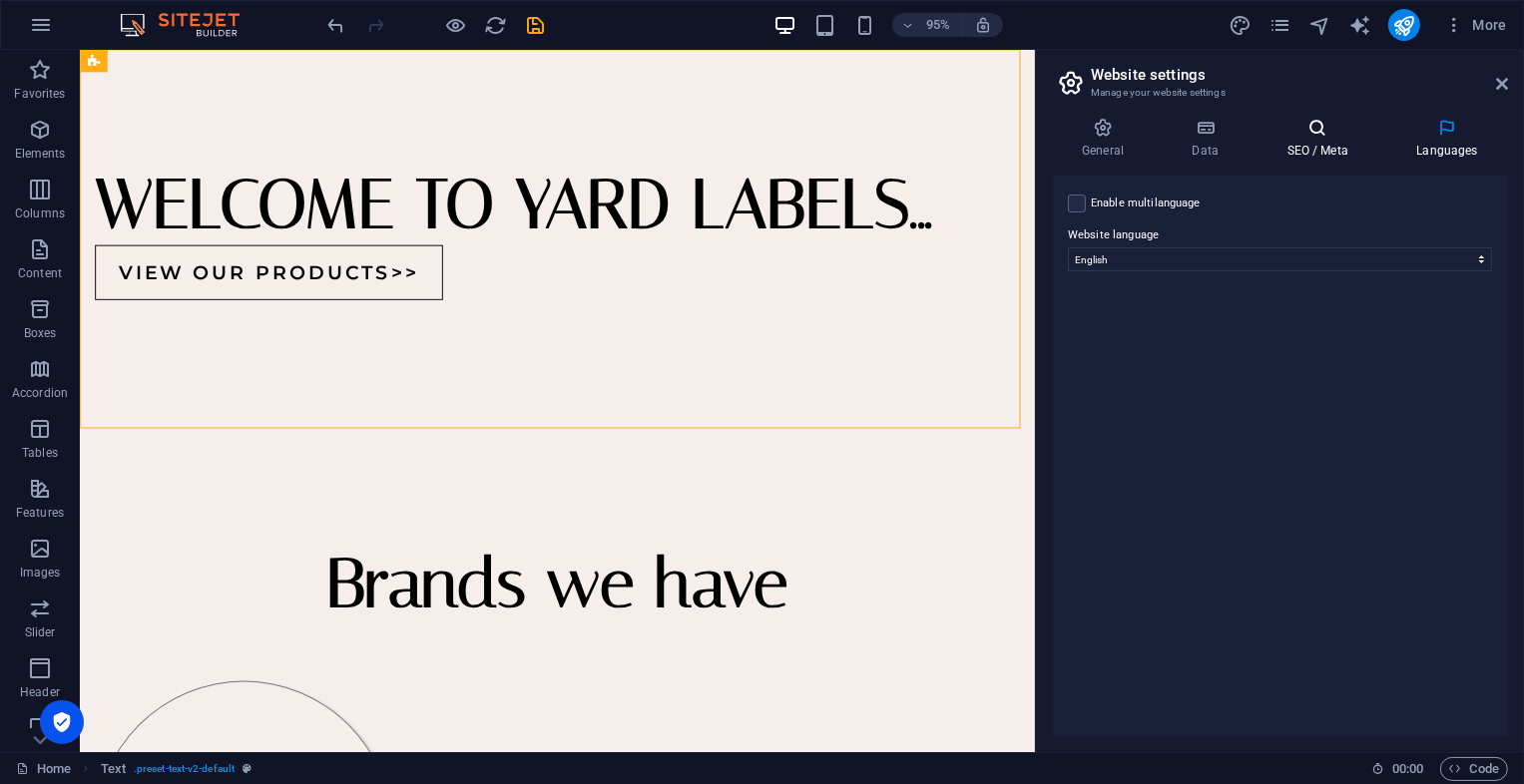 click on "SEO / Meta" at bounding box center [1321, 139] 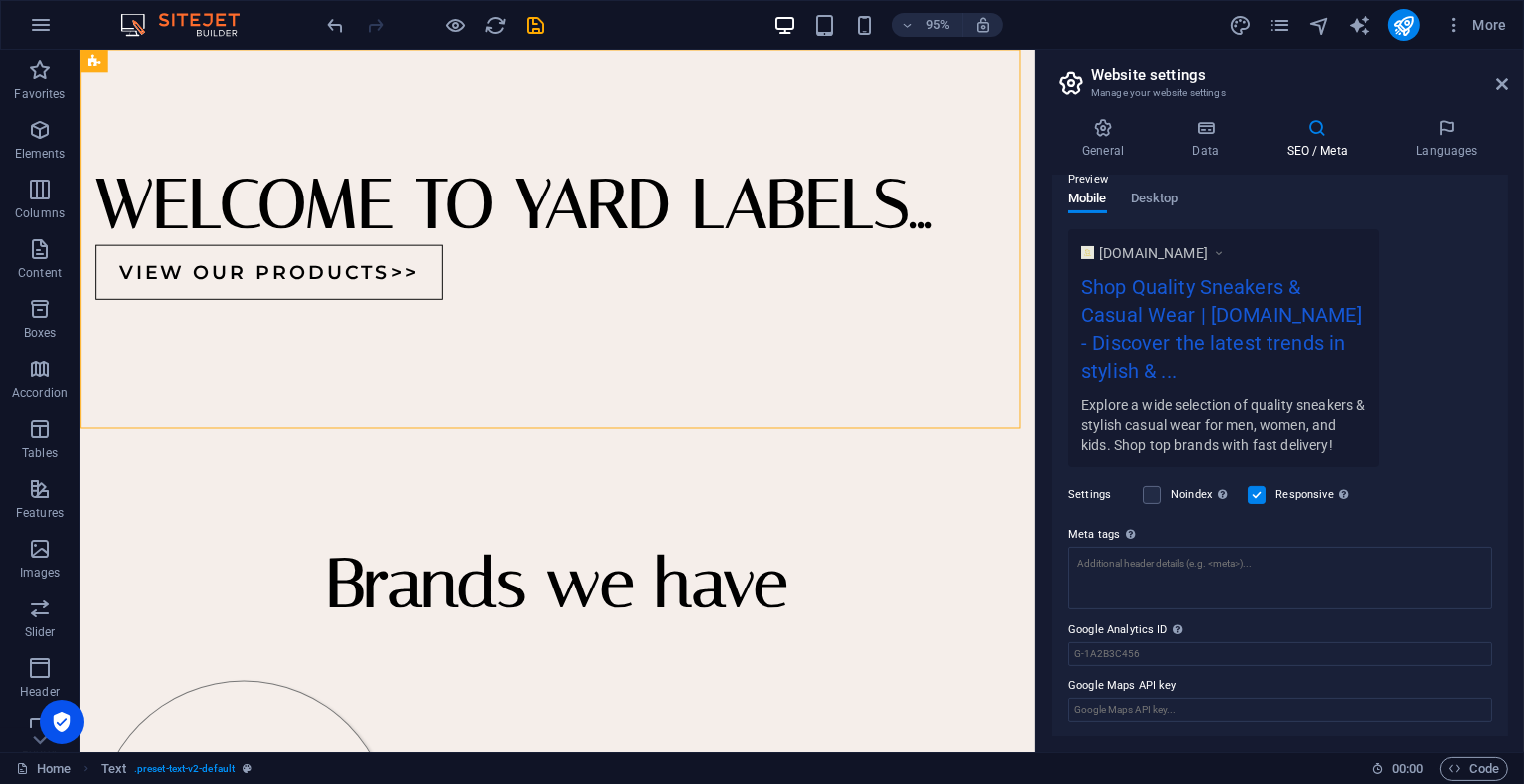 click on "yardlabels.co.ke Home Favorites Elements Columns Content Boxes Accordion Tables Features Images Slider Header Footer Forms Marketing Collections
Drag here to replace the existing content. Press “Ctrl” if you want to create a new element.
H2   Text   Container   Button   Spacer   H2   Spacer 95% More Home Text . preset-text-v2-default 00 : 00 Code Website settings Manage your website settings  General  Data  SEO / Meta  Languages Website name Classic Shoes and Sneakers in Nairobi for all ages. Logo Drag files here, click to choose files or select files from Files or our free stock photos & videos Select files from the file manager, stock photos, or upload file(s) Upload Favicon Set the favicon of your website here. A favicon is a small icon shown in the browser tab next to your website title. It helps visitors identify your website. Drag files here, click to choose files or Upload Upload Yard" at bounding box center [762, 392] 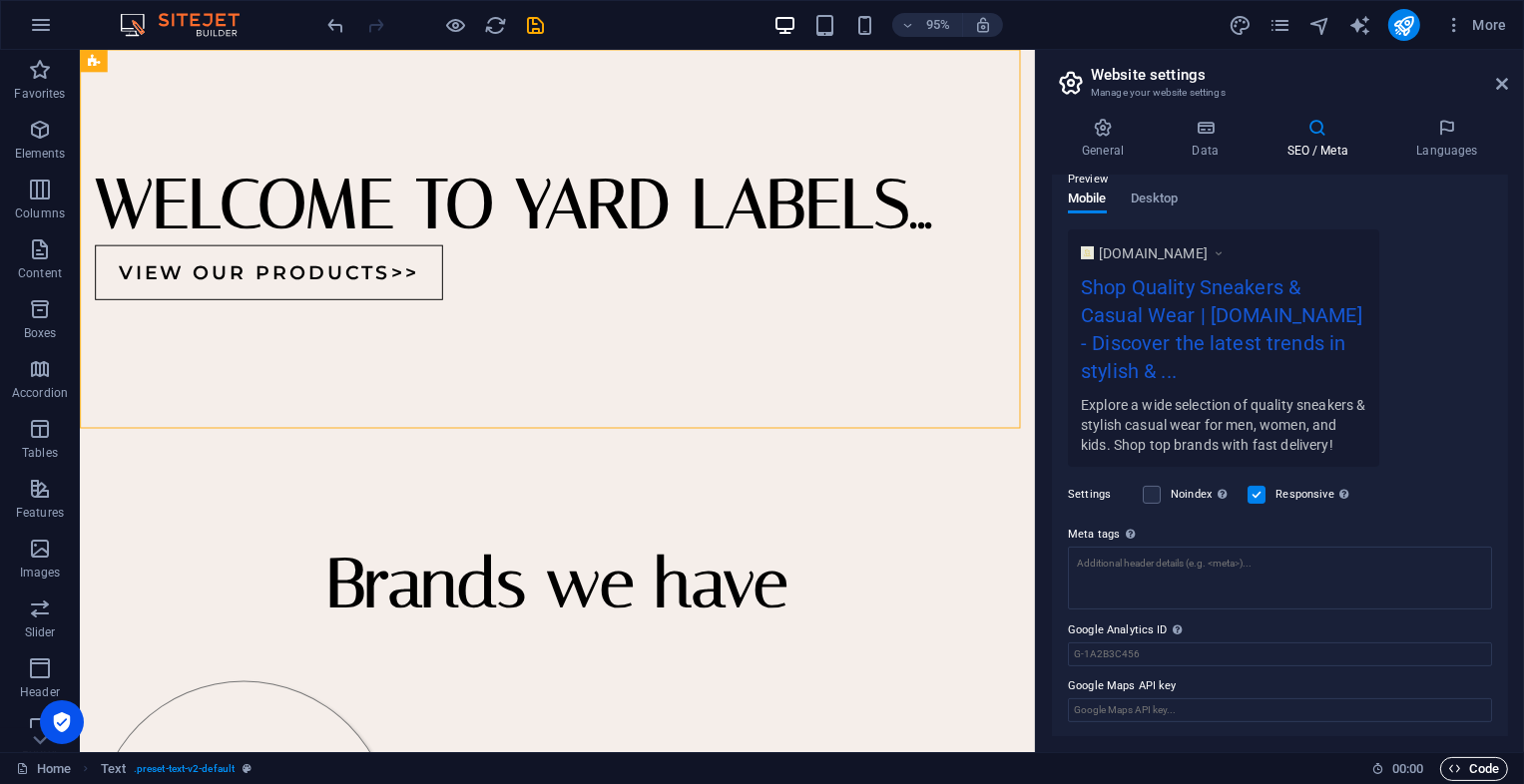 click at bounding box center (1455, 768) 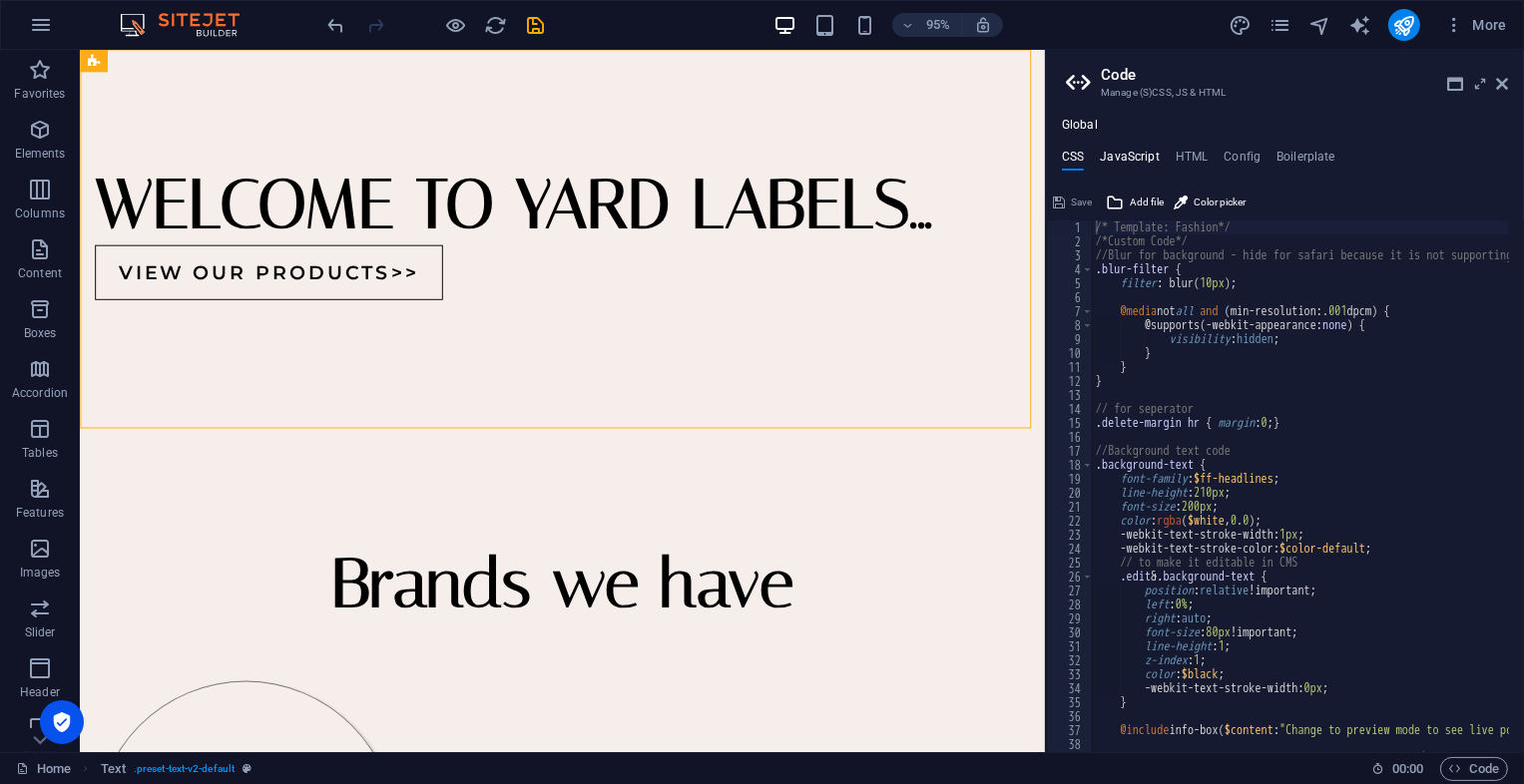 click on "JavaScript" at bounding box center [1129, 161] 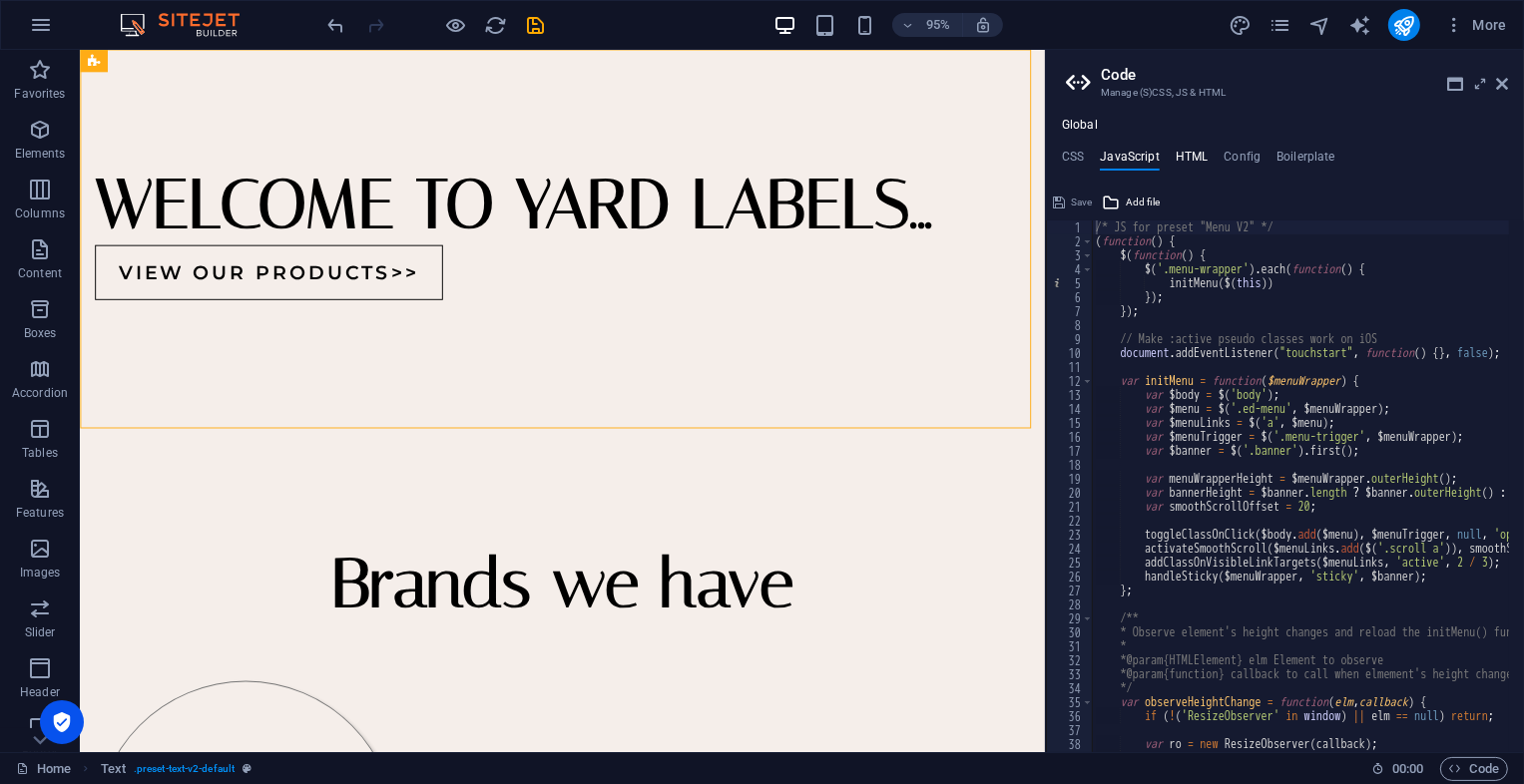 click on "HTML" at bounding box center [1192, 161] 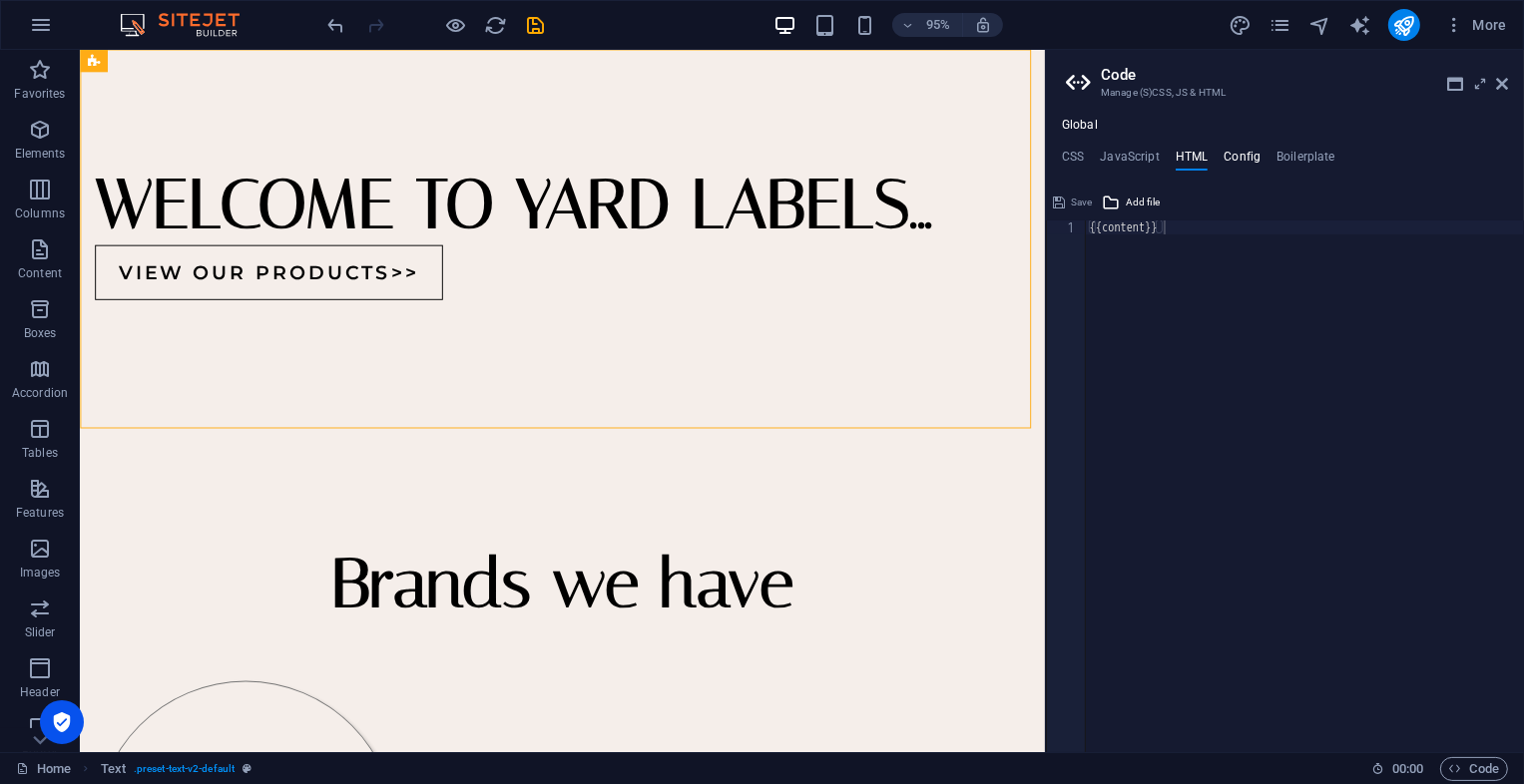 click on "Config" at bounding box center [1242, 161] 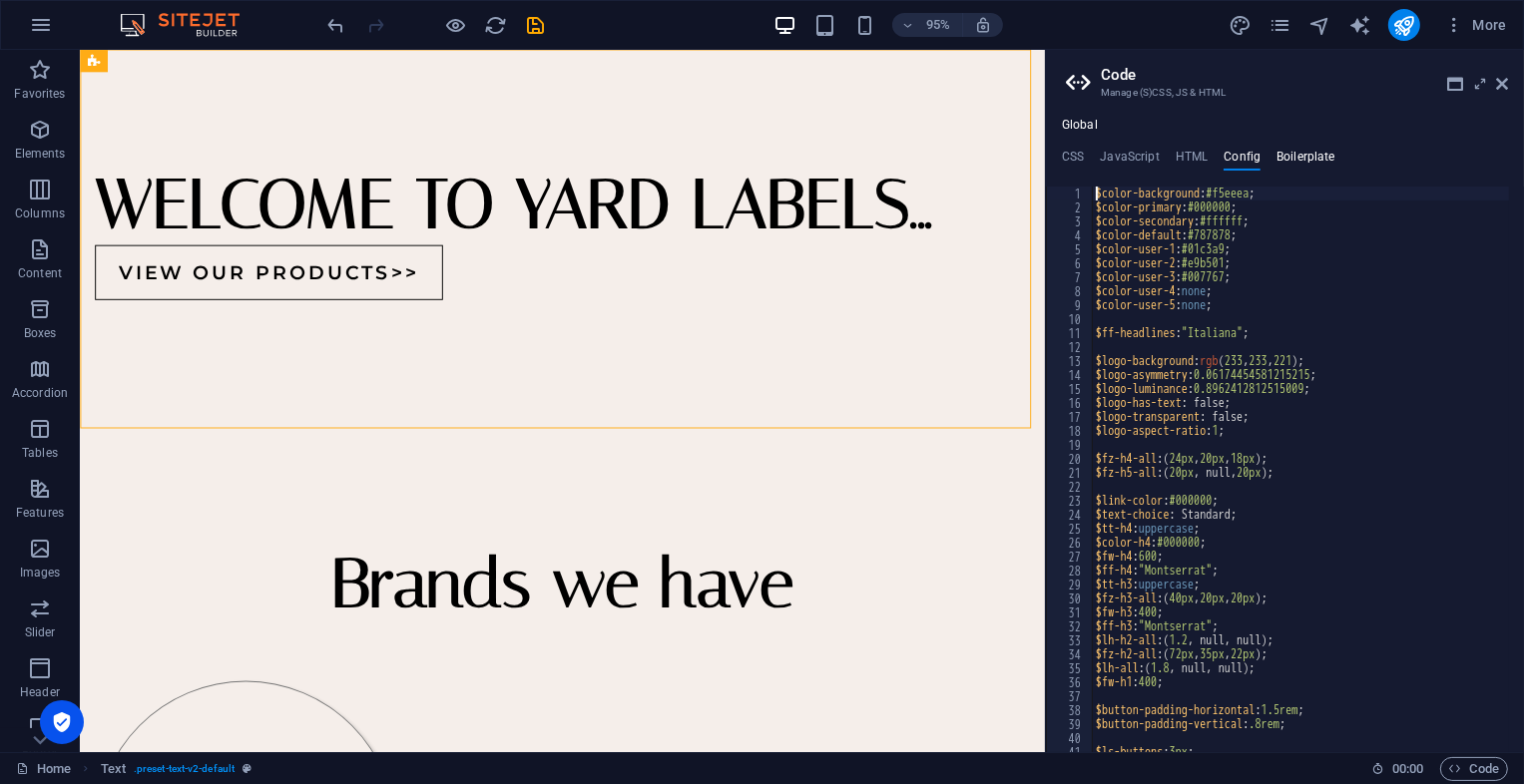 click on "Boilerplate" at bounding box center [1305, 161] 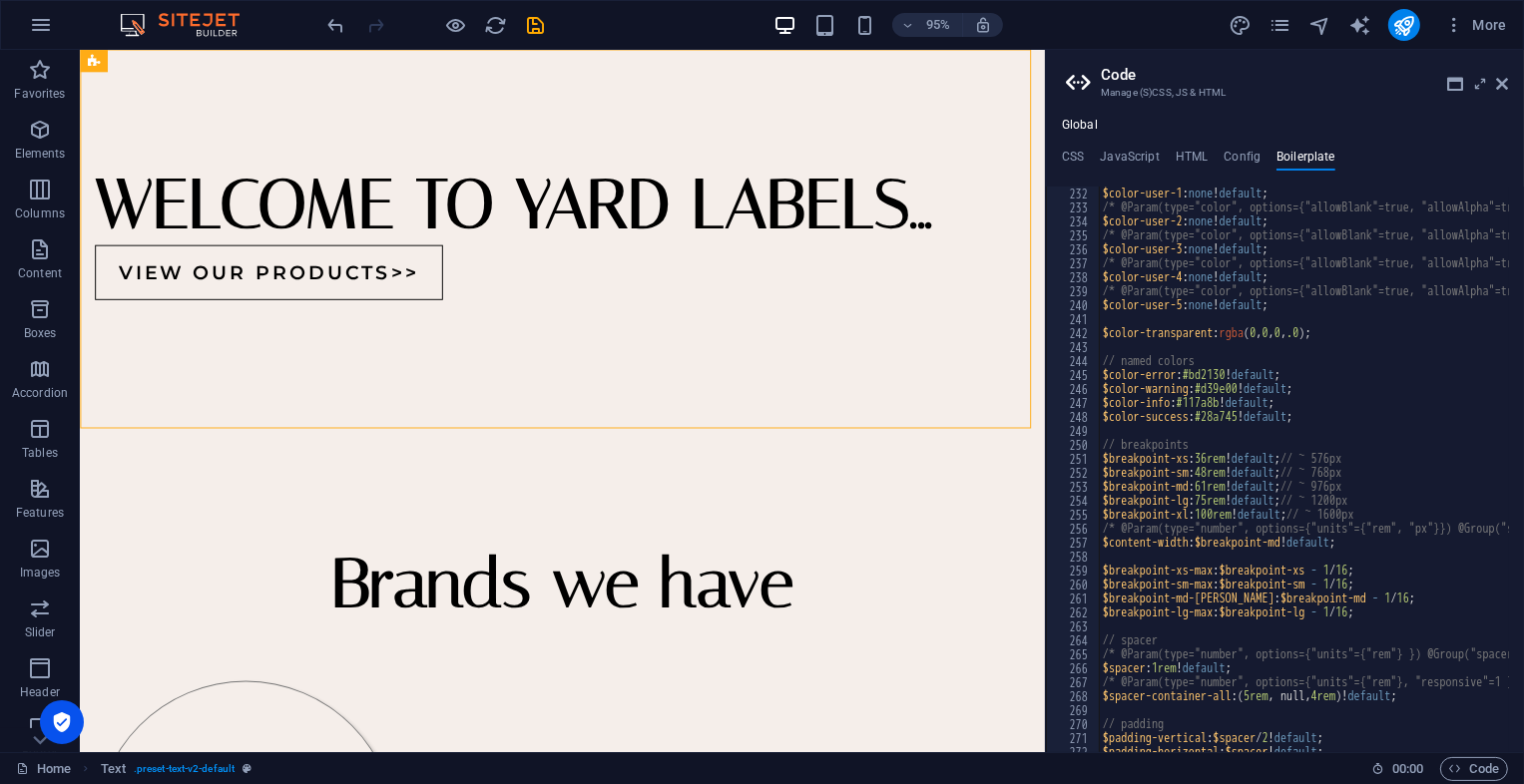 scroll, scrollTop: 0, scrollLeft: 0, axis: both 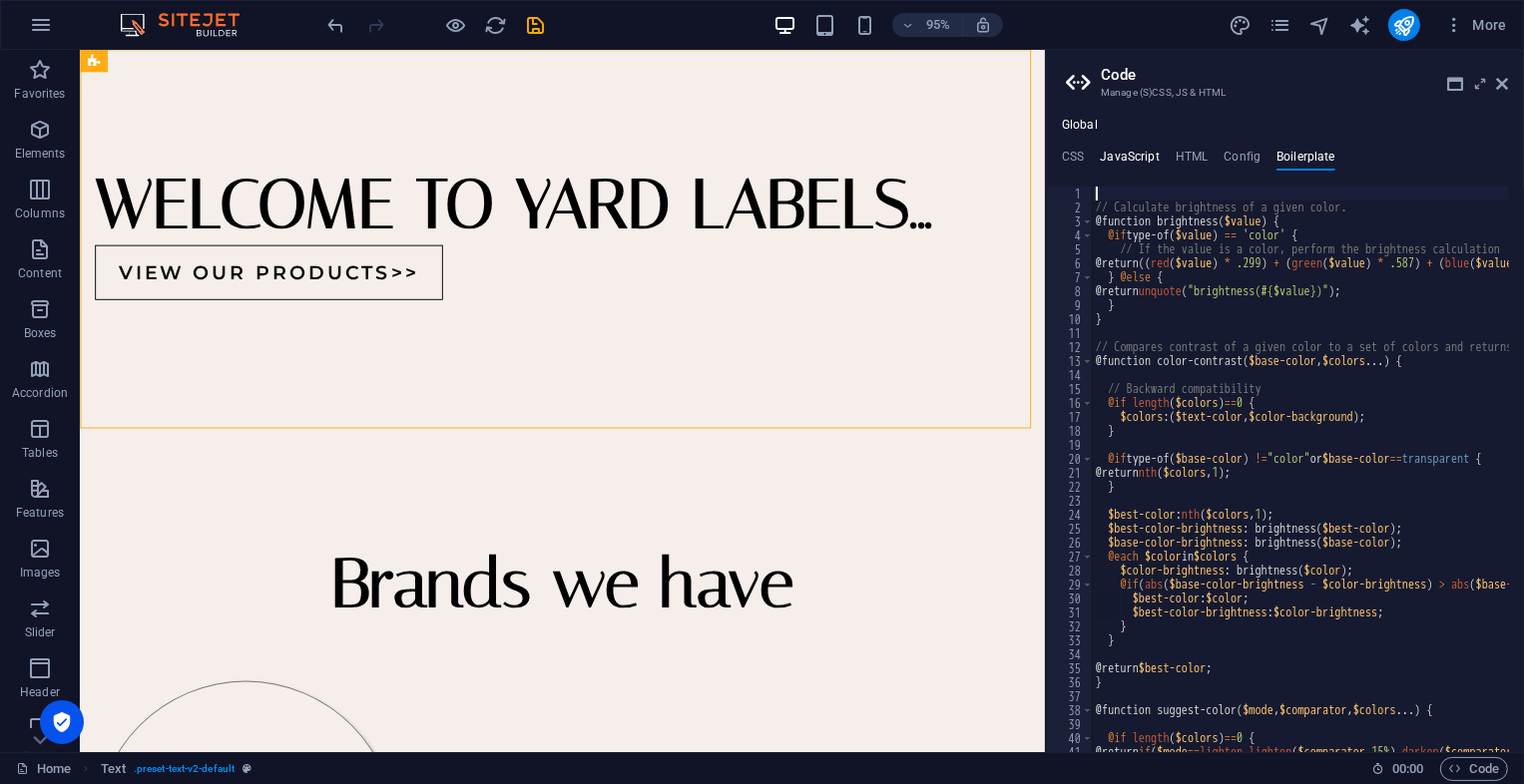 click on "JavaScript" at bounding box center (1129, 161) 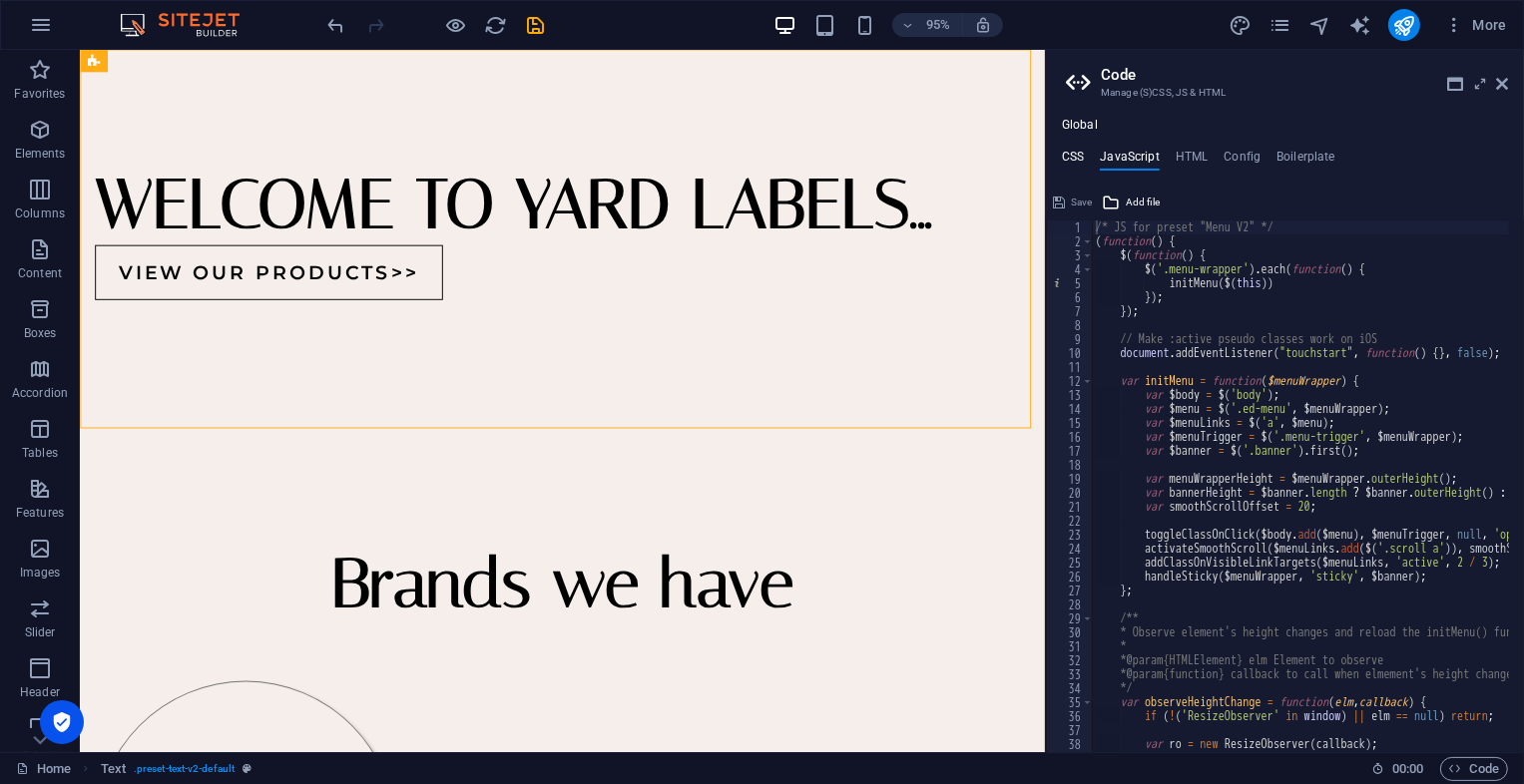 click on "CSS" at bounding box center (1073, 161) 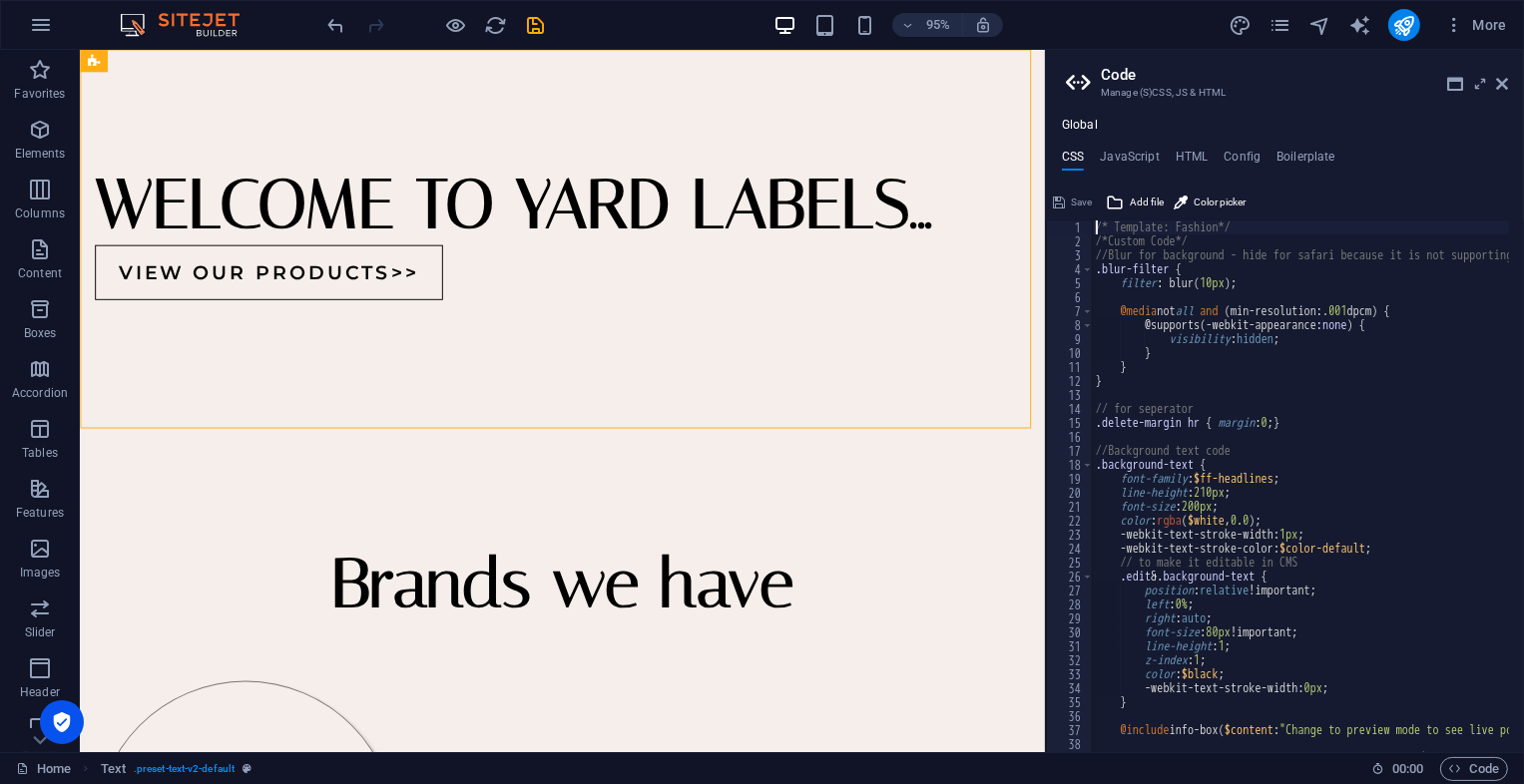 click on "Code Manage (S)CSS, JS & HTML Global CSS JavaScript HTML Config Boilerplate /* Template: Fashion*/ 1 2 3 4 5 6 7 8 9 10 11 12 13 14 15 16 17 18 19 20 21 22 23 24 25 26 27 28 29 30 31 32 33 34 35 36 37 38 39 40 41 /* Template: Fashion*/ /*Custom Code*/ //Blur for background - hide for safari because it is not supporting filter .blur-filter   {      filter : blur ( 10px ) ;      @media  not  all   and   ( min-resolution: .001 dpcm )   {           @supports  ( -webkit-appearance :none )   {                visibility :  hidden ;           }      } } // for seperator .delete-margin   hr   {   margin :  0 ;  } //Background text code .background-text   {      font-family :  $ff-headlines ;      line-height :  210px ;      font-size :  200px ;      color :  rgba ( $white ,  0.0 ) ;      -webkit-text-stroke-width:  1px ;      -webkit-text-stroke-color:  $color-default ;      // to make it editable in CMS      .edit  & .background-text   {           position :  relative  !important;           left :  0% ;           :" at bounding box center (1284, 401) 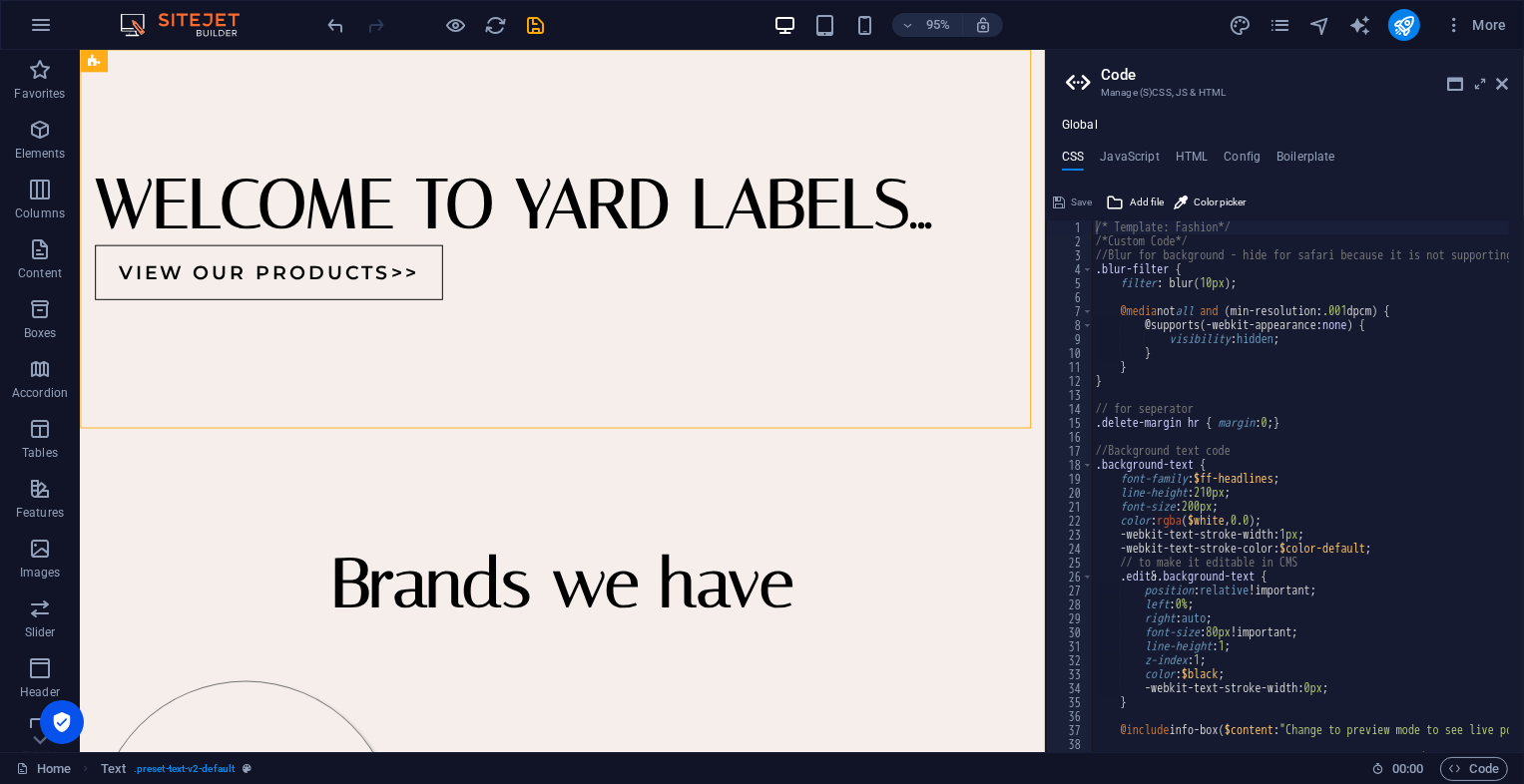 click on "Code Manage (S)CSS, JS & HTML" at bounding box center [1286, 76] 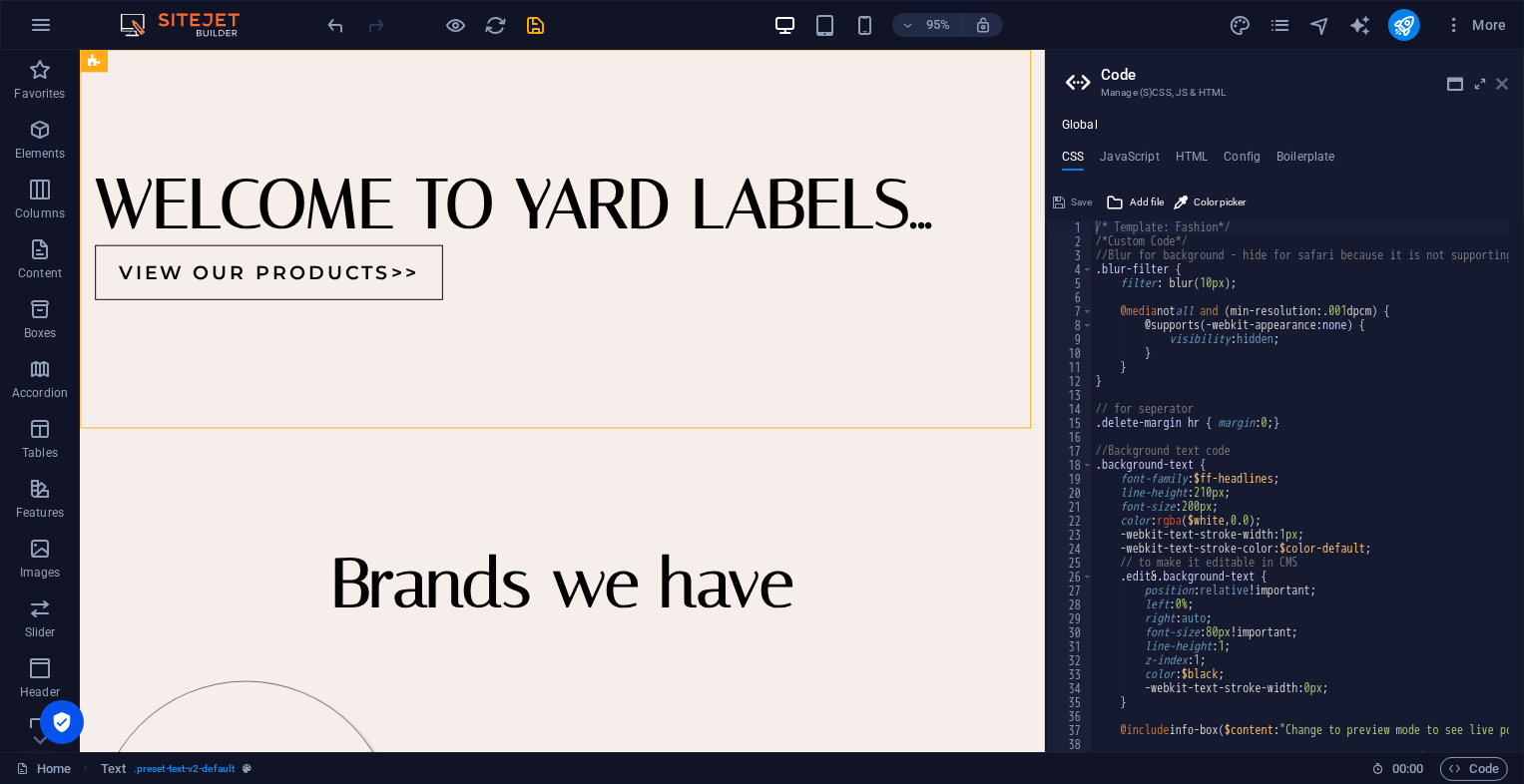 click at bounding box center [1502, 84] 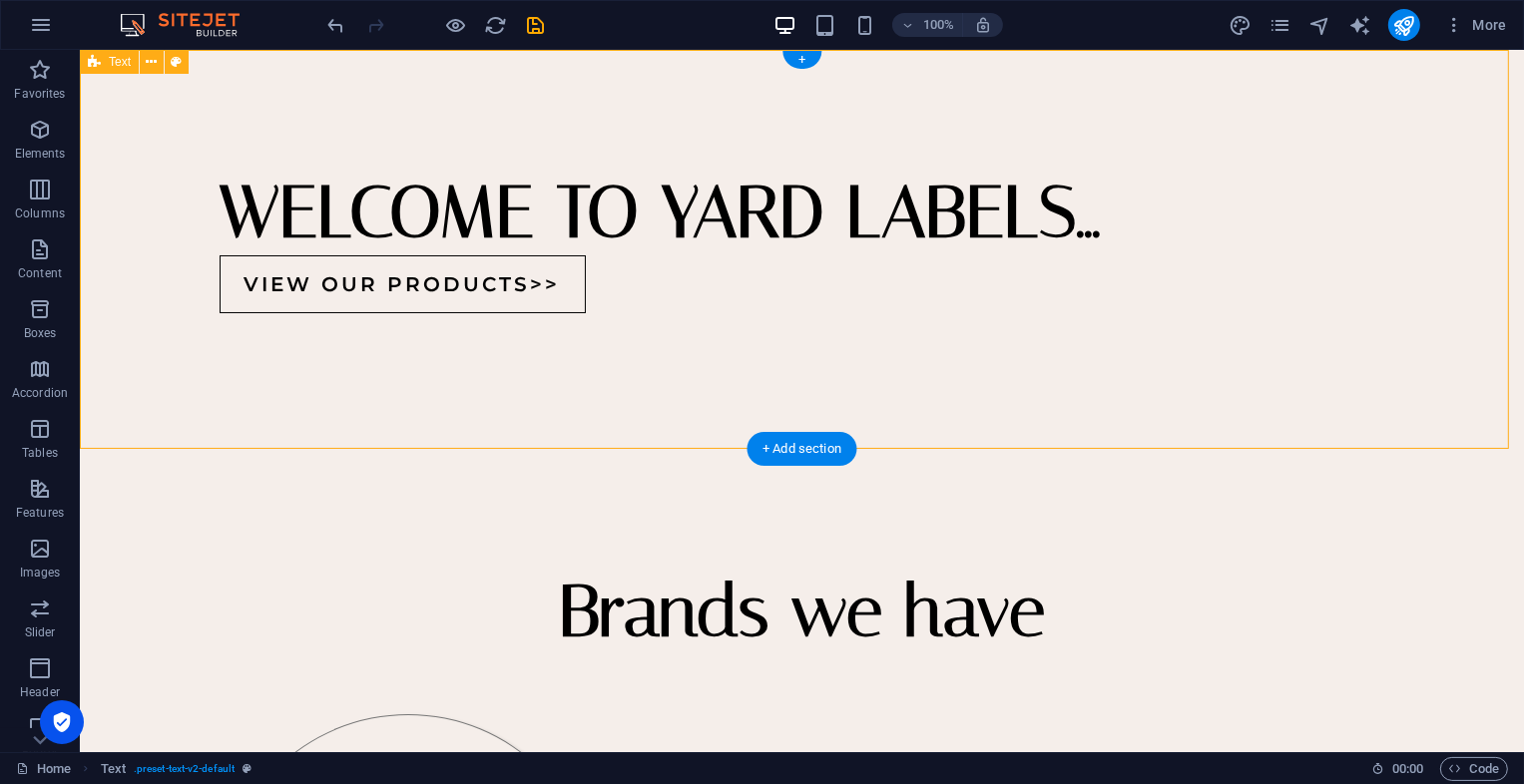 click on "WELCOME TO YARD LABELS... view our products>>" at bounding box center (800, 249) 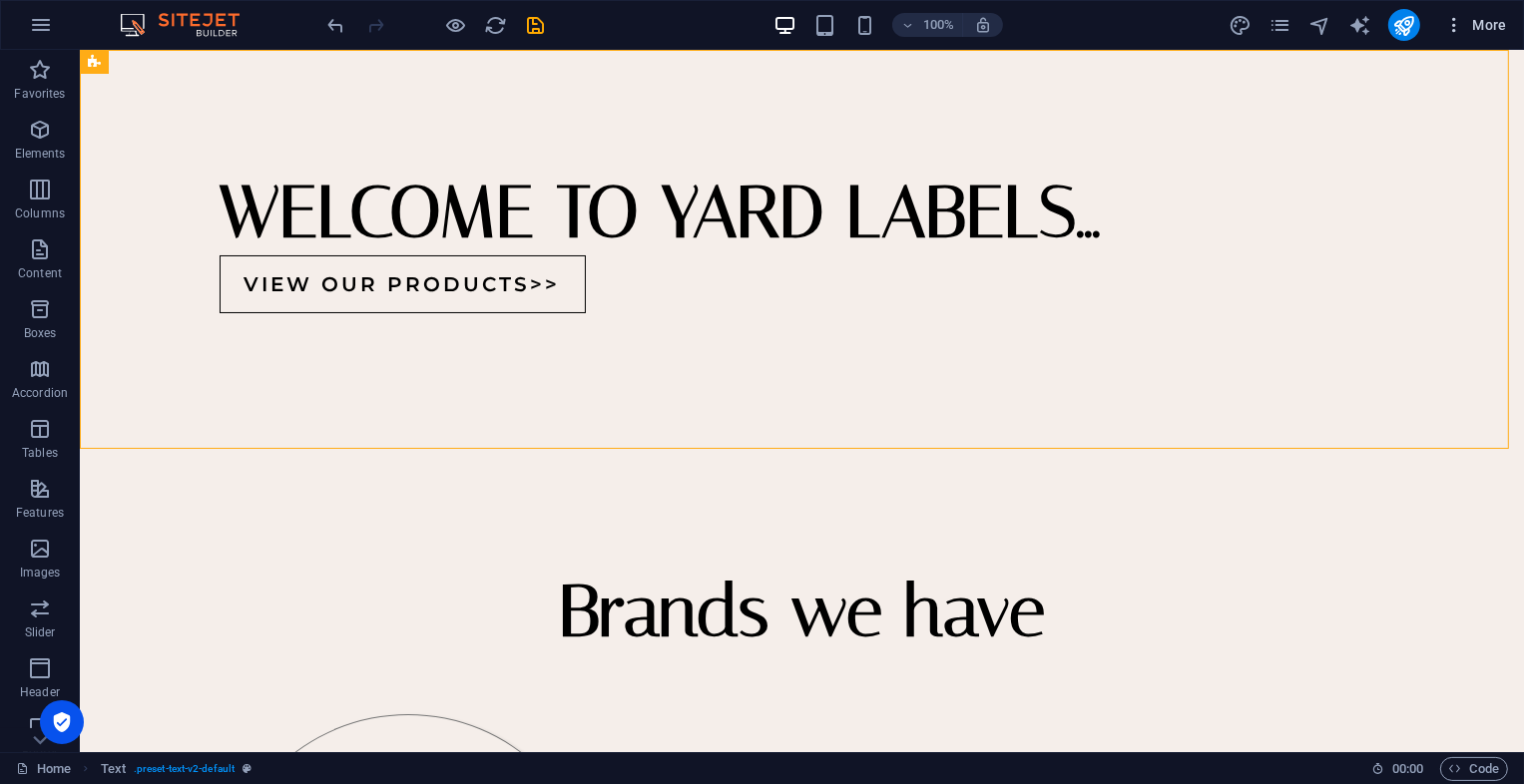 click at bounding box center [1454, 25] 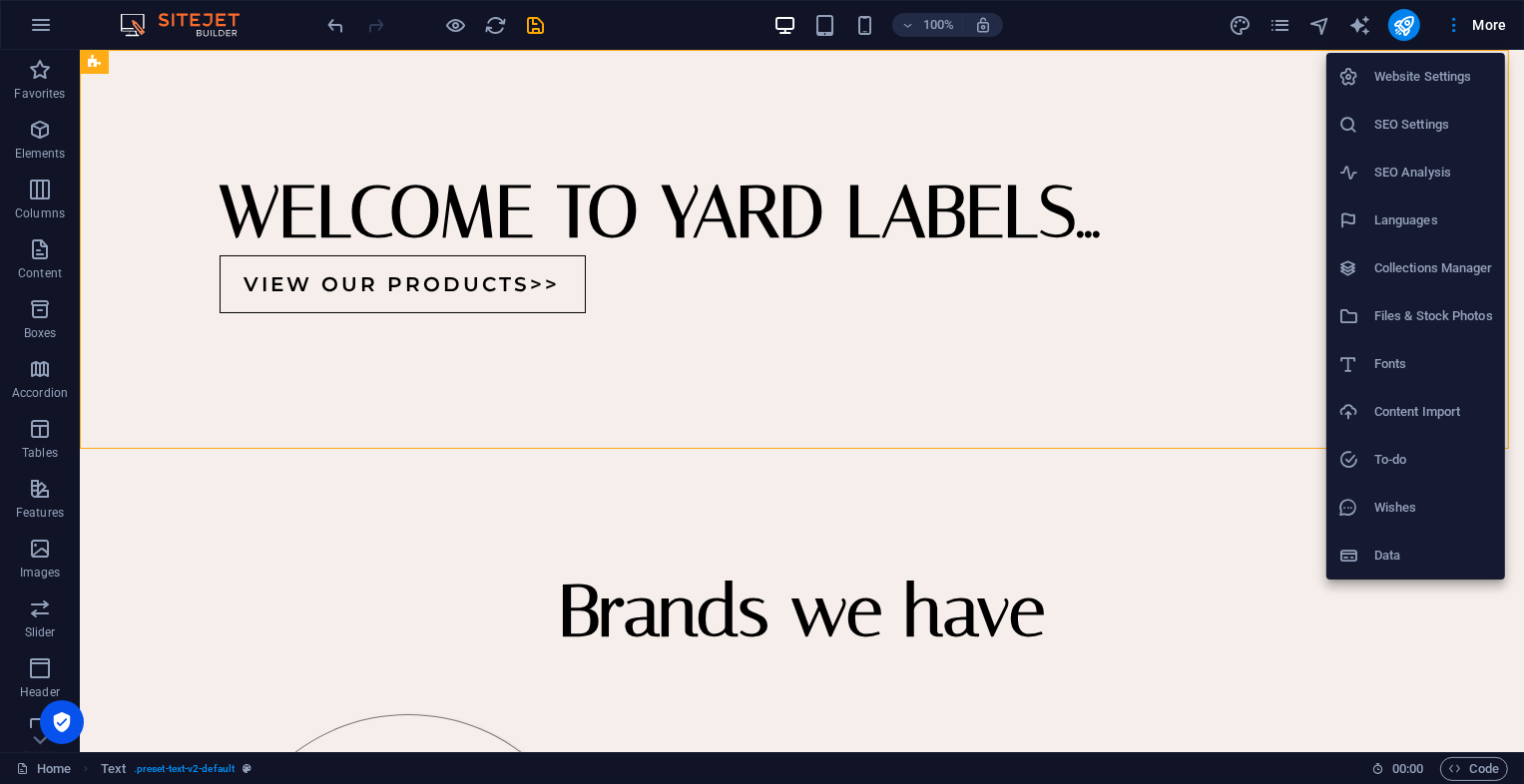 click on "Website Settings" at bounding box center [1433, 77] 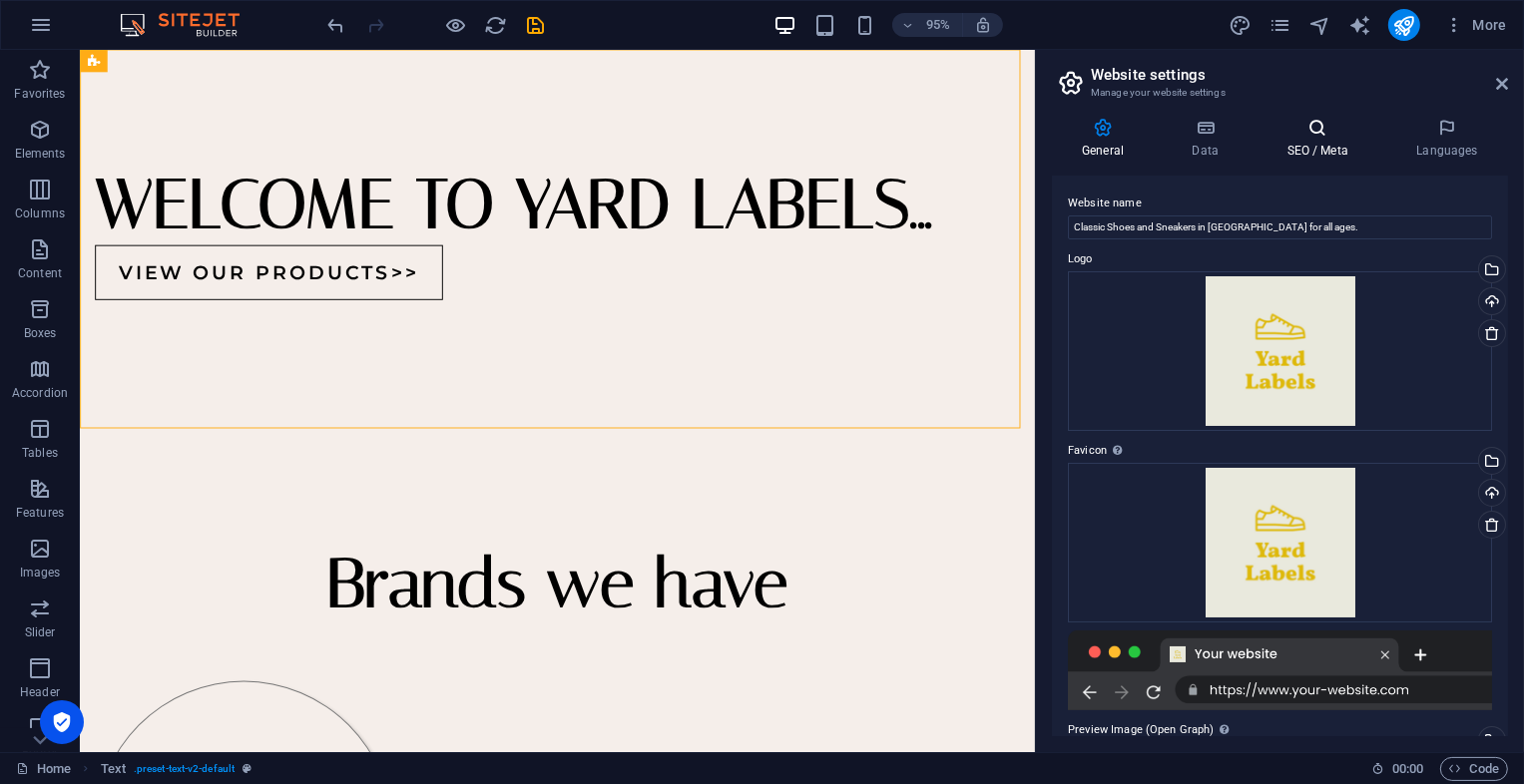 click on "SEO / Meta" at bounding box center (1321, 139) 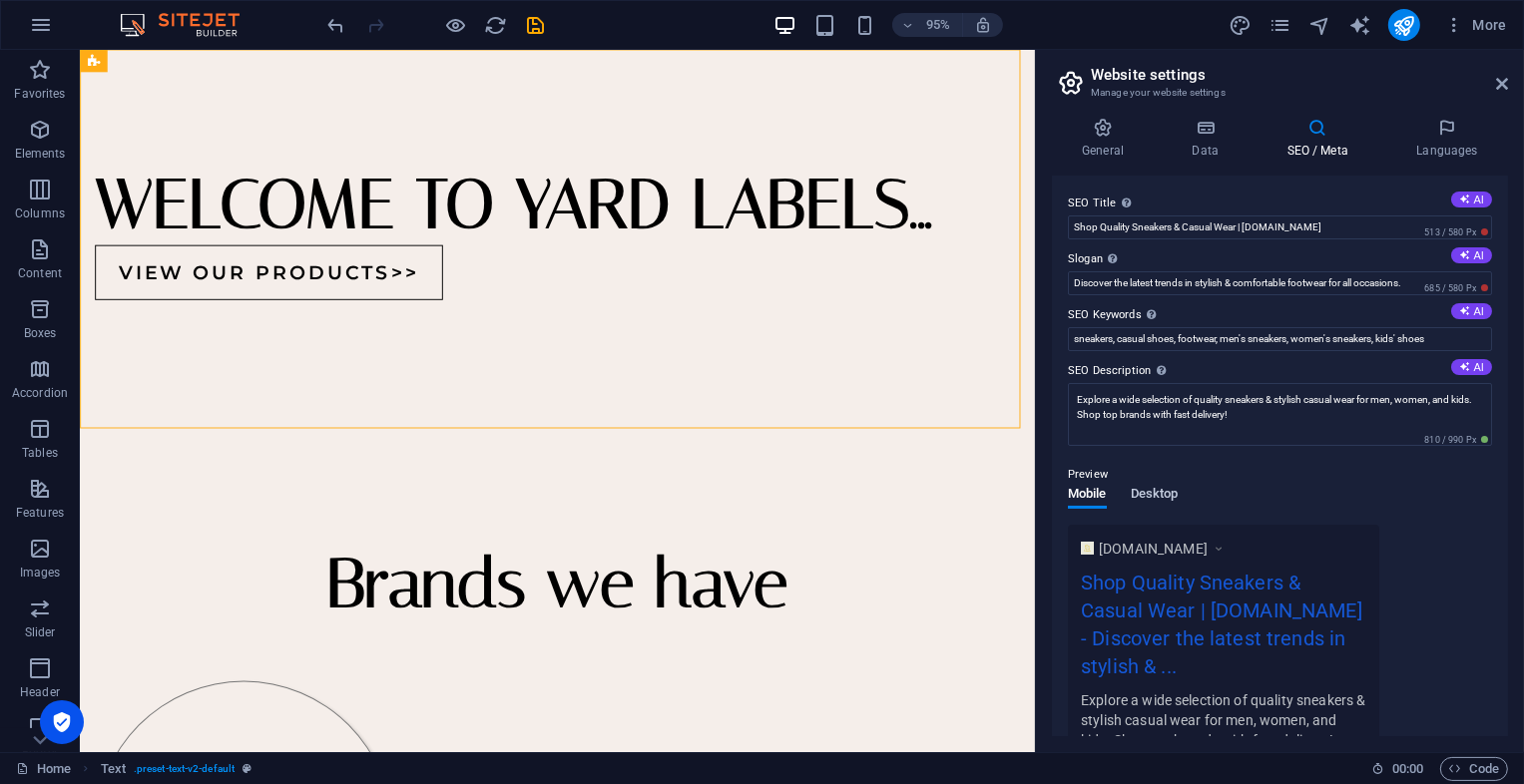 click on "Desktop" at bounding box center [1155, 496] 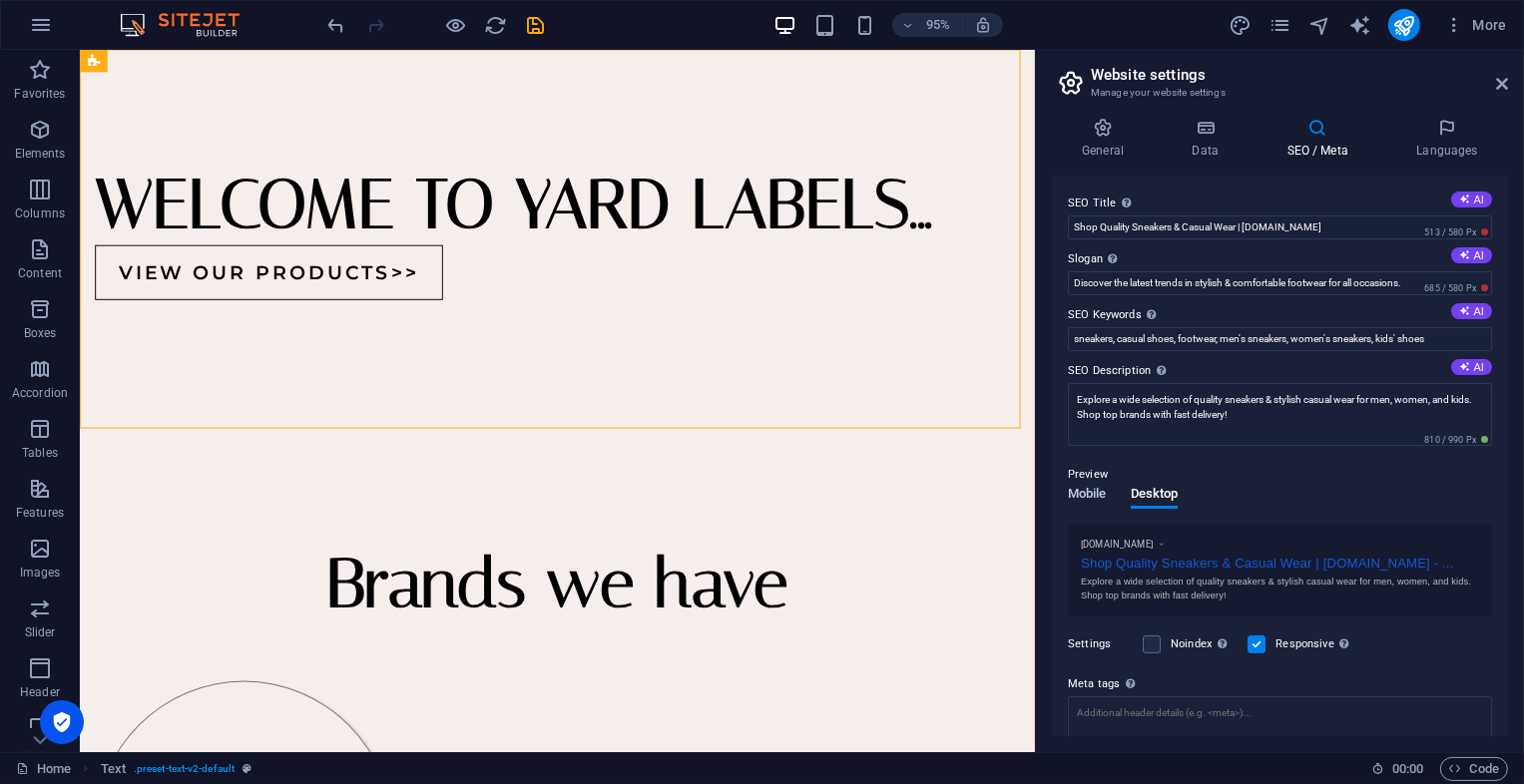 click on "Mobile" at bounding box center (1087, 496) 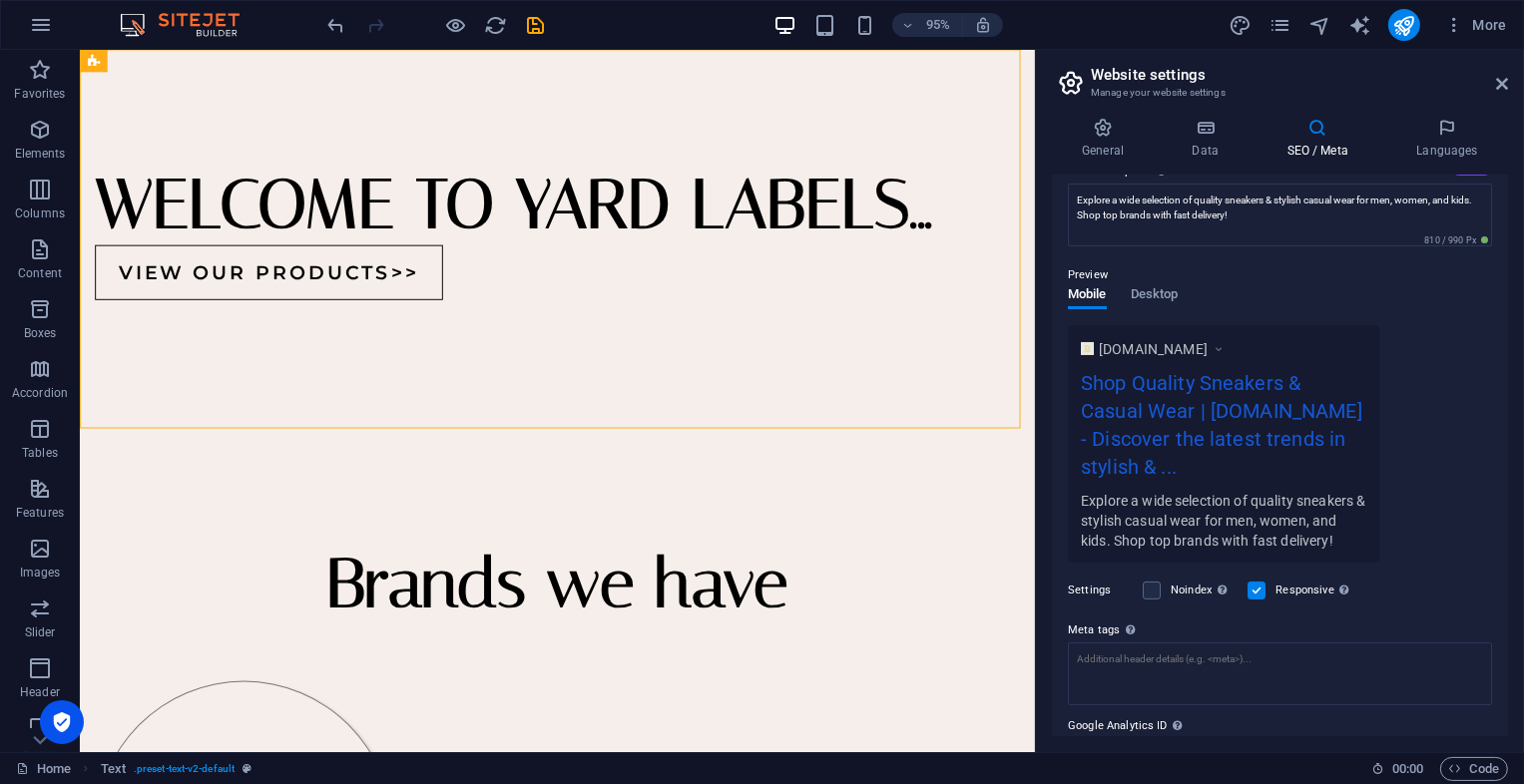 scroll, scrollTop: 295, scrollLeft: 0, axis: vertical 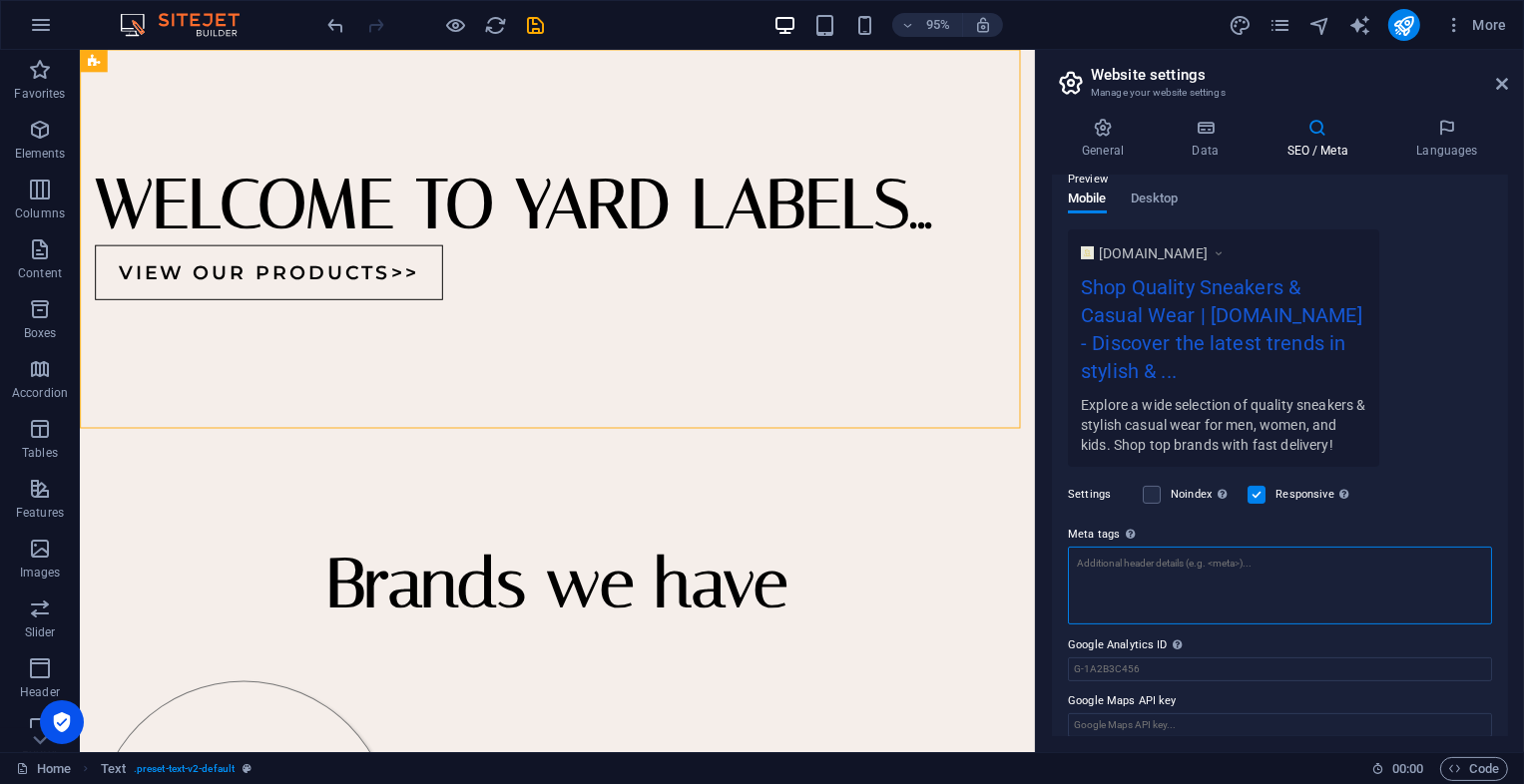 click on "Meta tags Enter HTML code here that will be placed inside the  tags of your website. Please note that your website may not function if you include code with errors." at bounding box center (1279, 586) 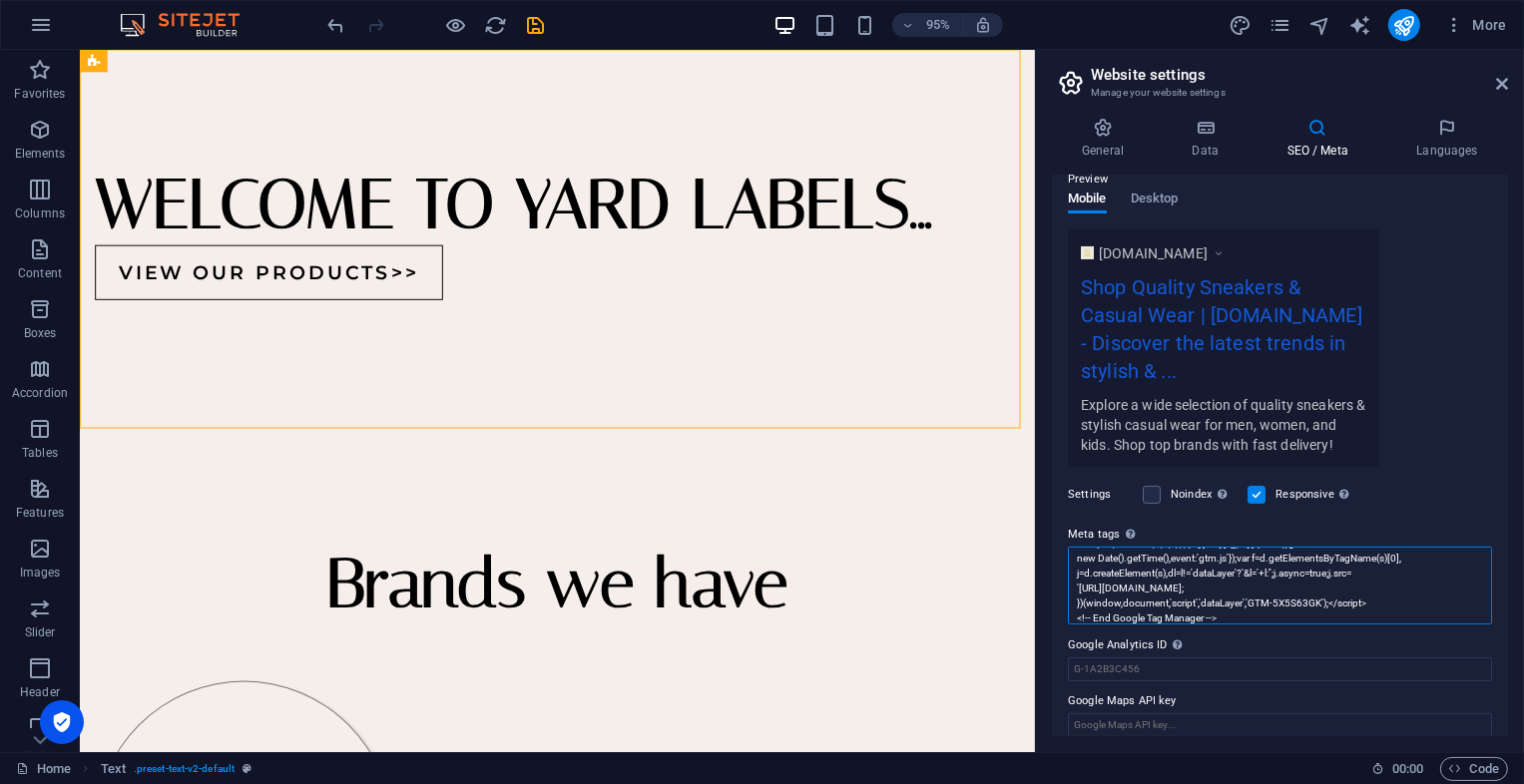 scroll, scrollTop: 0, scrollLeft: 0, axis: both 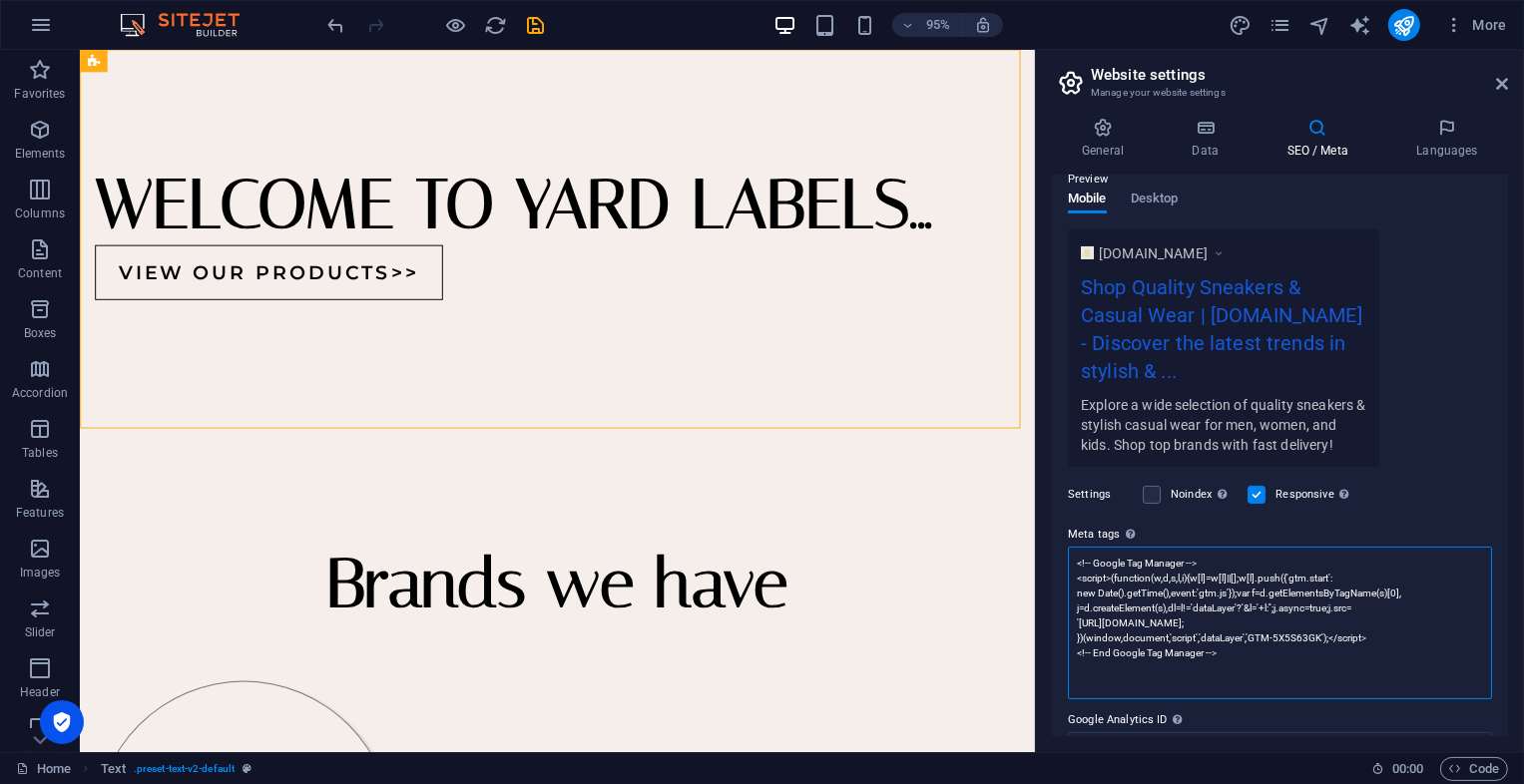 click on "<!-- Google Tag Manager -->
<script>(function(w,d,s,l,i){w[l]=w[l]||[];w[l].push({'gtm.start':
new Date().getTime(),event:'gtm.js'});var f=d.getElementsByTagName(s)[0],
j=d.createElement(s),dl=l!='dataLayer'?'&l='+l:'';j.async=true;j.src=
'https://www.googletagmanager.com/gtm.js?id='+i+dl;f.parentNode.insertBefore(j,f);
})(window,document,'script','dataLayer','GTM-5X5S63GK');</script>
<!-- End Google Tag Manager -->" at bounding box center [1279, 622] 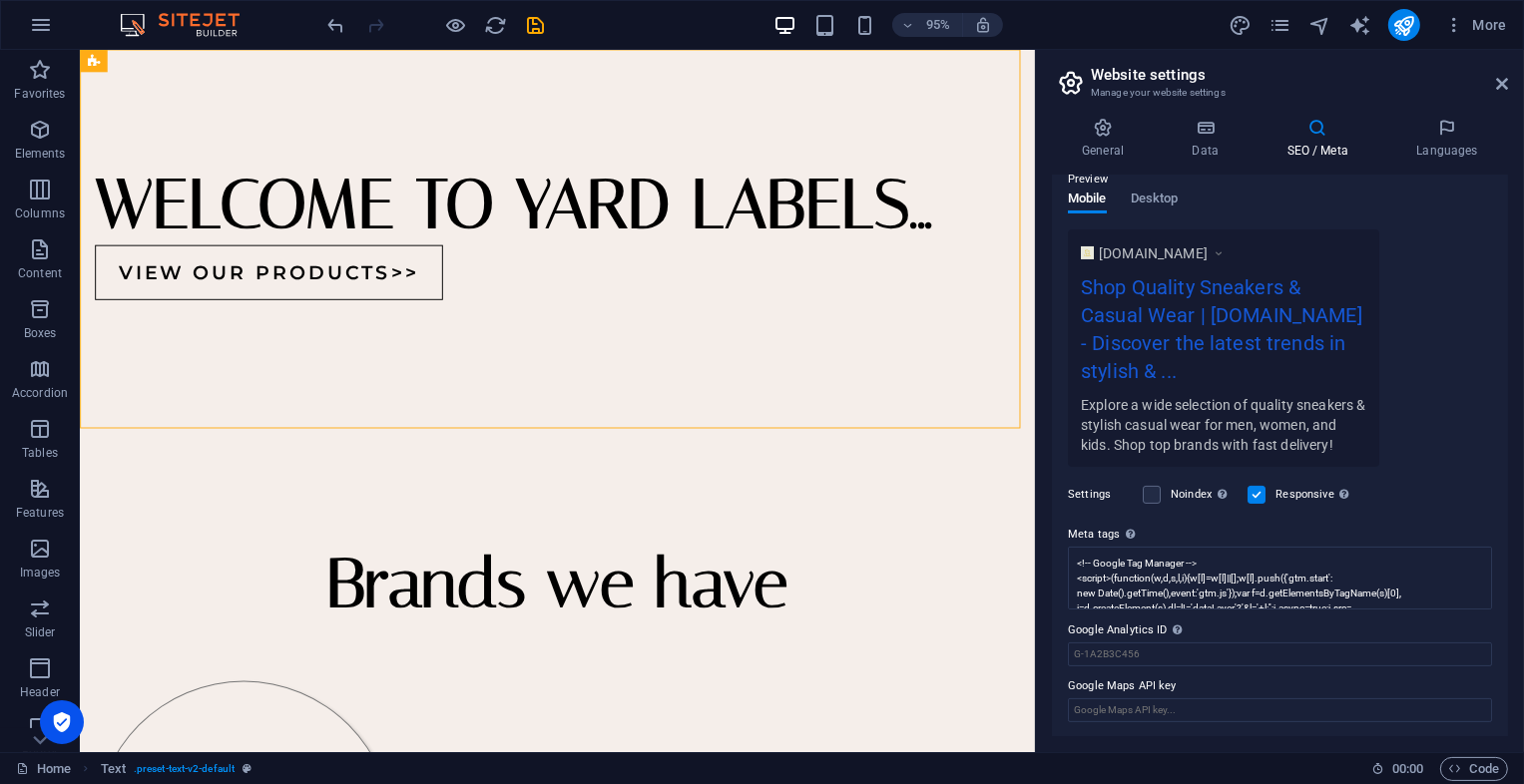 click on "SEO Title The title of your website - make it something that stands out in search engine results. AI Shop Quality Sneakers & Casual Wear | [DOMAIN_NAME] 513 / 580 Px Slogan The slogan of your website. AI Discover the latest trends in stylish & comfortable footwear for all occasions. 685 / 580 Px SEO Keywords Comma-separated list of keywords representing your website. AI sneakers, casual shoes, footwear, men's sneakers, women's sneakers, kids' shoes SEO Description Describe the contents of your website - this is crucial for search engines and SEO! AI Explore a wide selection of quality sneakers & stylish casual wear for men, women, and kids. Shop top brands with fast delivery! 810 / 990 Px Preview Mobile Desktop [DOMAIN_NAME] Shop Quality Sneakers & Casual Wear | [DOMAIN_NAME] - Discover the latest trends in stylish & ... Explore a wide selection of quality sneakers & stylish casual wear for men, women, and kids. Shop top brands with fast delivery! Settings Noindex Responsive Meta tags" at bounding box center [1279, 456] 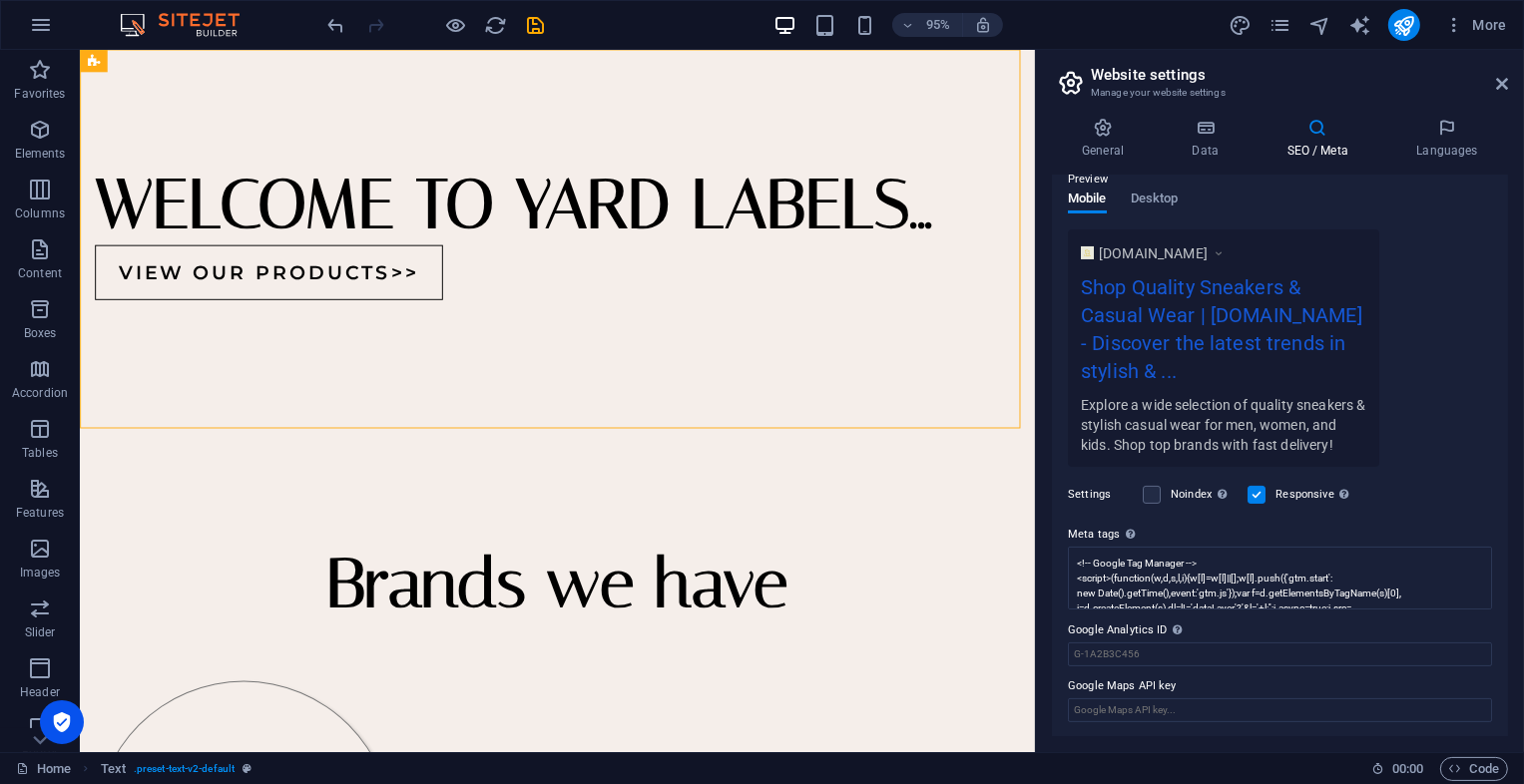 click on "www.example.com Shop Quality Sneakers & Casual Wear | yardlabels.co.ke - Discover the latest trends in stylish & ... Explore a wide selection of quality sneakers & stylish casual wear for men, women, and kids. Shop top brands with fast delivery!" at bounding box center (1279, 348) 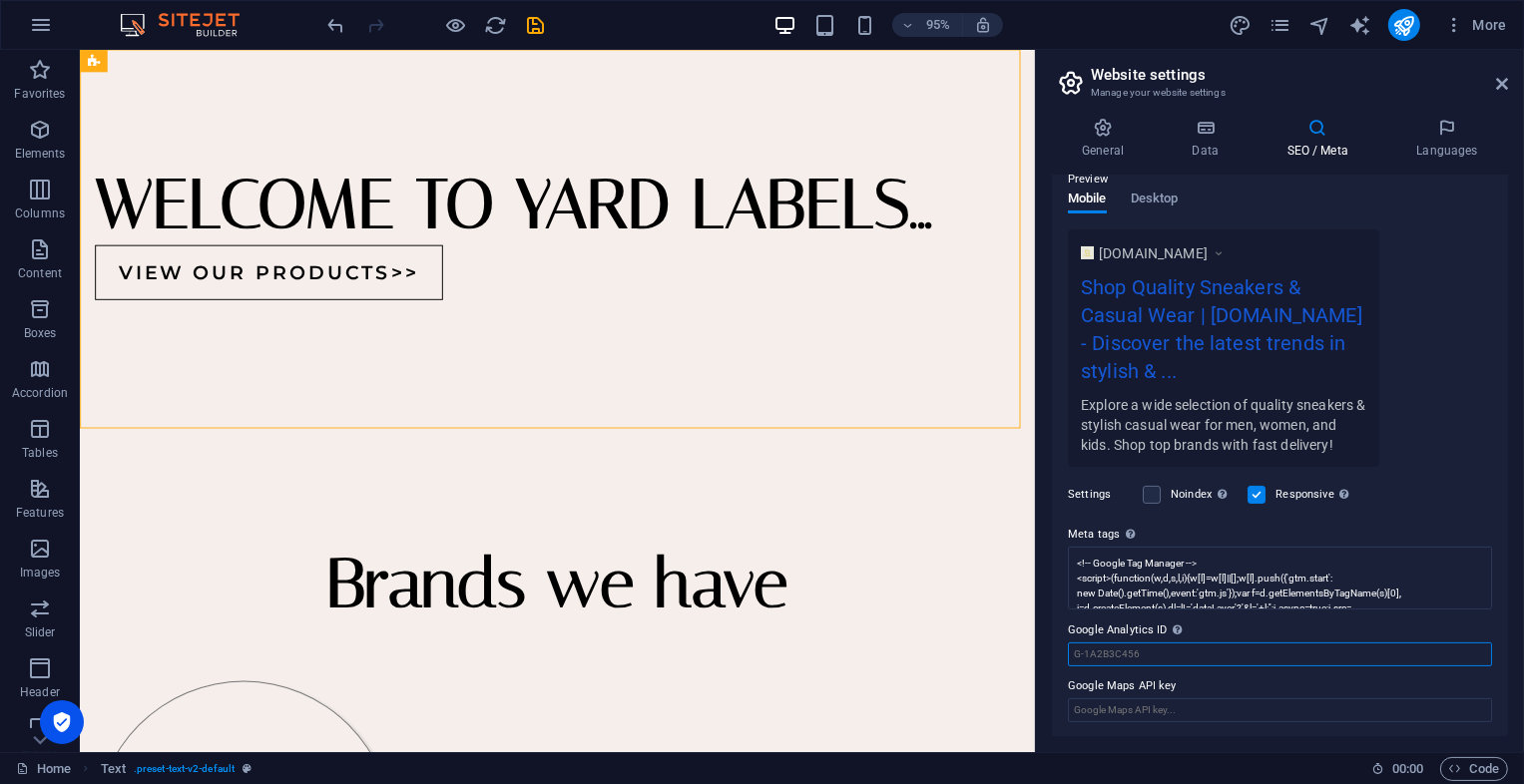 click on "Google Analytics ID Please only add the Google Analytics ID. We automatically include the ID in the tracking snippet. The Analytics ID looks similar to e.g. G-1A2B3C456" at bounding box center [1279, 654] 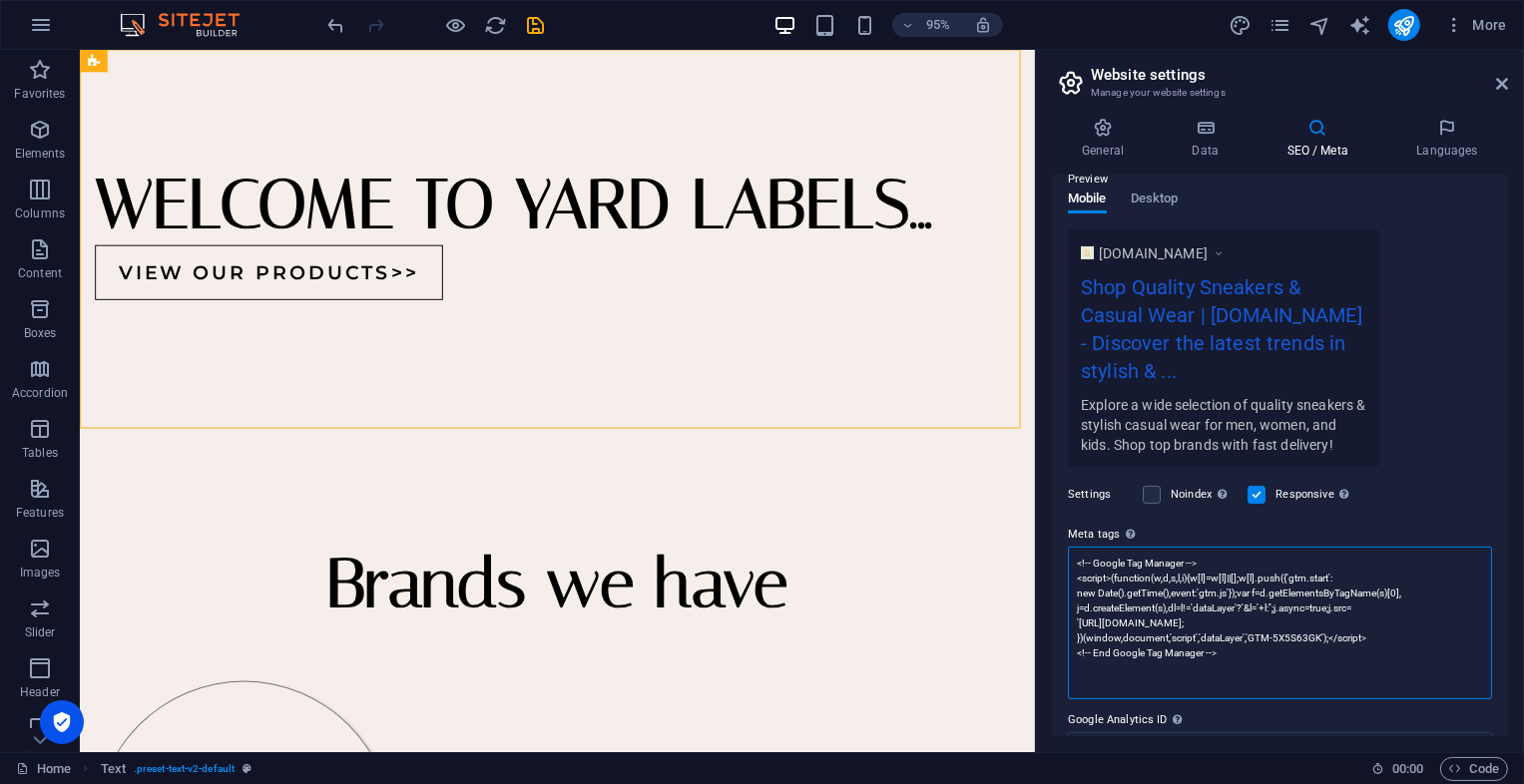 click on "<!-- Google Tag Manager -->
<script>(function(w,d,s,l,i){w[l]=w[l]||[];w[l].push({'gtm.start':
new Date().getTime(),event:'gtm.js'});var f=d.getElementsByTagName(s)[0],
j=d.createElement(s),dl=l!='dataLayer'?'&l='+l:'';j.async=true;j.src=
'https://www.googletagmanager.com/gtm.js?id='+i+dl;f.parentNode.insertBefore(j,f);
})(window,document,'script','dataLayer','GTM-5X5S63GK');</script>
<!-- End Google Tag Manager -->" at bounding box center [1279, 622] 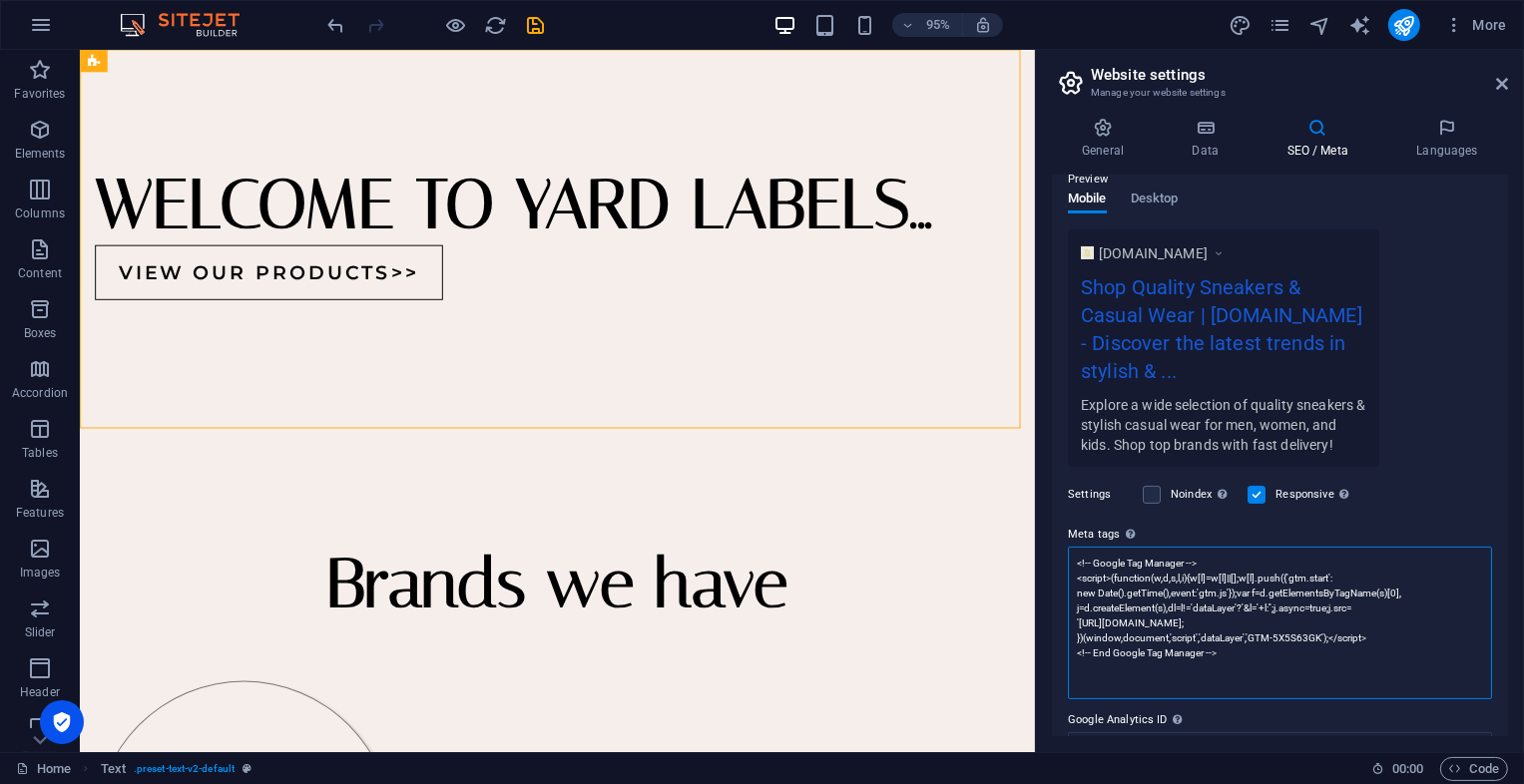 click on "<!-- Google Tag Manager -->
<script>(function(w,d,s,l,i){w[l]=w[l]||[];w[l].push({'gtm.start':
new Date().getTime(),event:'gtm.js'});var f=d.getElementsByTagName(s)[0],
j=d.createElement(s),dl=l!='dataLayer'?'&l='+l:'';j.async=true;j.src=
'https://www.googletagmanager.com/gtm.js?id='+i+dl;f.parentNode.insertBefore(j,f);
})(window,document,'script','dataLayer','GTM-5X5S63GK');</script>
<!-- End Google Tag Manager -->" at bounding box center [1279, 622] 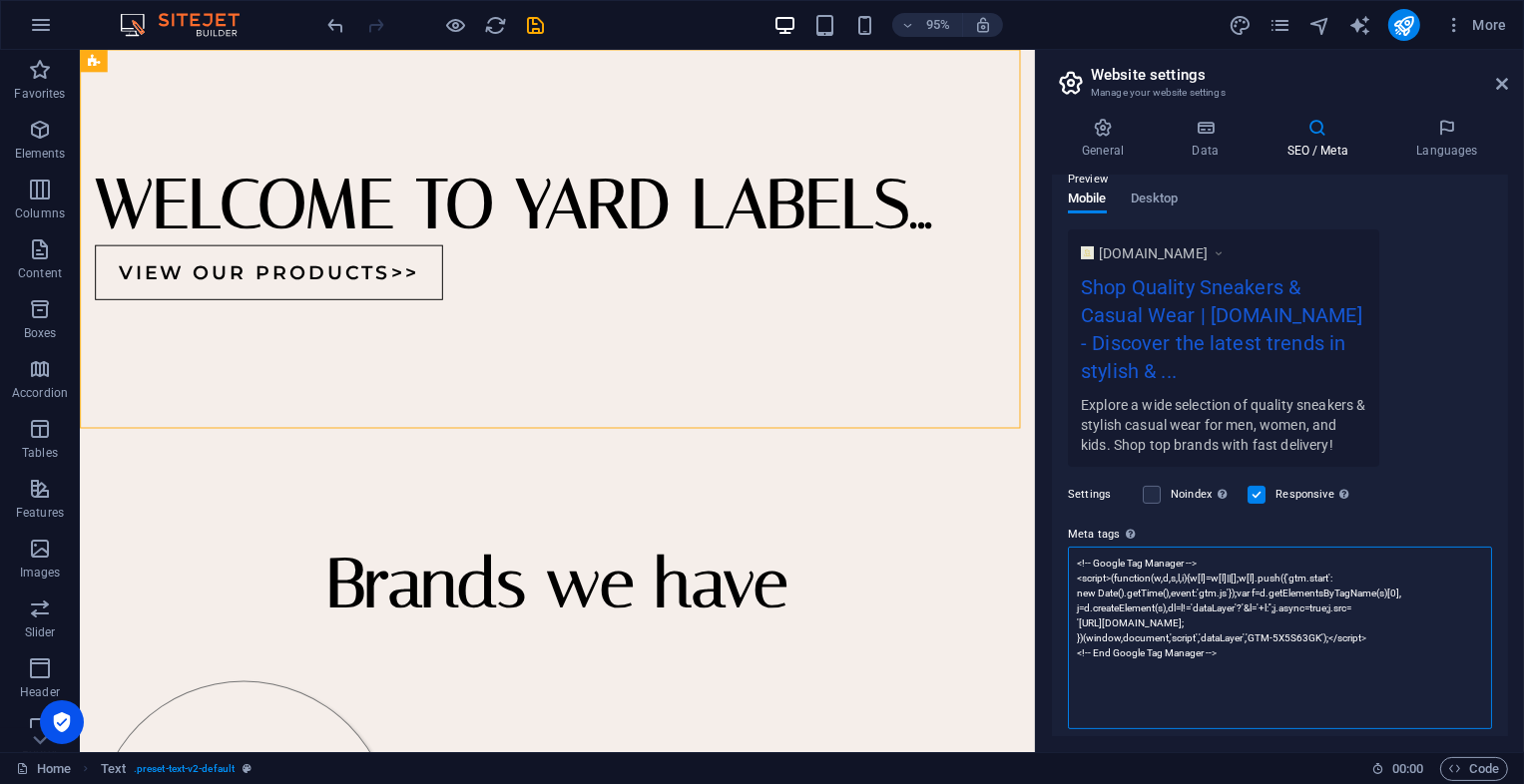 paste on "<script>(function(w,d,s,l,i){w[l]=w[l]||[];w[l].push({'gtm.start':
new Date().getTime(),event:'gtm.js'});var f=d.getElementsByTagName(s)[0],
j=d.createElement(s),dl=l!='dataLayer'?'&l='+l:'';j.async=true;j.src=
'https://www.googletagmanager.com/gtm.js?id='+i+dl;f.parentNode.insertBefore(j,f);
})(window,document,'script','dataLayer','GTM-5X5S63GK');</script>
<noscript><iframe src="https://www.googletagmanager.com/ns.html?id=GTM-5X5S63GK"
height="0" width="0" style="display:none;visibility:hidden"></iframe></noscript>" 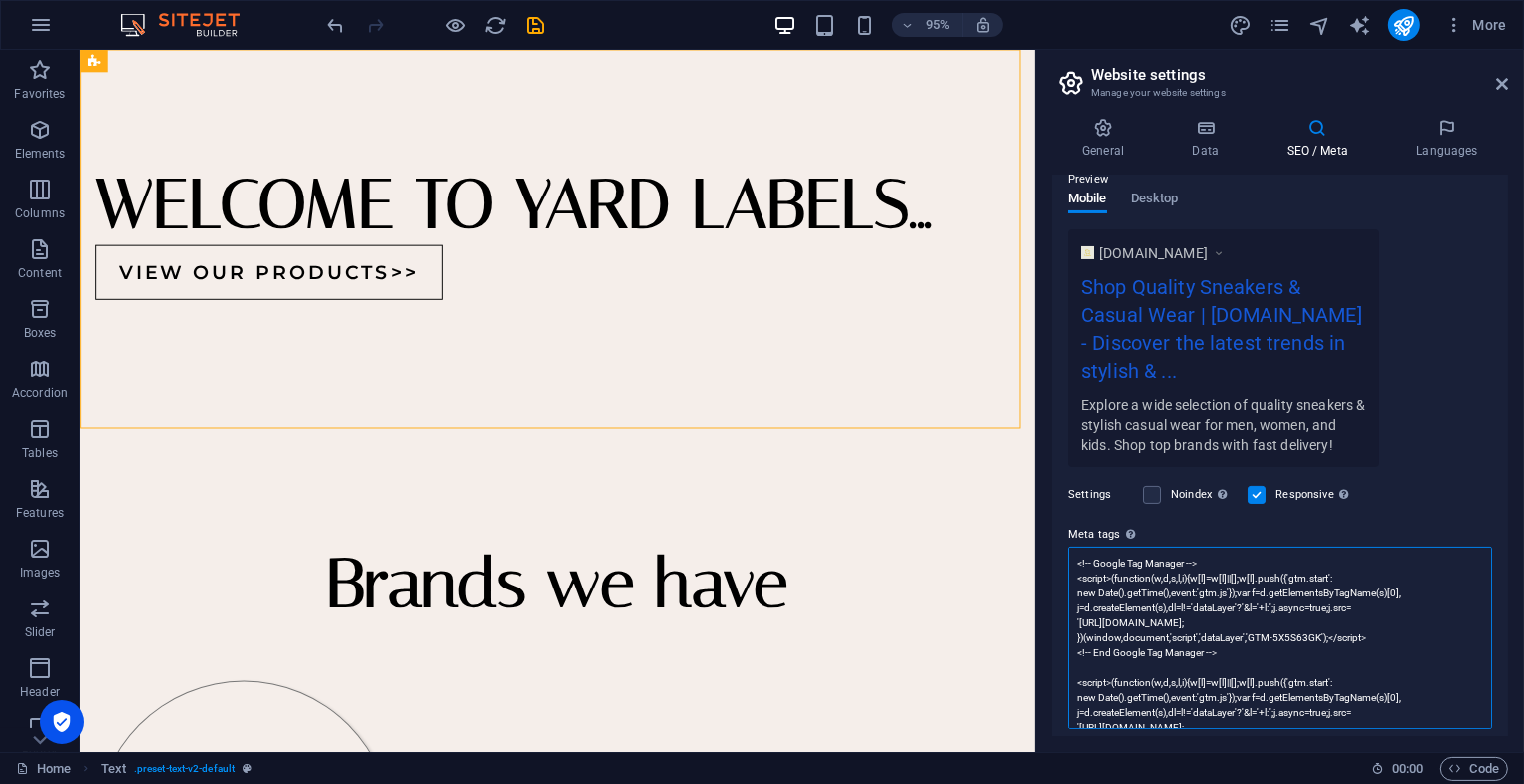 scroll, scrollTop: 0, scrollLeft: 0, axis: both 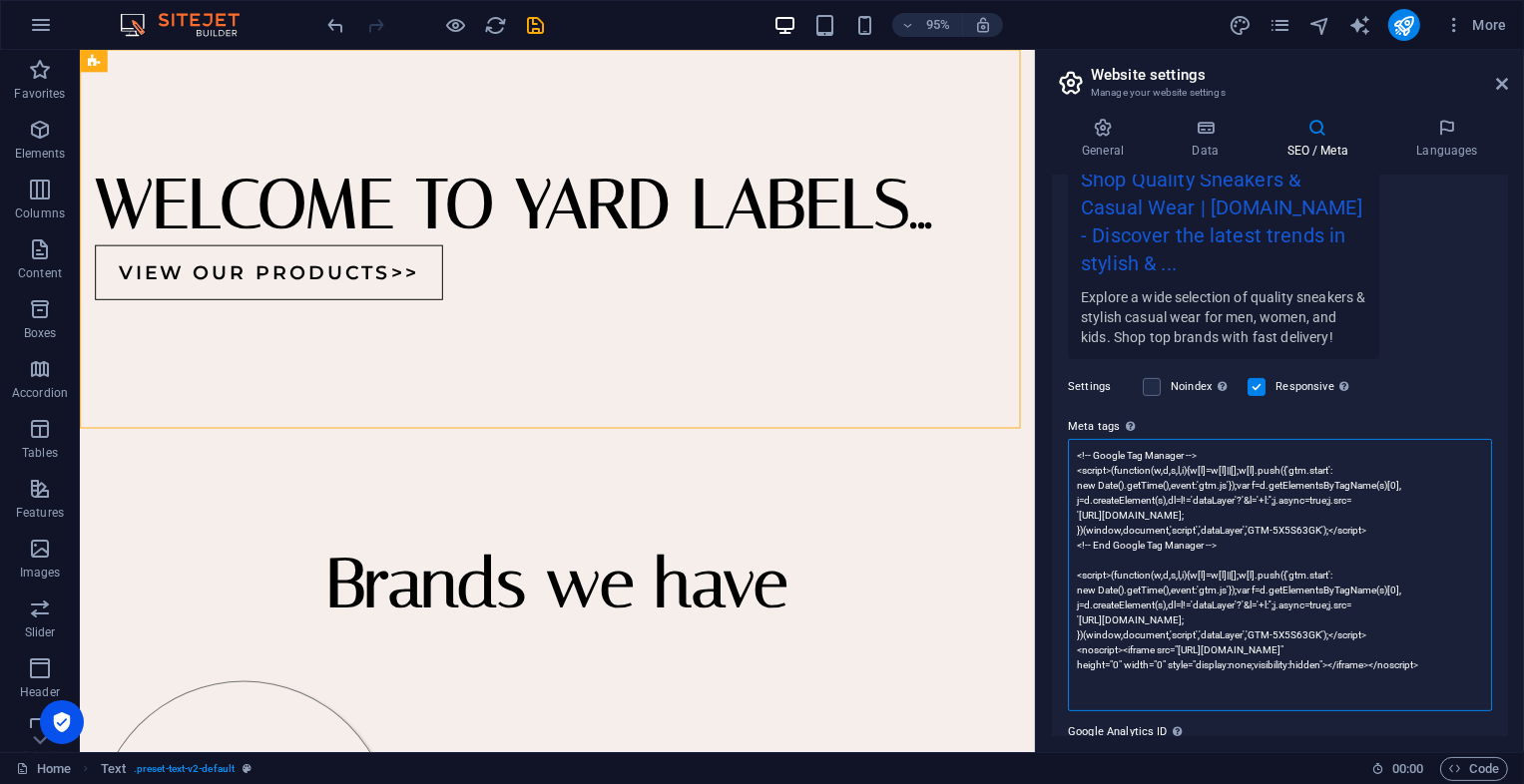 type on "<!-- Google Tag Manager -->
<script>(function(w,d,s,l,i){w[l]=w[l]||[];w[l].push({'gtm.start':
new Date().getTime(),event:'gtm.js'});var f=d.getElementsByTagName(s)[0],
j=d.createElement(s),dl=l!='dataLayer'?'&l='+l:'';j.async=true;j.src=
'[URL][DOMAIN_NAME];
})(window,document,'script','dataLayer','GTM-5X5S63GK');</script>
<!-- End Google Tag Manager -->
<script>(function(w,d,s,l,i){w[l]=w[l]||[];w[l].push({'gtm.start':
new Date().getTime(),event:'gtm.js'});var f=d.getElementsByTagName(s)[0],
j=d.createElement(s),dl=l!='dataLayer'?'&l='+l:'';j.async=true;j.src=
'[URL][DOMAIN_NAME];
})(window,document,'script','dataLayer','GTM-5X5S63GK');</script>
<noscript><iframe src="[URL][DOMAIN_NAME]"
height="0" width="0" style="display:none;visibility:hidden"></iframe></noscript>" 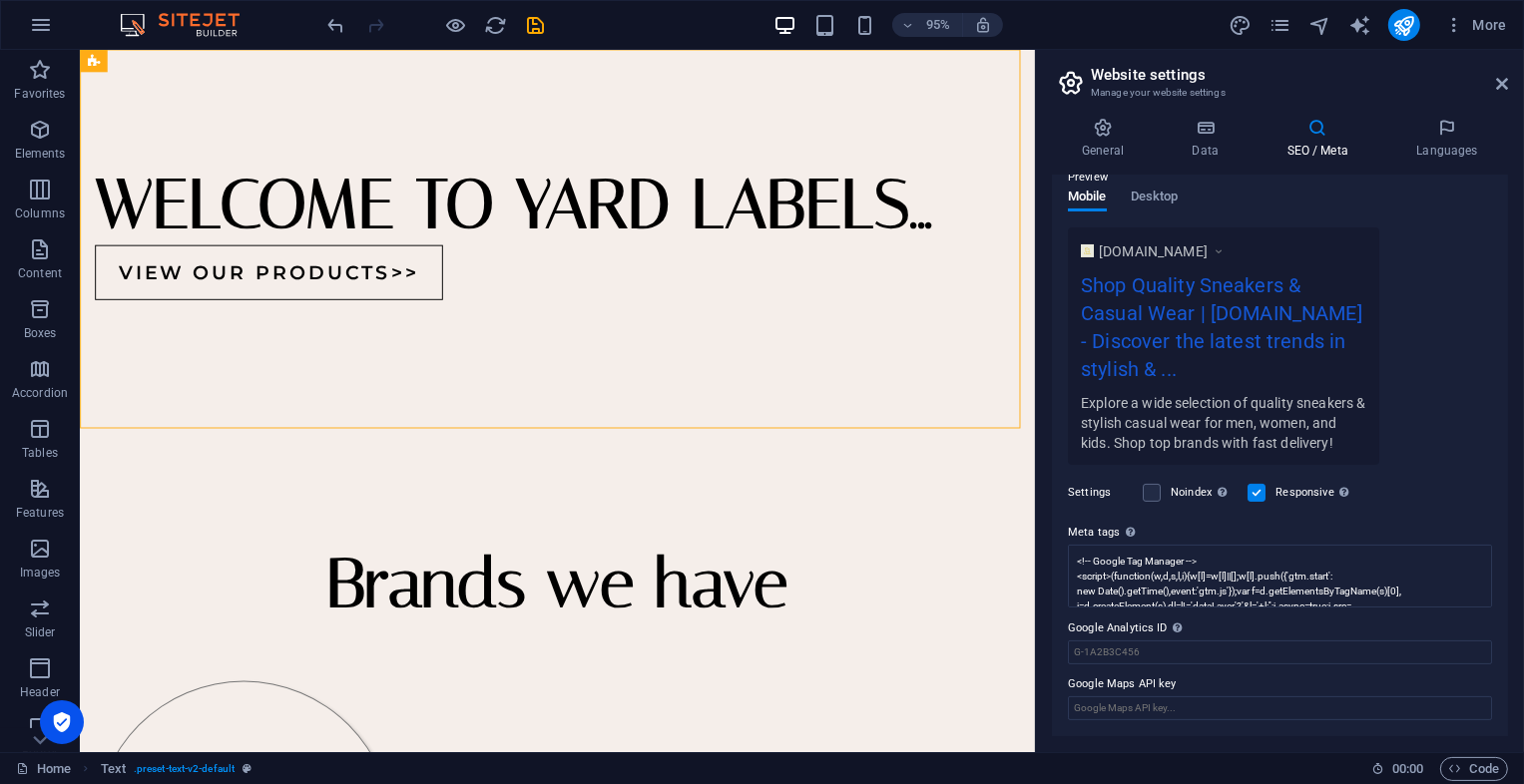 scroll, scrollTop: 295, scrollLeft: 0, axis: vertical 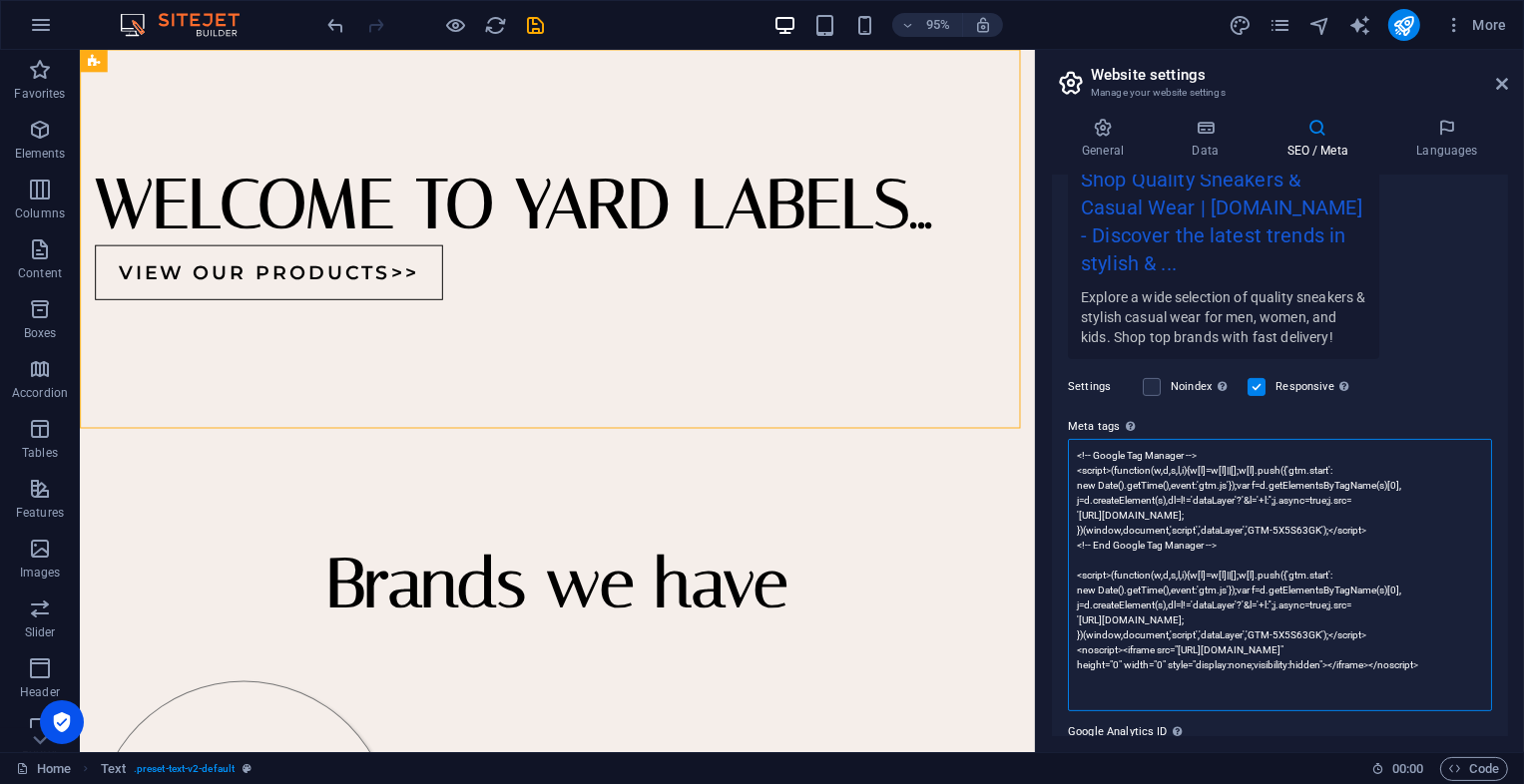 drag, startPoint x: 1250, startPoint y: 529, endPoint x: 1317, endPoint y: 530, distance: 67.007462 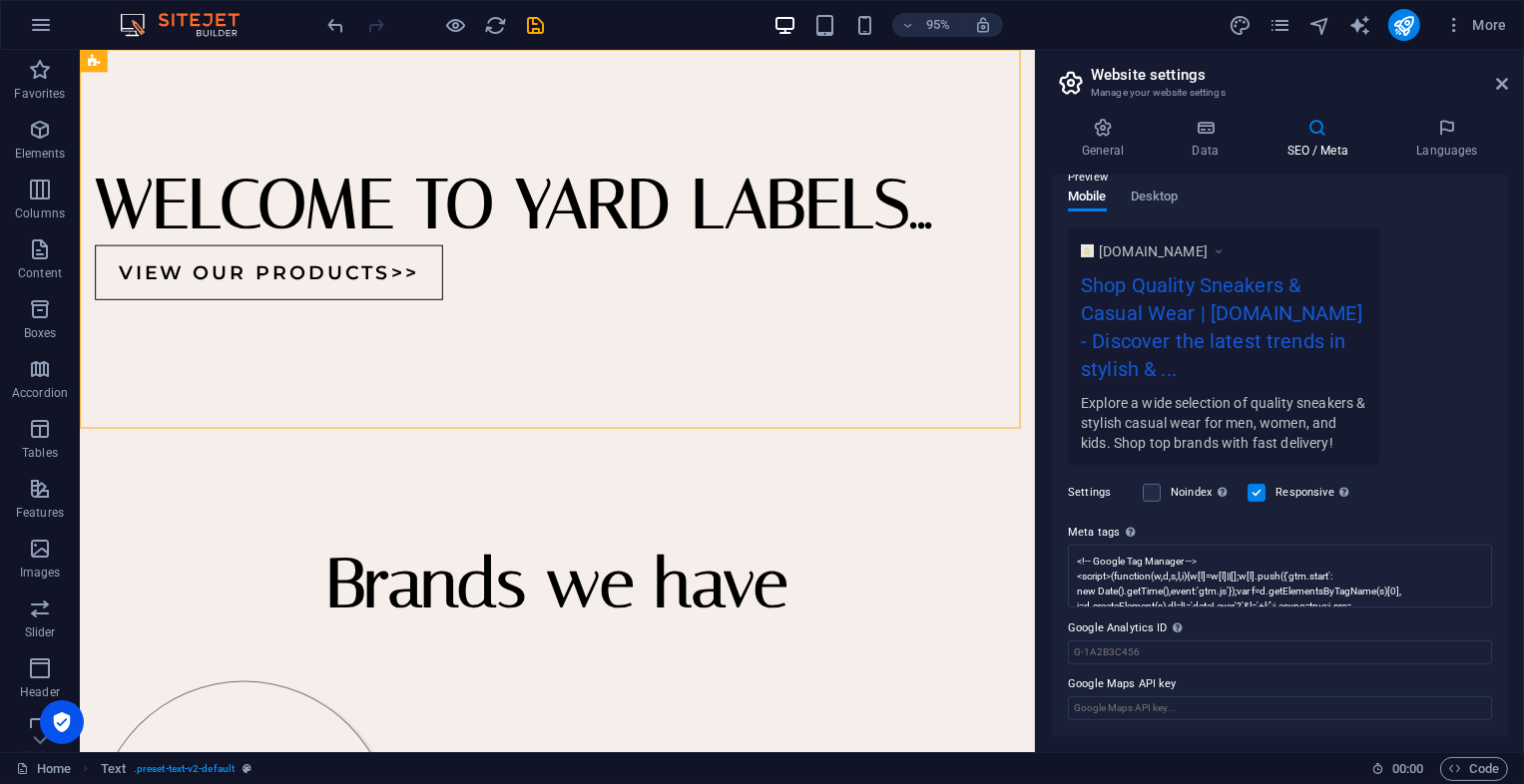 scroll, scrollTop: 295, scrollLeft: 0, axis: vertical 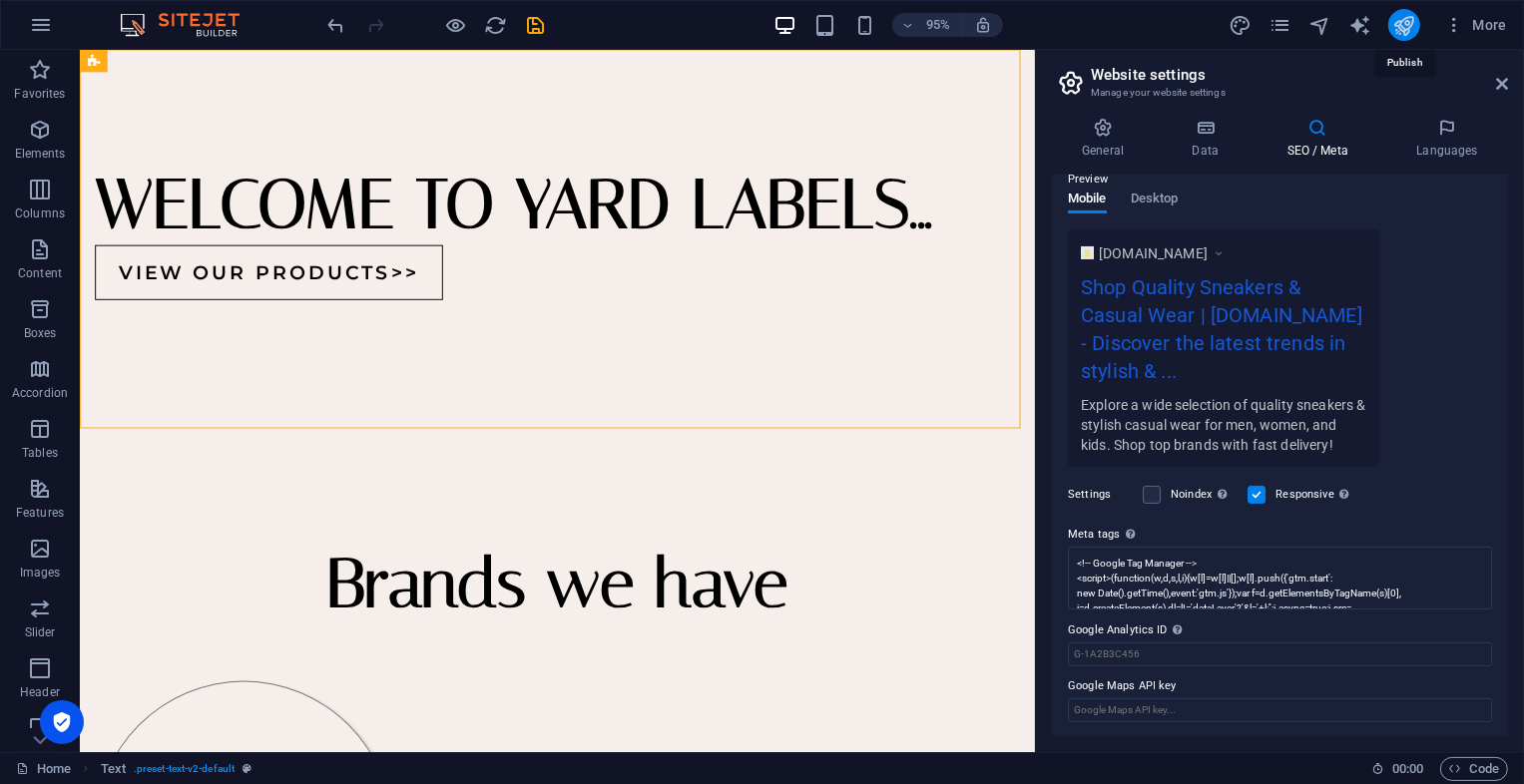 click at bounding box center [1403, 25] 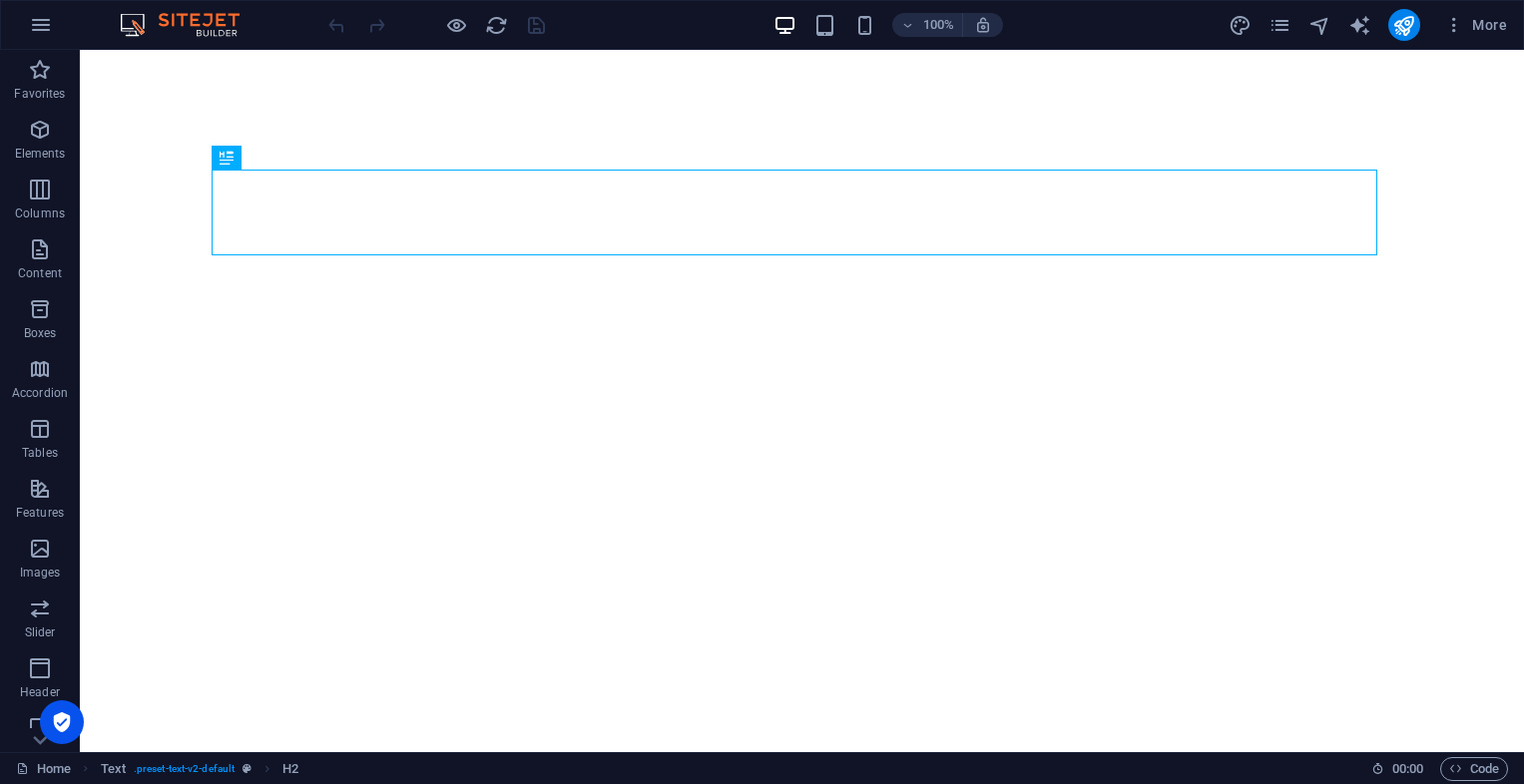 scroll, scrollTop: 0, scrollLeft: 0, axis: both 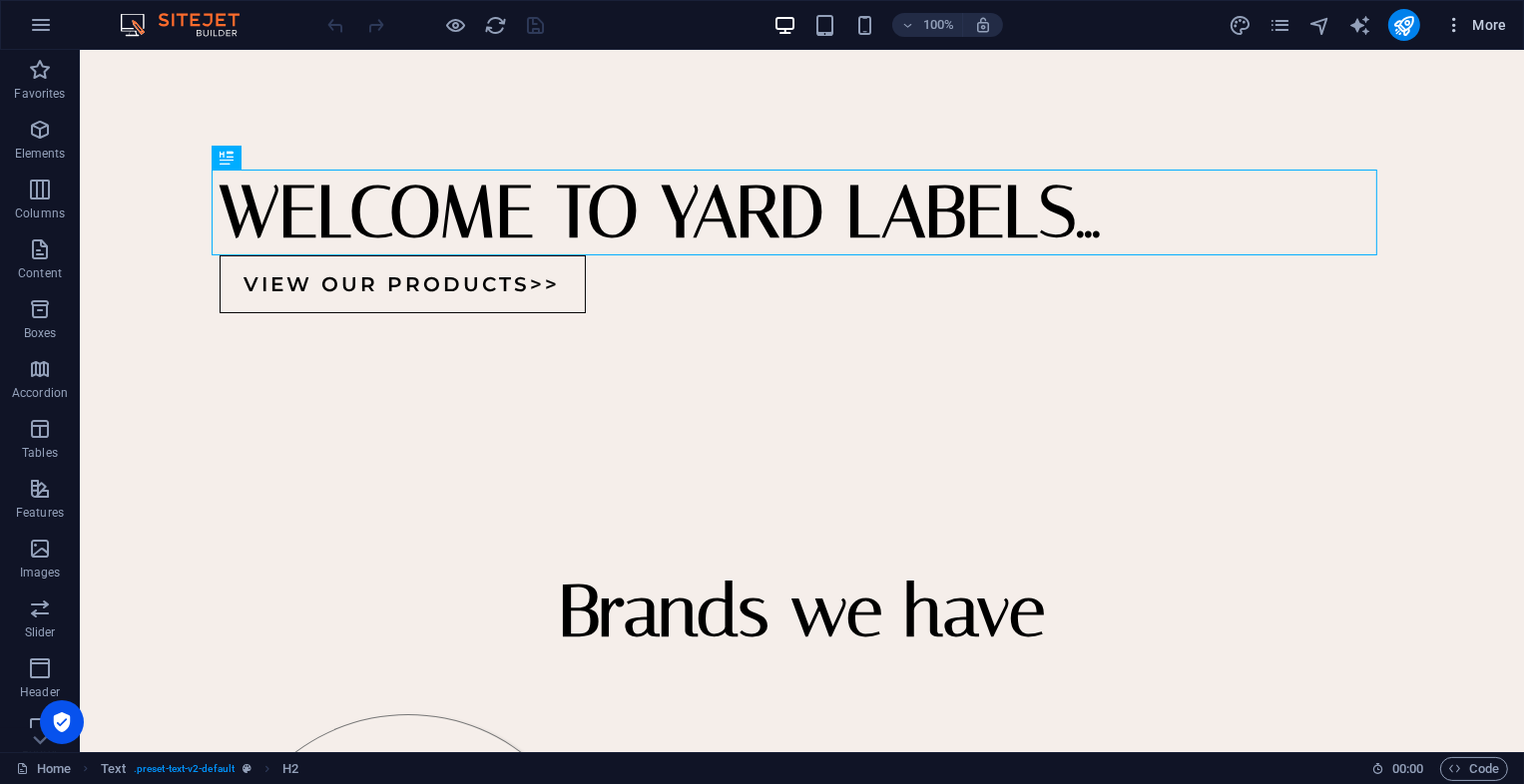 click on "More" at bounding box center (1475, 25) 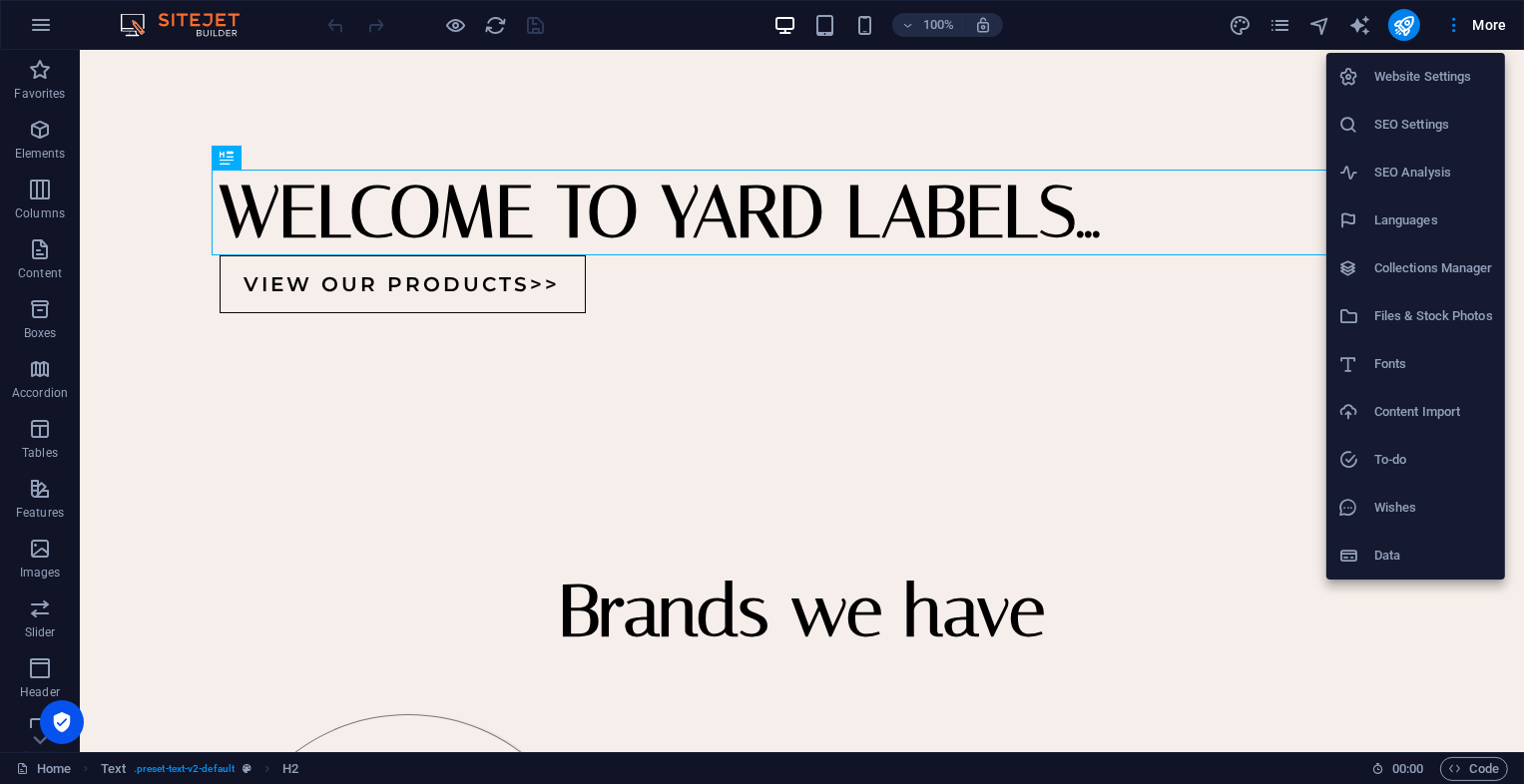 click on "SEO Settings" at bounding box center (1433, 125) 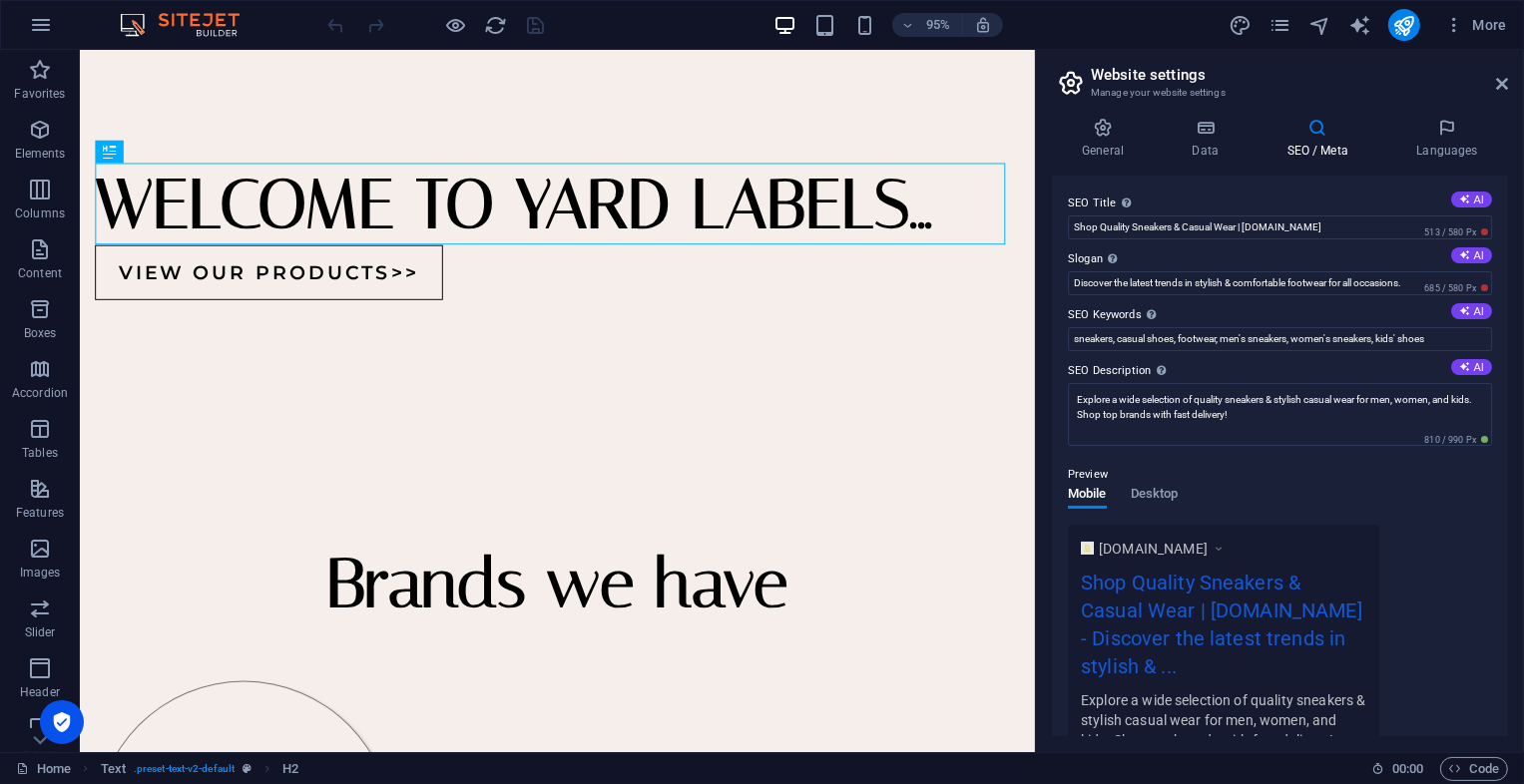 drag, startPoint x: 1507, startPoint y: 520, endPoint x: 1516, endPoint y: 623, distance: 103.392456 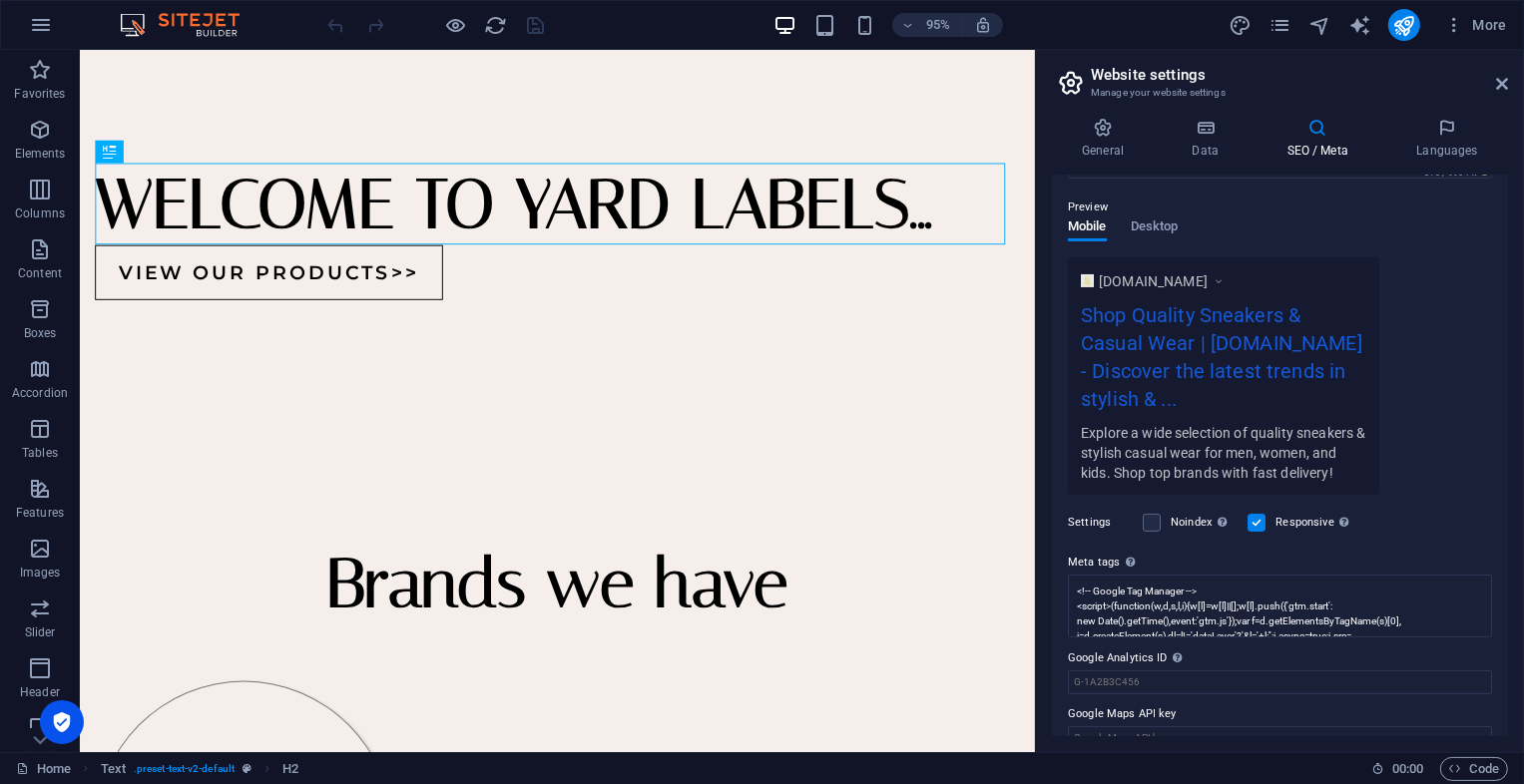 scroll, scrollTop: 295, scrollLeft: 0, axis: vertical 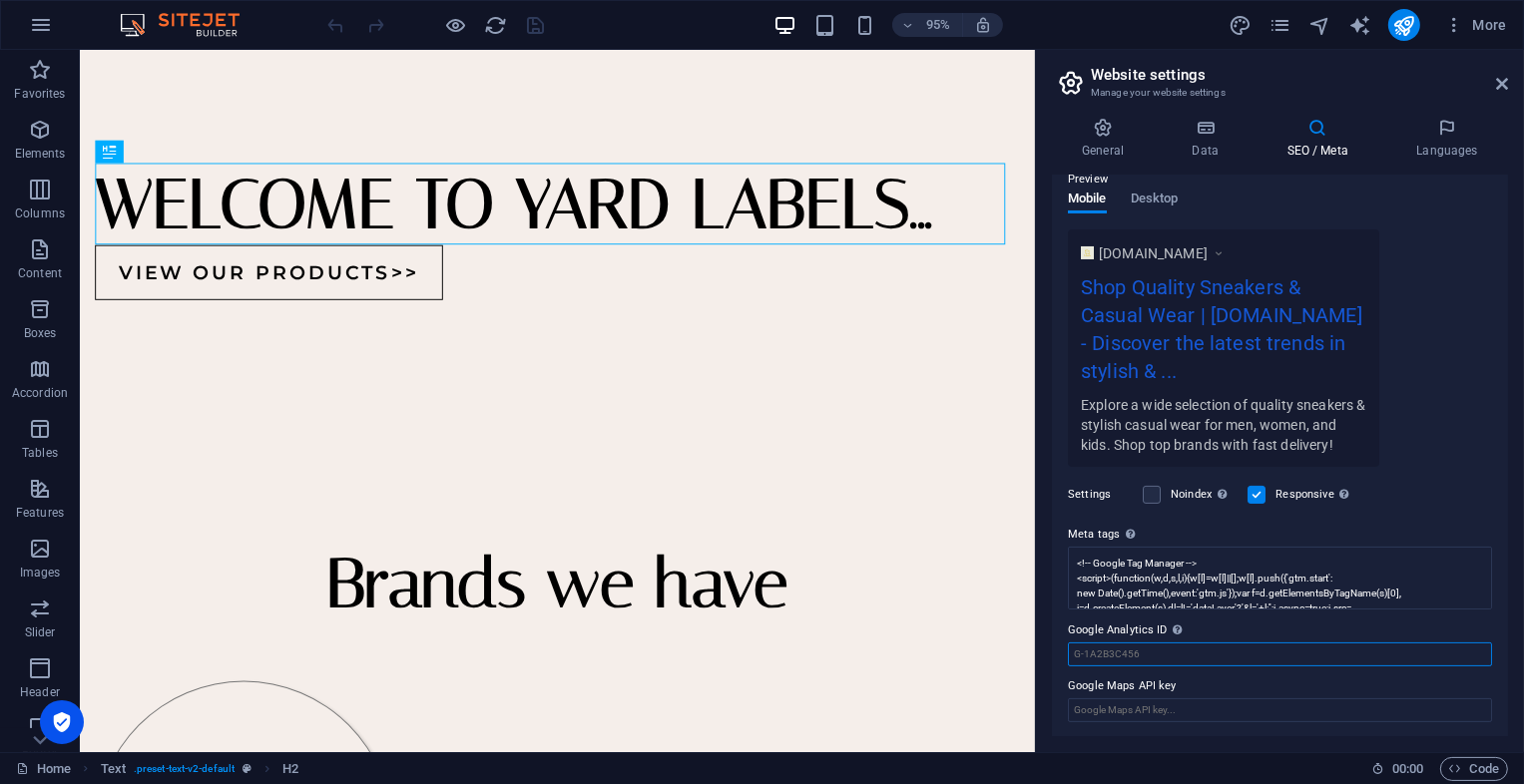 drag, startPoint x: 1180, startPoint y: 648, endPoint x: 1063, endPoint y: 654, distance: 117.15375 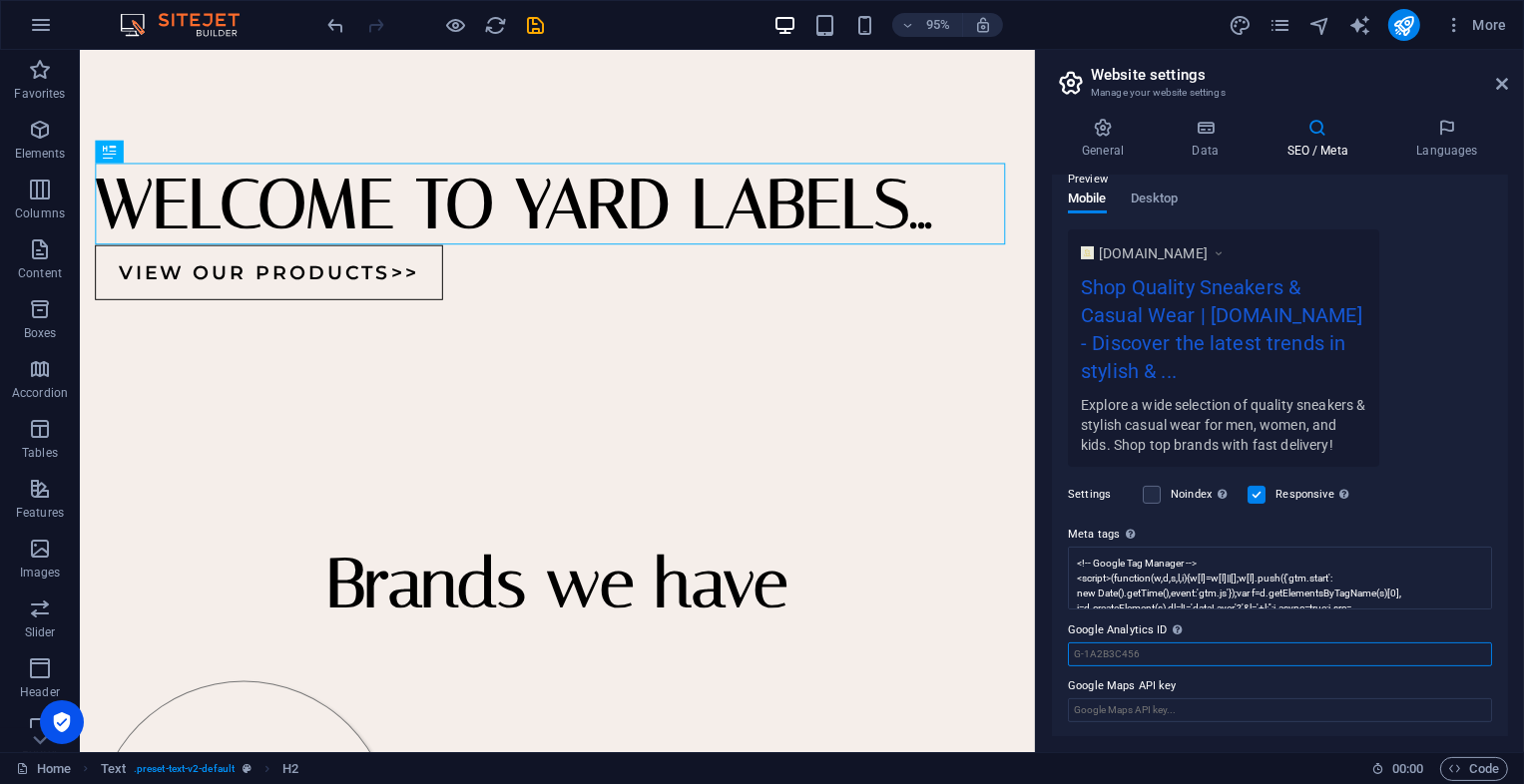 click on "Google Analytics ID Please only add the Google Analytics ID. We automatically include the ID in the tracking snippet. The Analytics ID looks similar to e.g. G-1A2B3C456" at bounding box center [1279, 654] 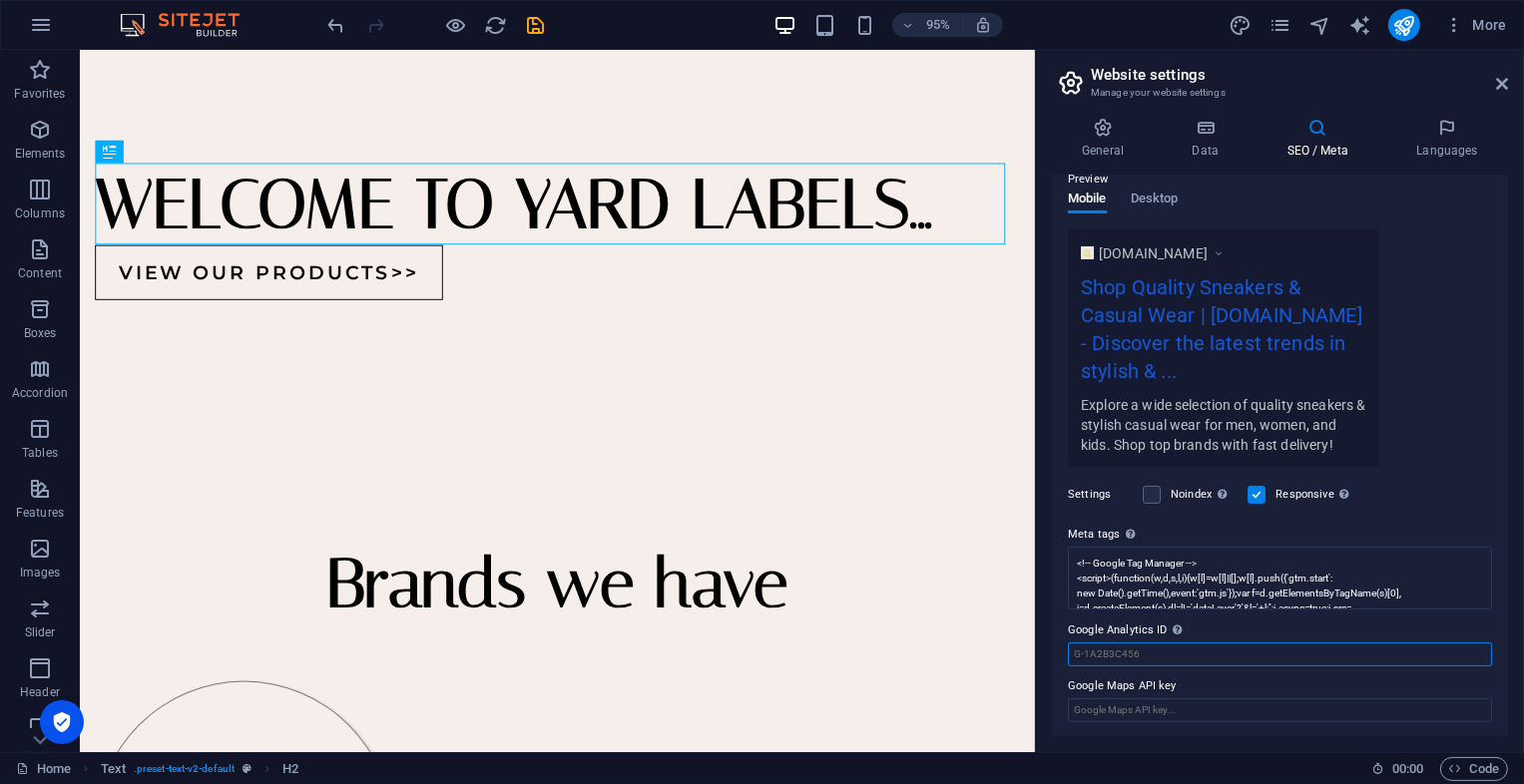 click on "Google Analytics ID Please only add the Google Analytics ID. We automatically include the ID in the tracking snippet. The Analytics ID looks similar to e.g. G-1A2B3C456" at bounding box center [1279, 654] 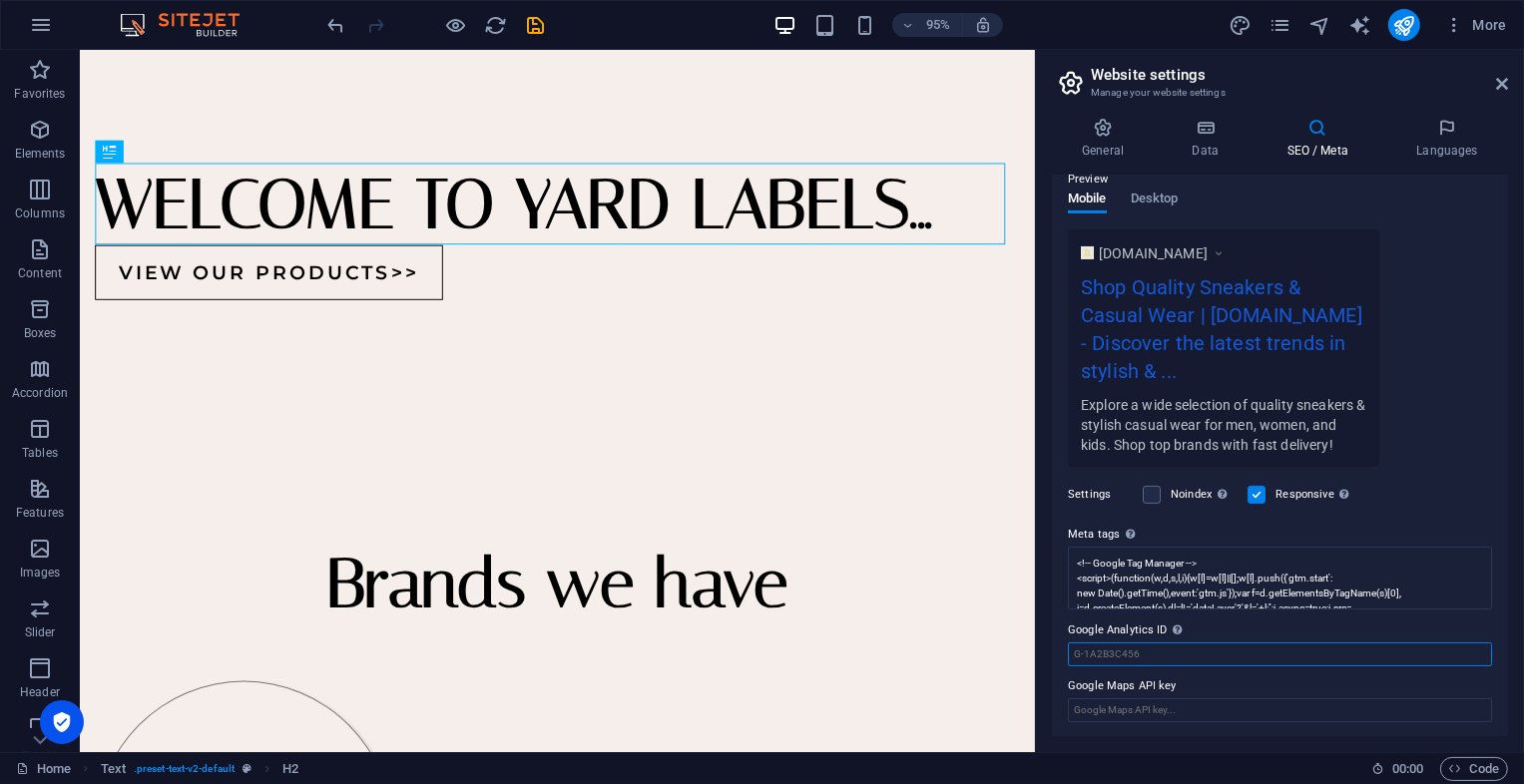 click on "Google Analytics ID Please only add the Google Analytics ID. We automatically include the ID in the tracking snippet. The Analytics ID looks similar to e.g. G-1A2B3C456" at bounding box center [1279, 654] 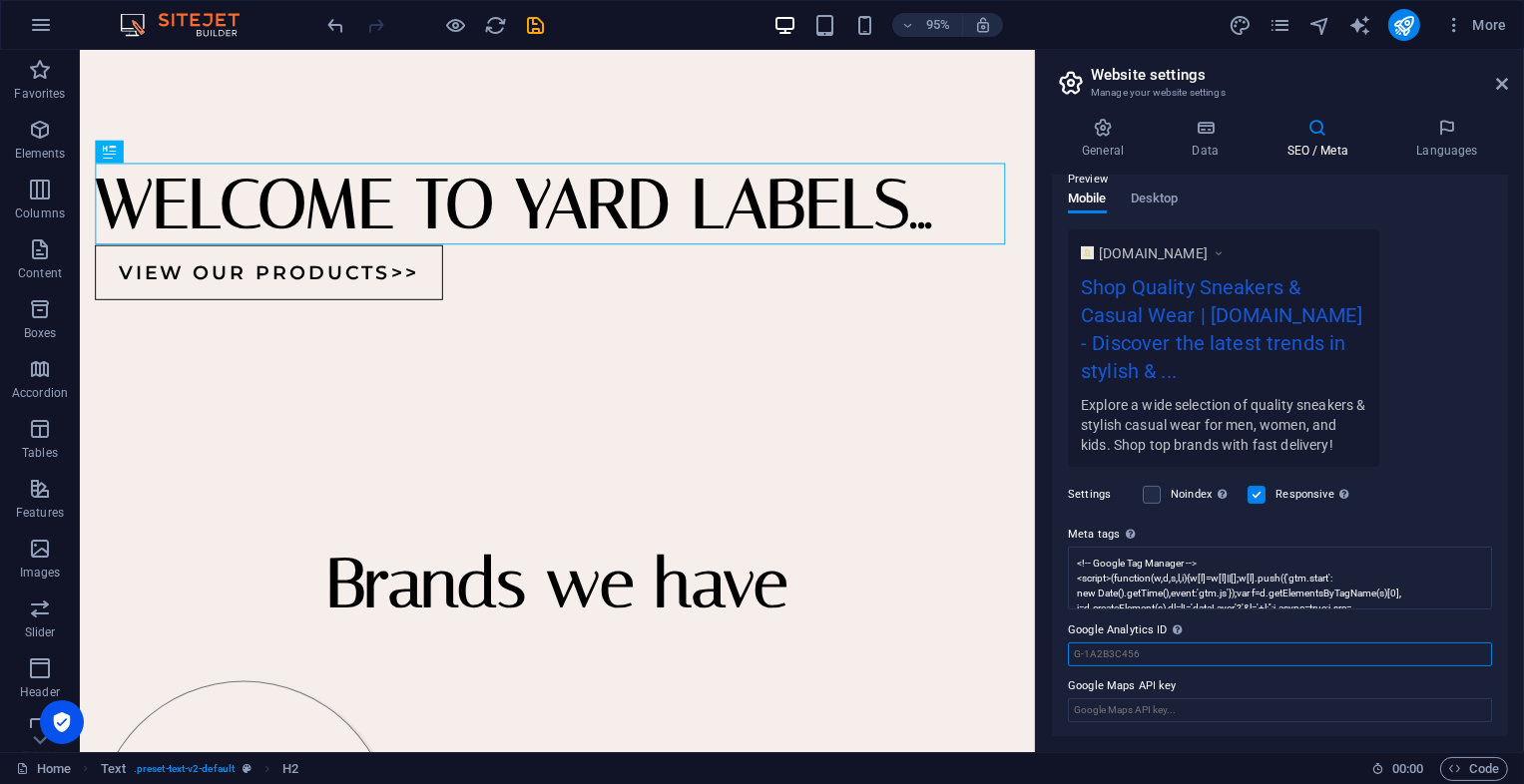 click on "Google Analytics ID Please only add the Google Analytics ID. We automatically include the ID in the tracking snippet. The Analytics ID looks similar to e.g. G-1A2B3C456" at bounding box center [1279, 654] 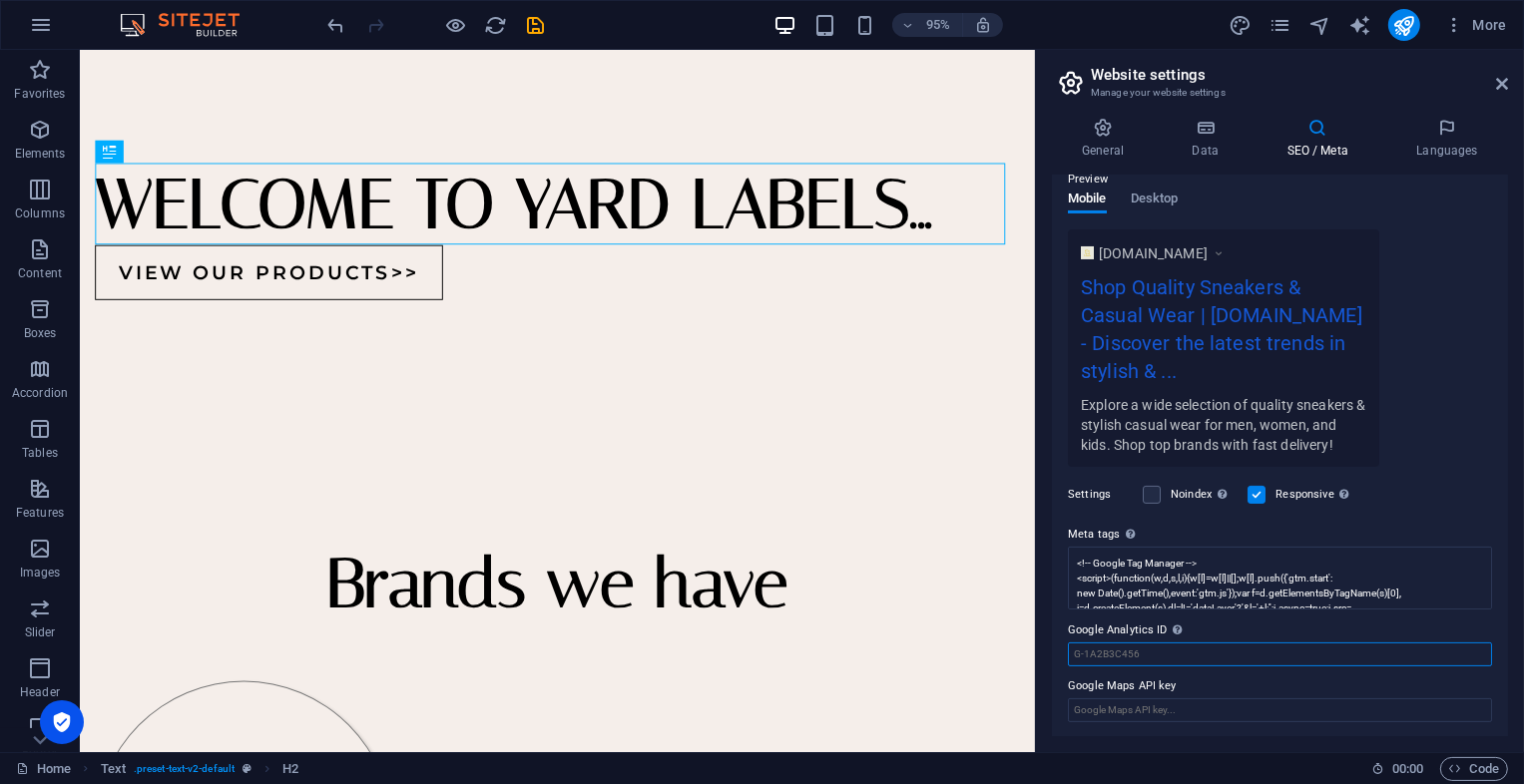 type on "B" 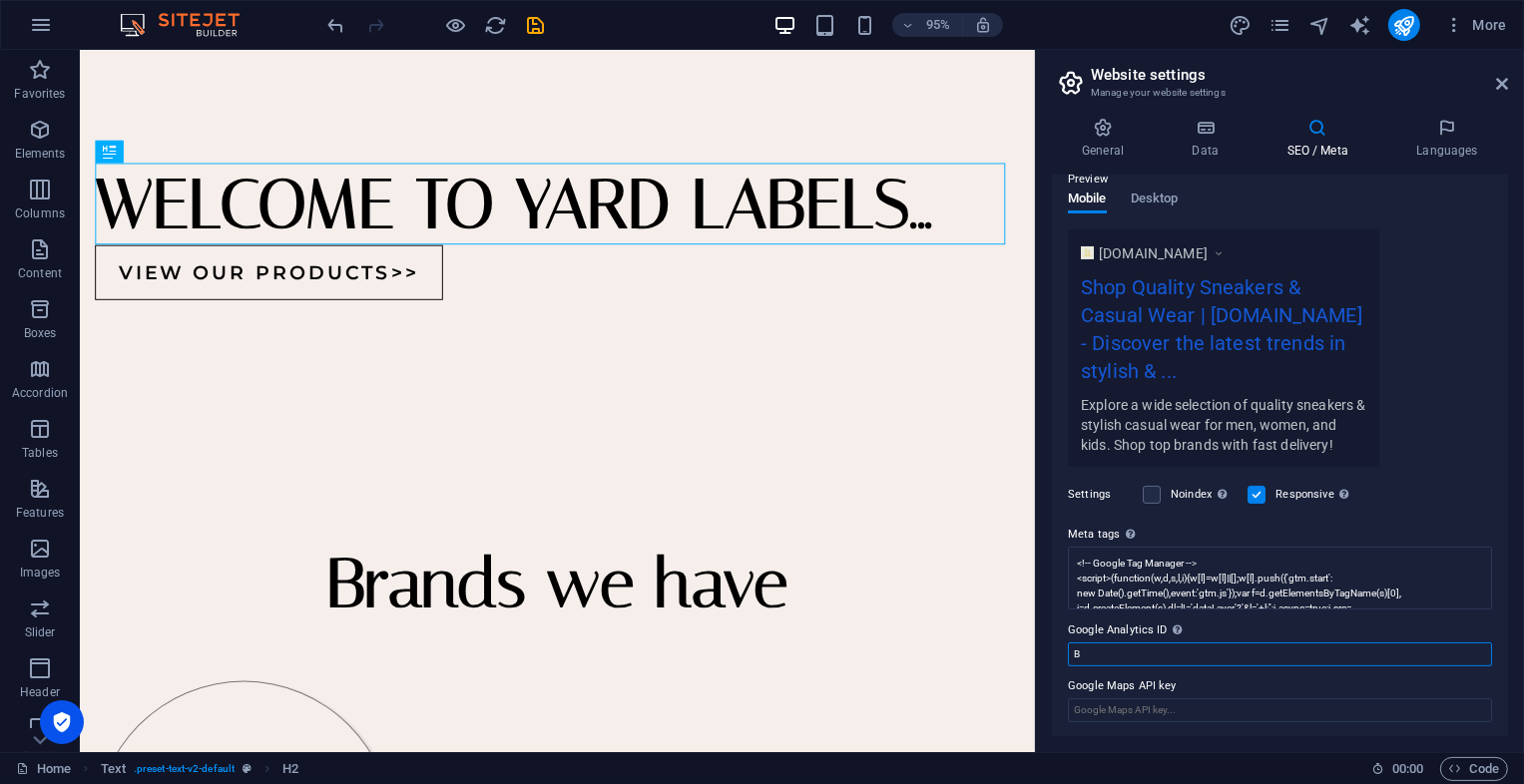 type 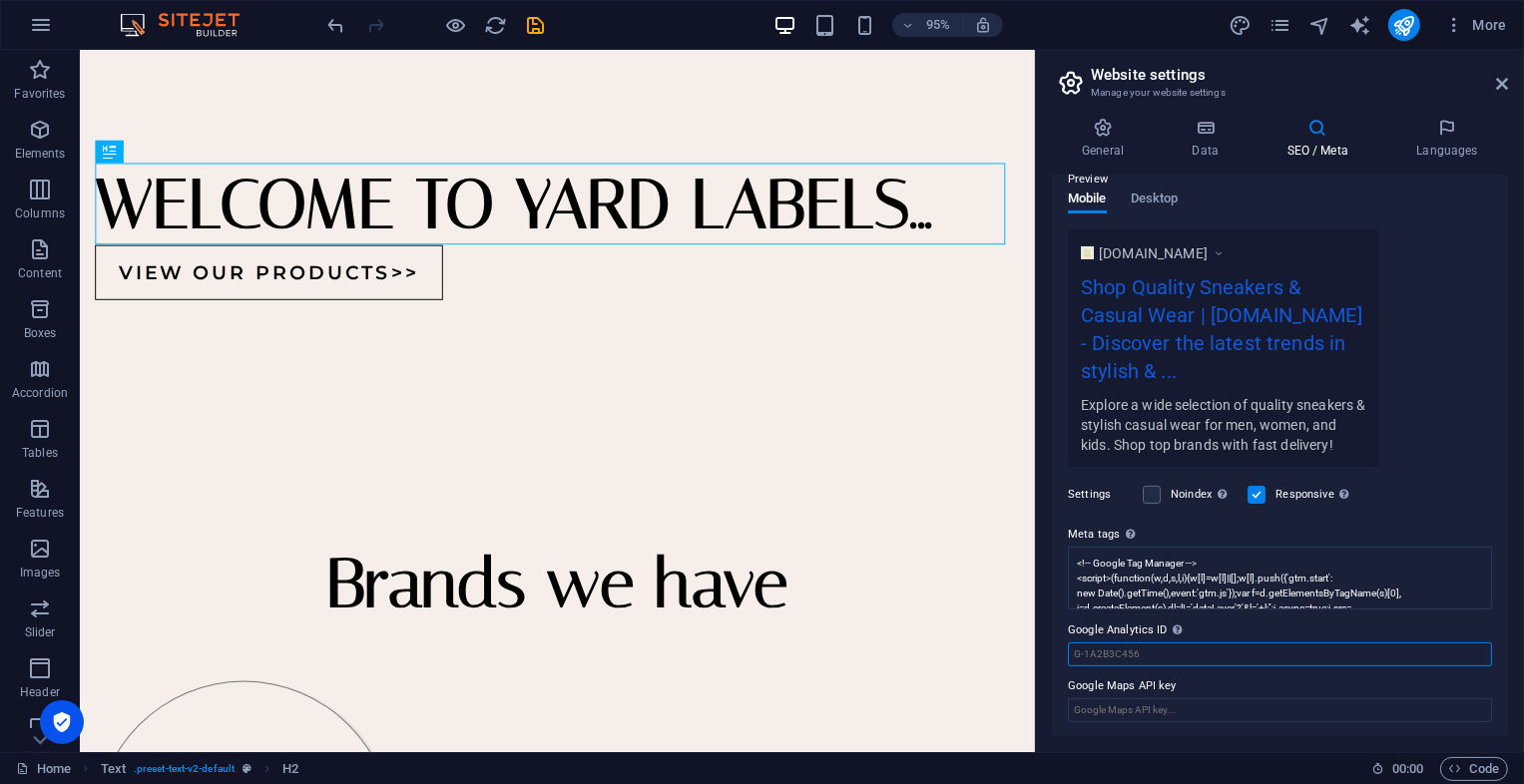 click on "Google Analytics ID Please only add the Google Analytics ID. We automatically include the ID in the tracking snippet. The Analytics ID looks similar to e.g. G-1A2B3C456" at bounding box center (1279, 654) 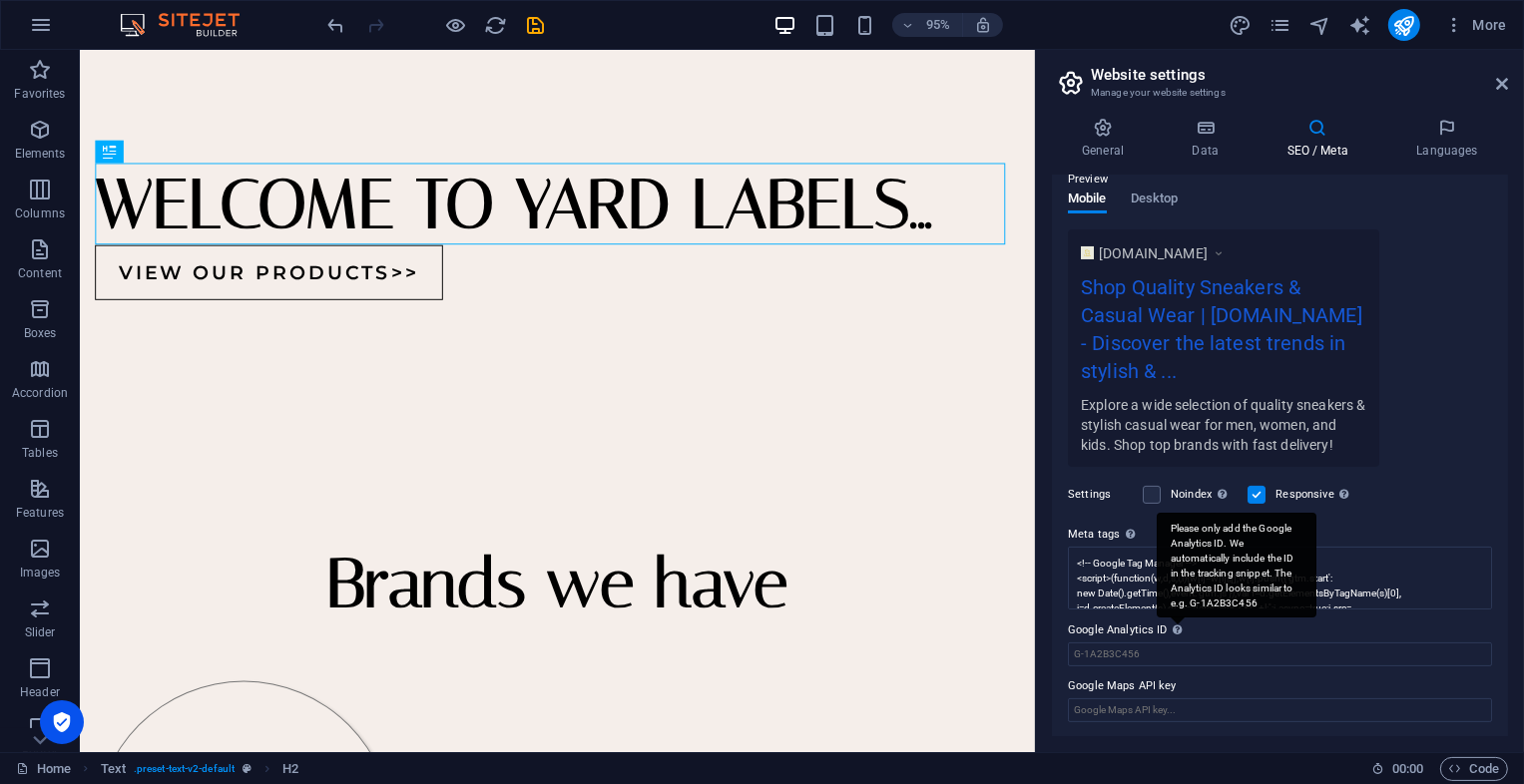 click on "Please only add the Google Analytics ID. We automatically include the ID in the tracking snippet. The Analytics ID looks similar to e.g. G-1A2B3C456" at bounding box center [1237, 565] 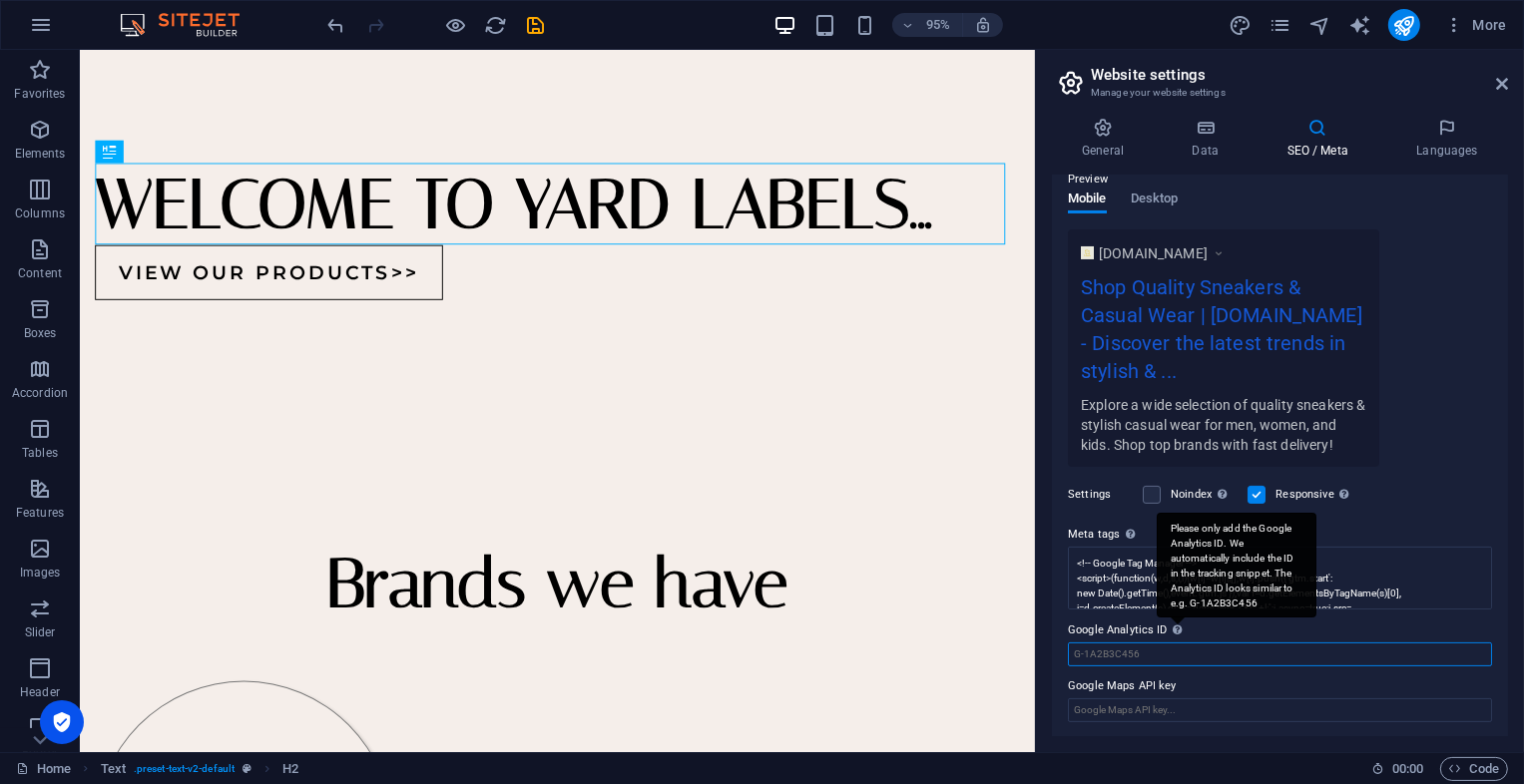 click on "Google Analytics ID Please only add the Google Analytics ID. We automatically include the ID in the tracking snippet. The Analytics ID looks similar to e.g. G-1A2B3C456" at bounding box center [1279, 654] 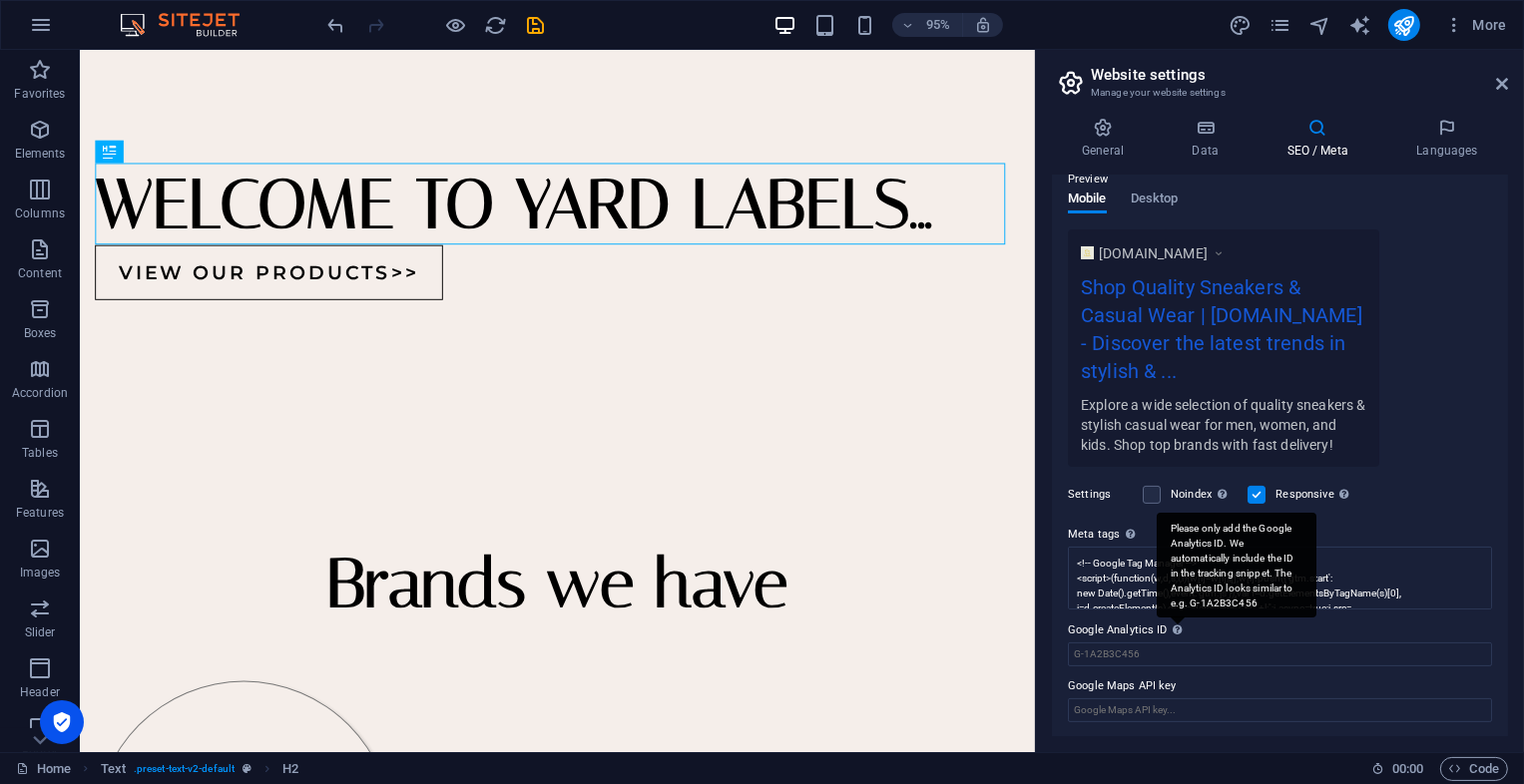 click on "Please only add the Google Analytics ID. We automatically include the ID in the tracking snippet. The Analytics ID looks similar to e.g. G-1A2B3C456" at bounding box center [1237, 565] 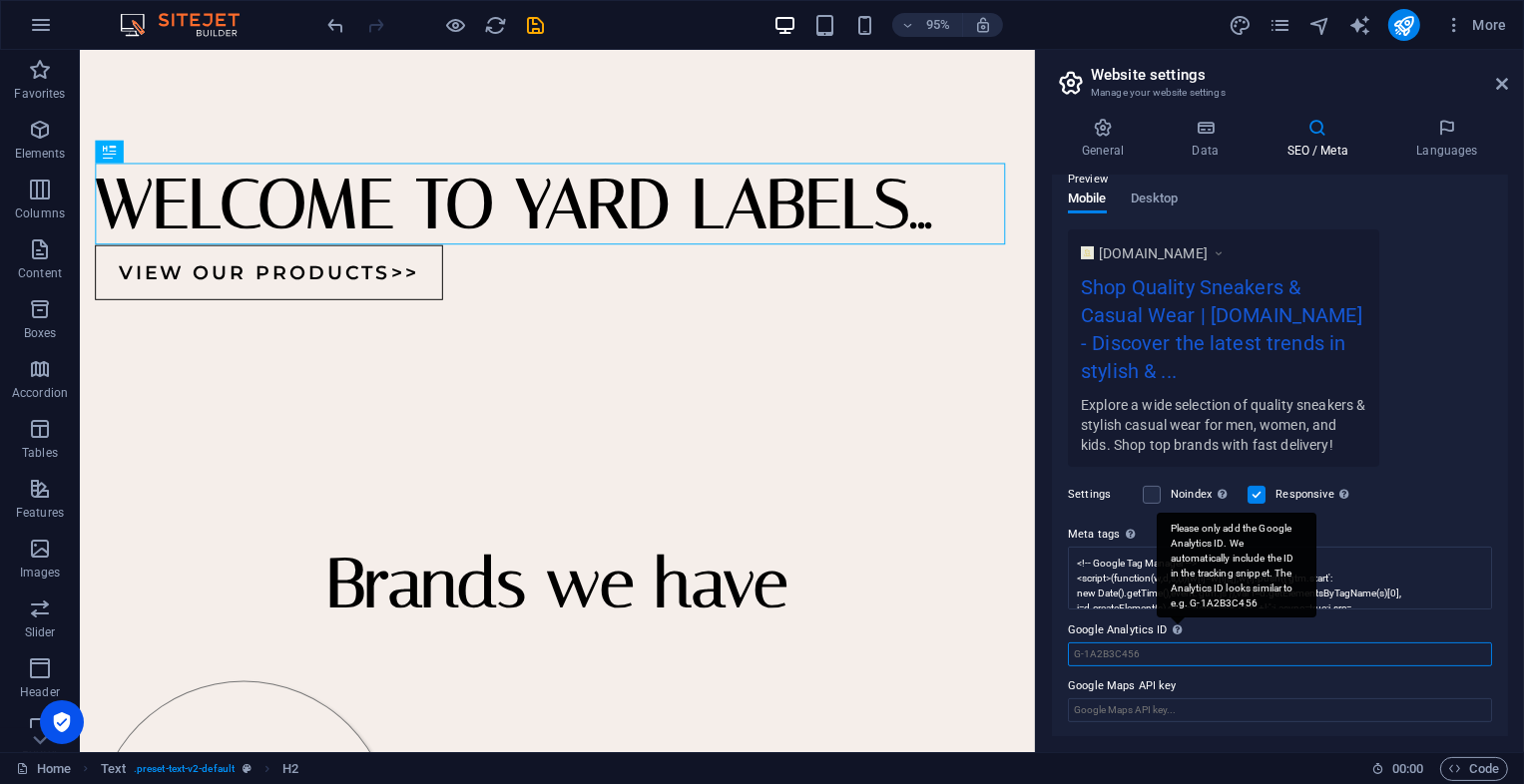 click on "Google Analytics ID Please only add the Google Analytics ID. We automatically include the ID in the tracking snippet. The Analytics ID looks similar to e.g. G-1A2B3C456" at bounding box center [1279, 654] 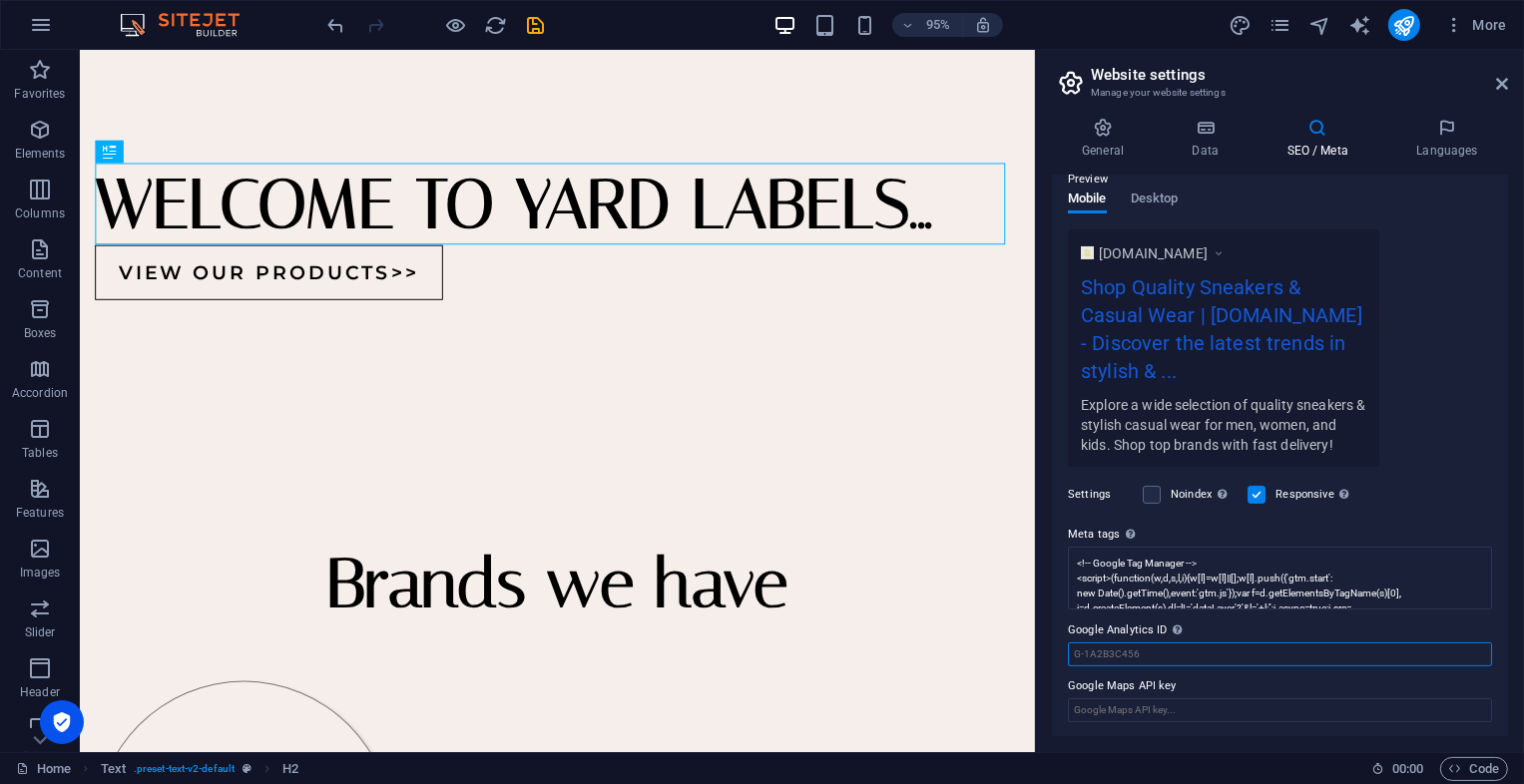 click on "Google Analytics ID Please only add the Google Analytics ID. We automatically include the ID in the tracking snippet. The Analytics ID looks similar to e.g. G-1A2B3C456" at bounding box center (1279, 654) 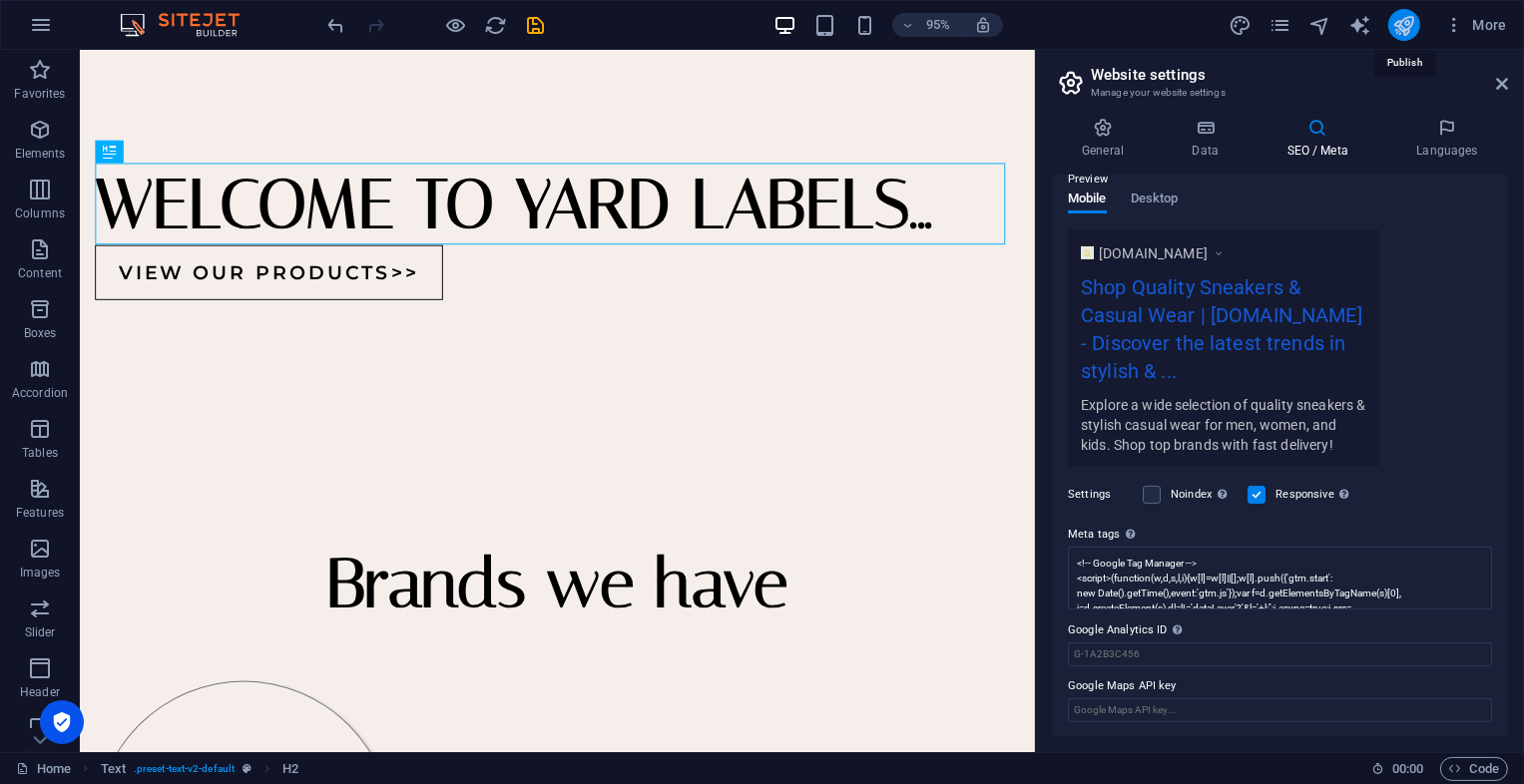 click at bounding box center [1403, 25] 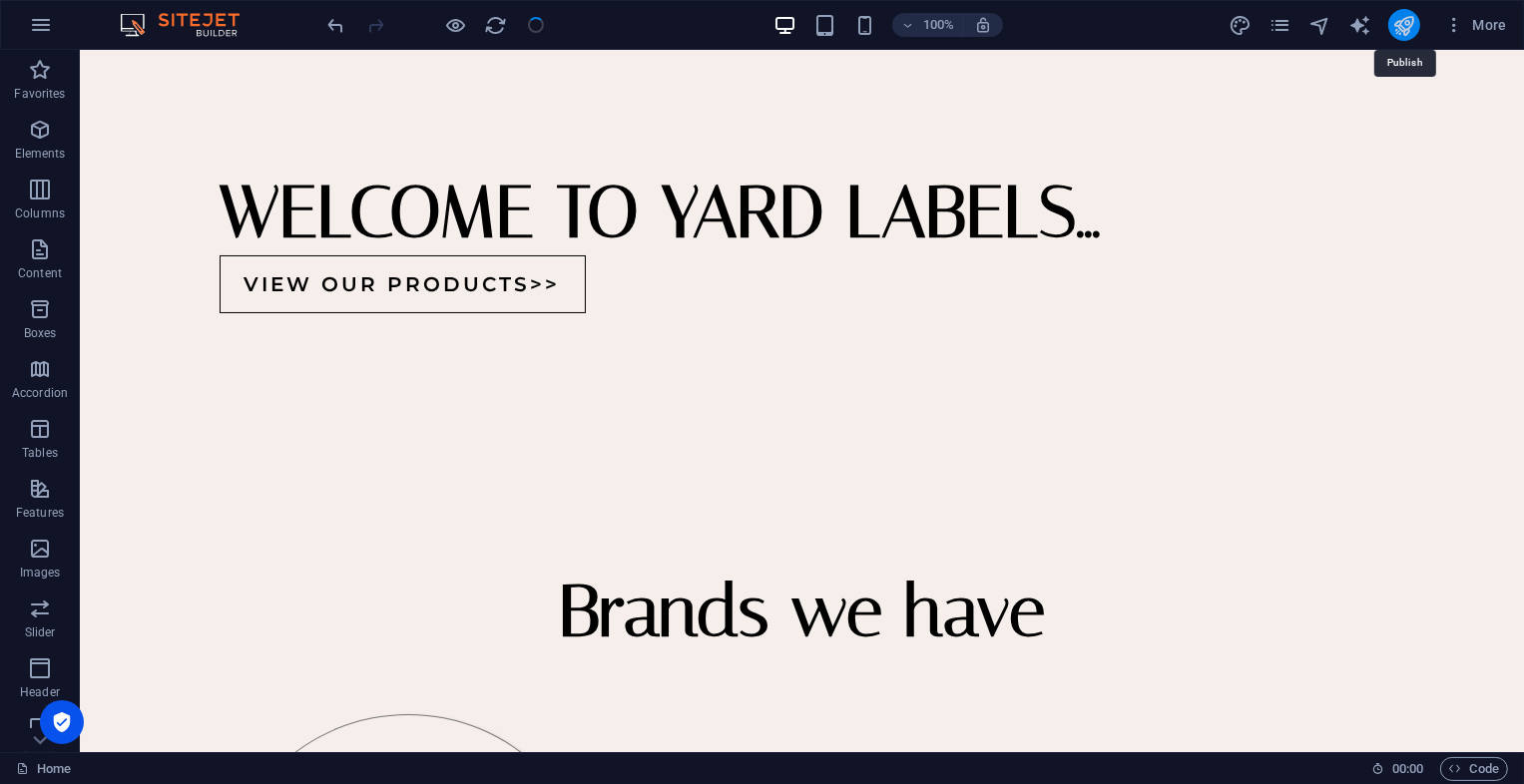 click at bounding box center (1403, 25) 